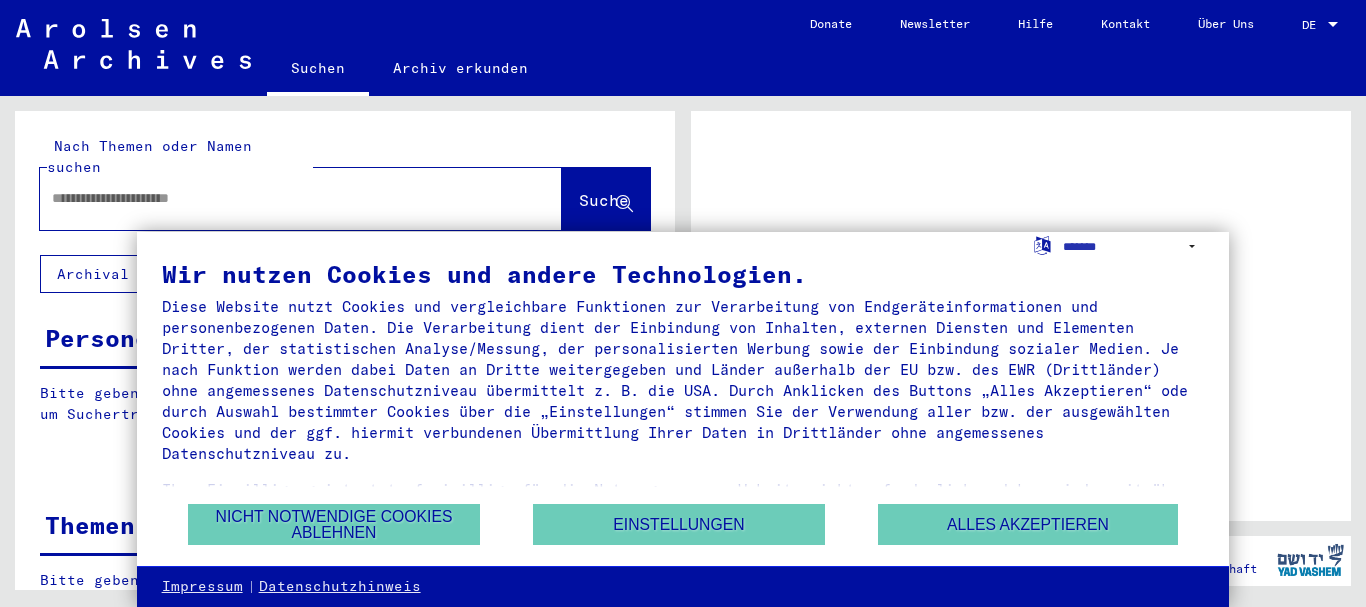 scroll, scrollTop: 0, scrollLeft: 0, axis: both 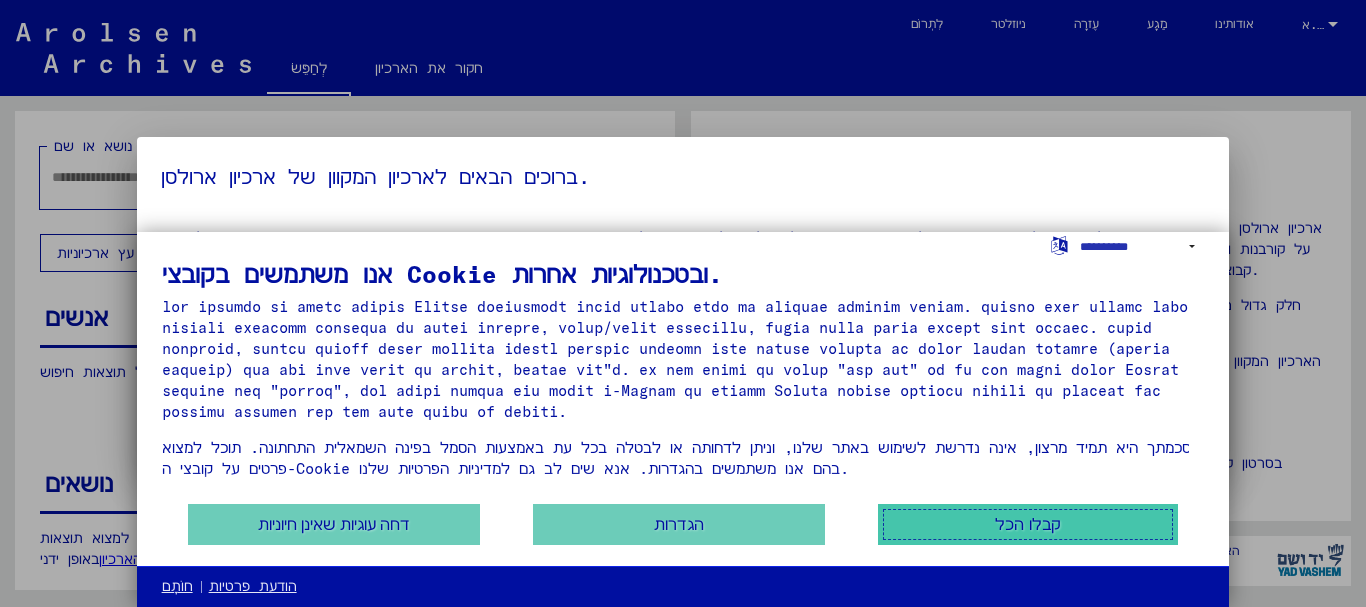 click on "קבלו הכל" at bounding box center (1028, 524) 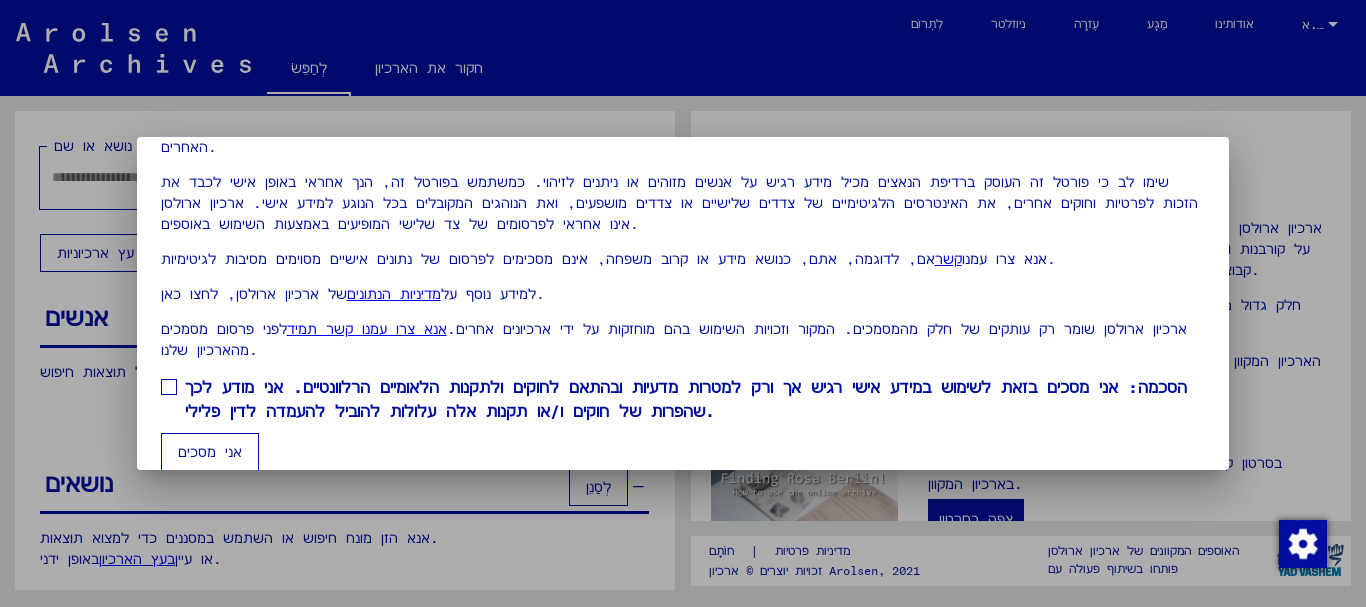 scroll, scrollTop: 156, scrollLeft: 0, axis: vertical 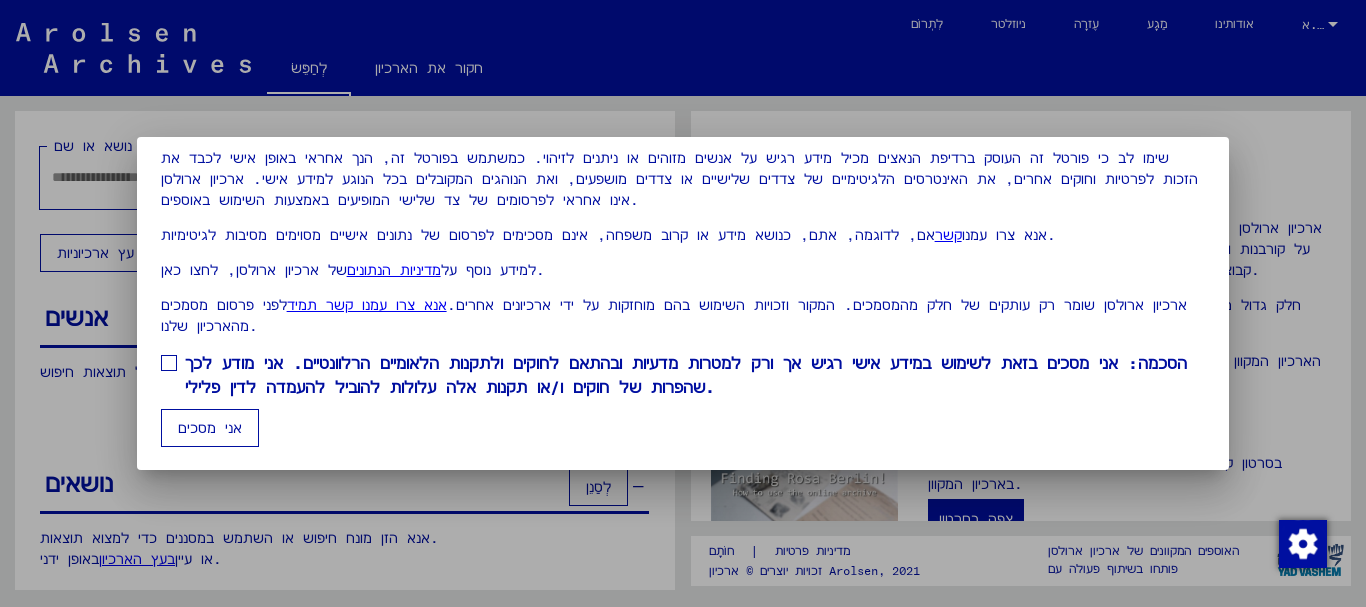 click at bounding box center [169, 363] 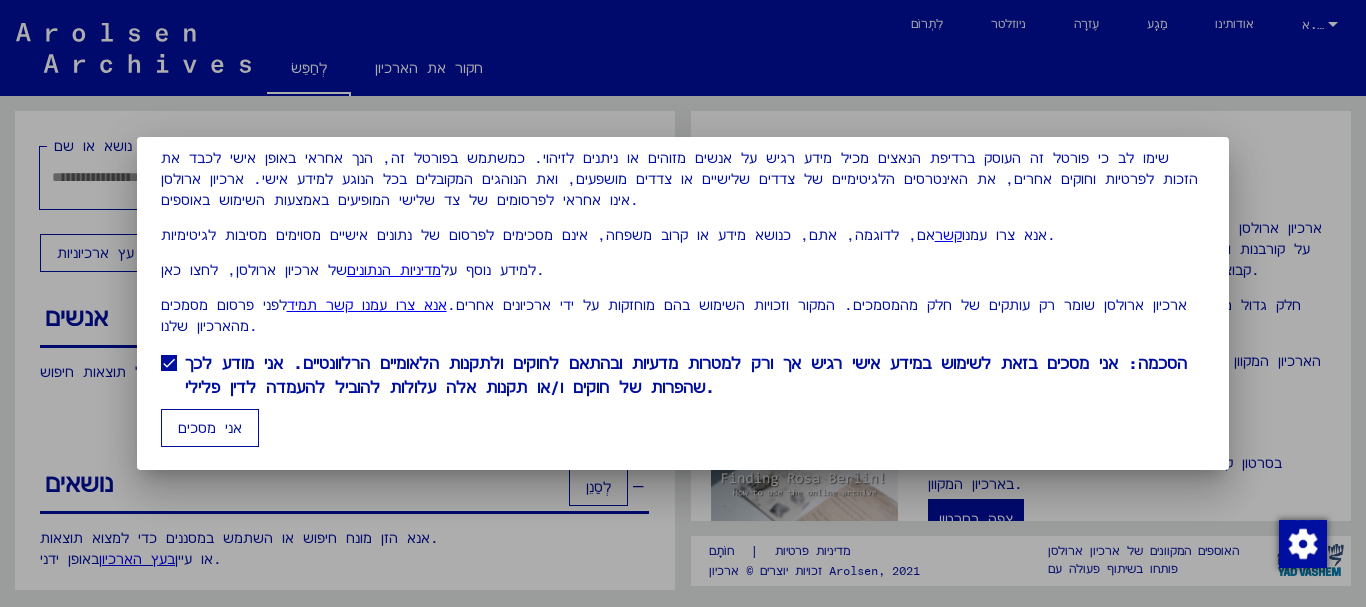 click on "אני מסכים" at bounding box center [210, 428] 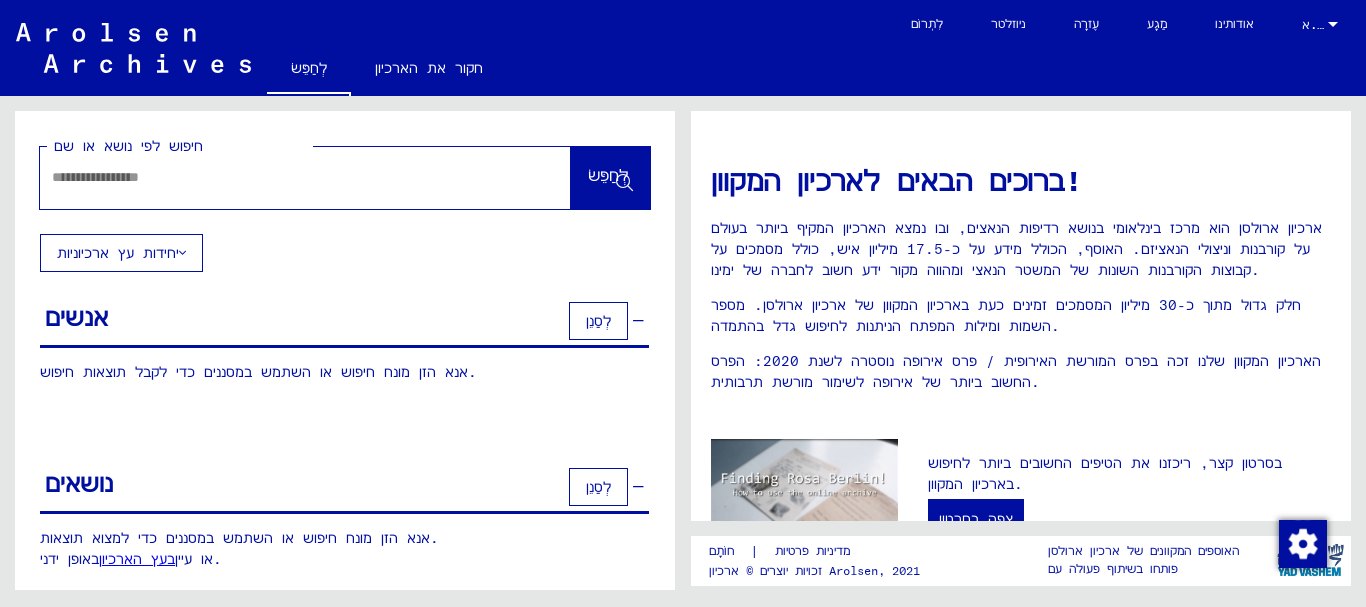 click at bounding box center [281, 177] 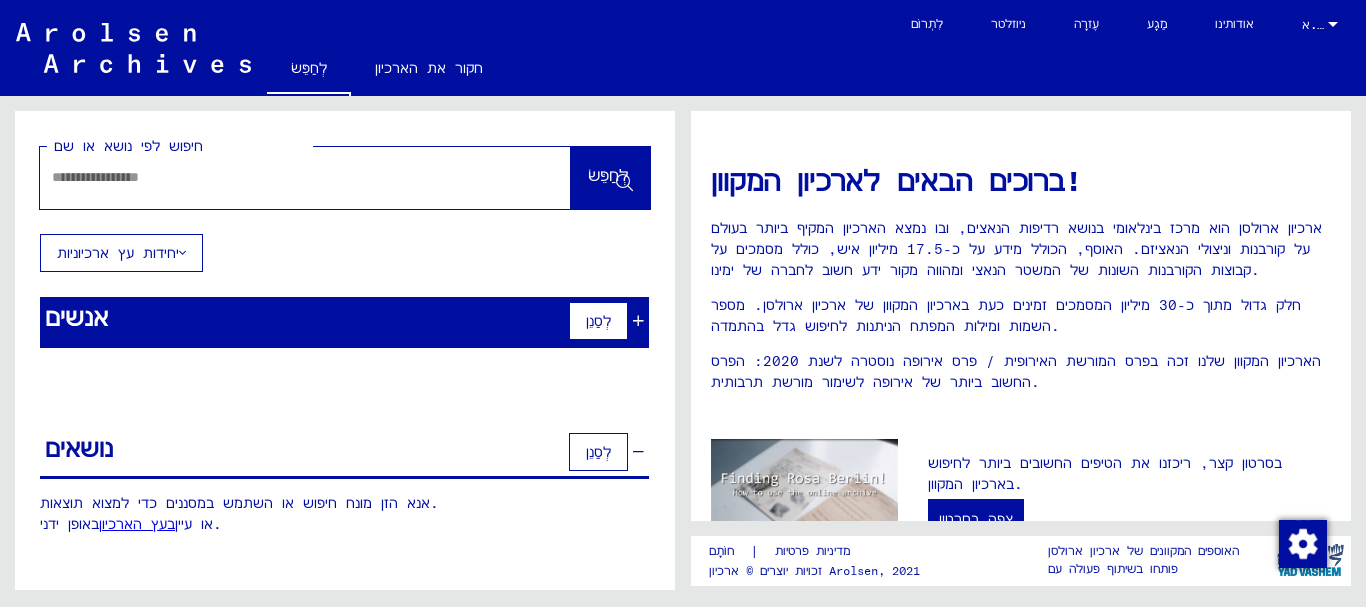click on "אנשים לְסַנֵן" at bounding box center [344, 322] 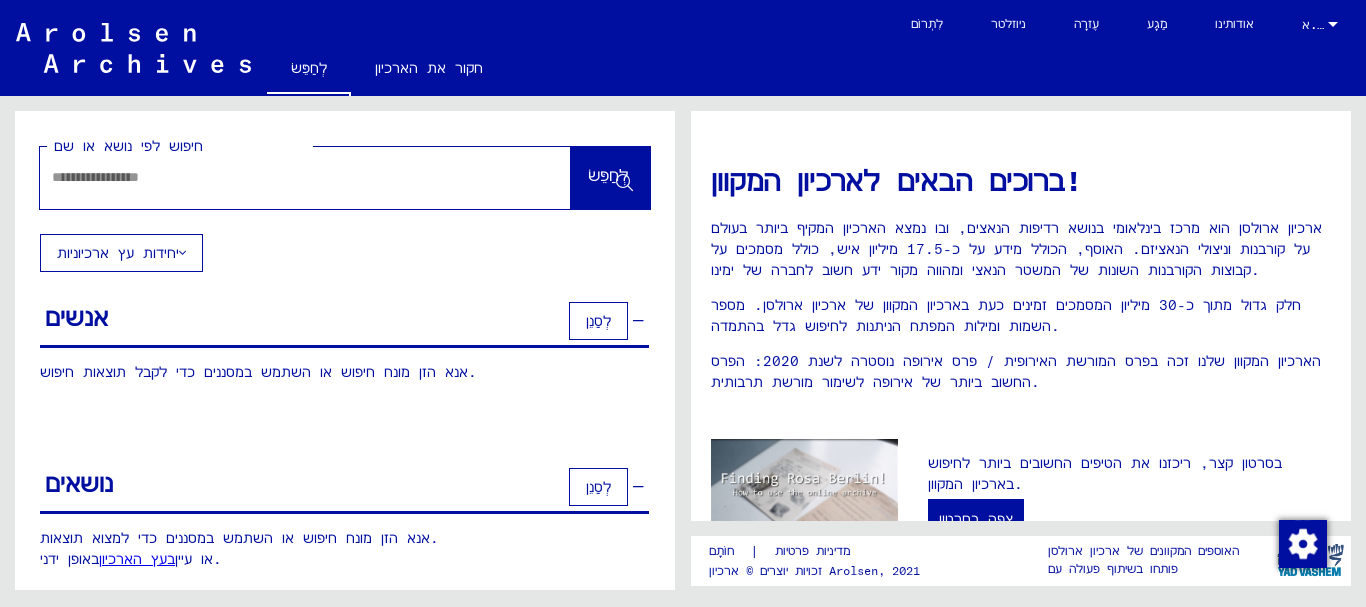 click on "לְסַנֵן" at bounding box center (598, 321) 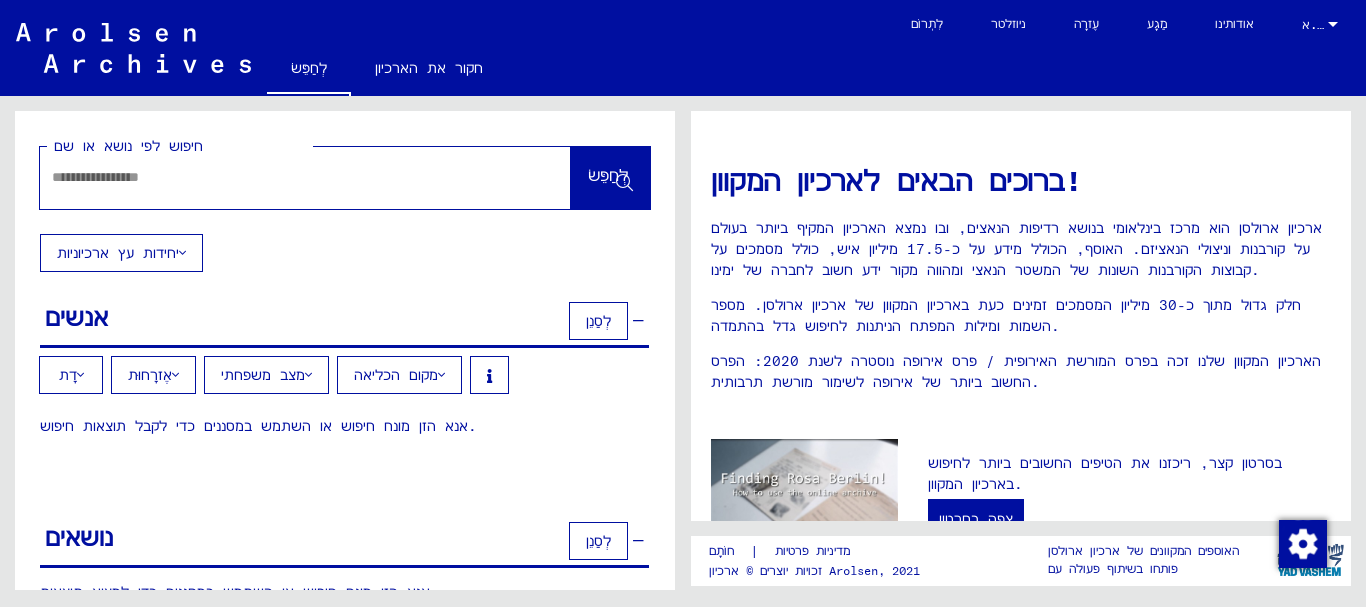 click on "אנא הזן מונח חיפוש או השתמש במסננים כדי לקבל תוצאות חיפוש." at bounding box center (258, 426) 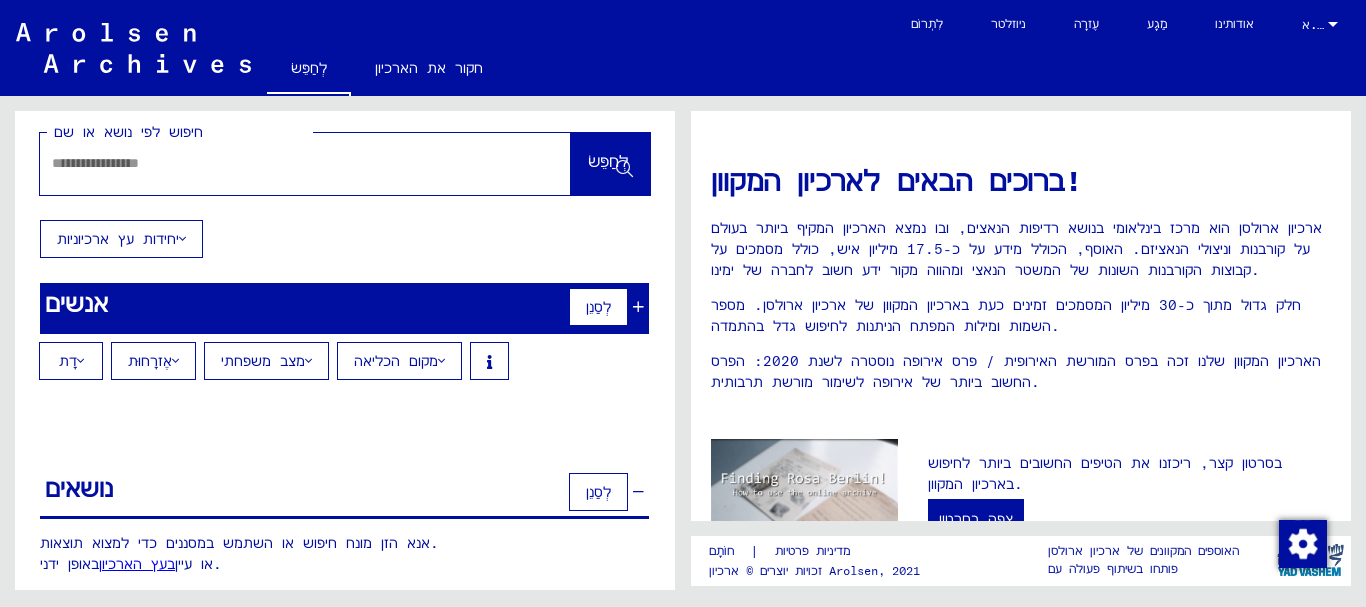 scroll, scrollTop: 0, scrollLeft: 0, axis: both 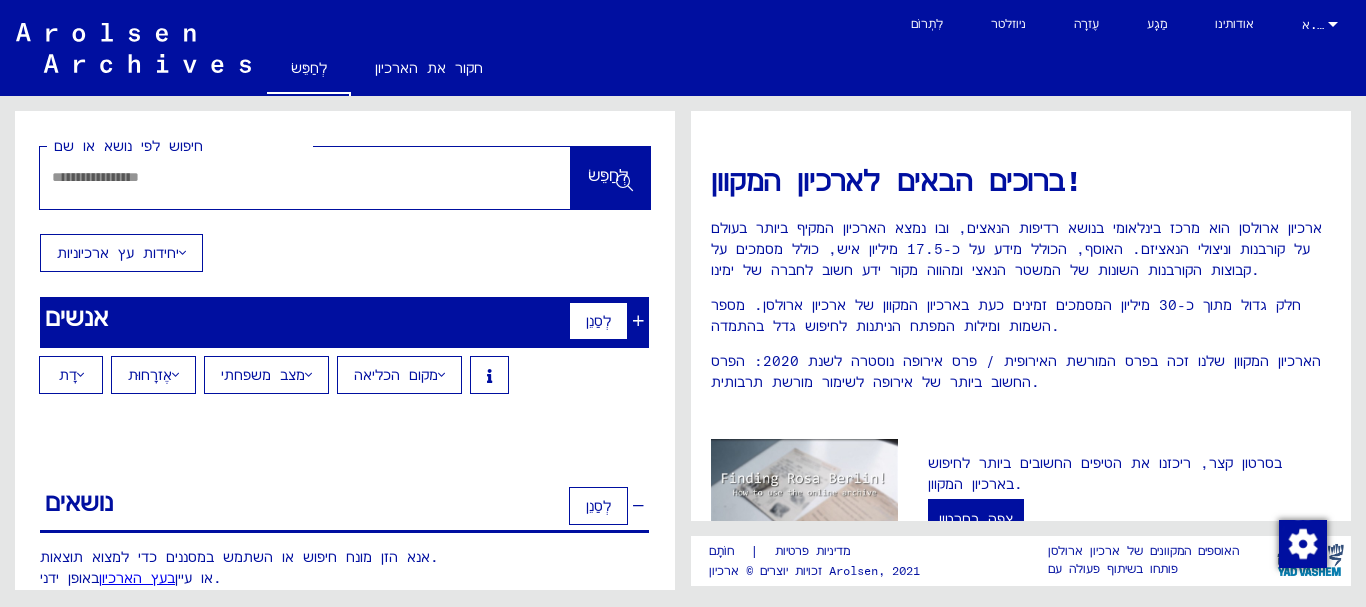 click at bounding box center [281, 177] 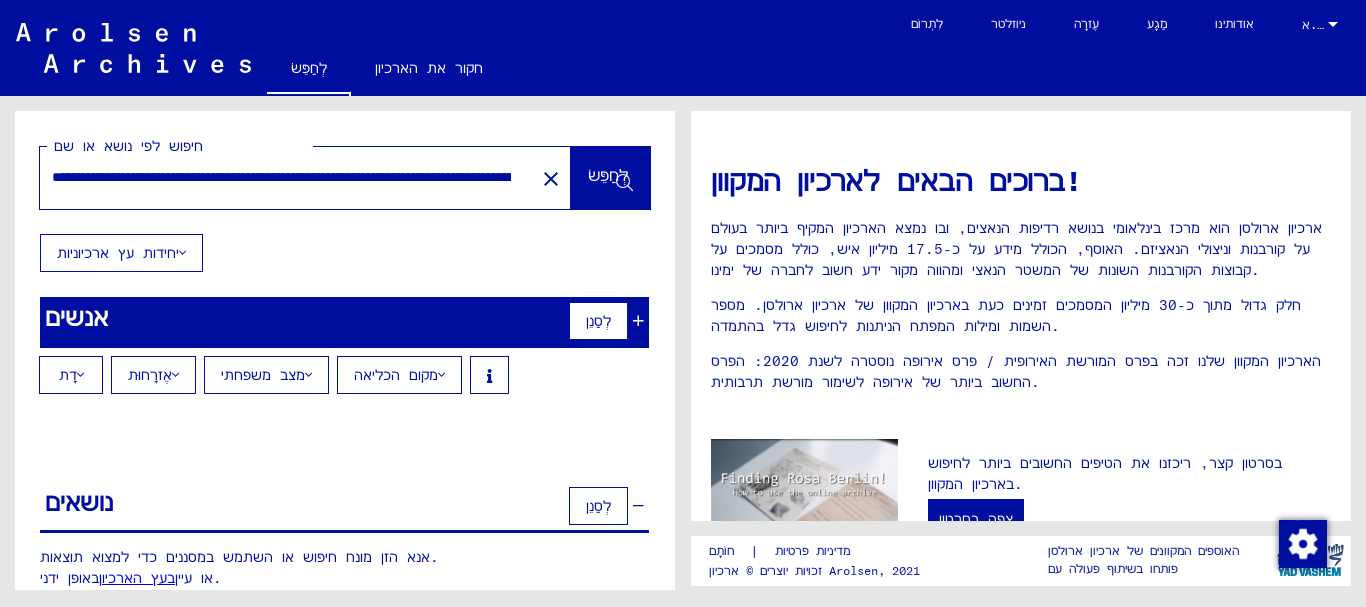 scroll, scrollTop: 0, scrollLeft: 2345, axis: horizontal 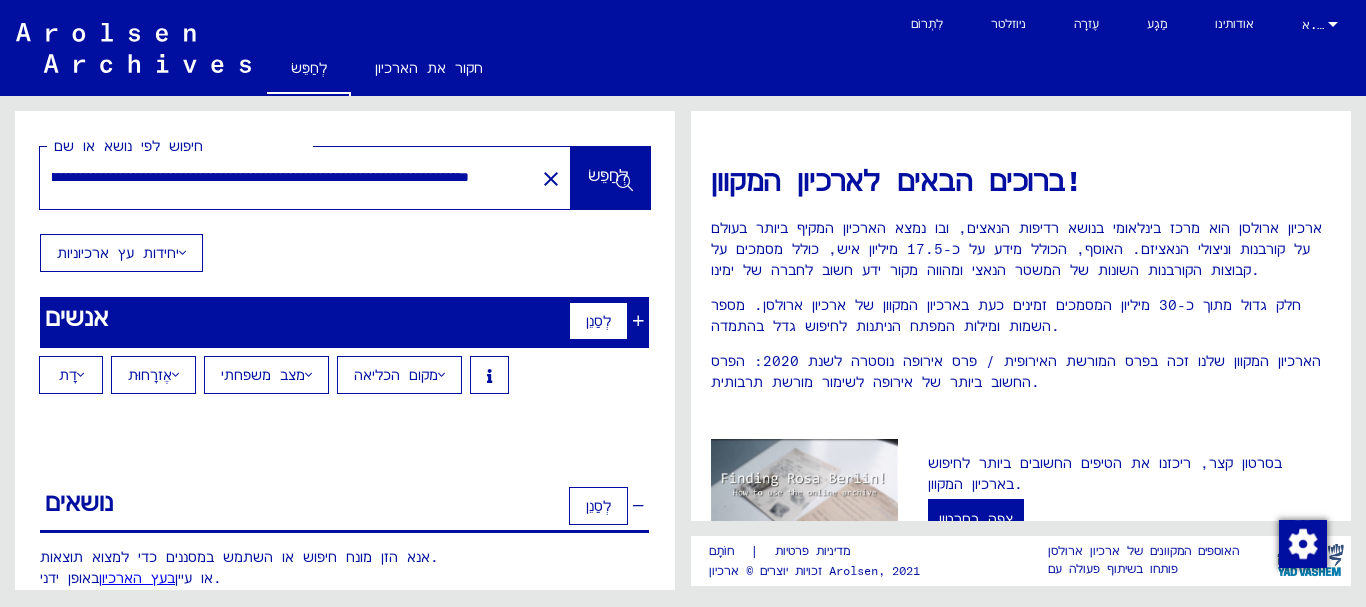 type on "**********" 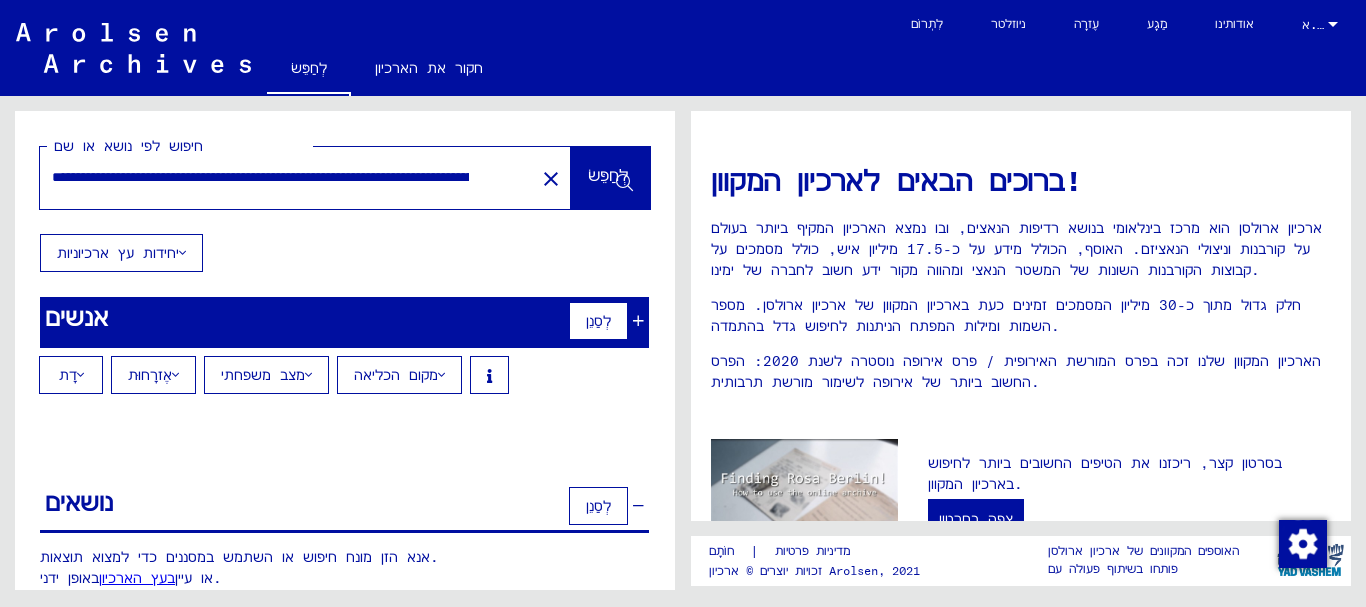 drag, startPoint x: 233, startPoint y: 15, endPoint x: 157, endPoint y: 209, distance: 208.35547 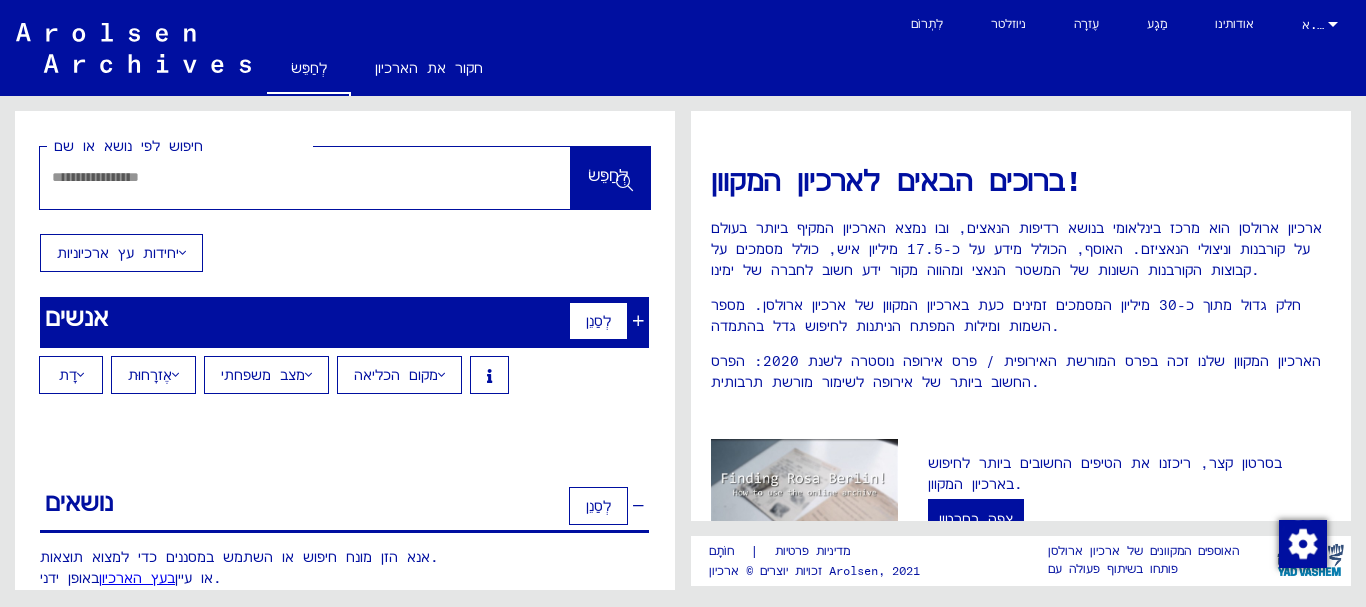 drag, startPoint x: 362, startPoint y: 164, endPoint x: 356, endPoint y: 179, distance: 16.155495 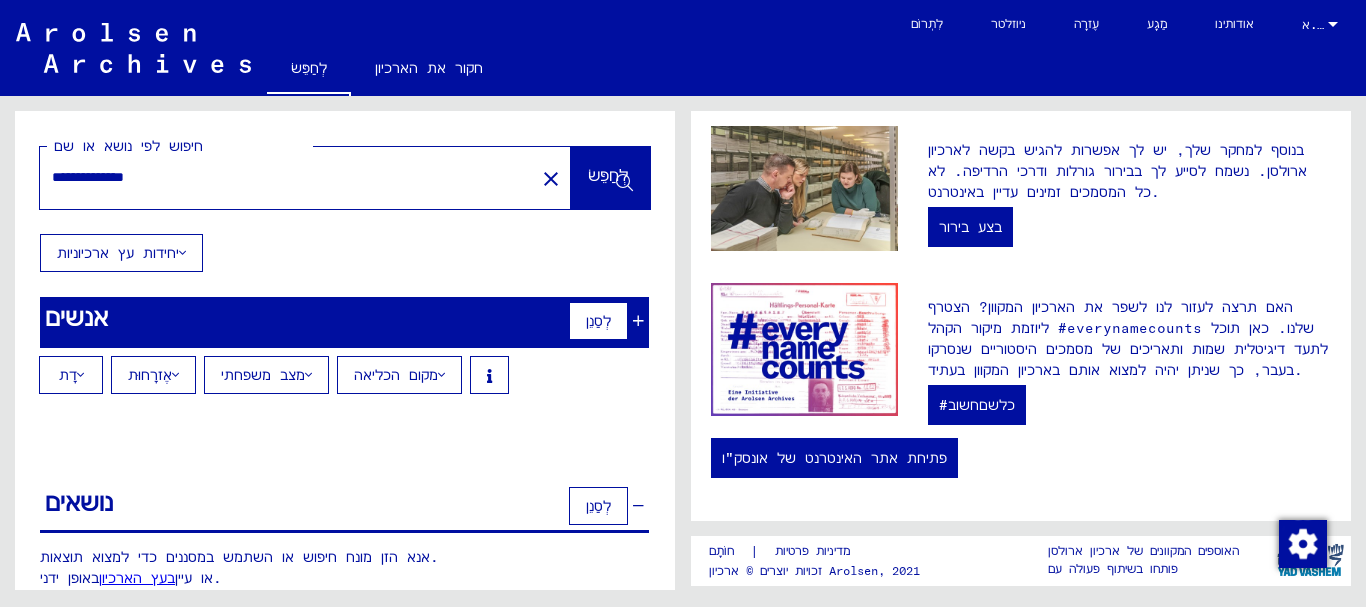 scroll, scrollTop: 192, scrollLeft: 0, axis: vertical 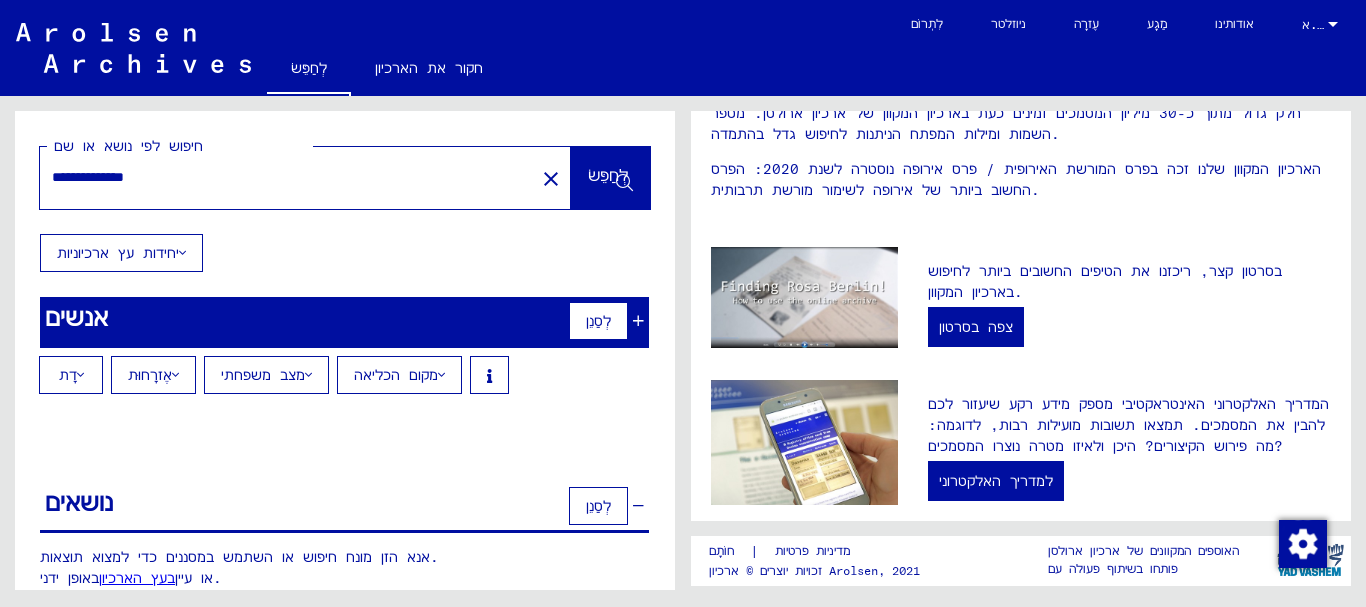 drag, startPoint x: 1357, startPoint y: 255, endPoint x: 1355, endPoint y: 271, distance: 16.124516 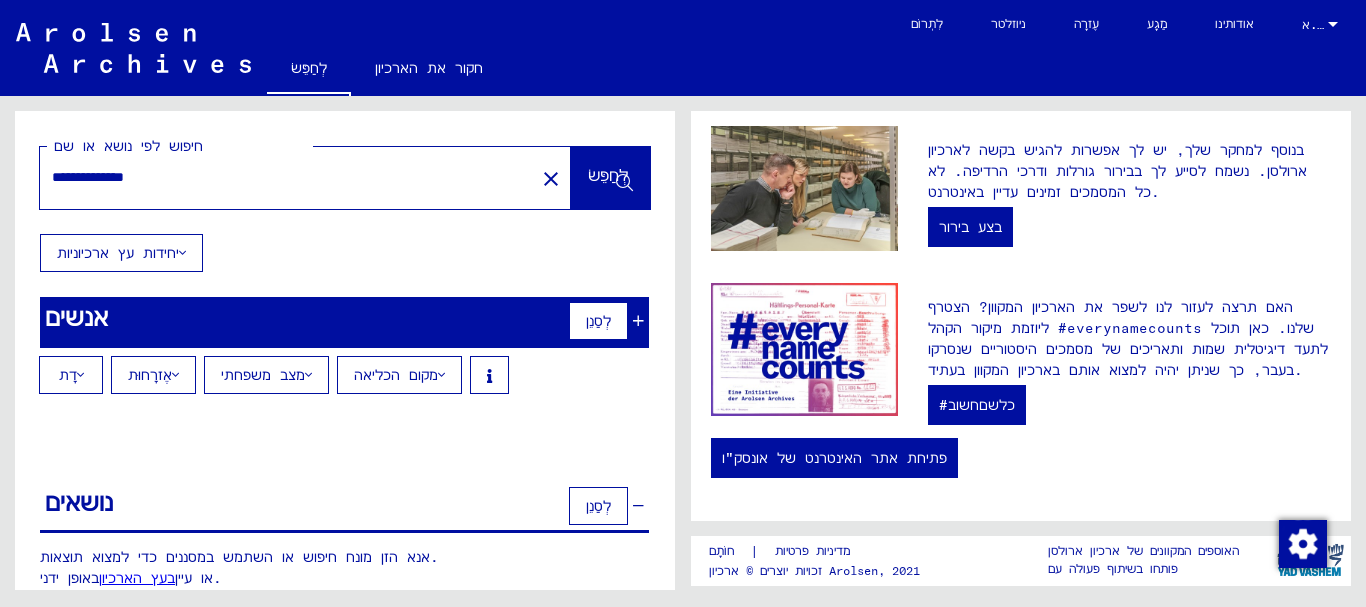 scroll, scrollTop: 659, scrollLeft: 0, axis: vertical 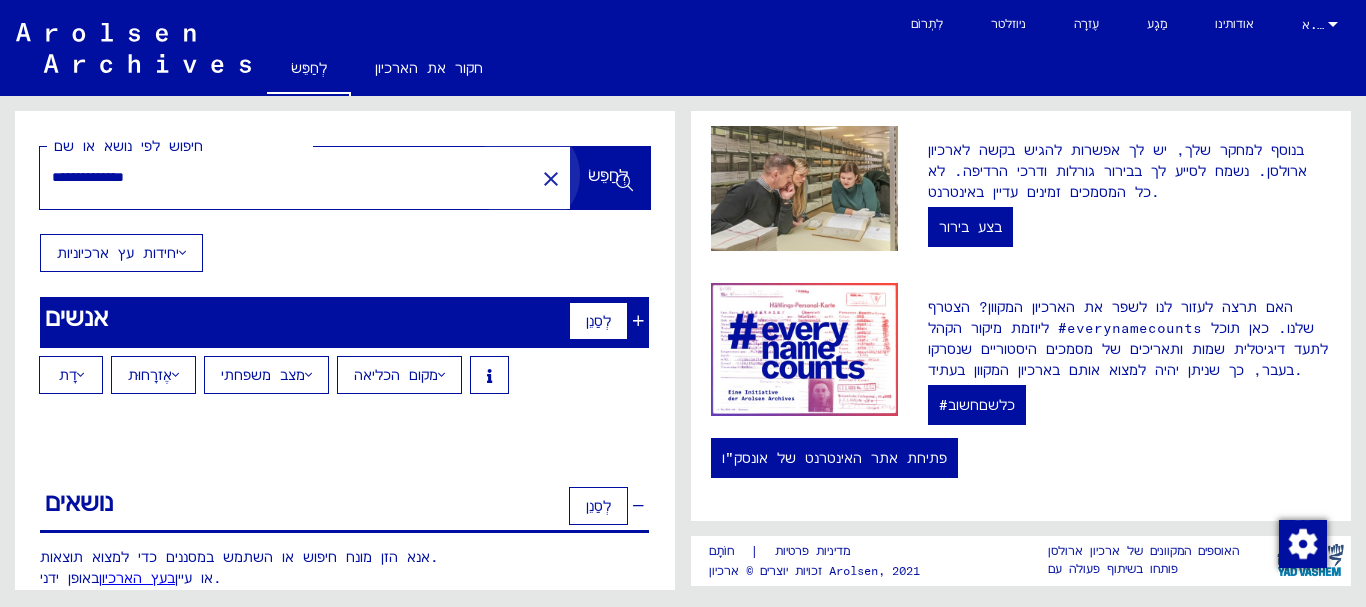 click on "לְחַפֵּשׂ" 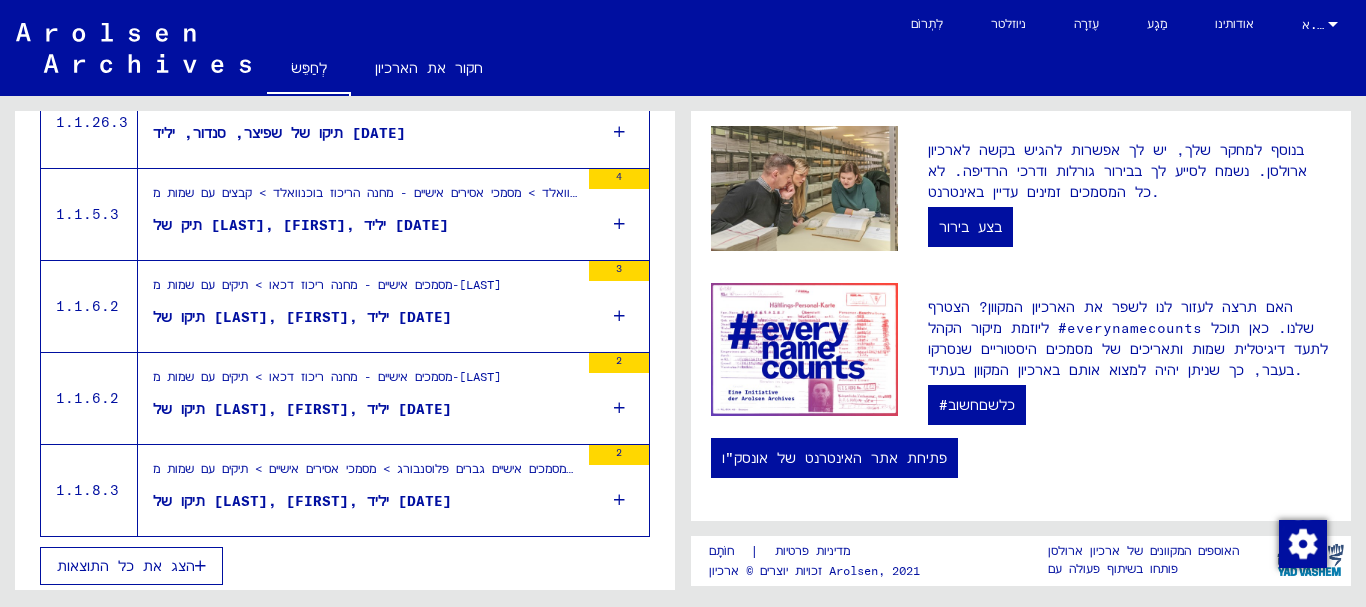 scroll, scrollTop: 485, scrollLeft: 0, axis: vertical 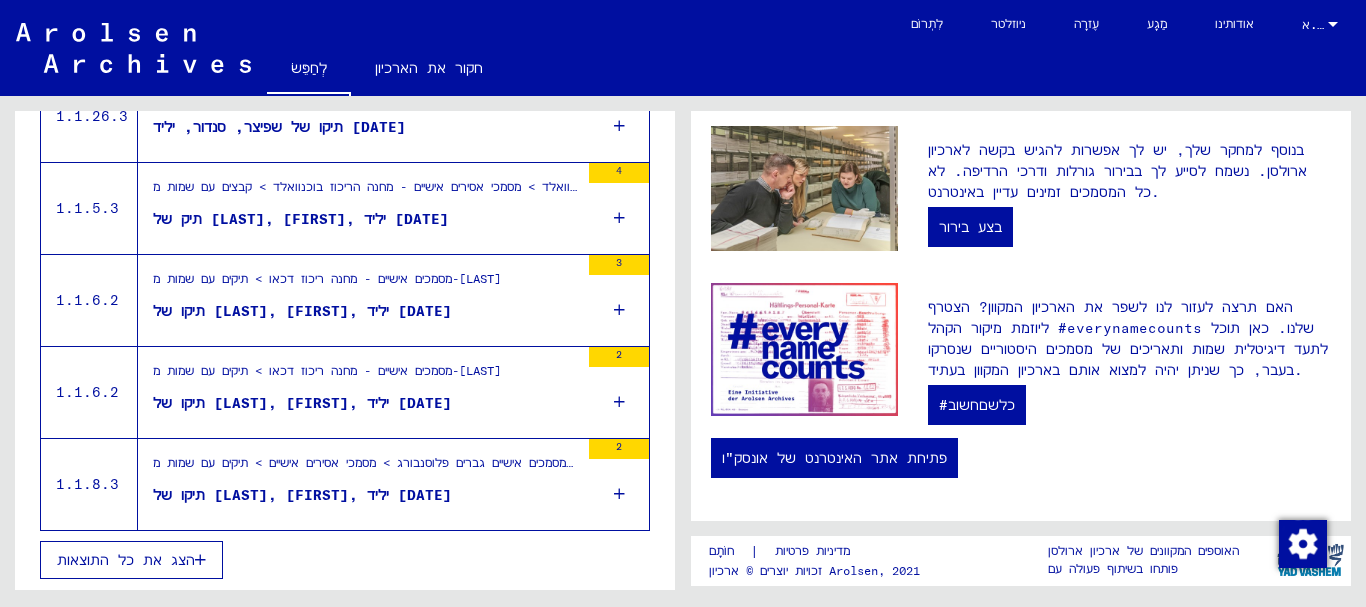 click on "הצג את כל התוצאות" at bounding box center [131, 560] 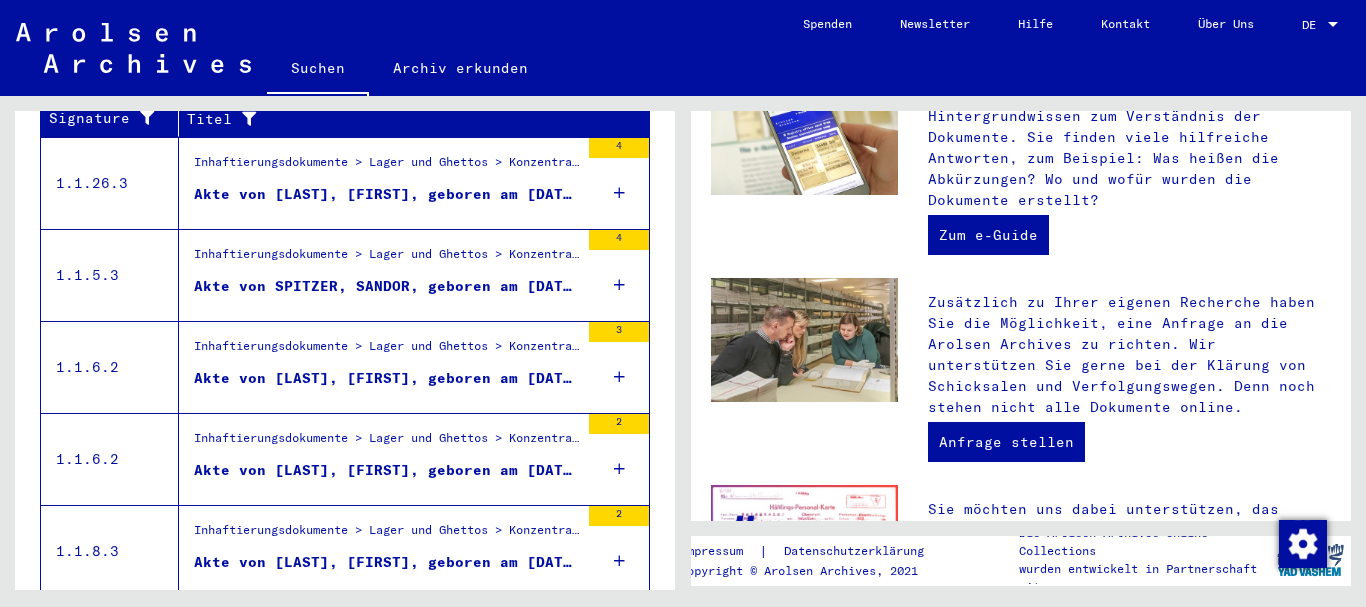scroll, scrollTop: 531, scrollLeft: 0, axis: vertical 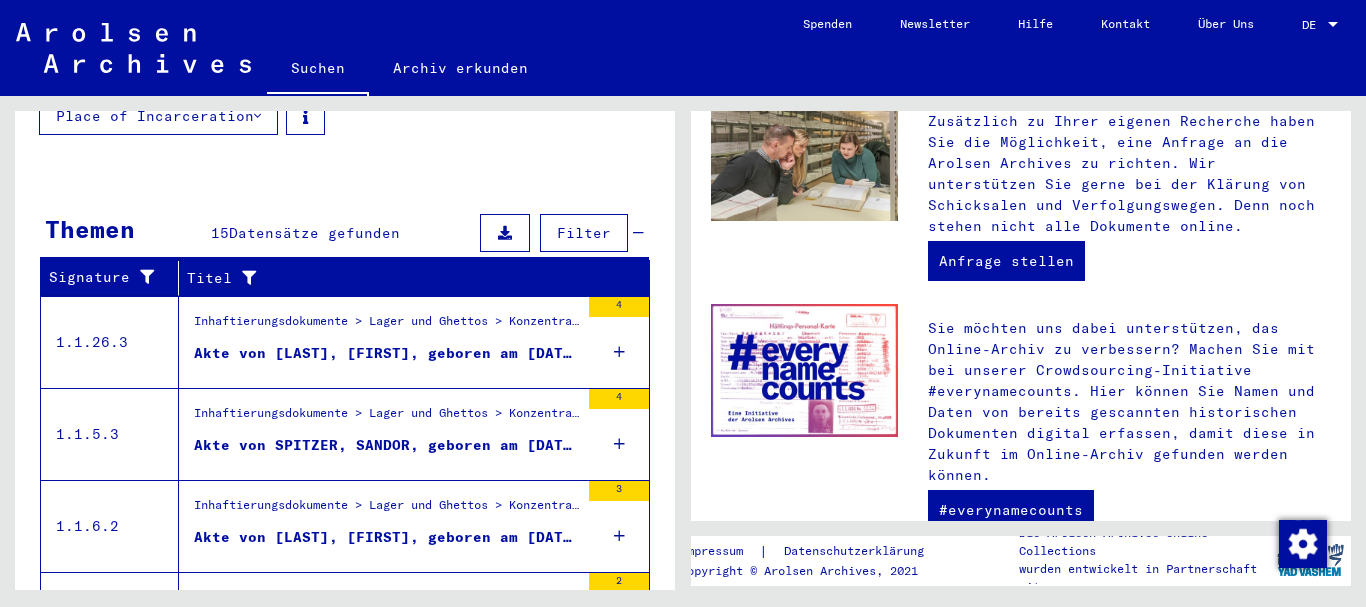 click on "Filter" at bounding box center [584, 233] 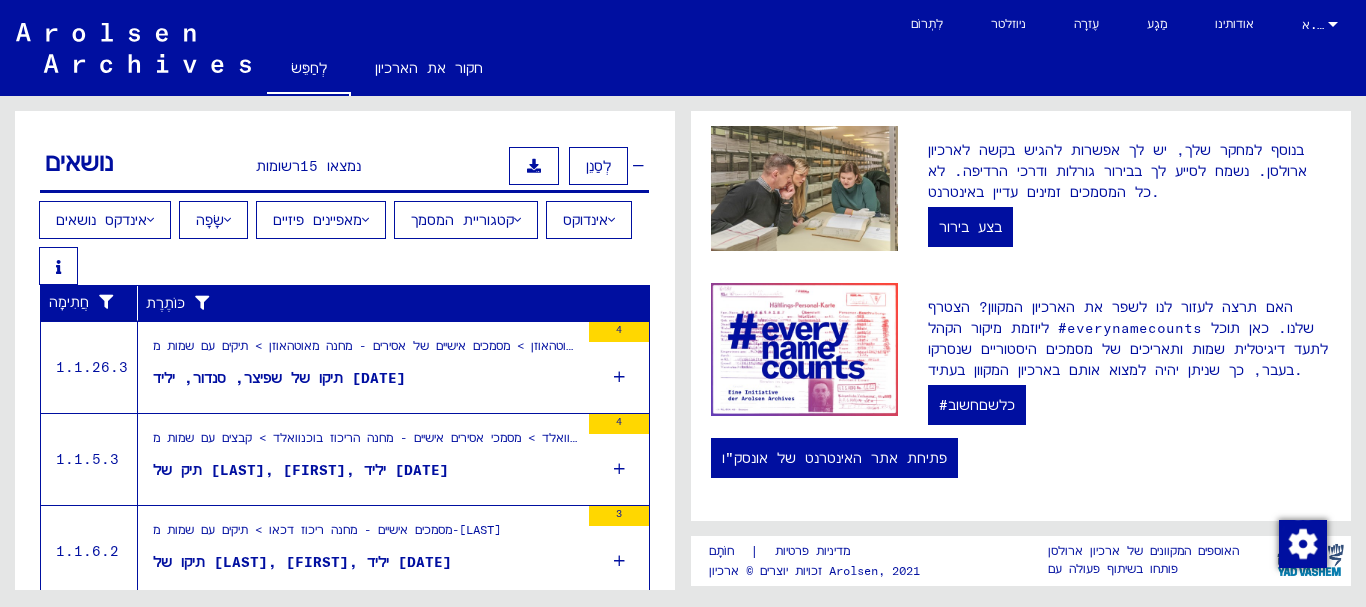 scroll, scrollTop: 659, scrollLeft: 0, axis: vertical 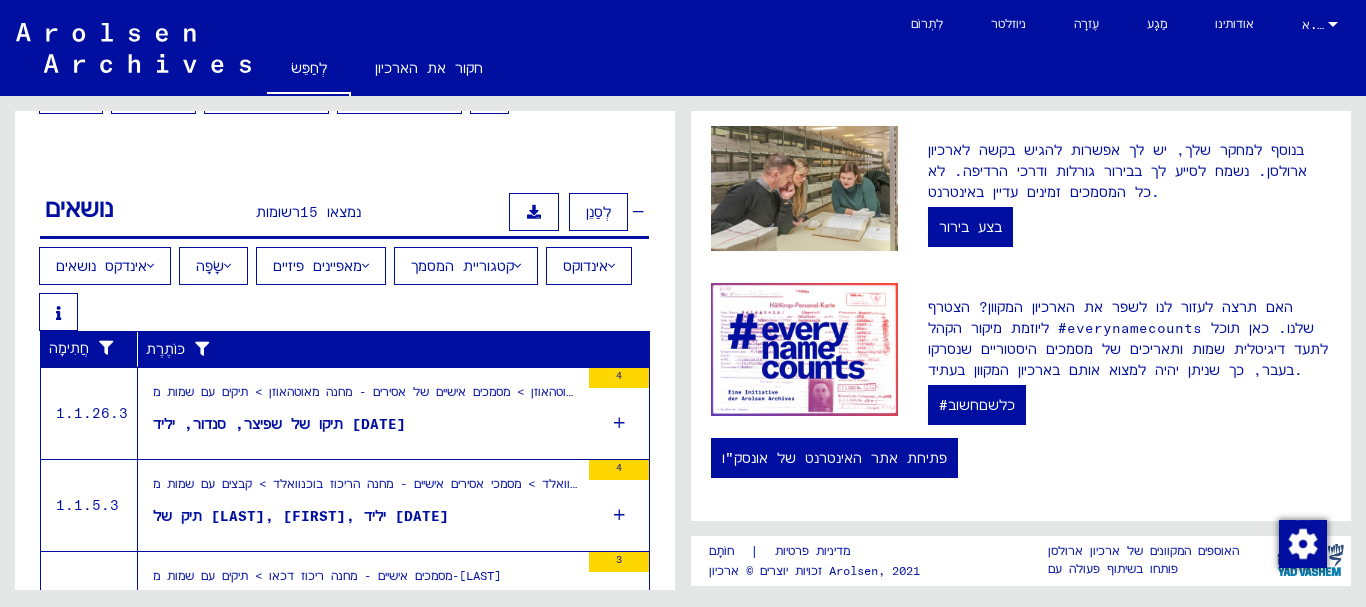 click on "שָׂפָה" at bounding box center [213, 266] 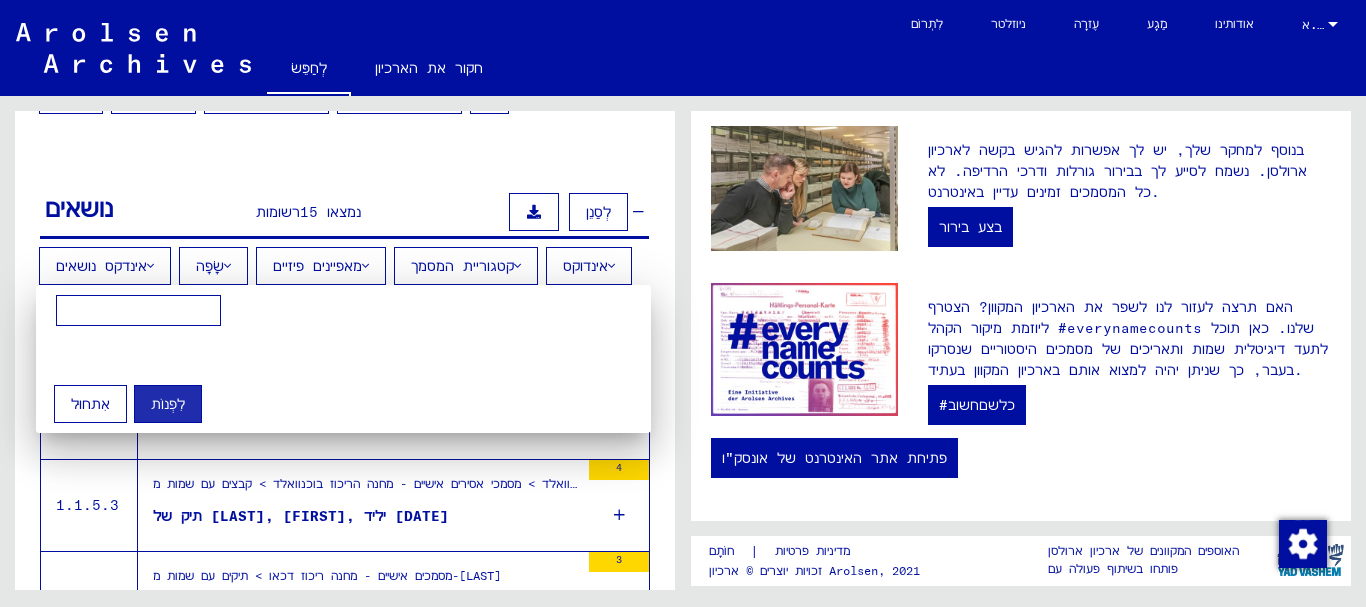 click at bounding box center (683, 303) 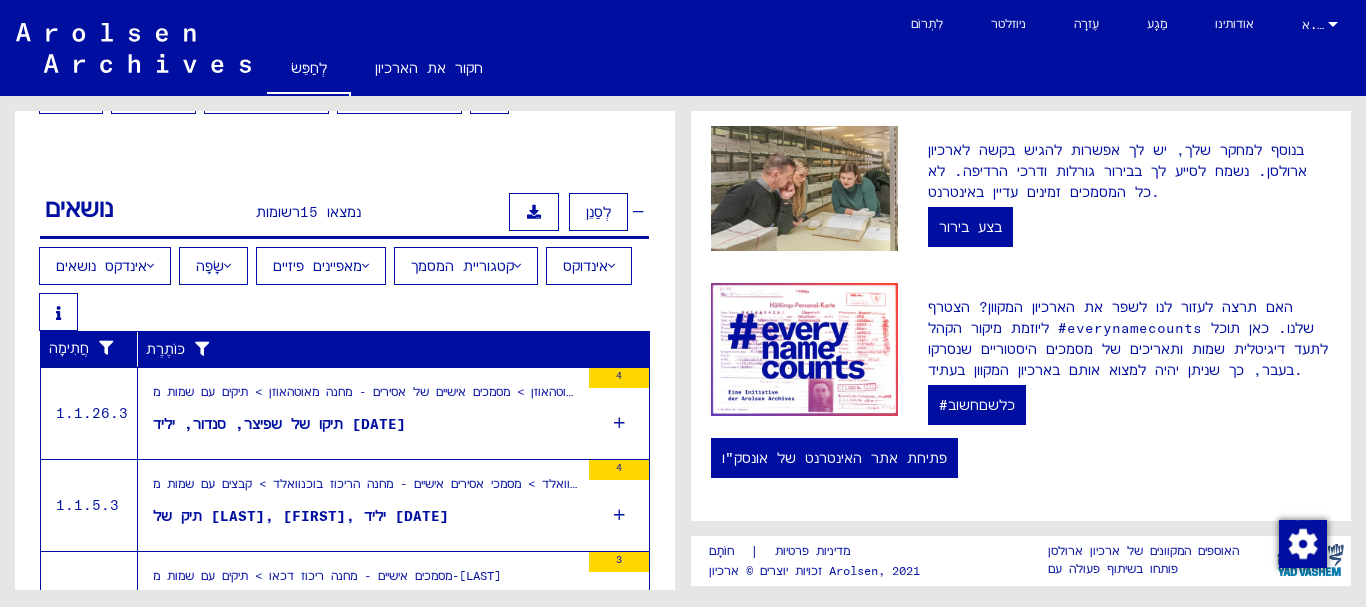 click on "אינדקס נושאים" at bounding box center (105, 266) 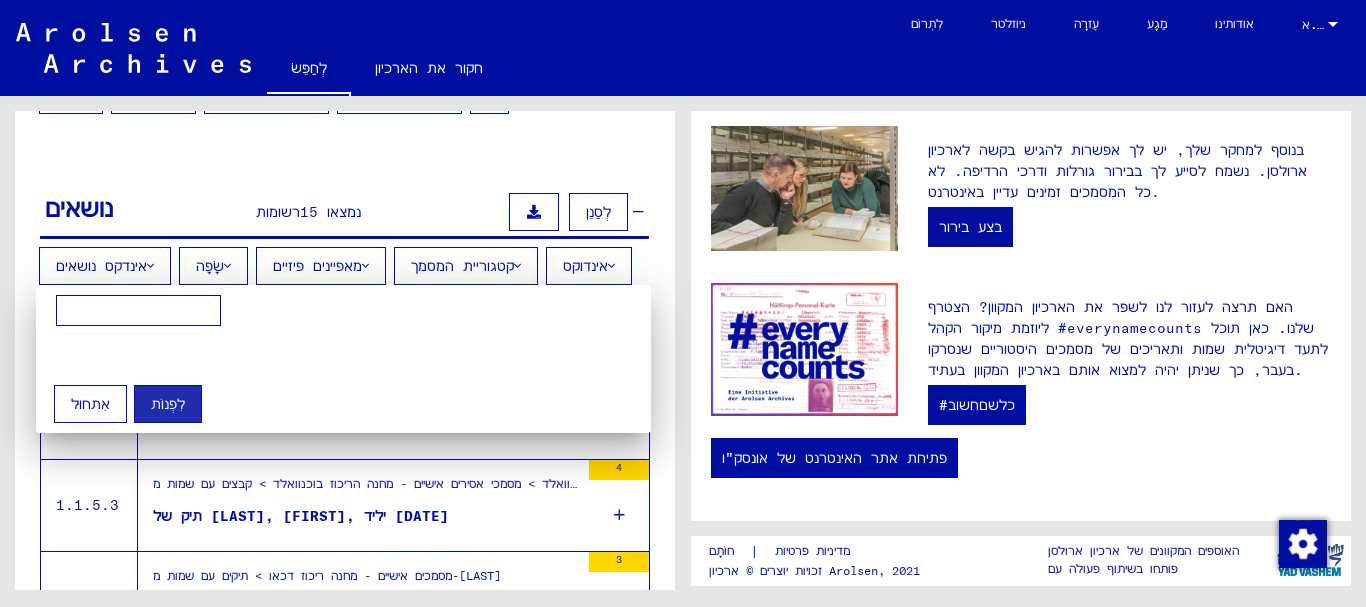 click at bounding box center (683, 303) 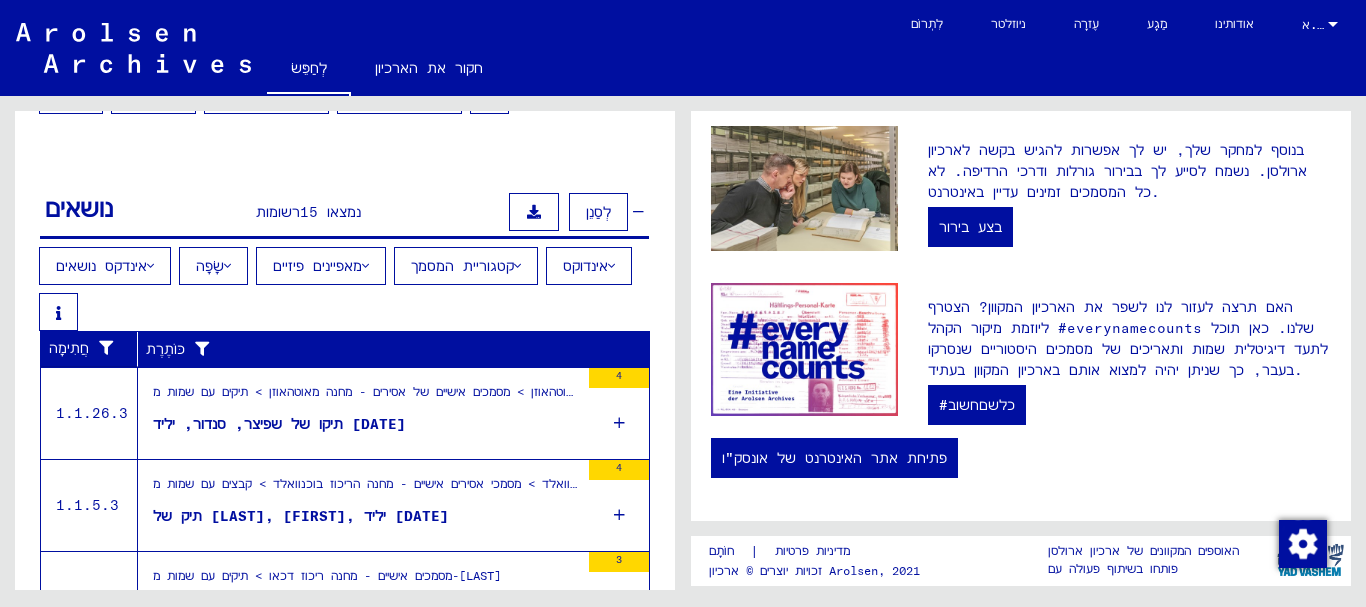 scroll, scrollTop: 746, scrollLeft: 0, axis: vertical 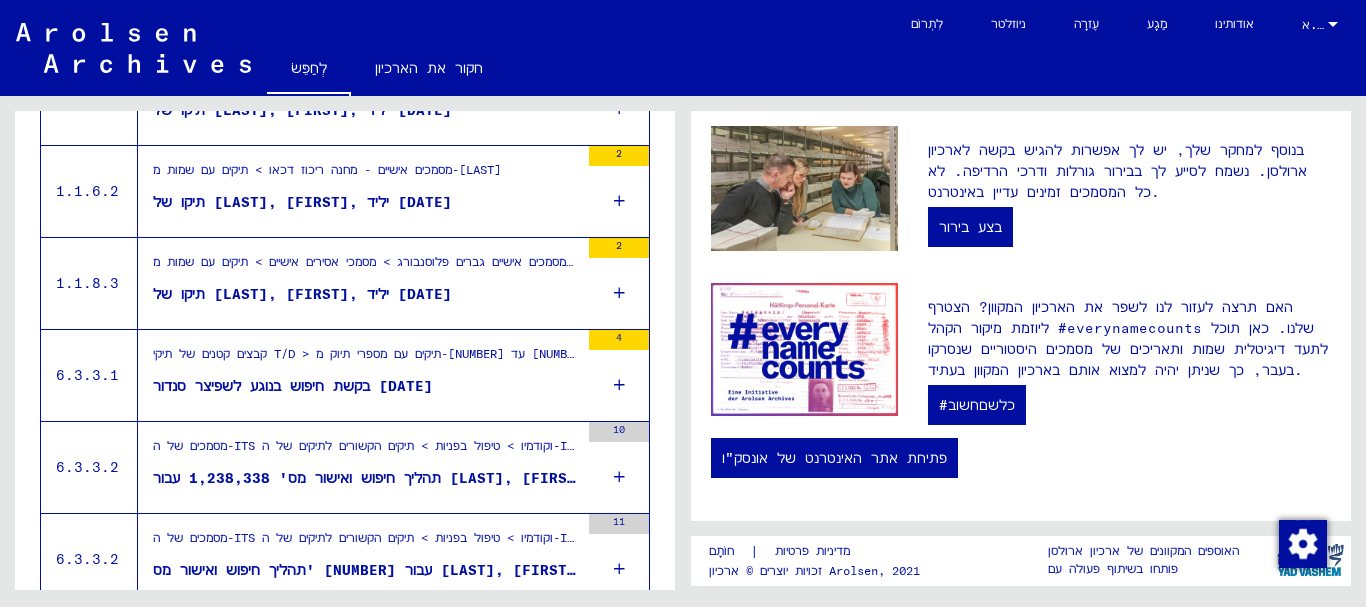 click at bounding box center [619, 201] 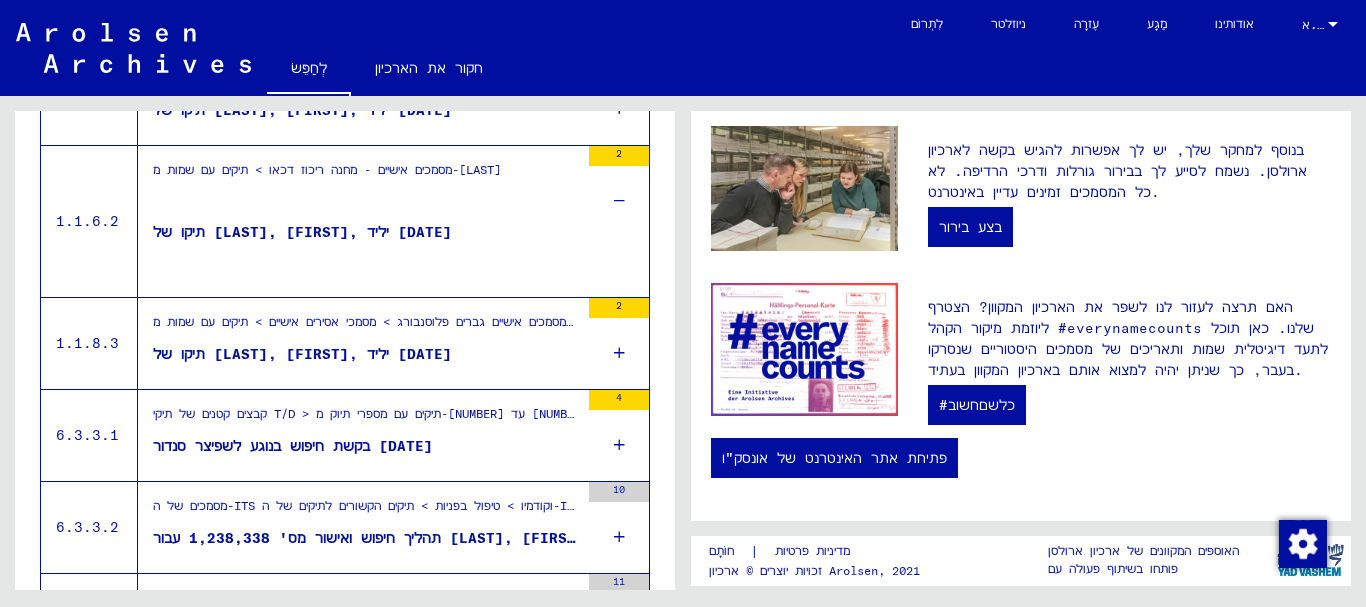 click on "1.1.6.2" at bounding box center [87, 221] 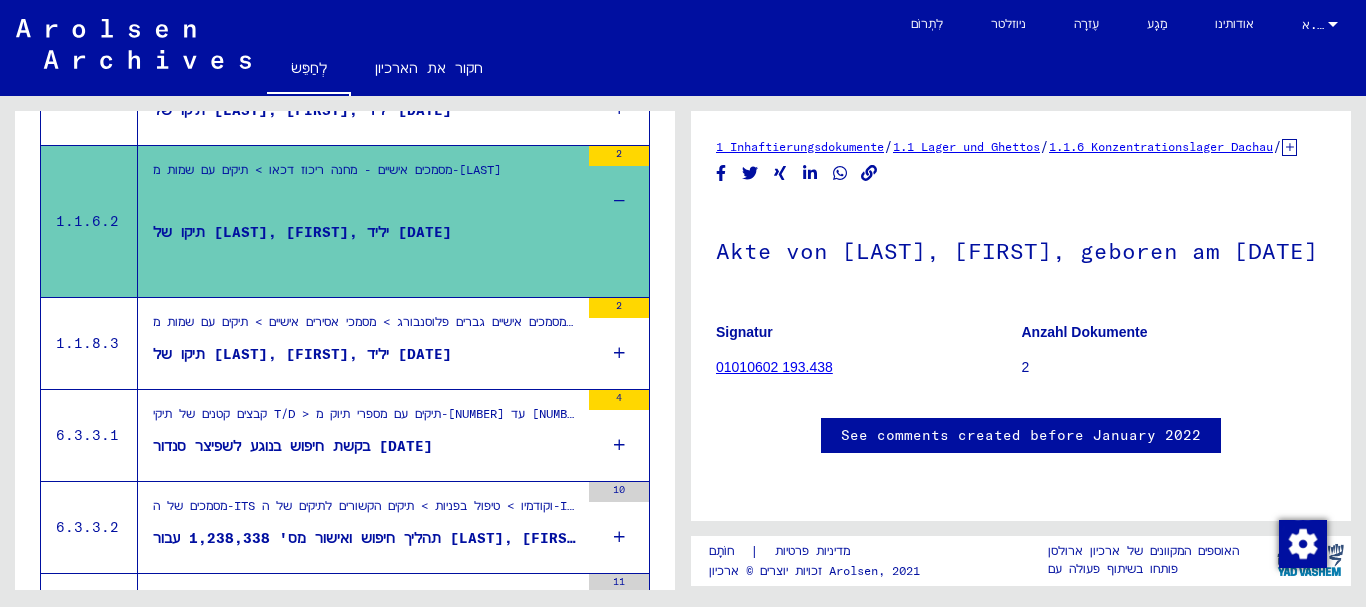 scroll, scrollTop: 0, scrollLeft: 0, axis: both 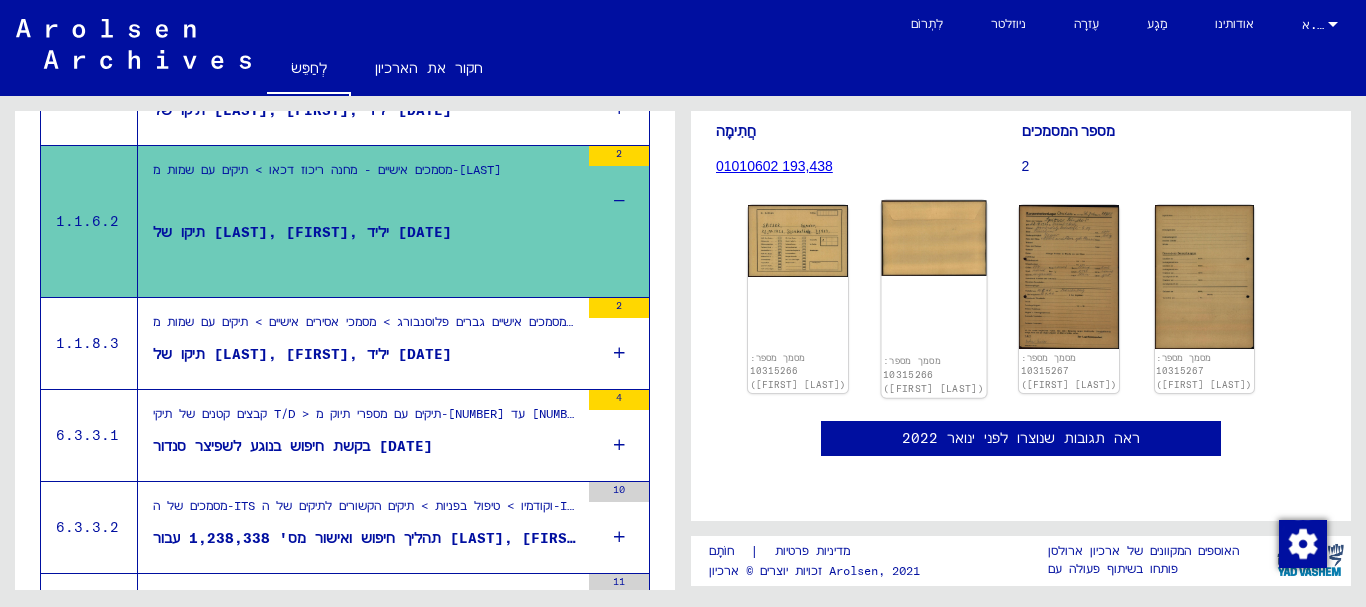 click 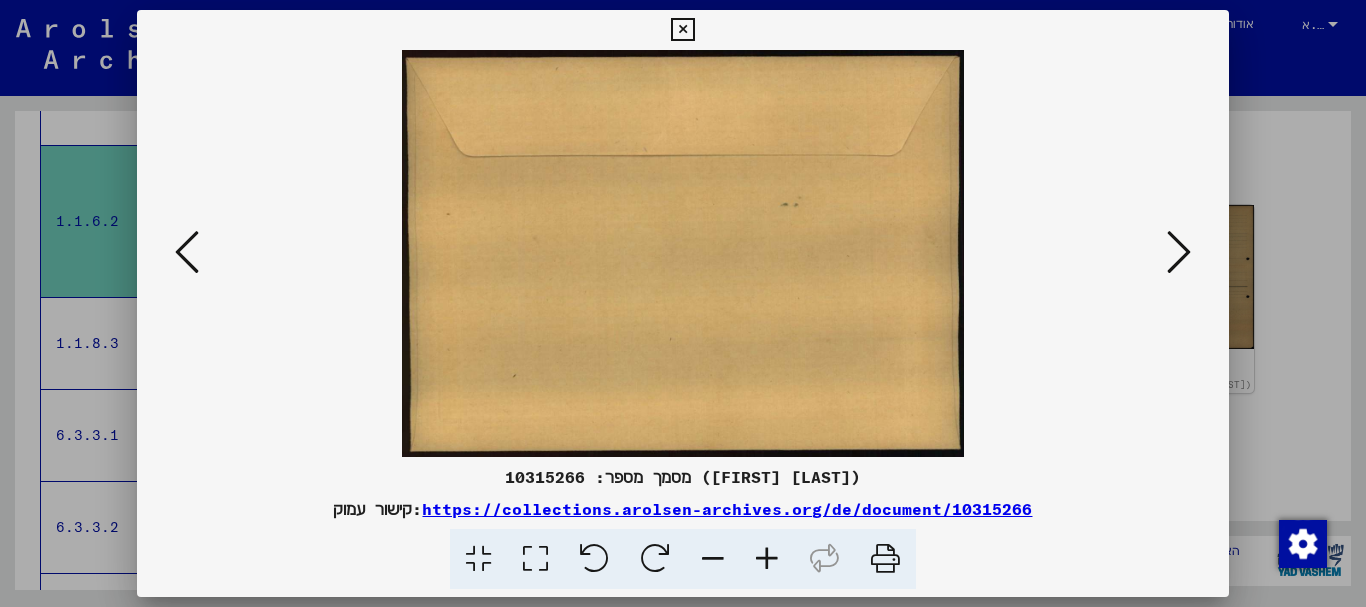 click at bounding box center [683, 253] 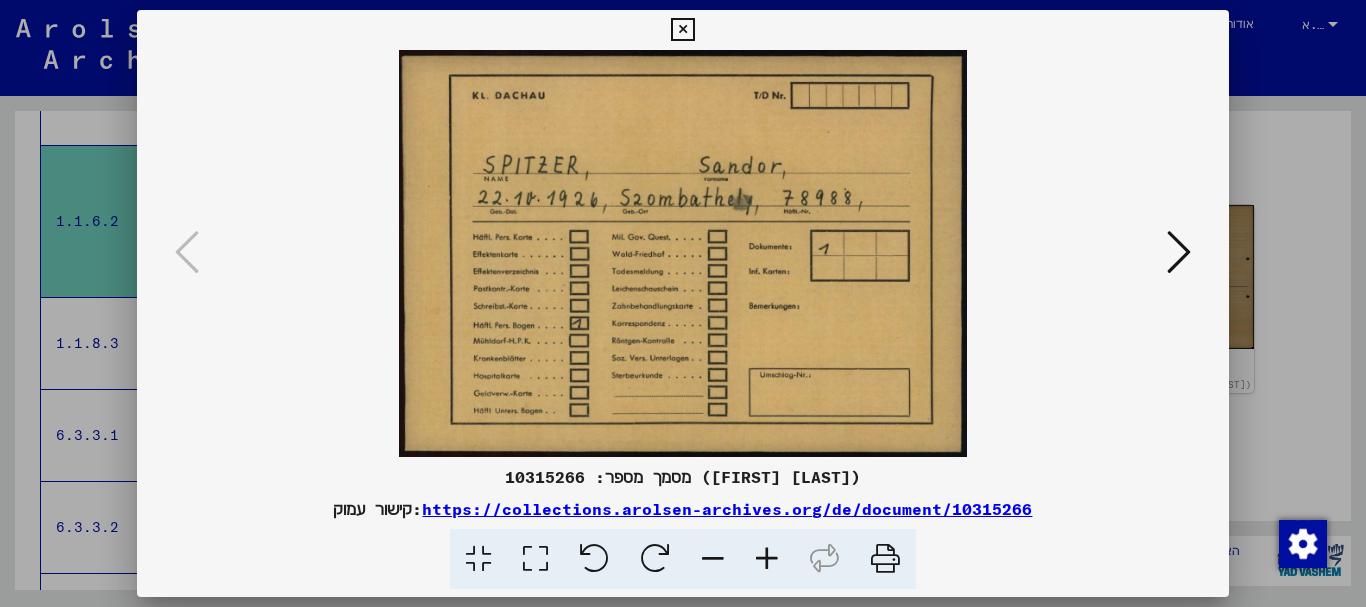 click at bounding box center [1179, 252] 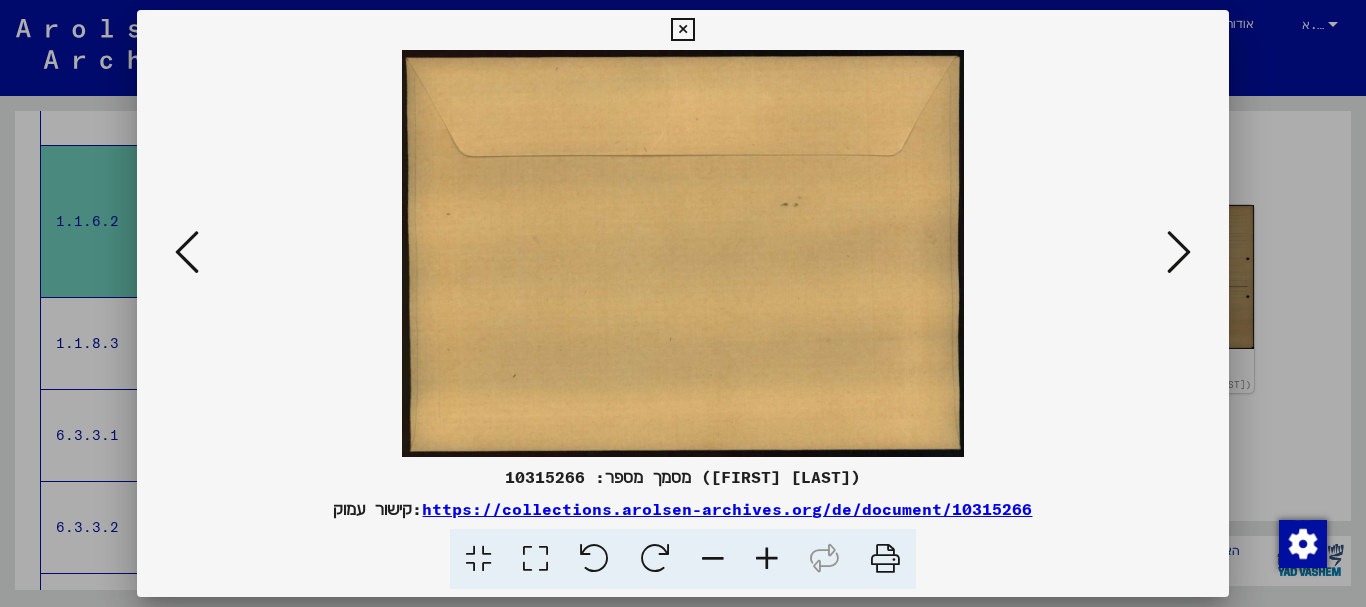 click at bounding box center (1179, 252) 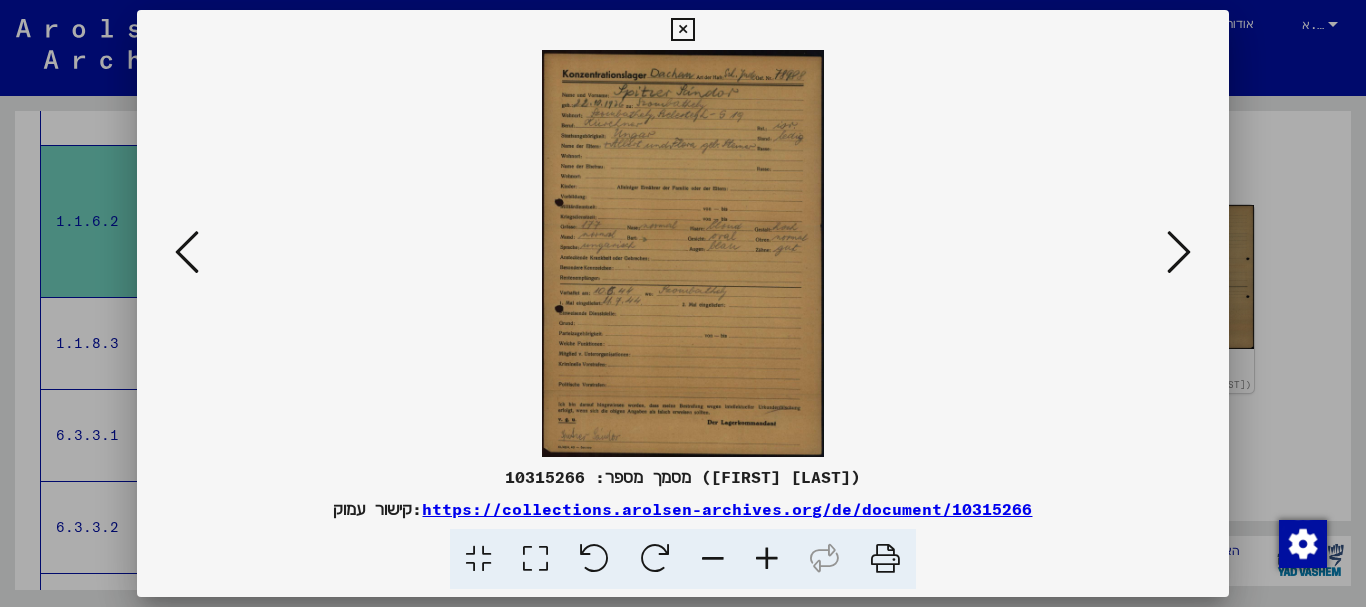 click at bounding box center [1179, 252] 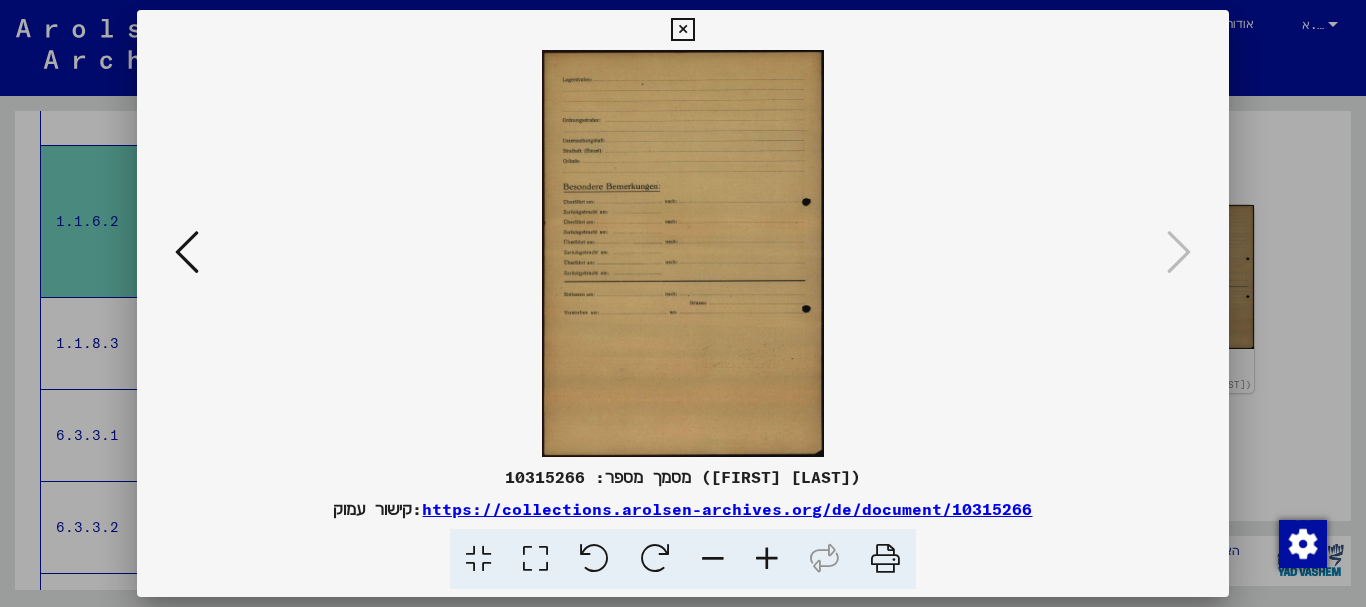 click at bounding box center [187, 252] 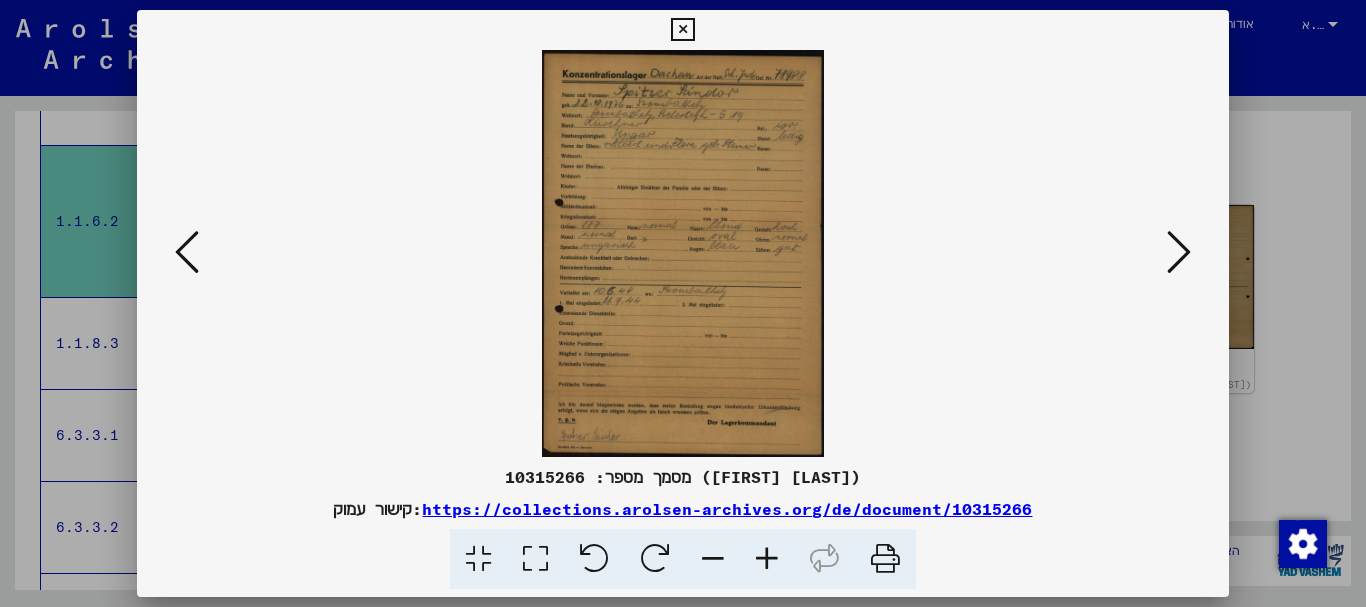 click at bounding box center (187, 252) 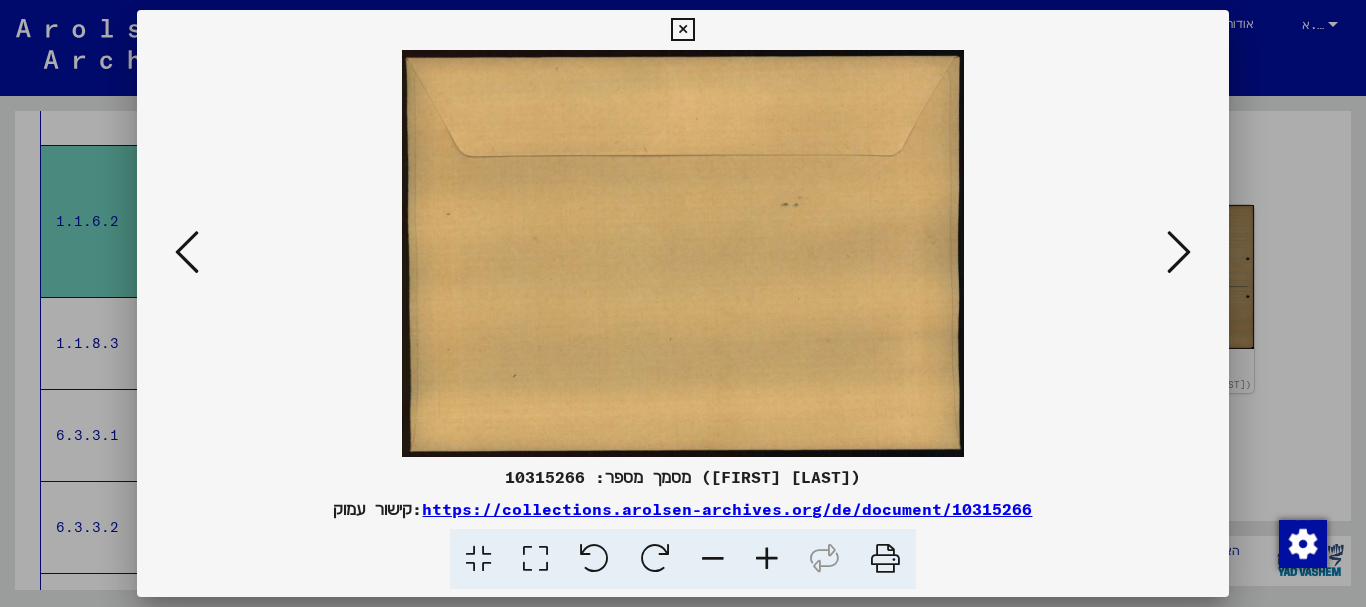 click at bounding box center (187, 252) 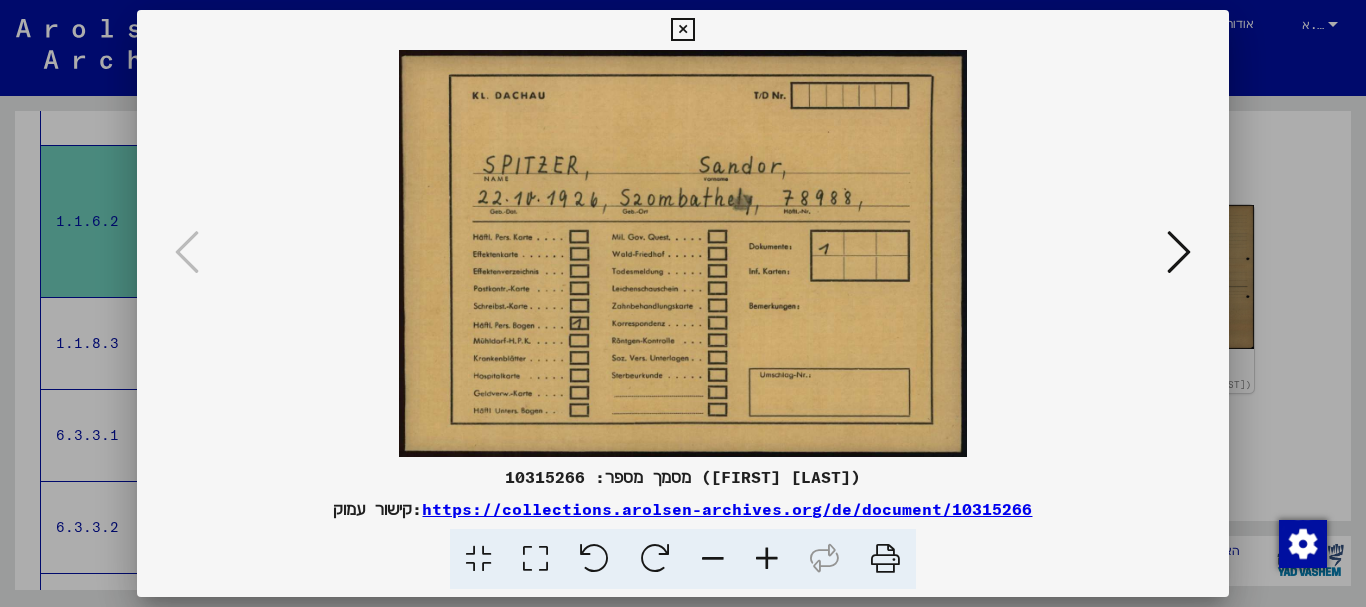click at bounding box center (683, 303) 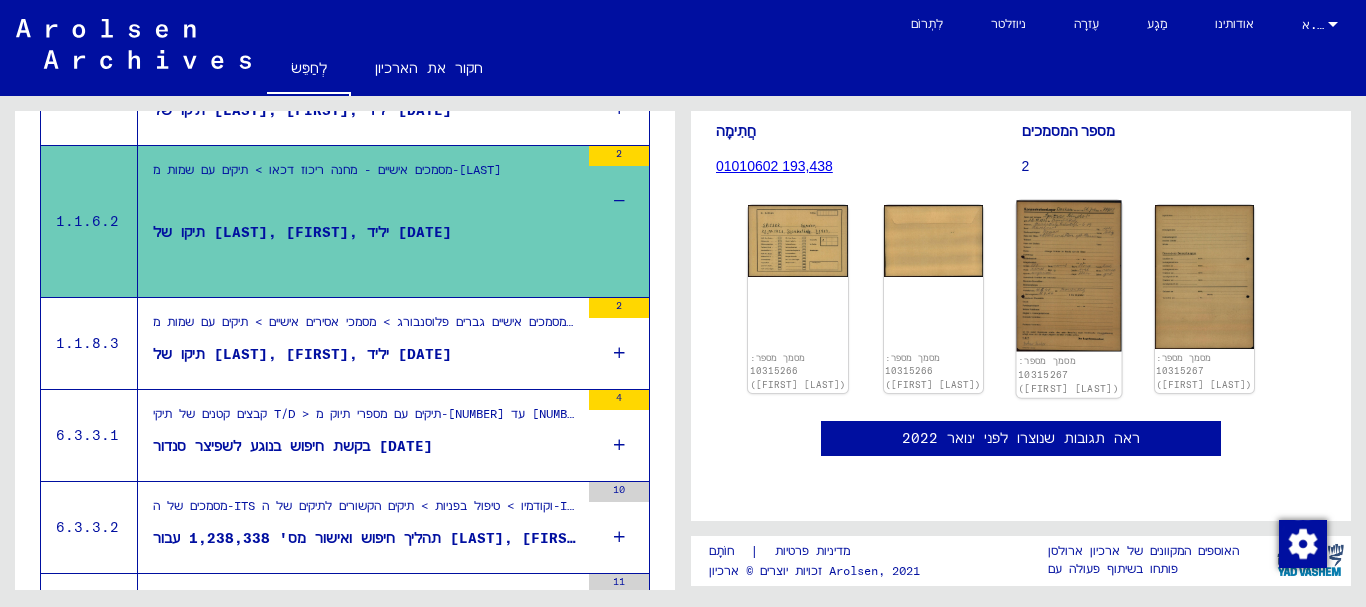 click 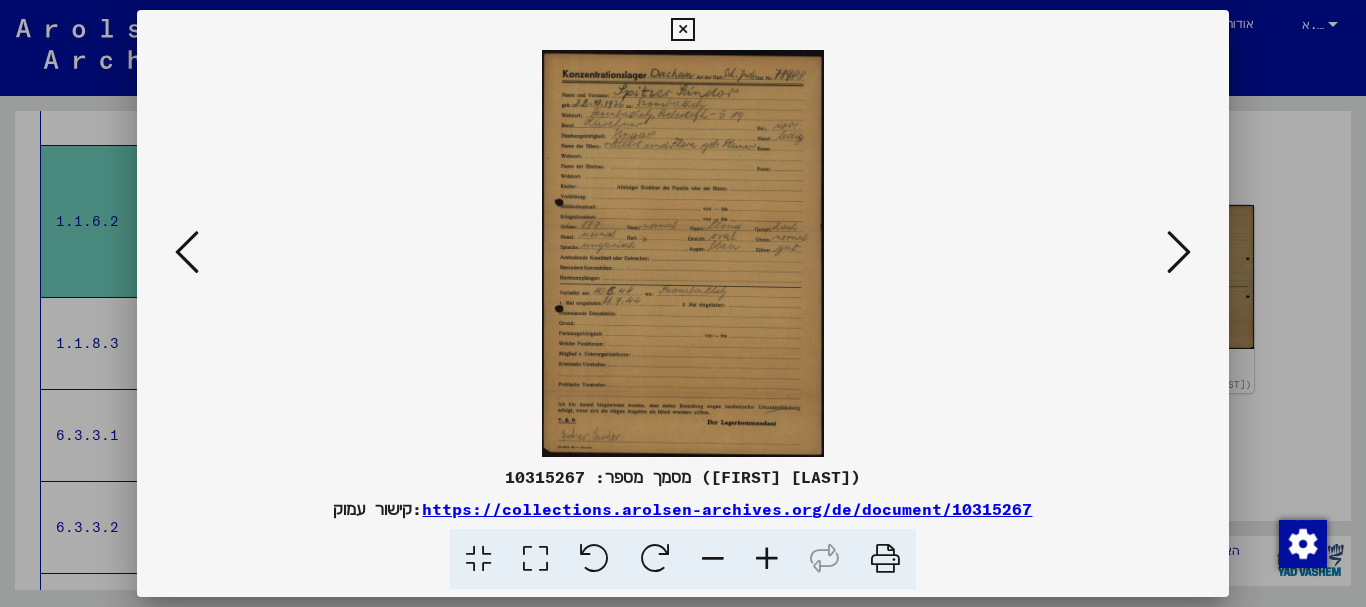 click at bounding box center (683, 253) 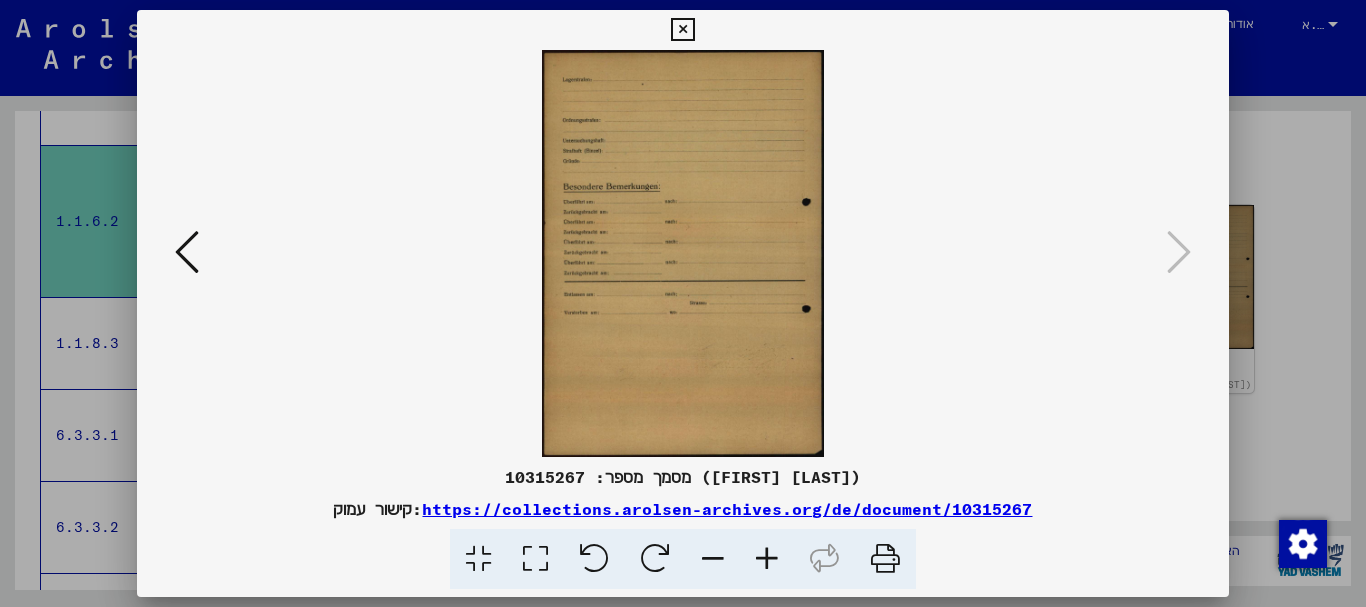click at bounding box center [187, 252] 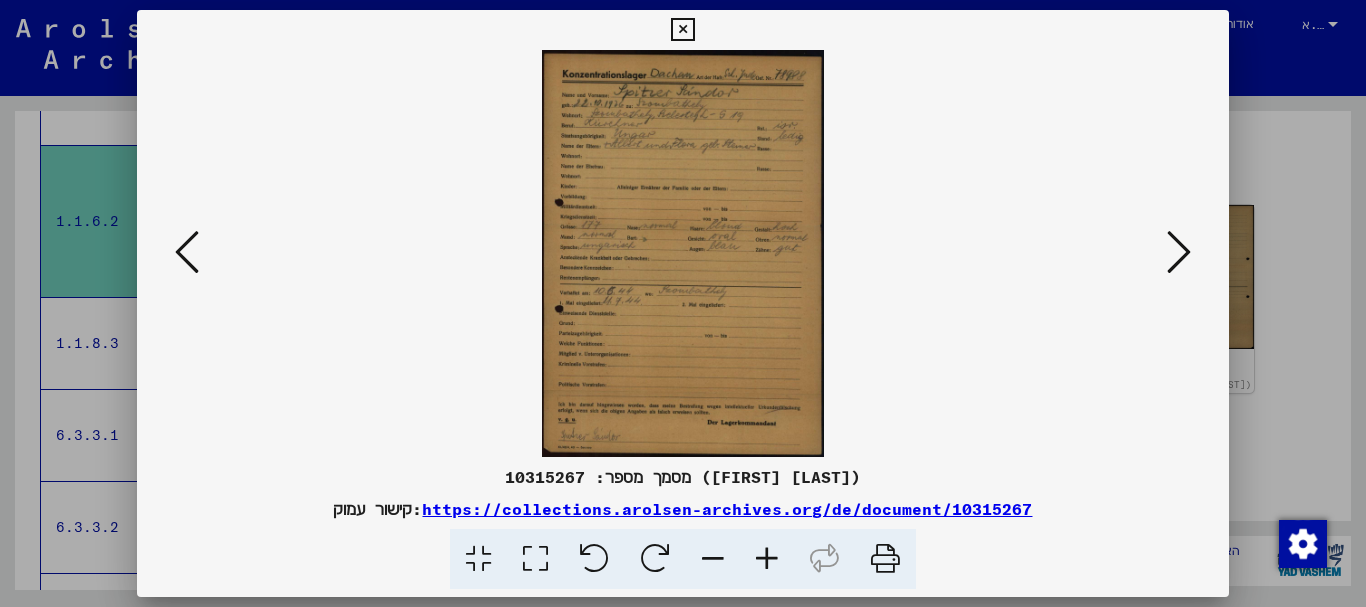 click at bounding box center [187, 252] 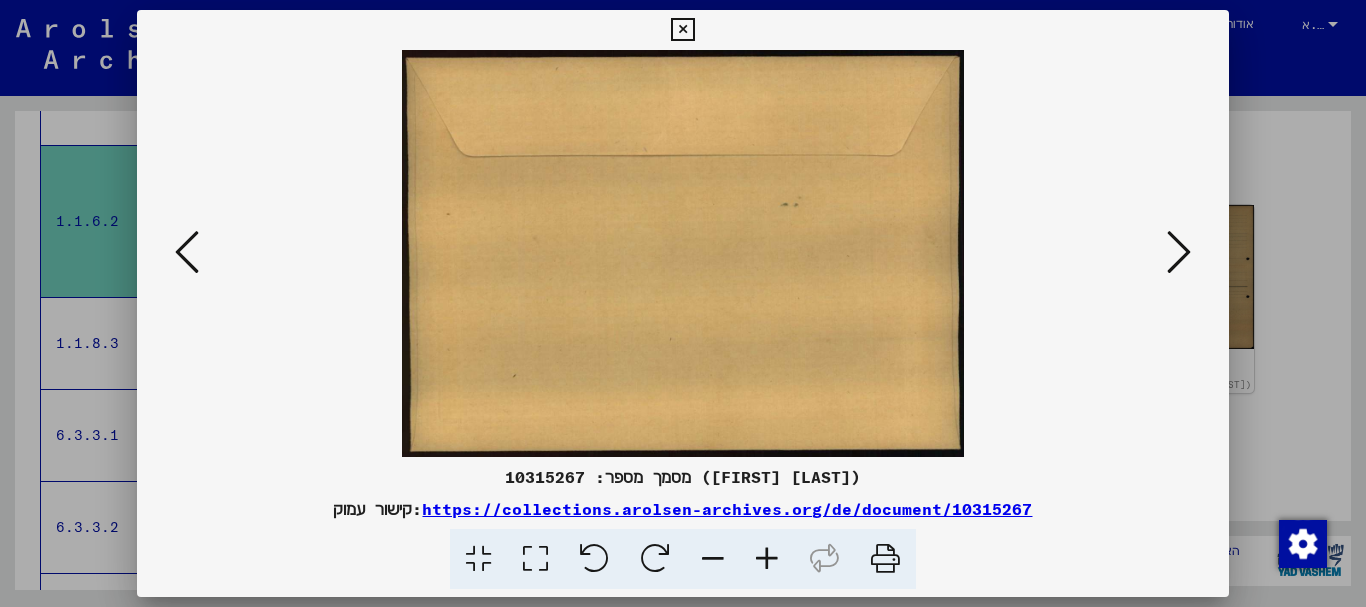 click at bounding box center (187, 252) 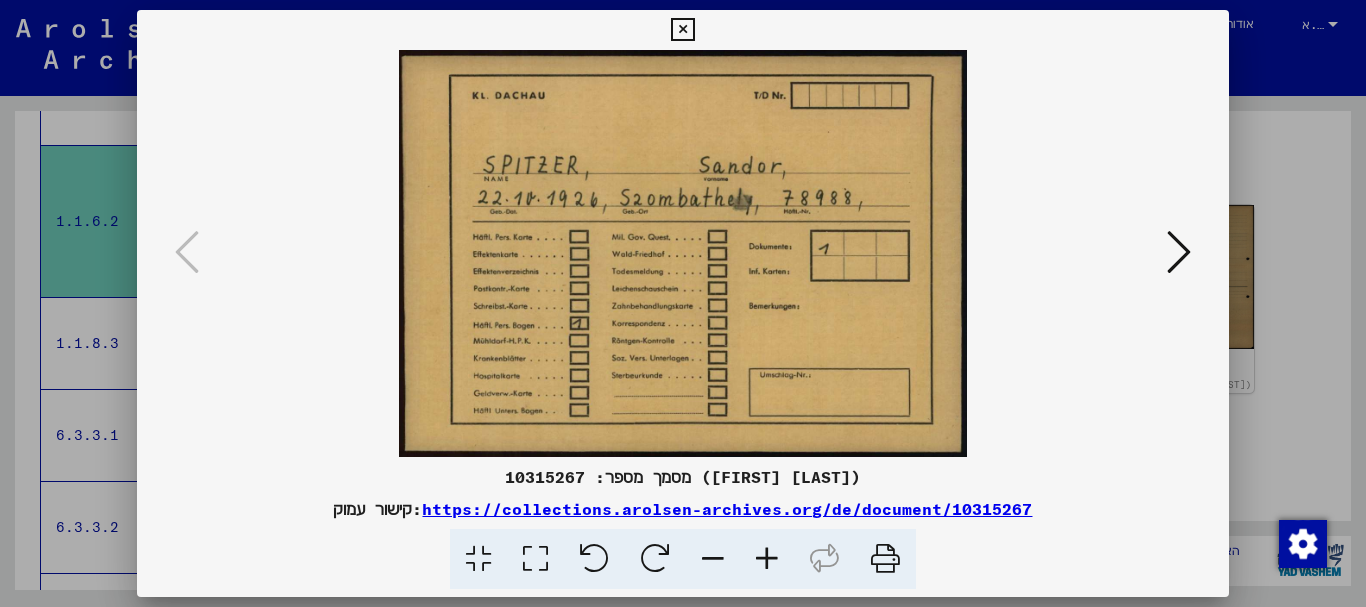 drag, startPoint x: 738, startPoint y: 199, endPoint x: 657, endPoint y: 219, distance: 83.43261 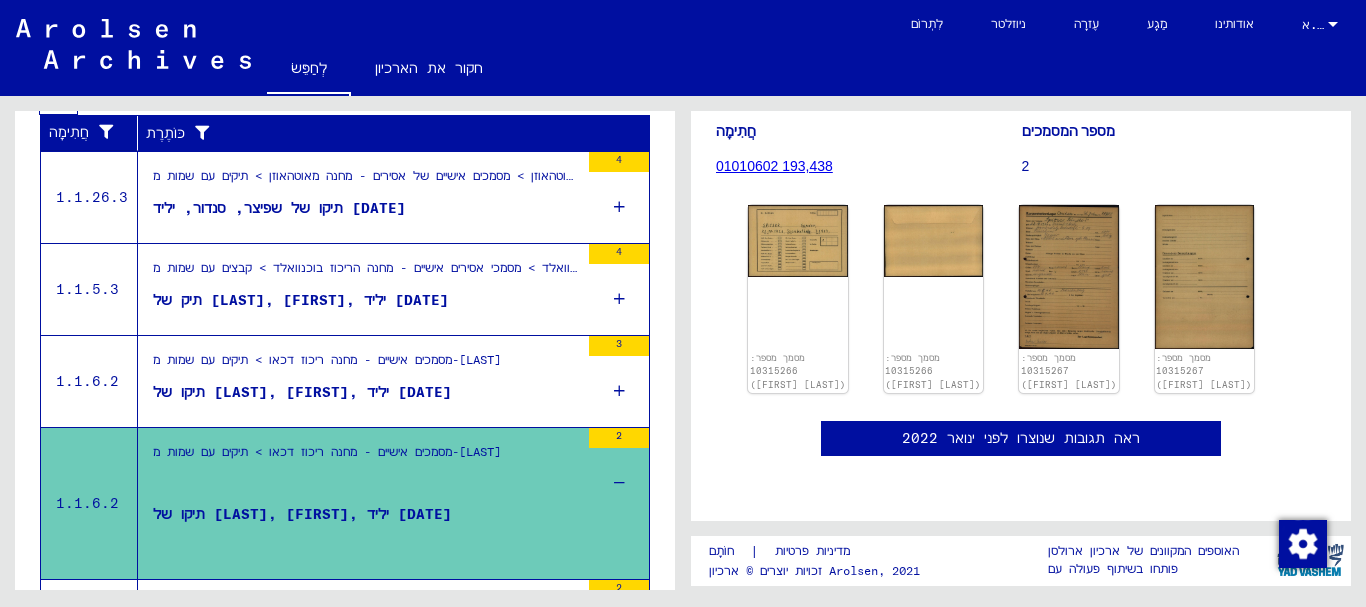 scroll, scrollTop: 482, scrollLeft: 0, axis: vertical 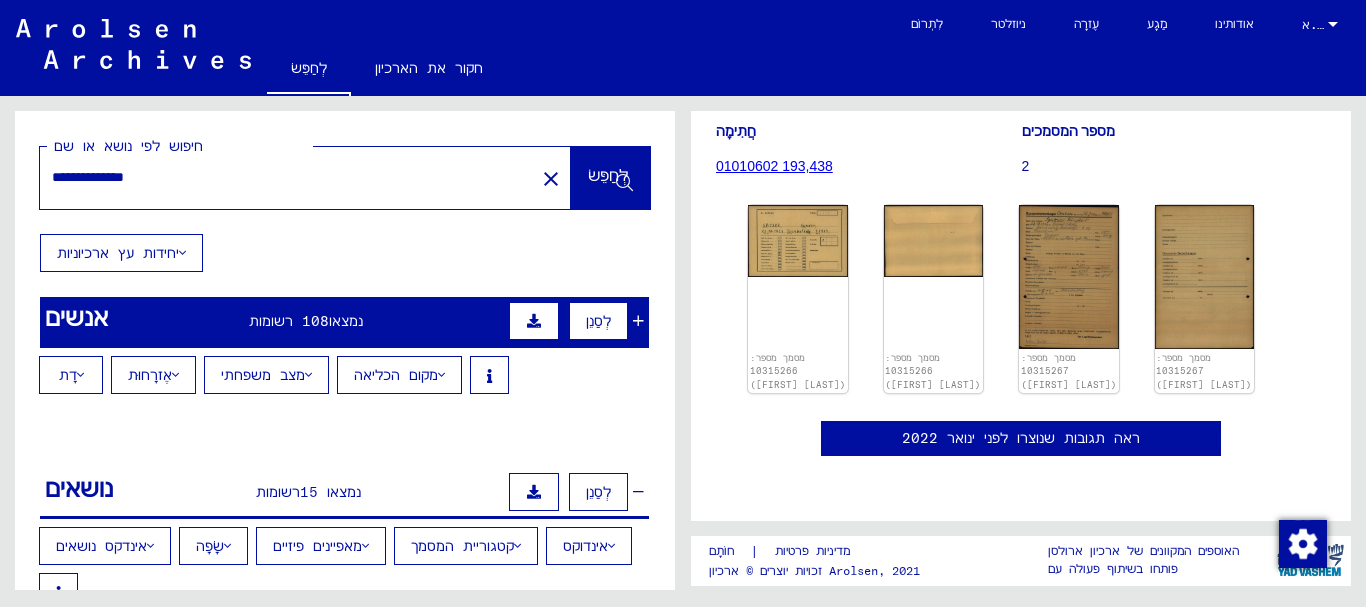 drag, startPoint x: 105, startPoint y: 178, endPoint x: 46, endPoint y: 173, distance: 59.211487 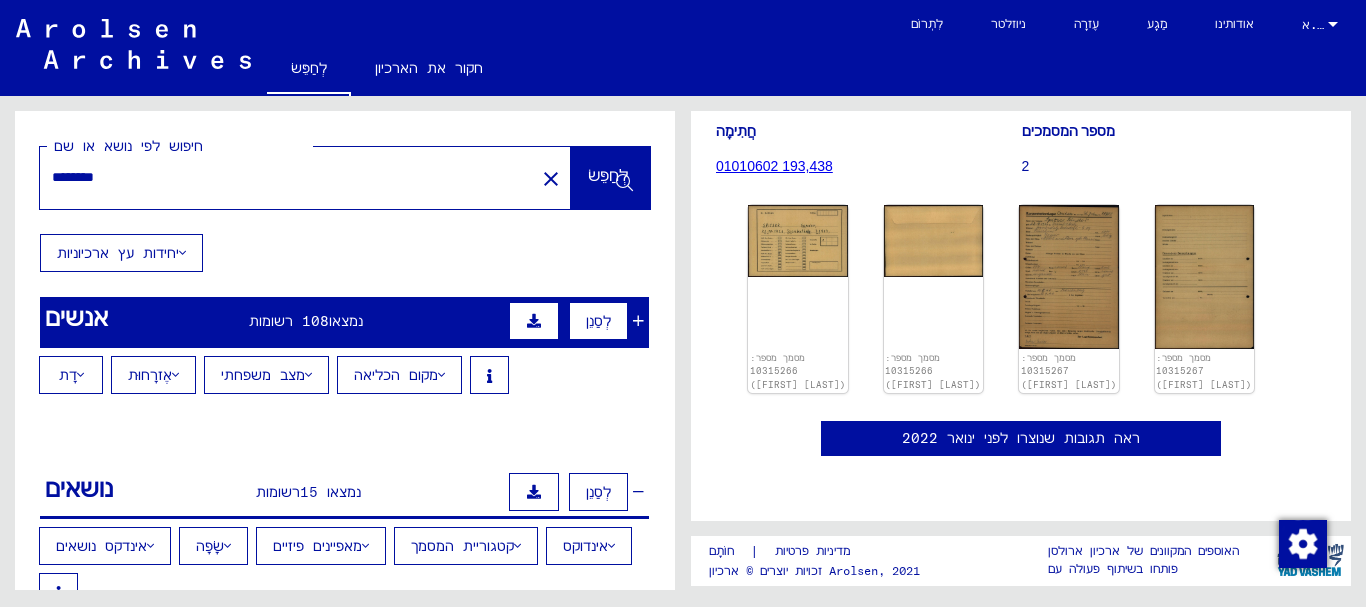 type on "*******" 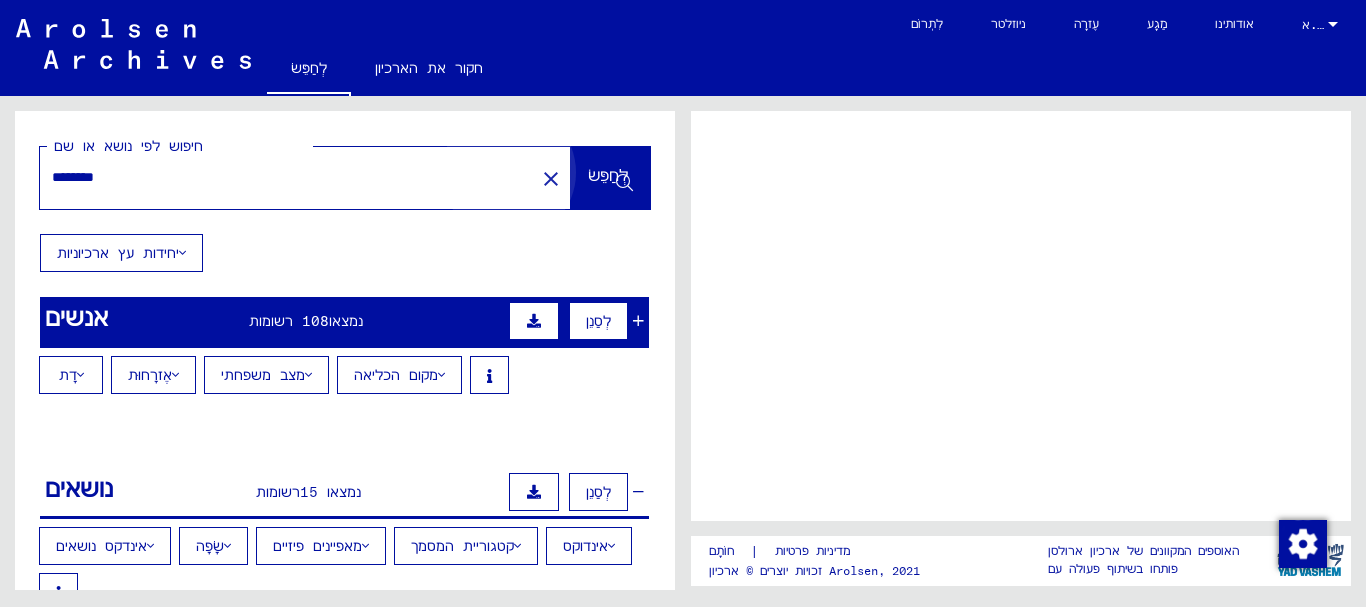 scroll, scrollTop: 0, scrollLeft: 0, axis: both 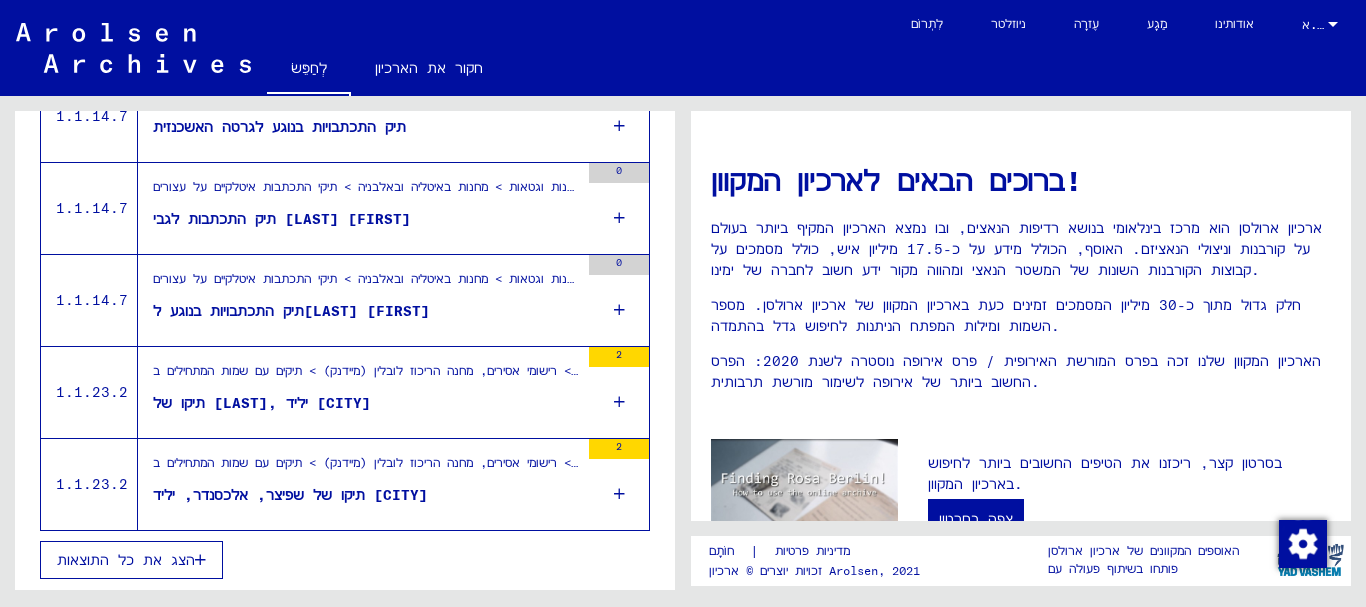 click on "הצג את כל התוצאות" at bounding box center [126, 560] 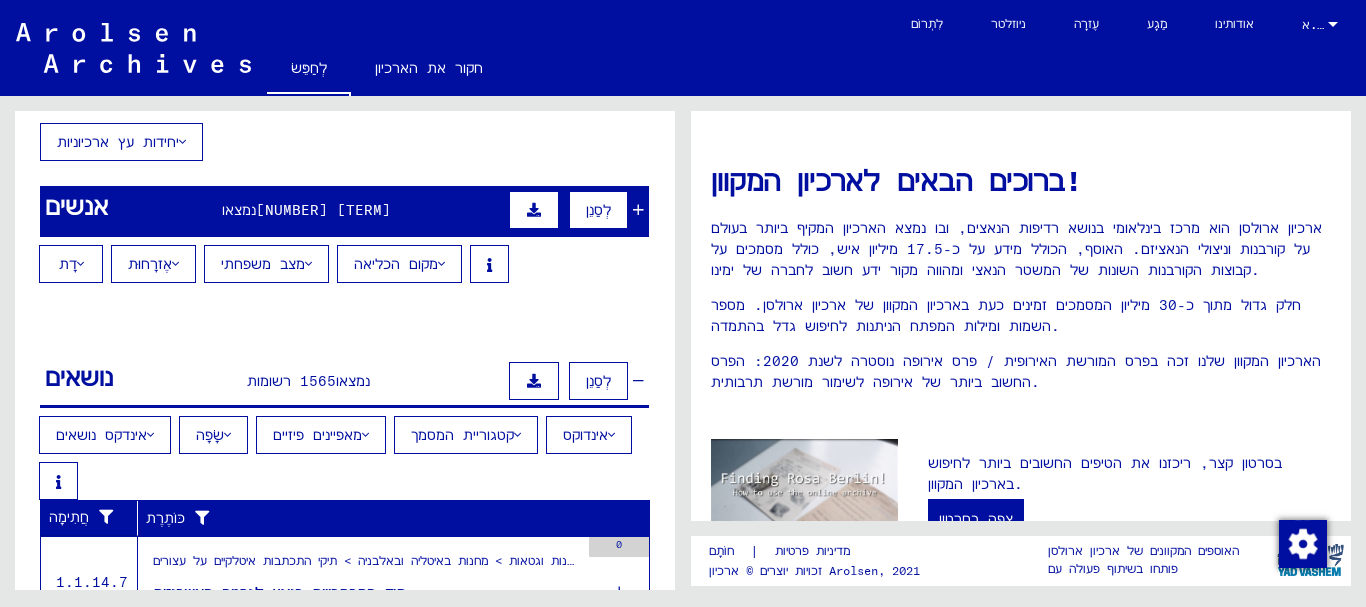 scroll, scrollTop: 0, scrollLeft: 0, axis: both 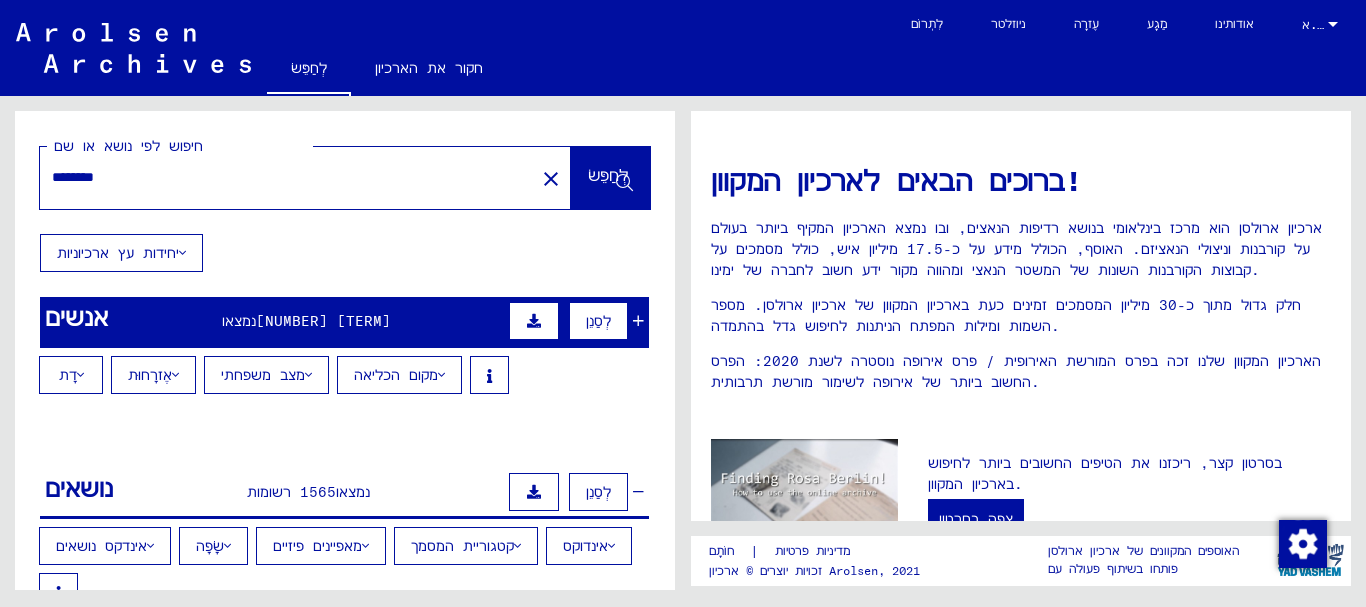 click on "לְסַנֵן" at bounding box center [598, 321] 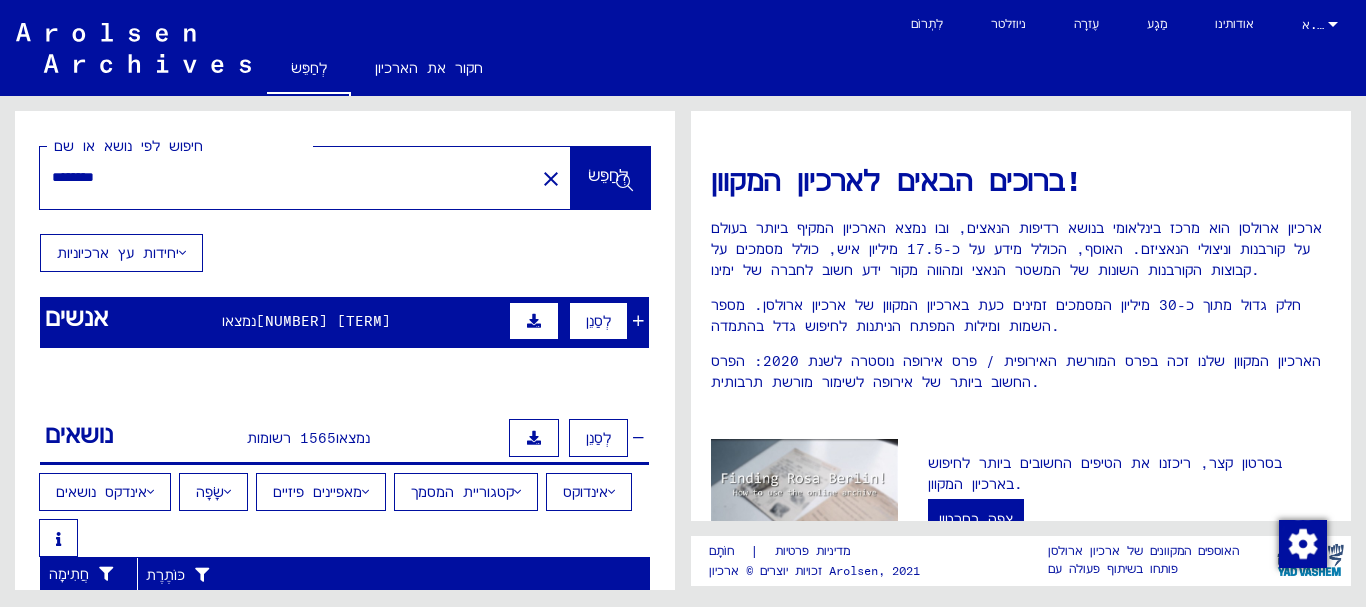 click on "לְסַנֵן" at bounding box center [598, 321] 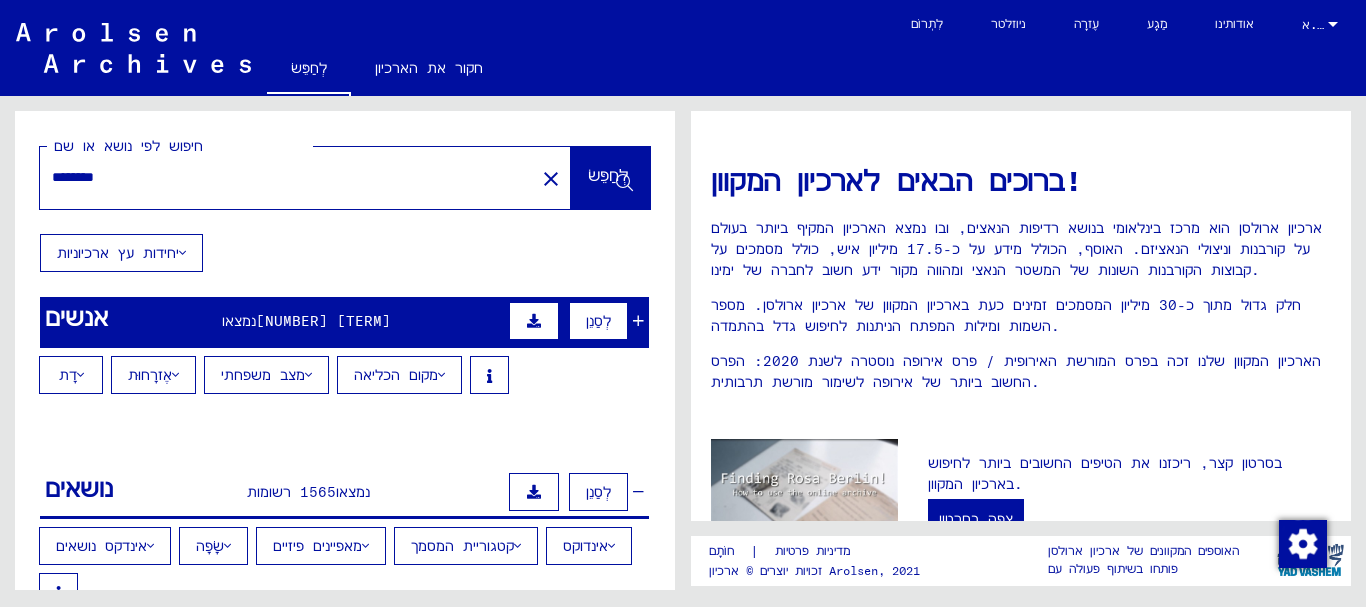 click on "אֶזרָחוּת" at bounding box center (150, 375) 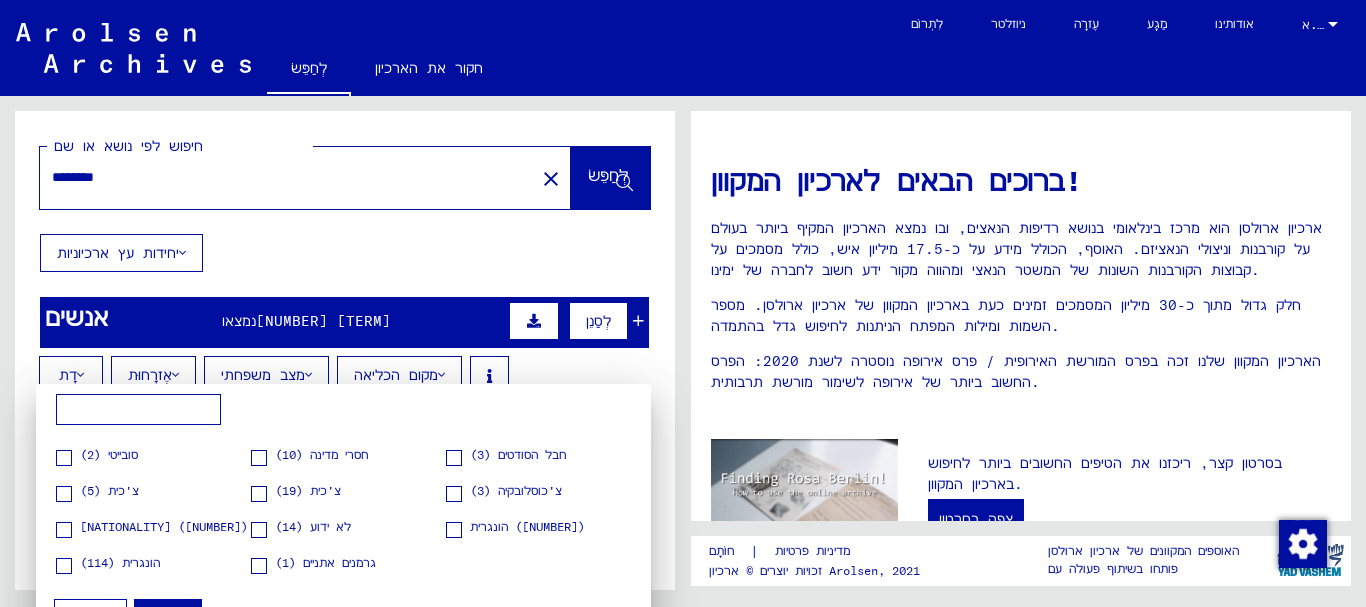 scroll, scrollTop: 317, scrollLeft: 0, axis: vertical 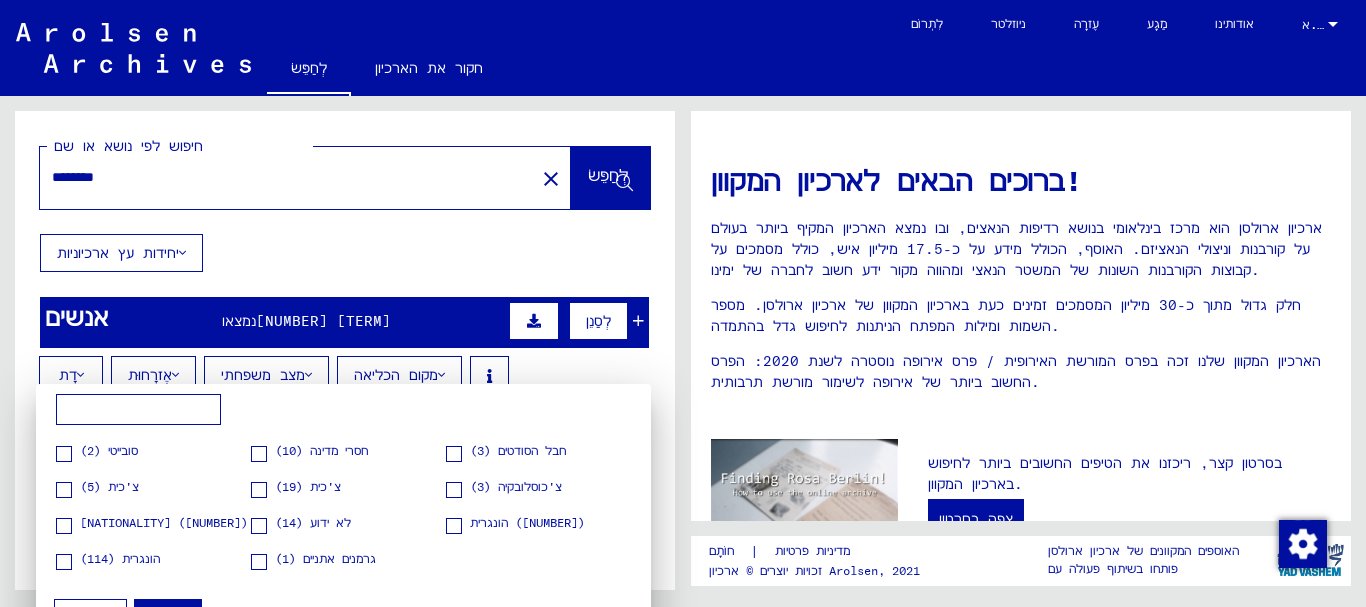 click at bounding box center [683, 303] 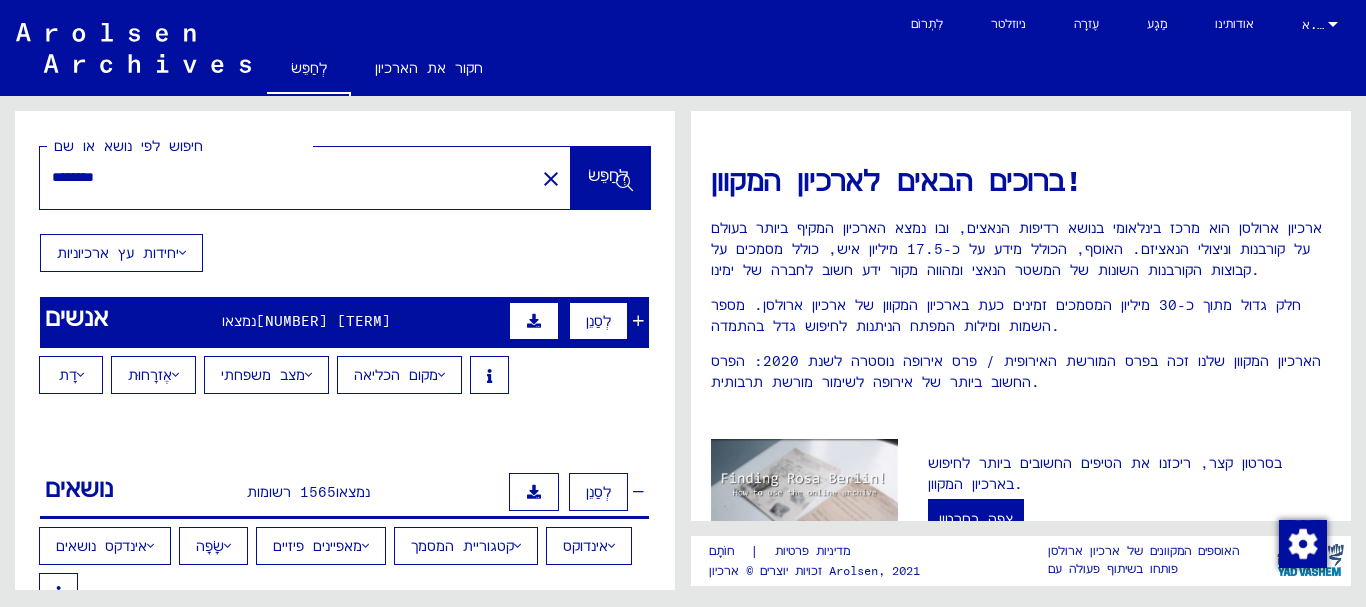 click on "יחידות עץ ארכיוניות" 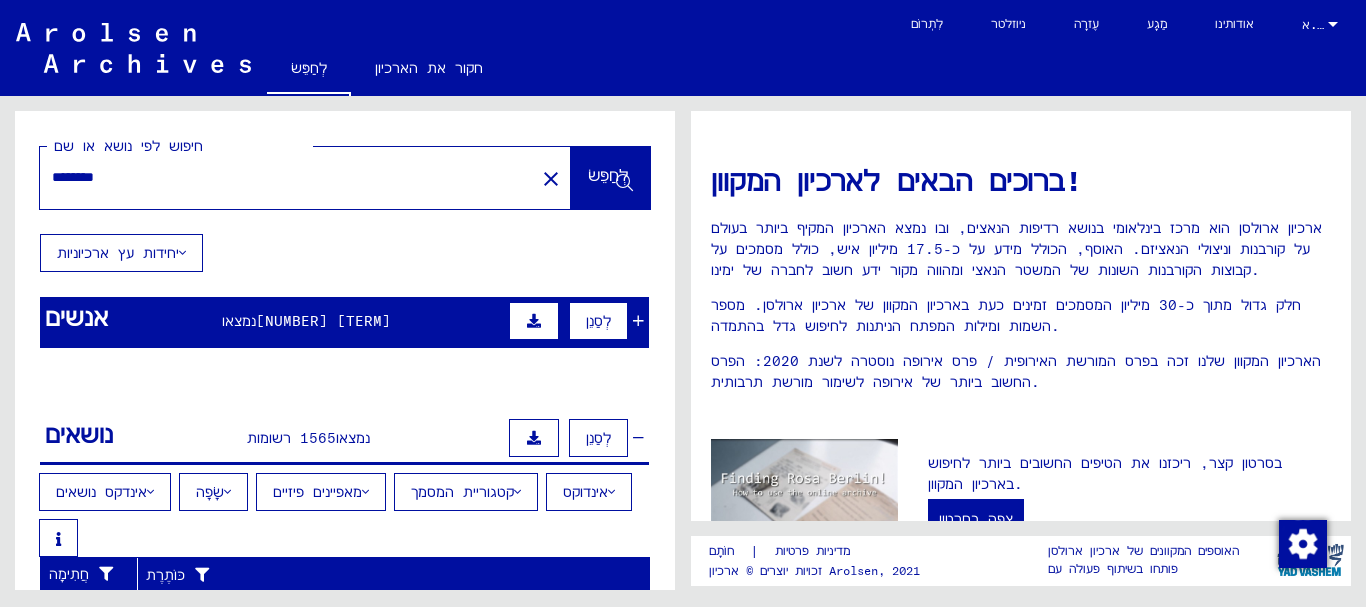 click on "לְסַנֵן" at bounding box center (598, 321) 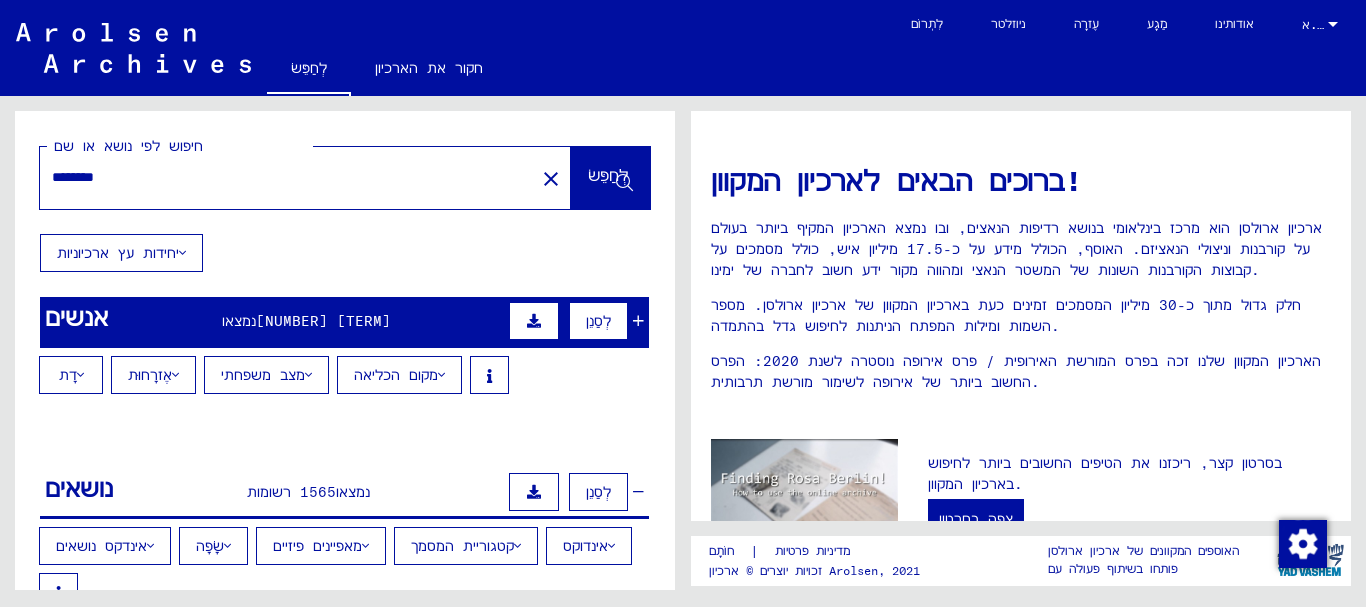 click on "מקום הכליאה" at bounding box center [399, 375] 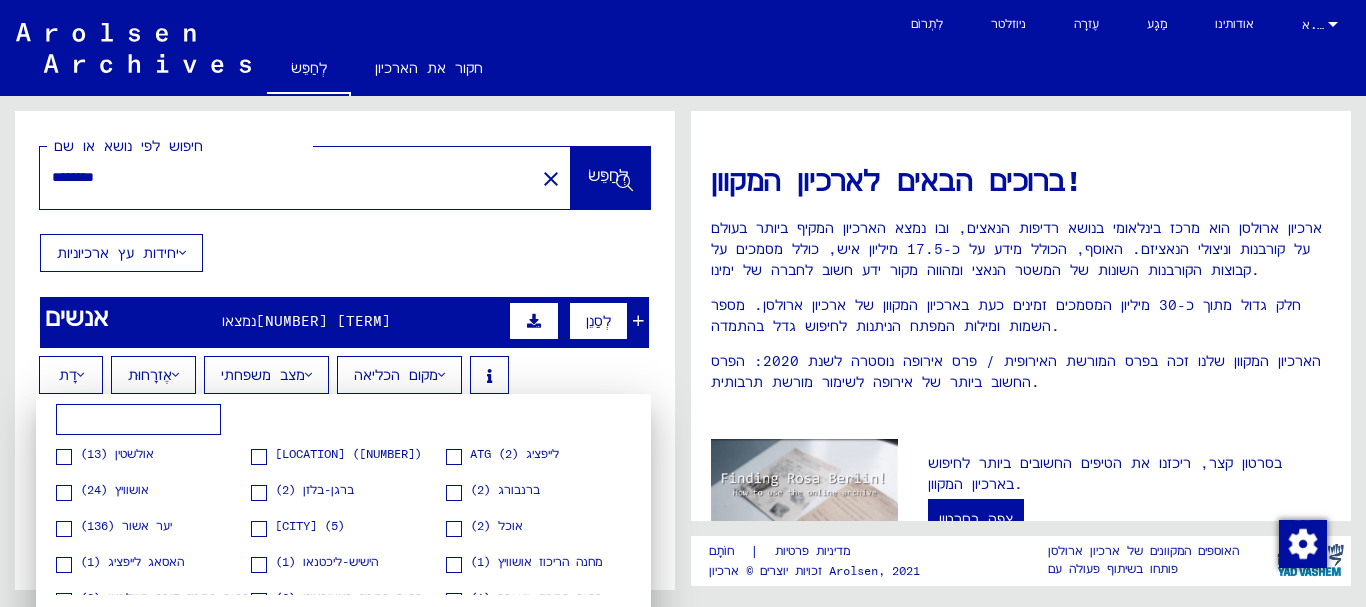 click at bounding box center [64, 493] 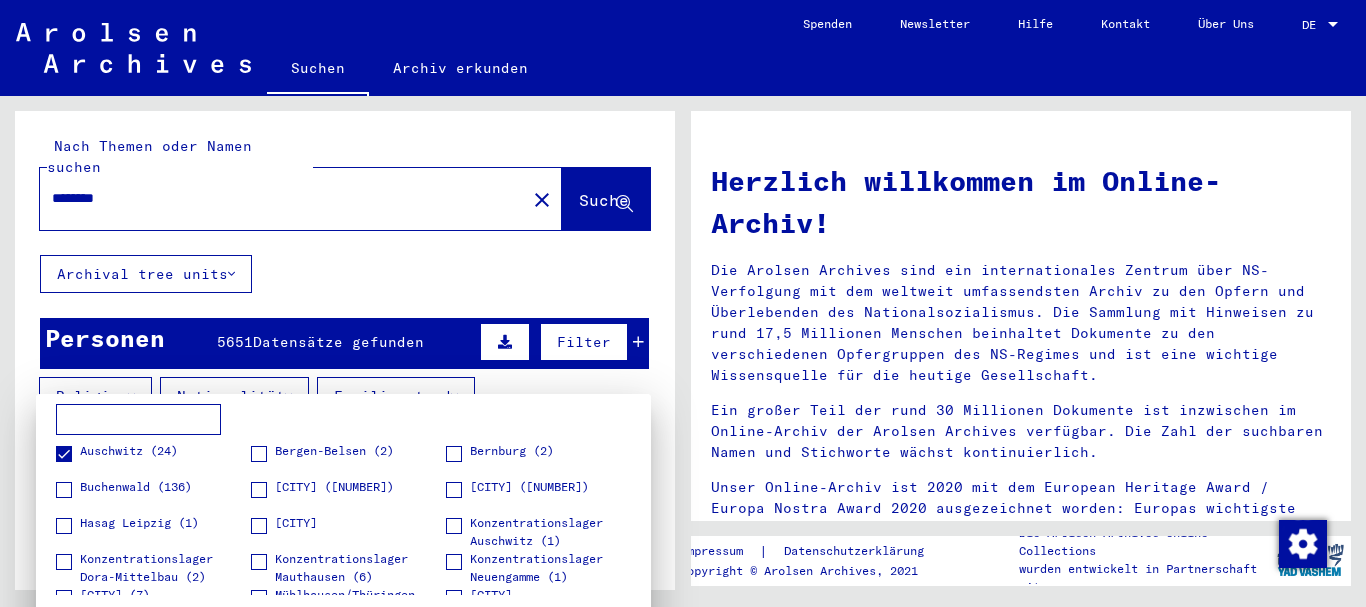 scroll, scrollTop: 0, scrollLeft: 0, axis: both 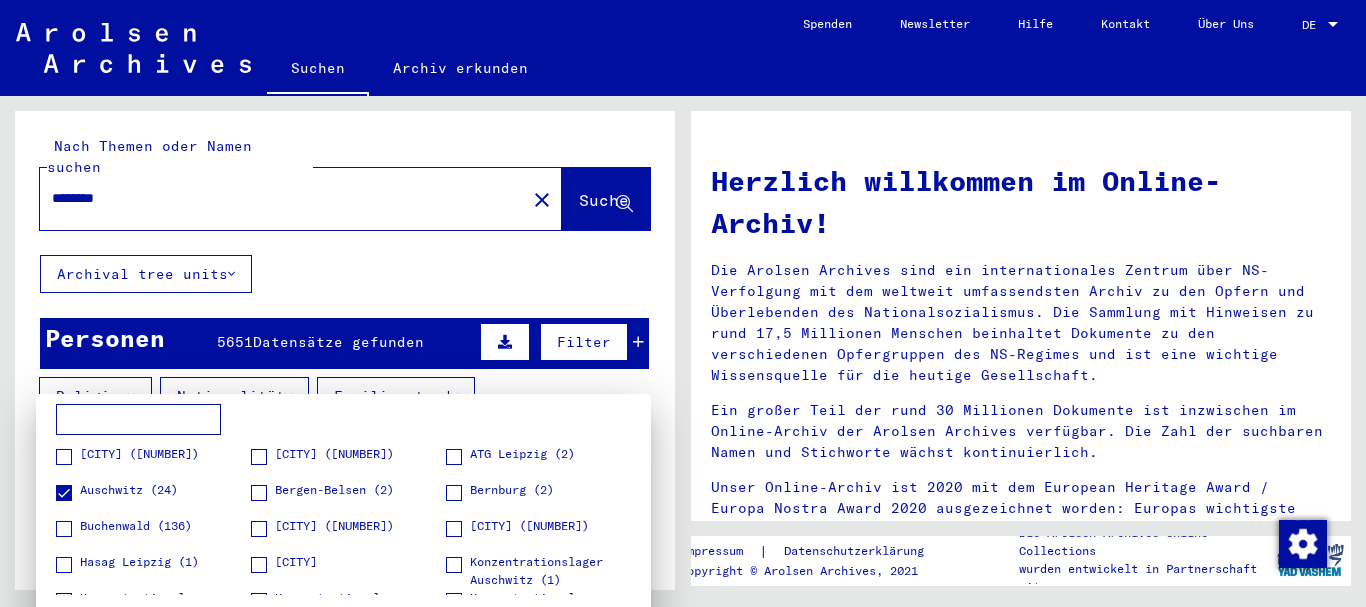 click at bounding box center (683, 303) 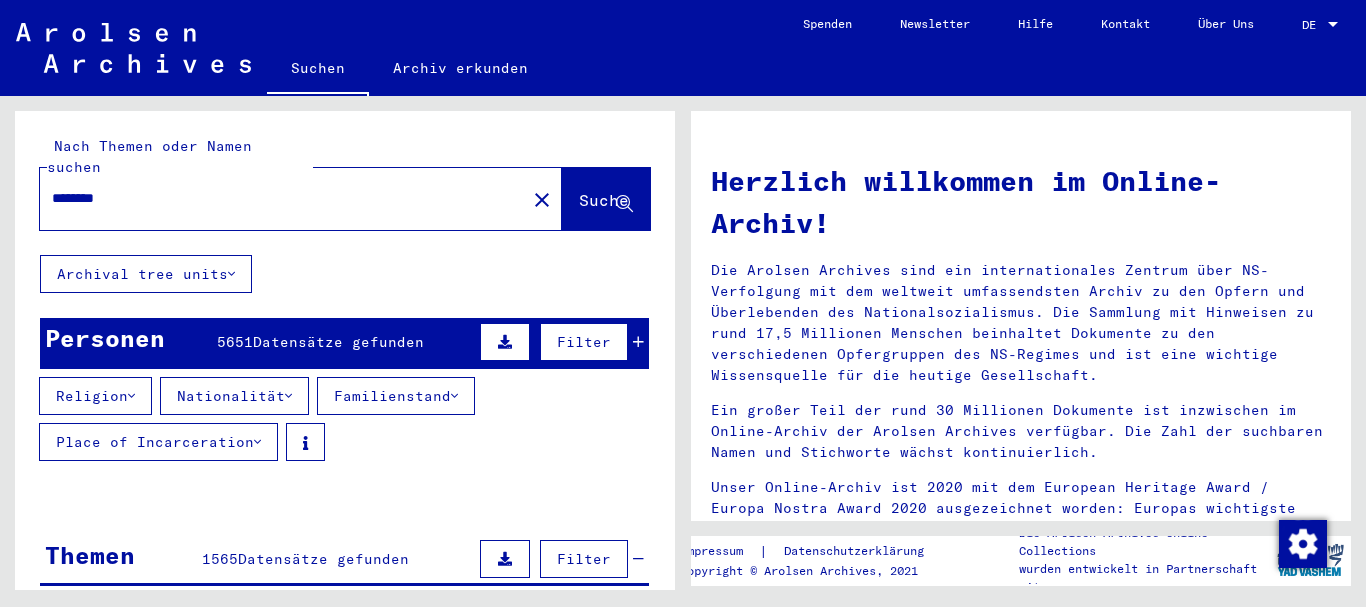 click on "Filter" at bounding box center [584, 559] 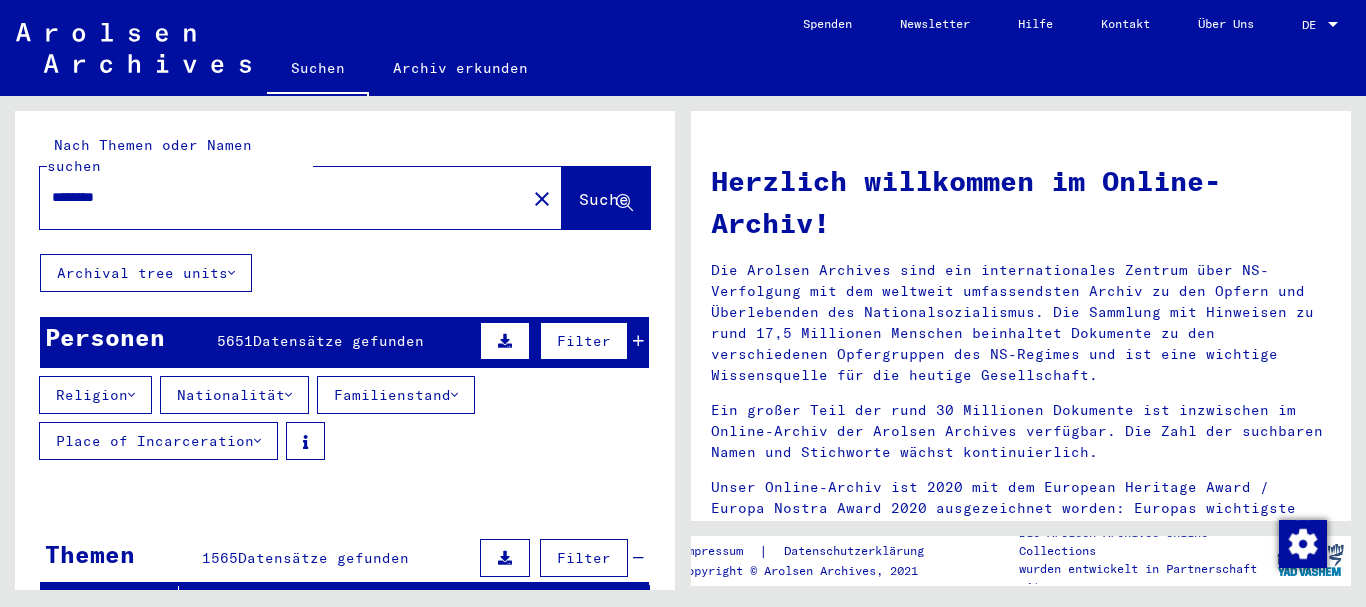 scroll, scrollTop: 0, scrollLeft: 0, axis: both 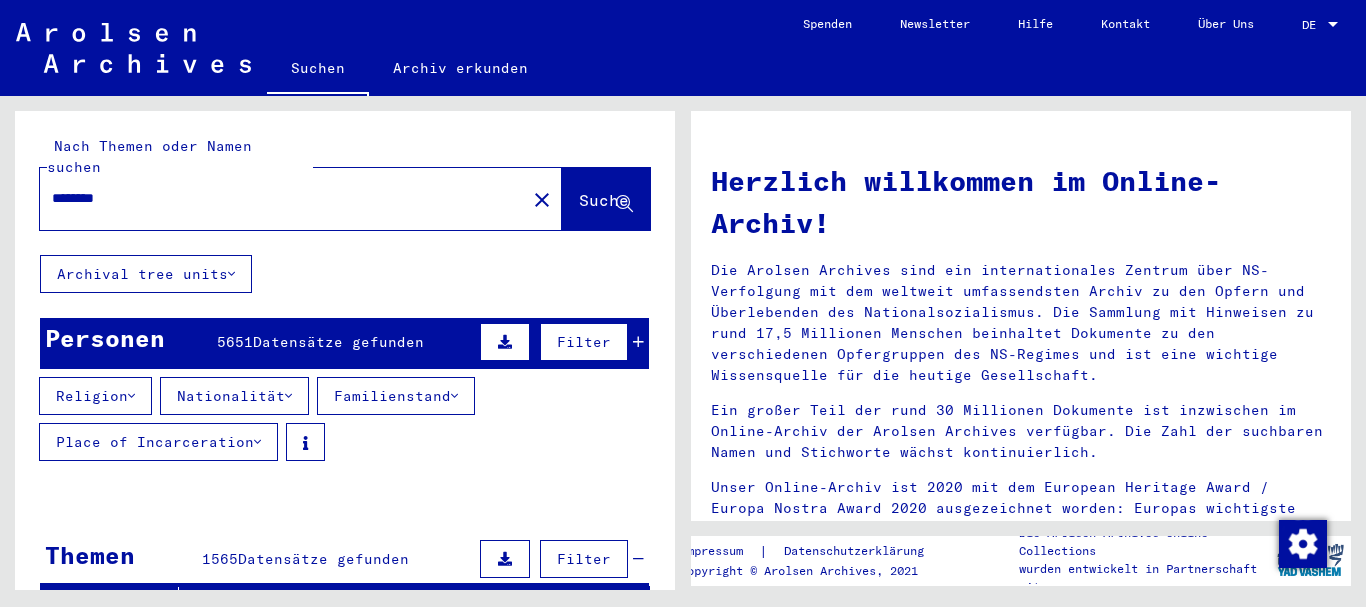 click on "Signature" at bounding box center (101, 603) 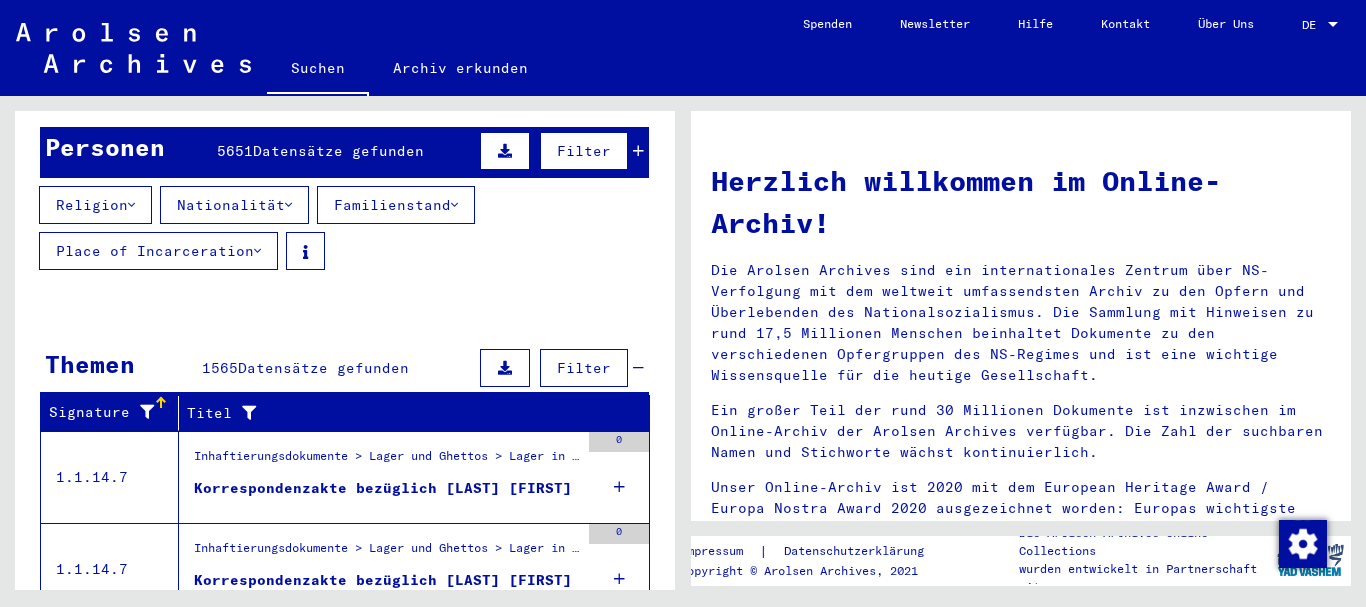 scroll, scrollTop: 71, scrollLeft: 0, axis: vertical 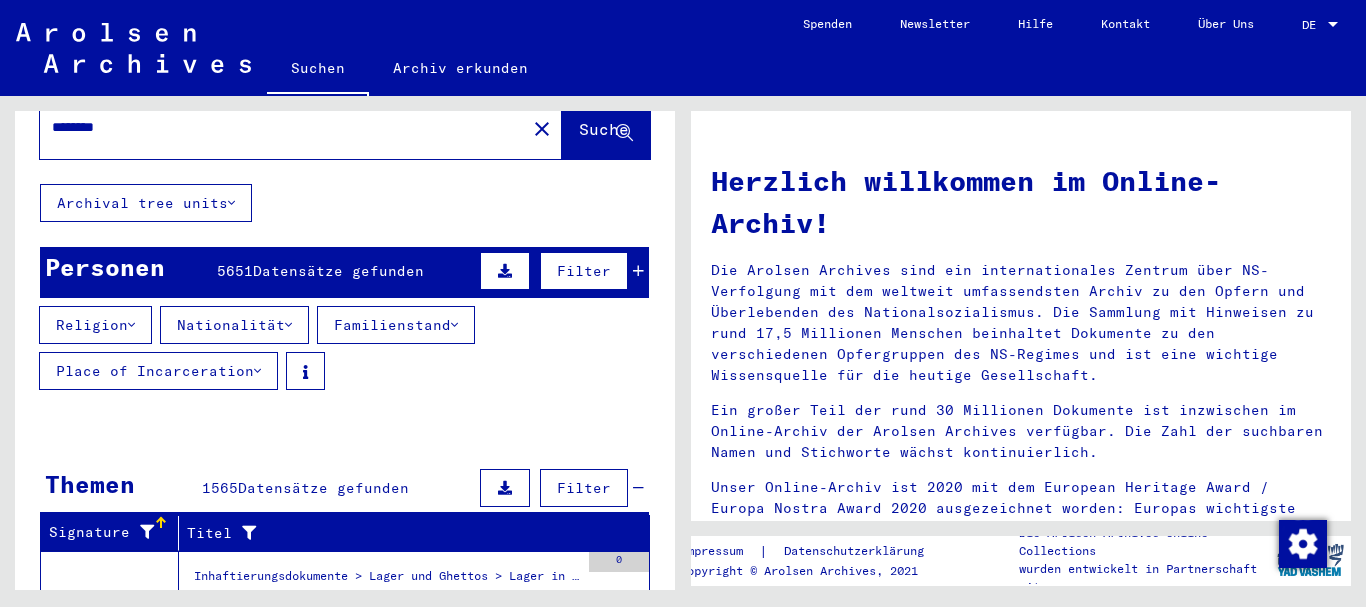 click on "Place of Incarceration" at bounding box center (158, 371) 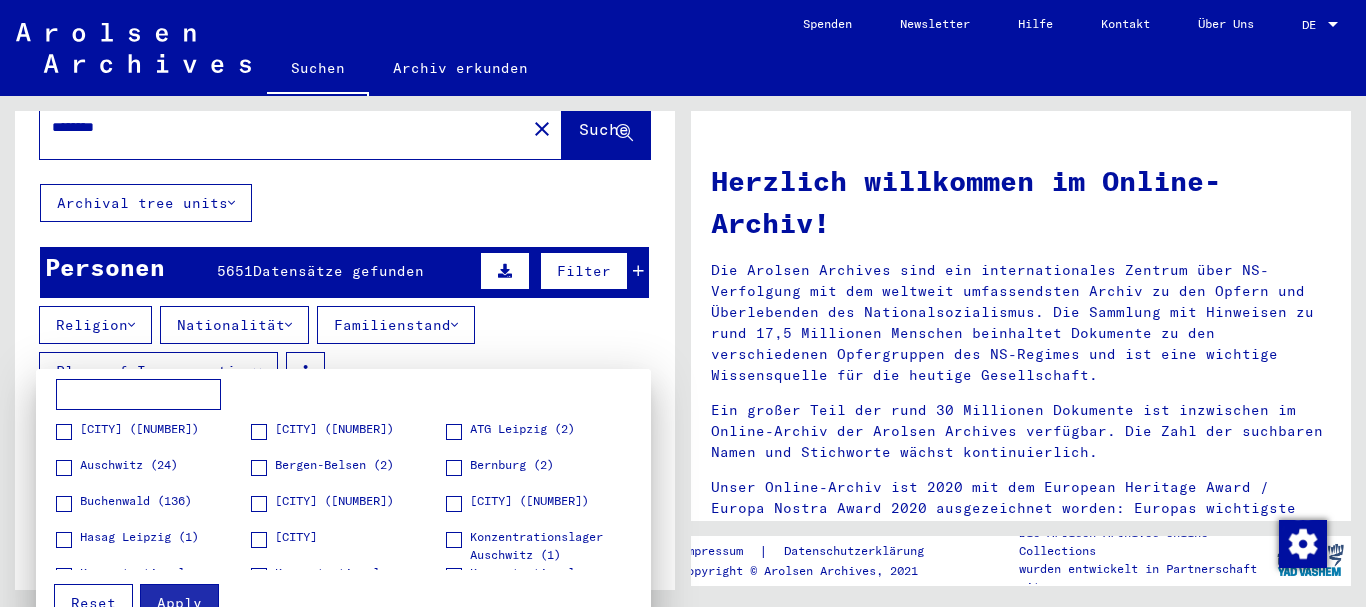 click on "Allenstein (13)    Altenburg (6)    ATG Leipzig (2)    Auschwitz (24)    Bergen-Belsen (2)    Bernburg (2)    Buchenwald (136)    Duderstadt (5)    Essen (2)    Hasag Leipzig (1)    Hessisch-Lichtenau (1)    Konzentrationslager Auschwitz (1)    Konzentrationslager Dora-Mittelbau
(2)    Konzentrationslager Mauthausen (6)    Konzentrationslager Neuengamme (1)    Markkleeberg (7)    Mühlhausen/Thüringen (16)    Neustadt bei Coburg (14)    Penig (2)    Ravensbrück (68)    Riga (8)    Soemmerda (1)    Stutthof (5)    Taucha (2)    Theresienstadt (1)" at bounding box center (343, 475) 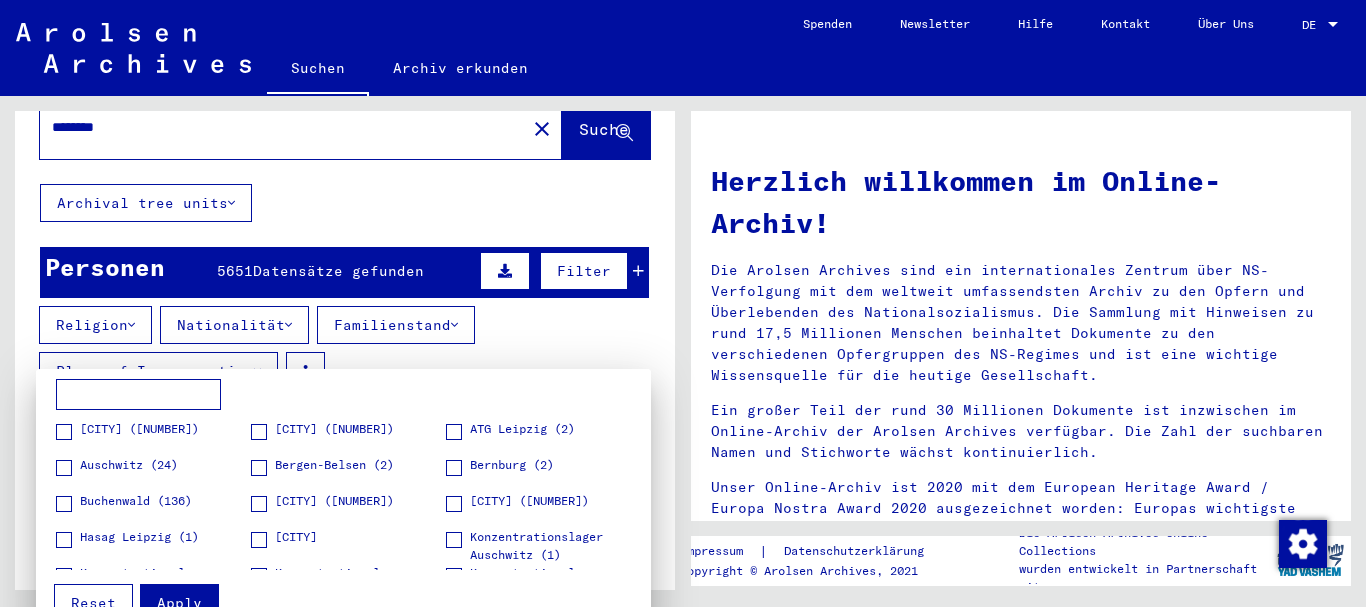 click at bounding box center (64, 468) 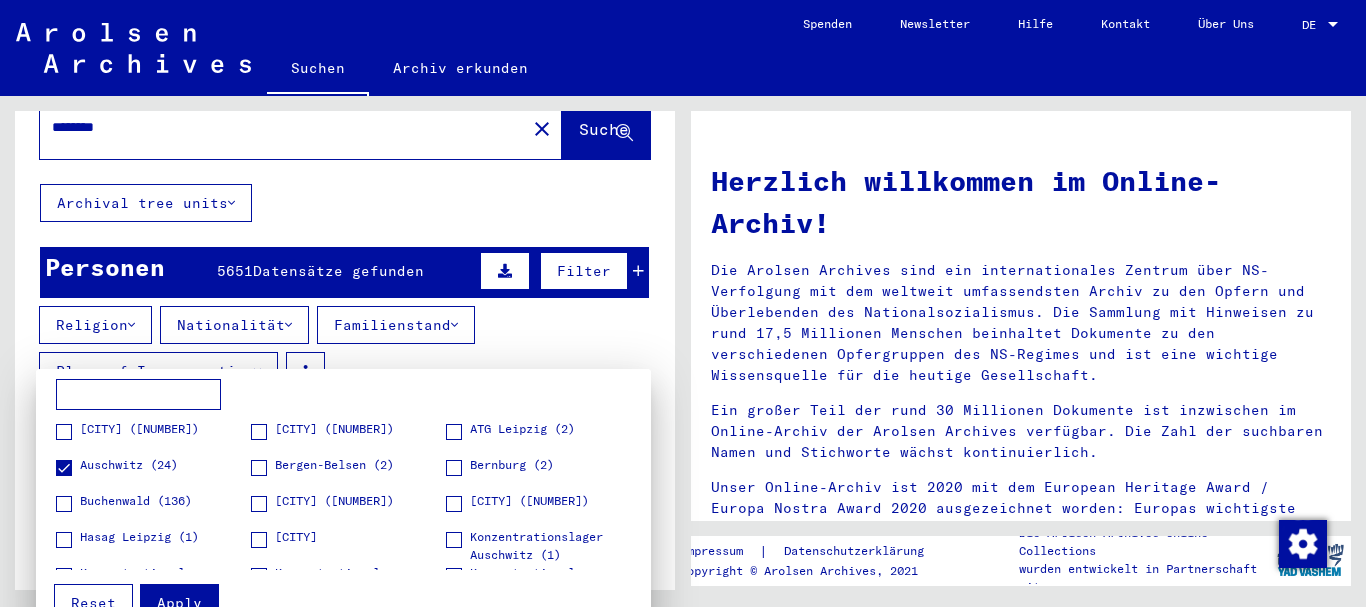 click on "Apply" at bounding box center (179, 603) 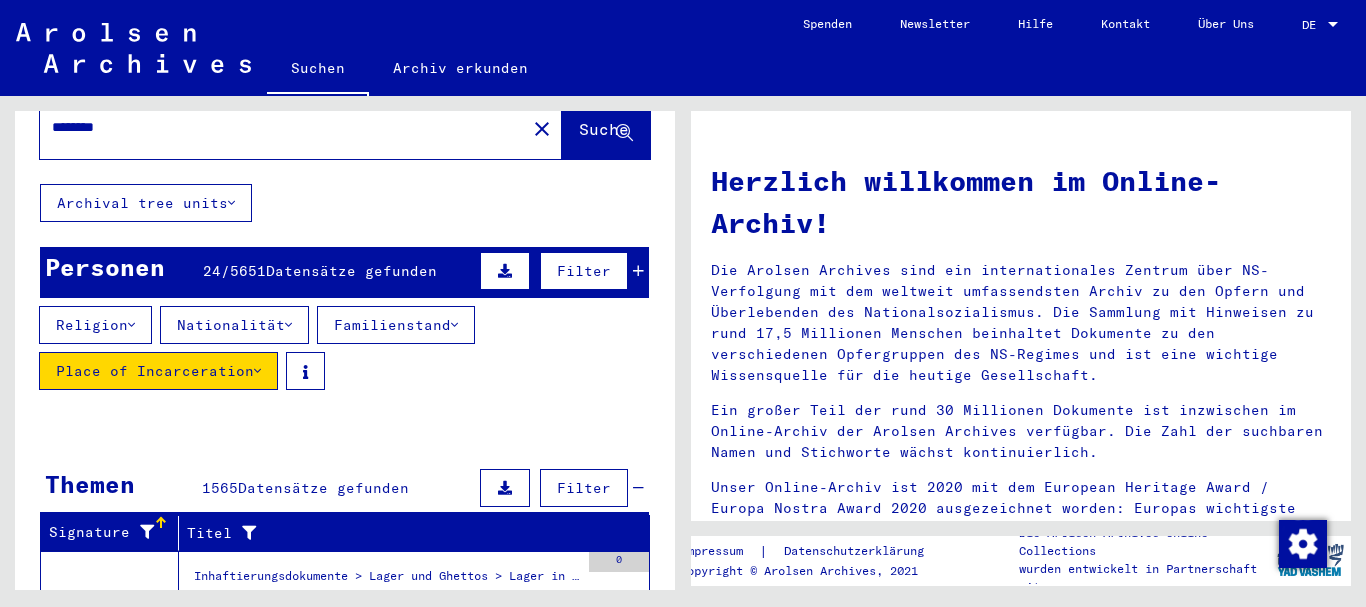 click on "Filter" at bounding box center (584, 271) 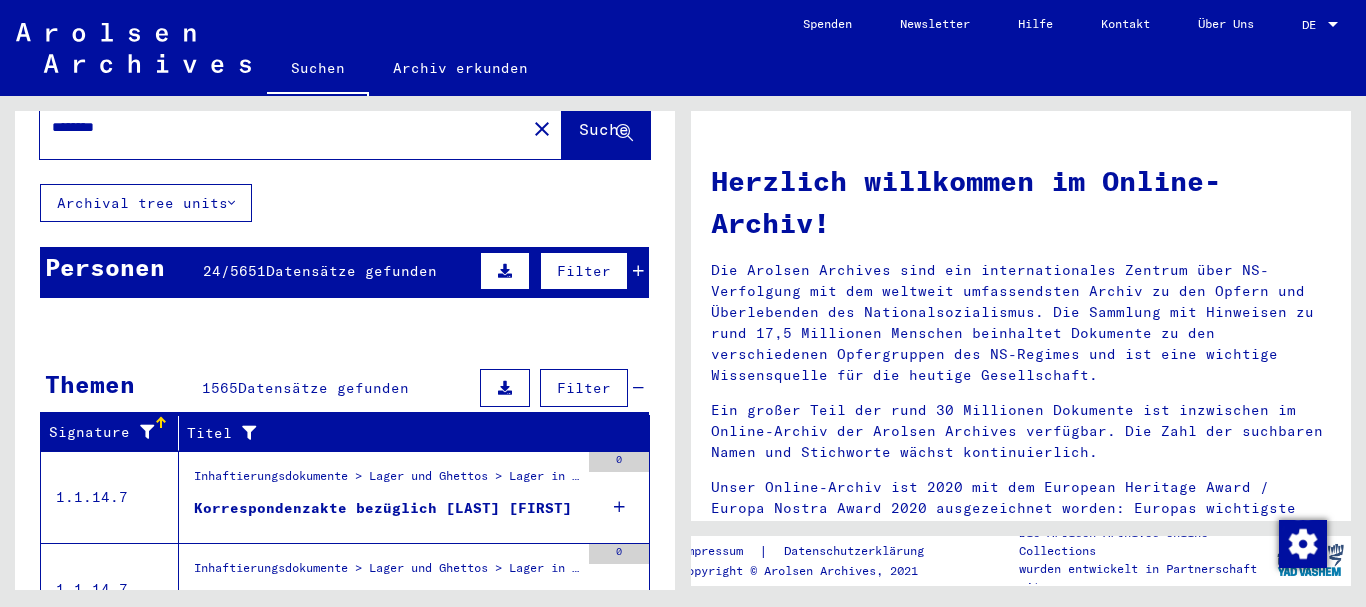 click on "Filter" at bounding box center [584, 271] 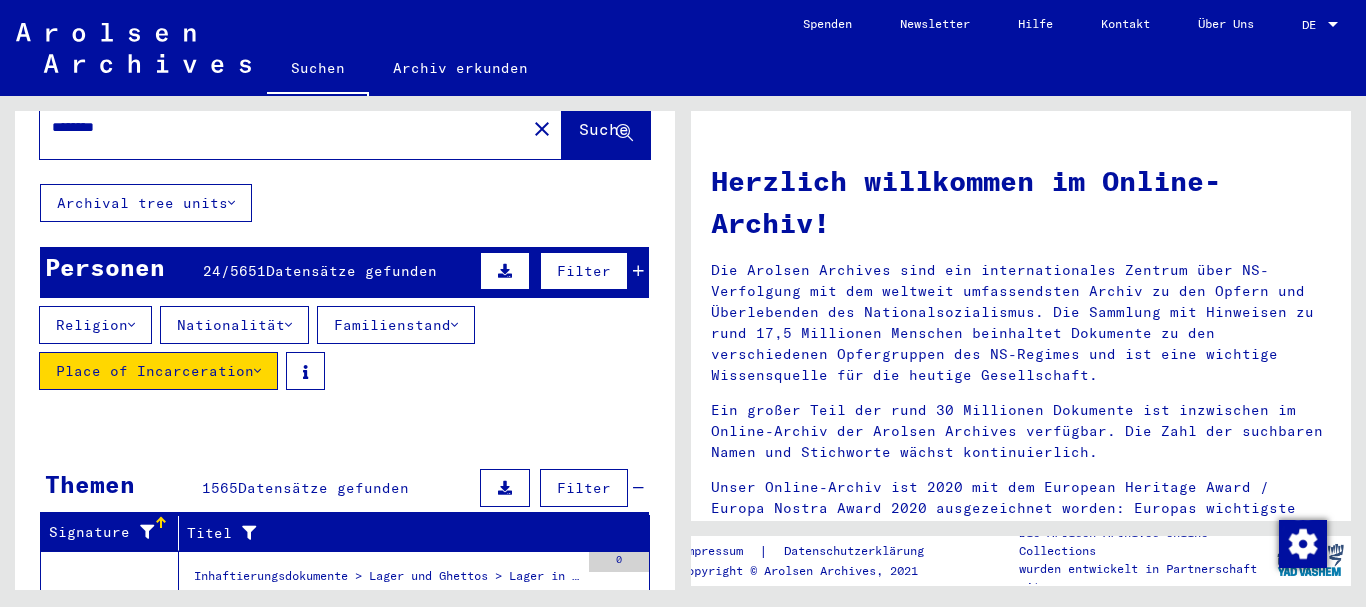 click on "Filter" at bounding box center [584, 488] 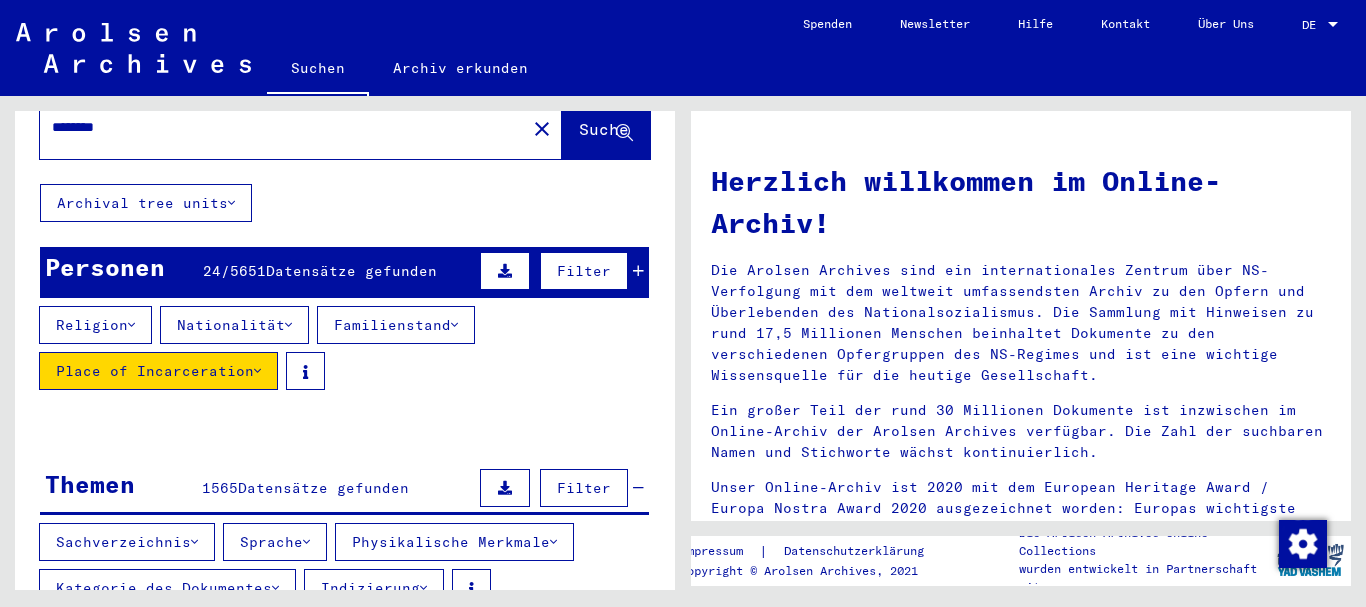 click on "Place of Incarceration" at bounding box center (158, 371) 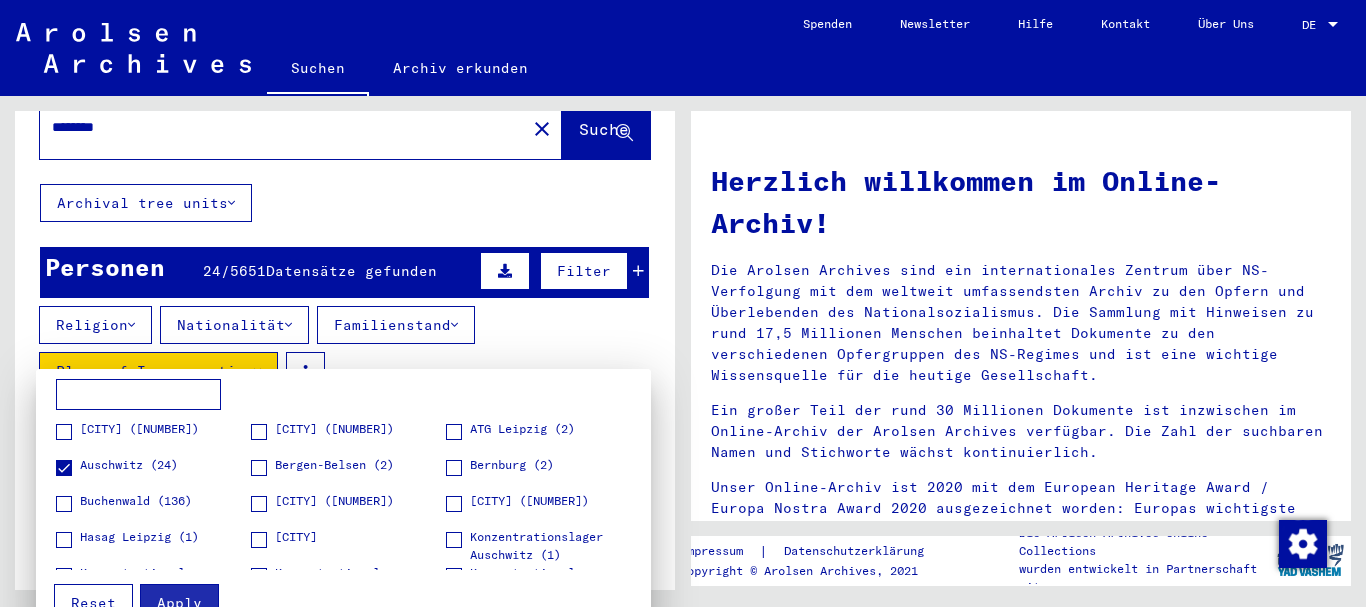 click at bounding box center (683, 303) 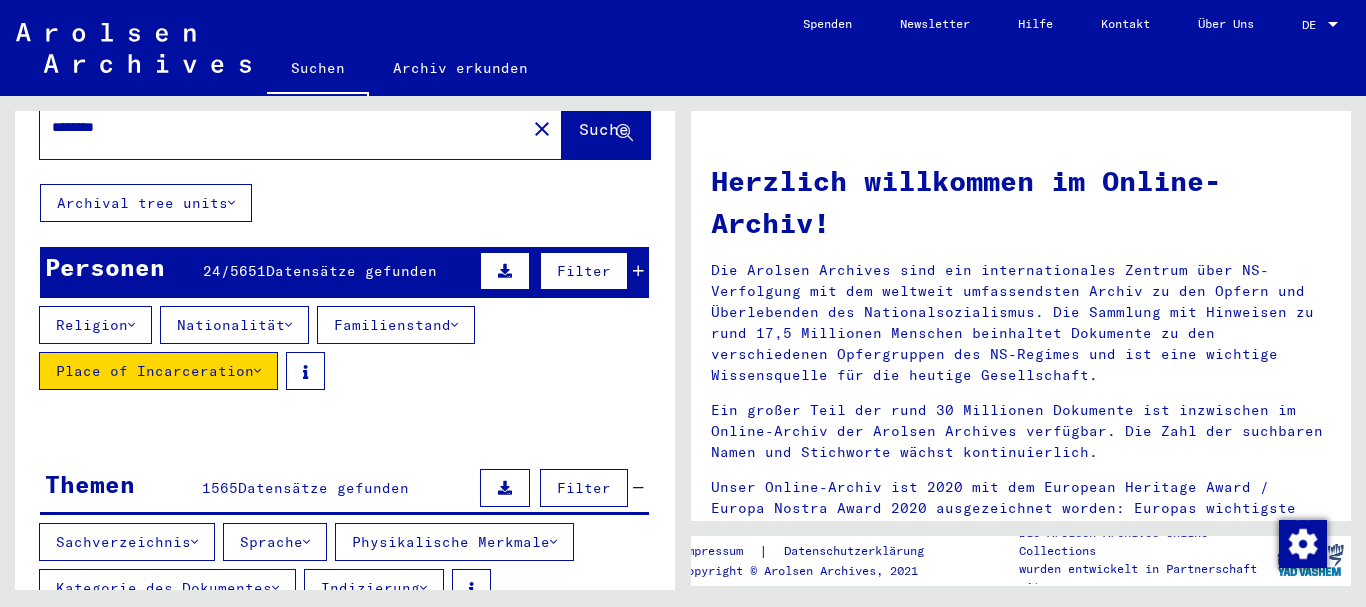 click at bounding box center (638, 271) 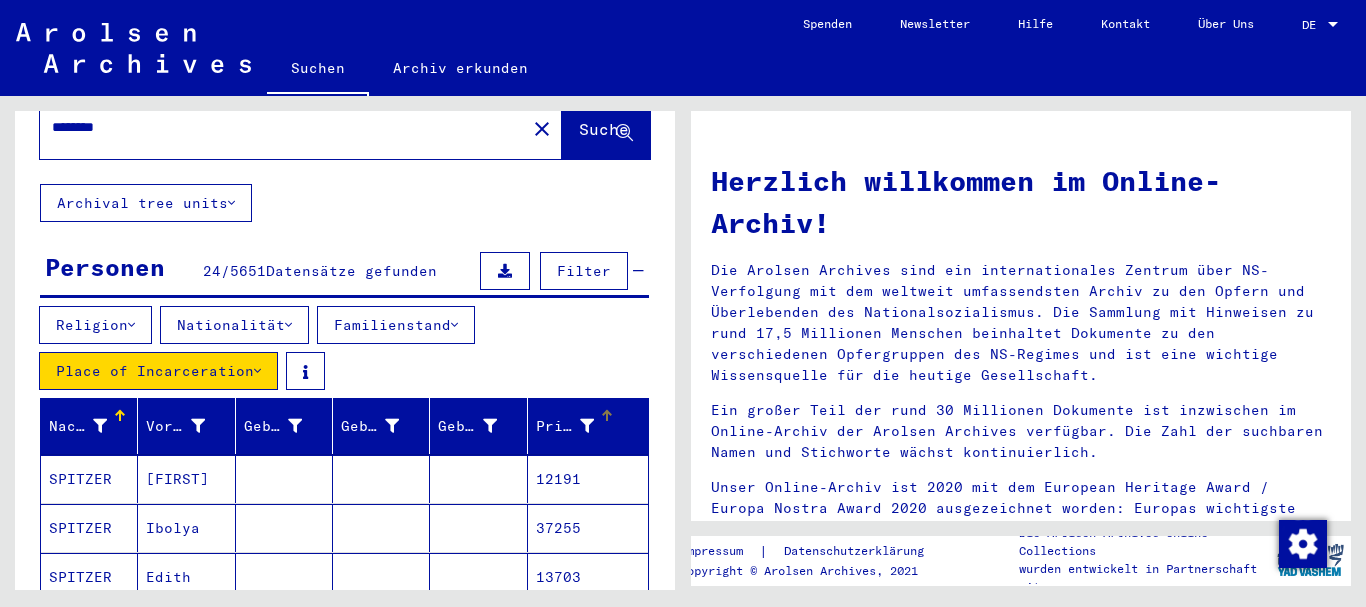 click at bounding box center [587, 426] 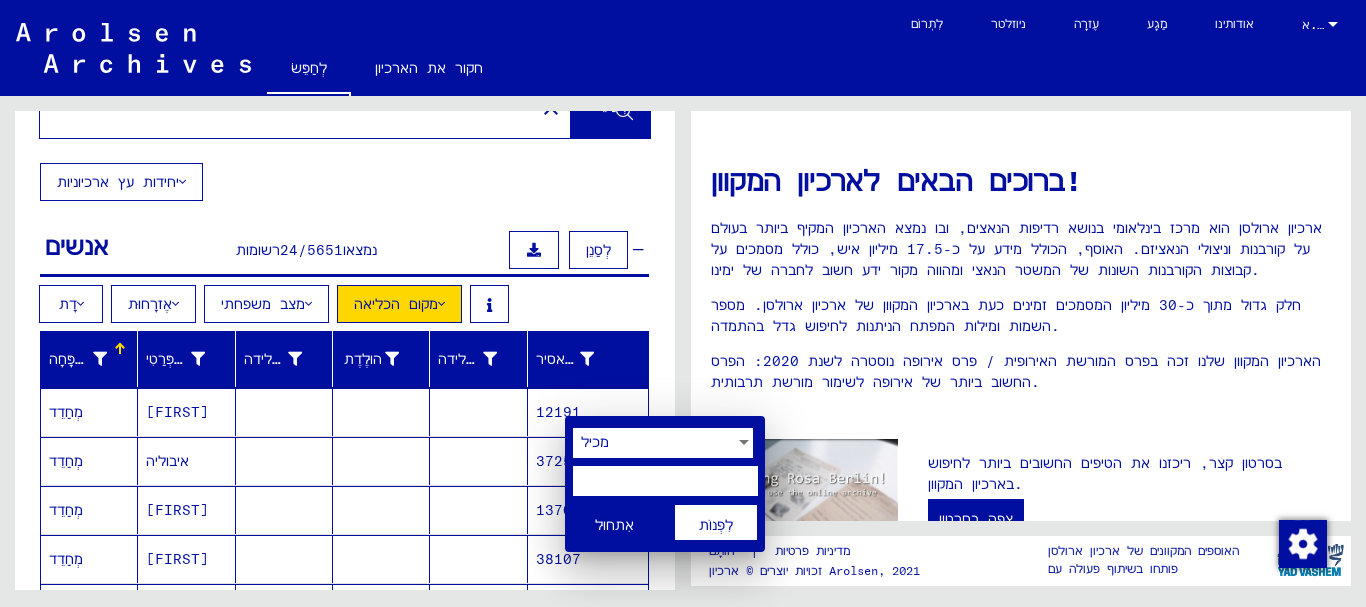 click at bounding box center [683, 303] 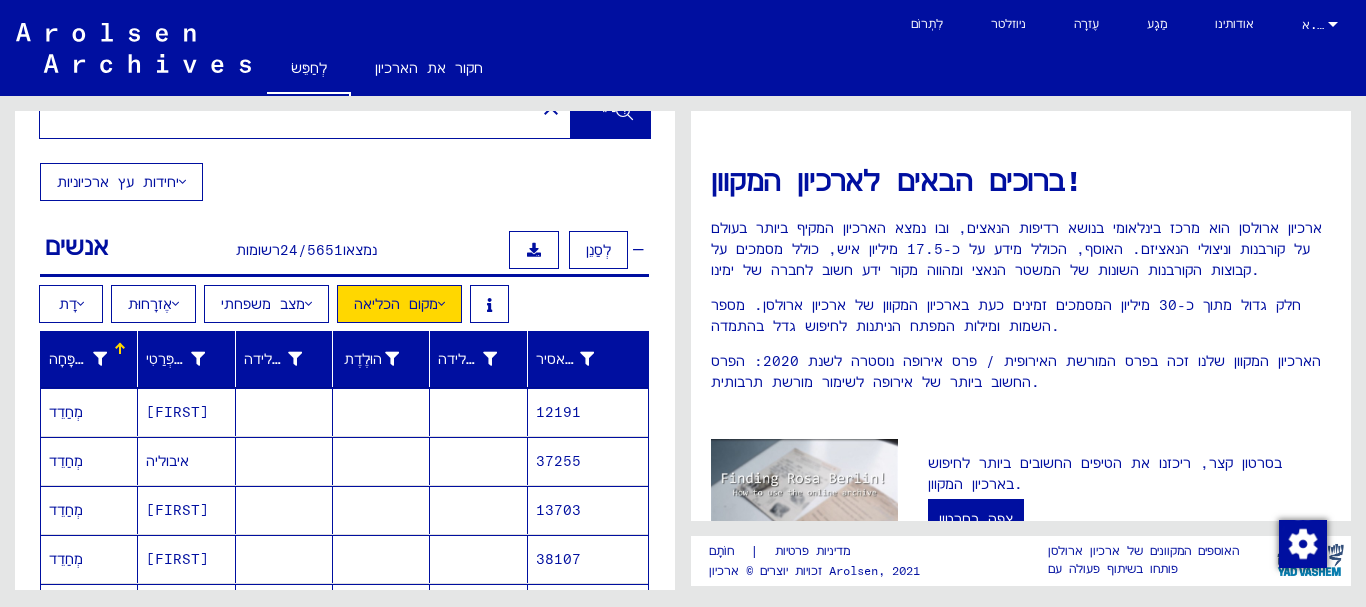 drag, startPoint x: 675, startPoint y: 246, endPoint x: 675, endPoint y: 299, distance: 53 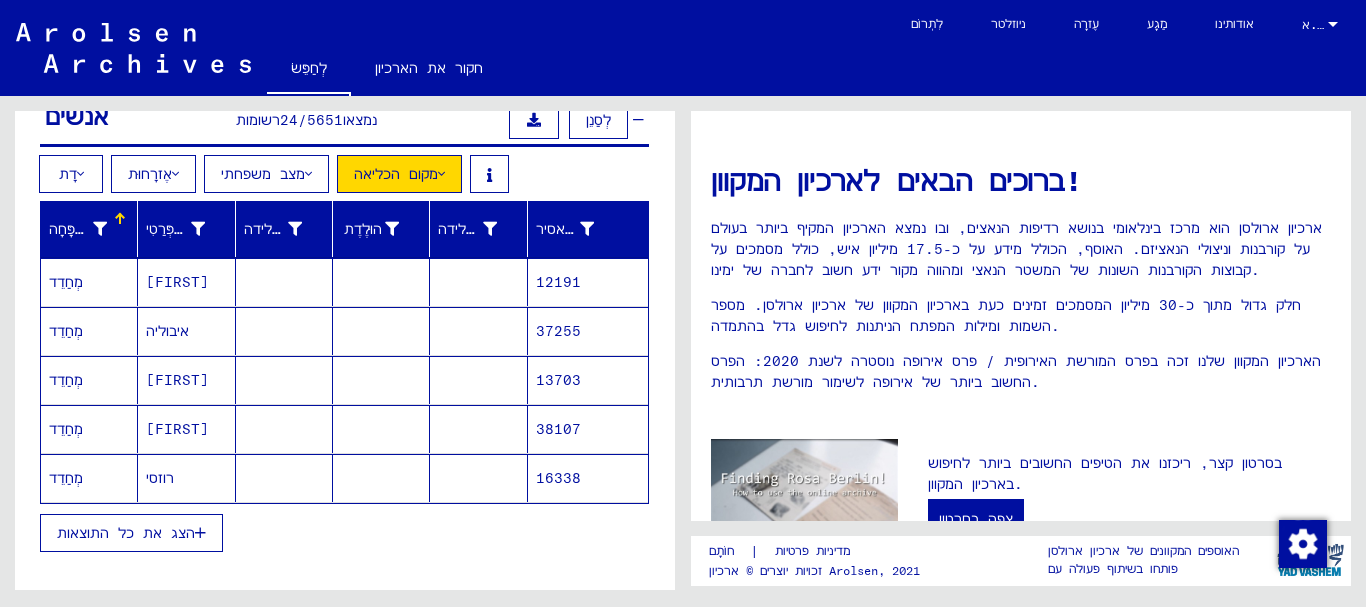 scroll, scrollTop: 191, scrollLeft: 0, axis: vertical 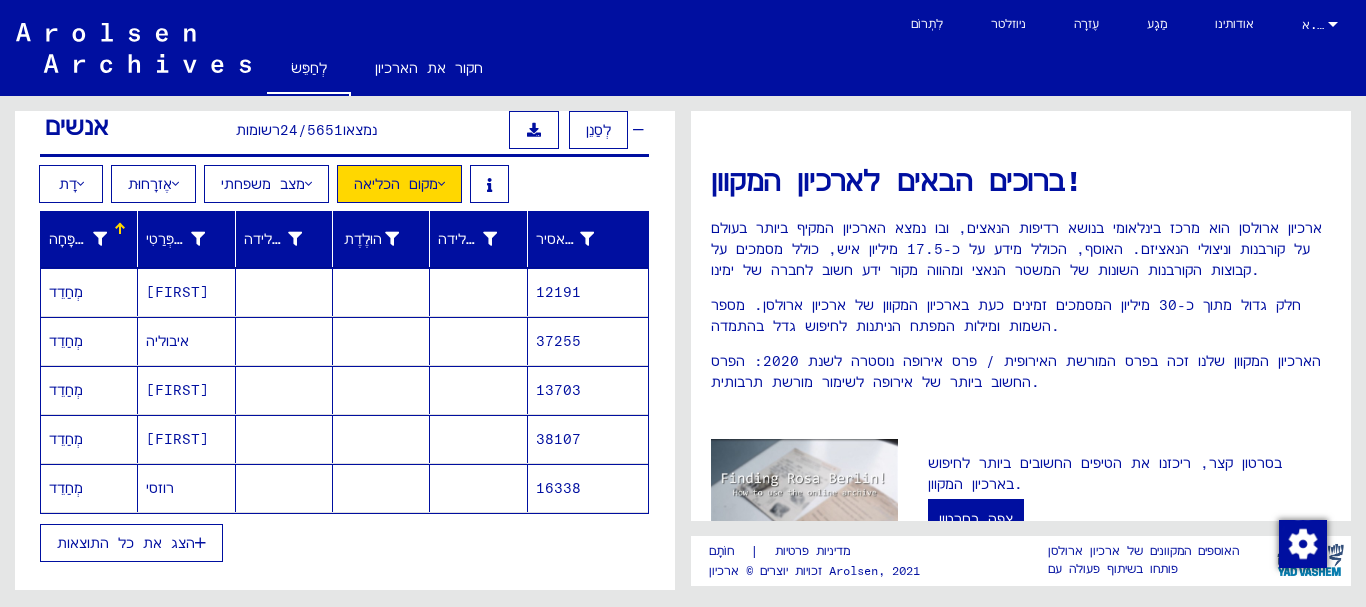 click on "הצג את כל התוצאות" at bounding box center (131, 543) 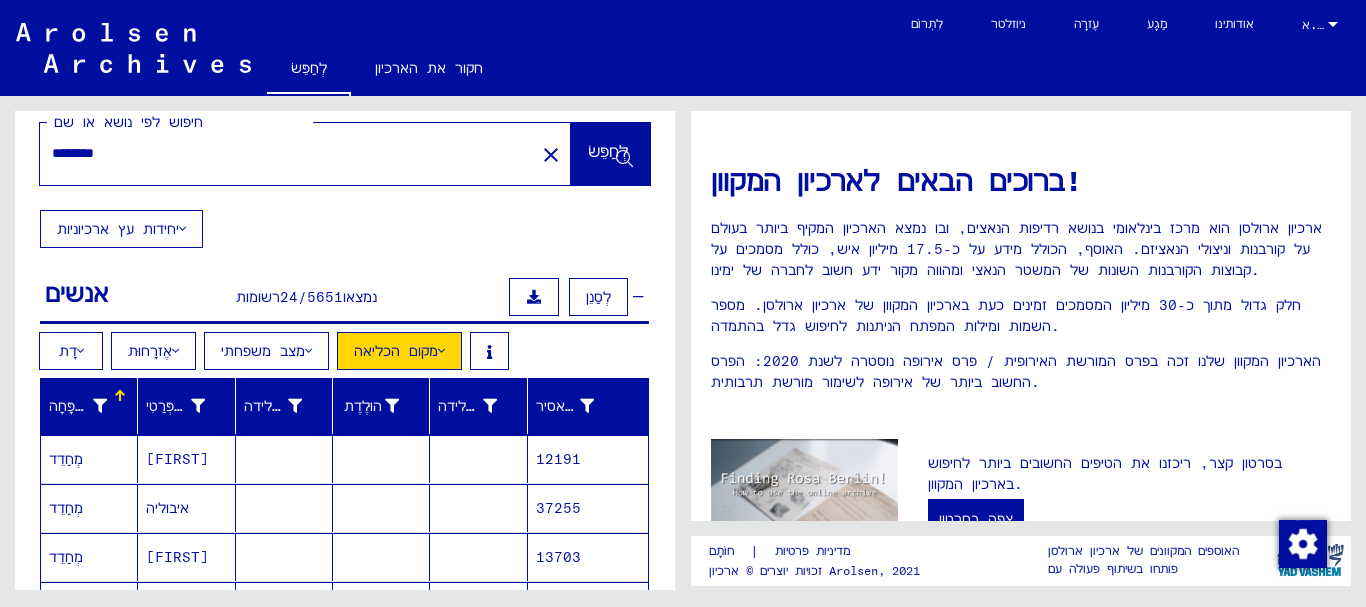 scroll, scrollTop: 0, scrollLeft: 0, axis: both 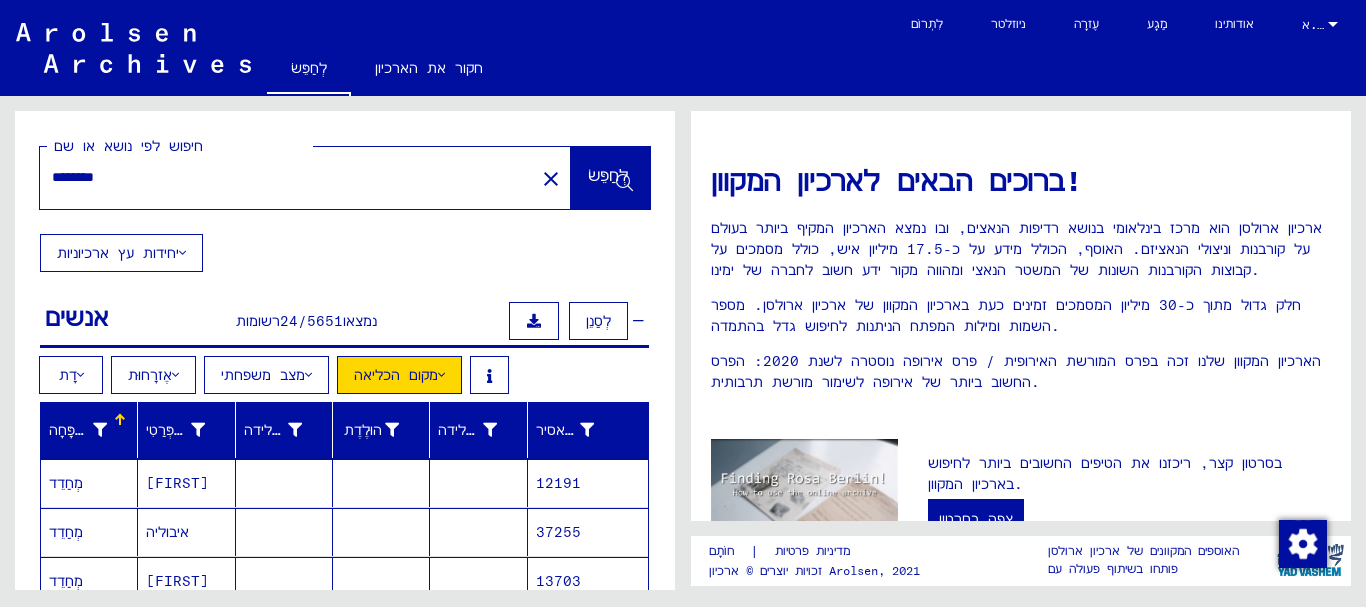 click on "*******" at bounding box center [260, 177] 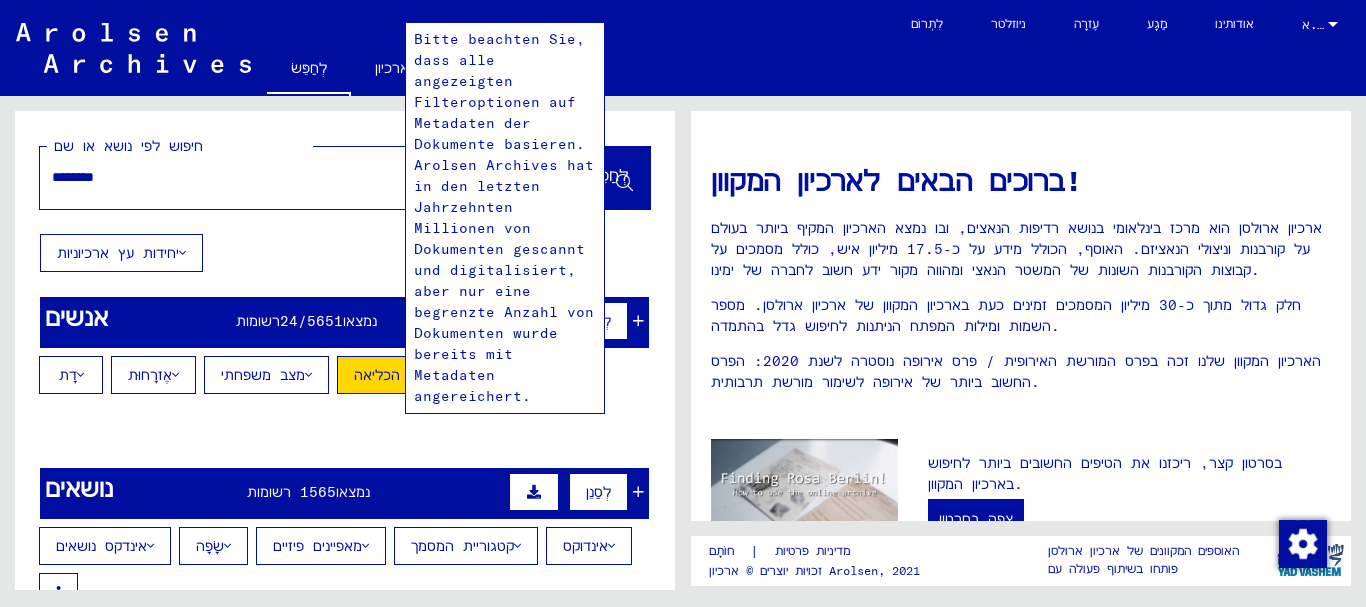 click on "מקום הכליאה" at bounding box center (399, 375) 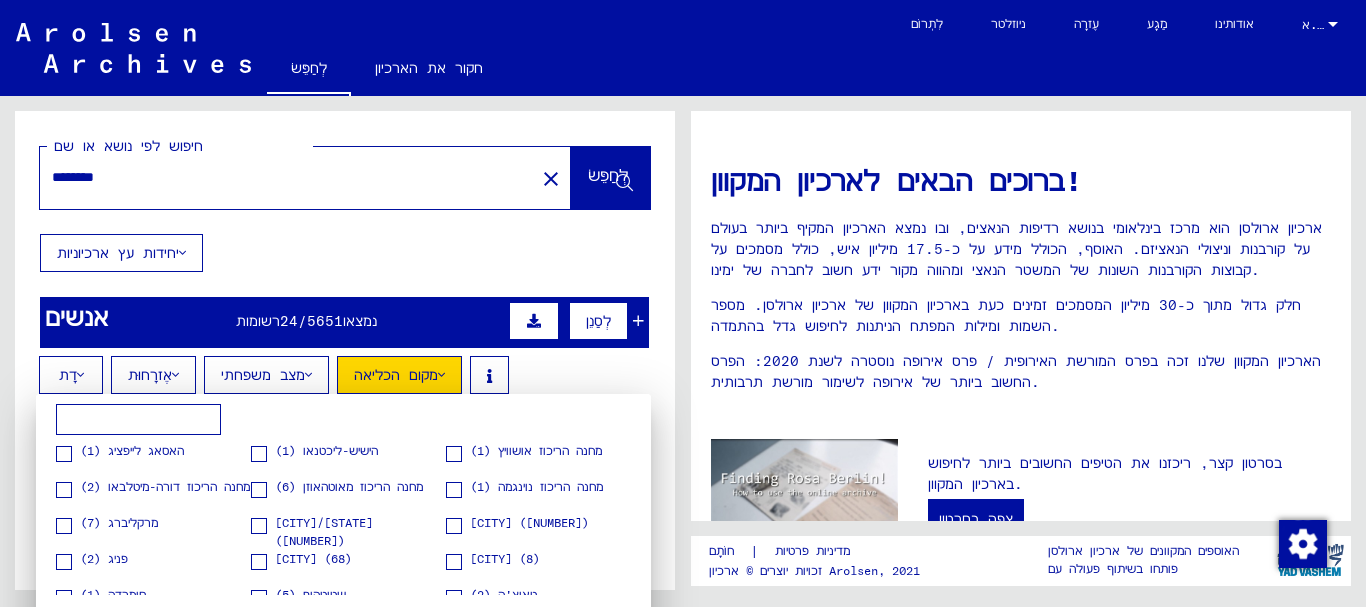 scroll, scrollTop: 173, scrollLeft: 0, axis: vertical 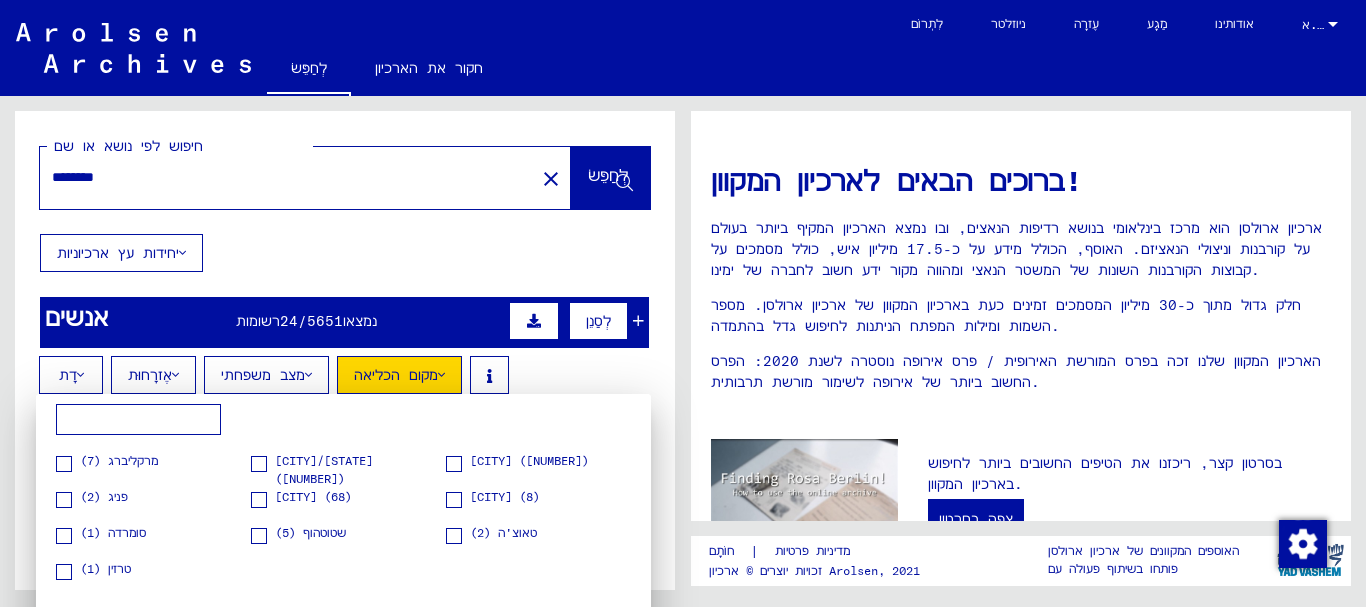 drag, startPoint x: 666, startPoint y: 241, endPoint x: 656, endPoint y: 277, distance: 37.363083 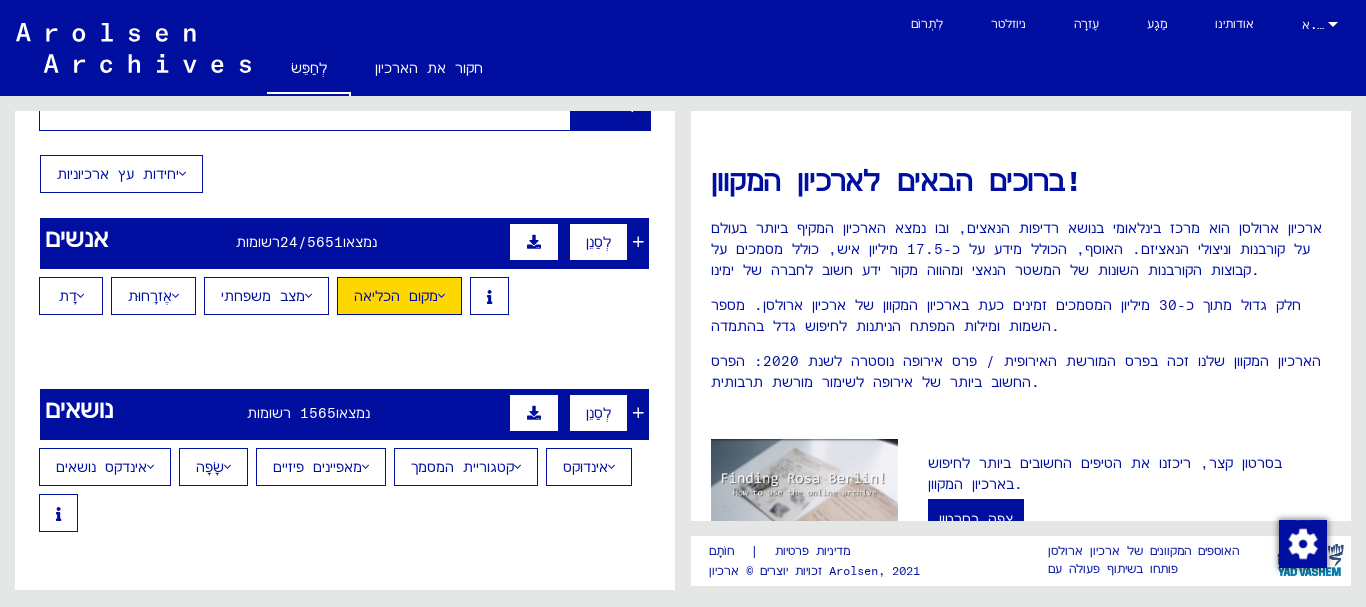 scroll, scrollTop: 82, scrollLeft: 0, axis: vertical 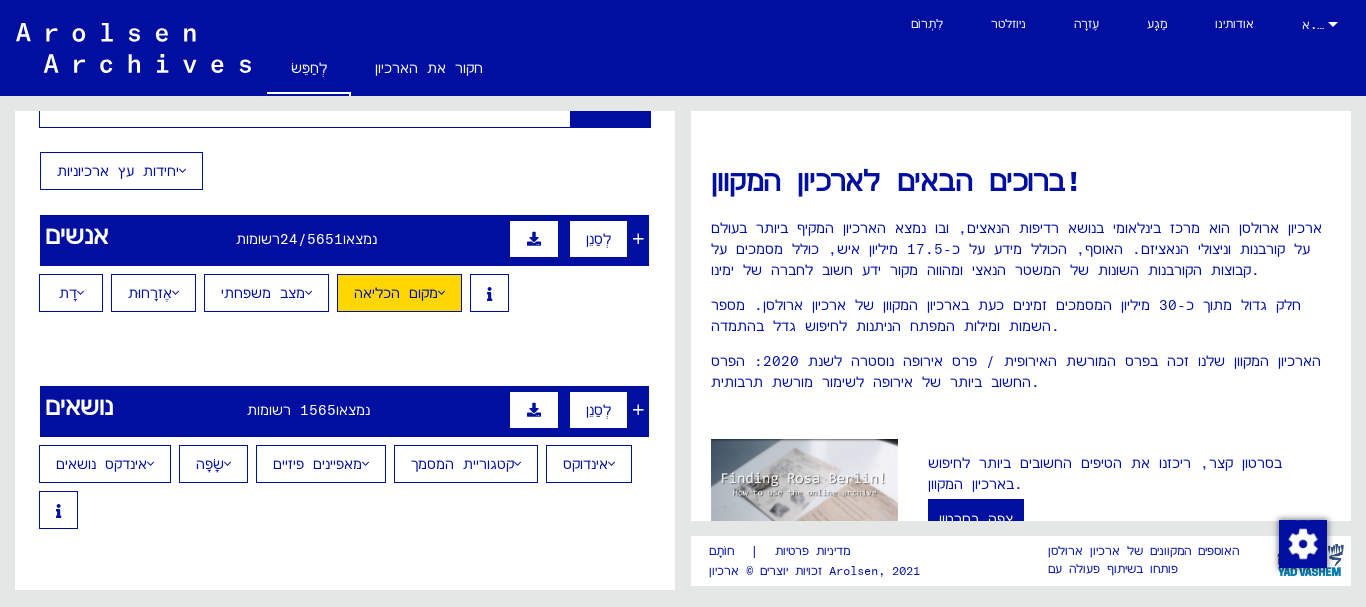 click at bounding box center [441, 293] 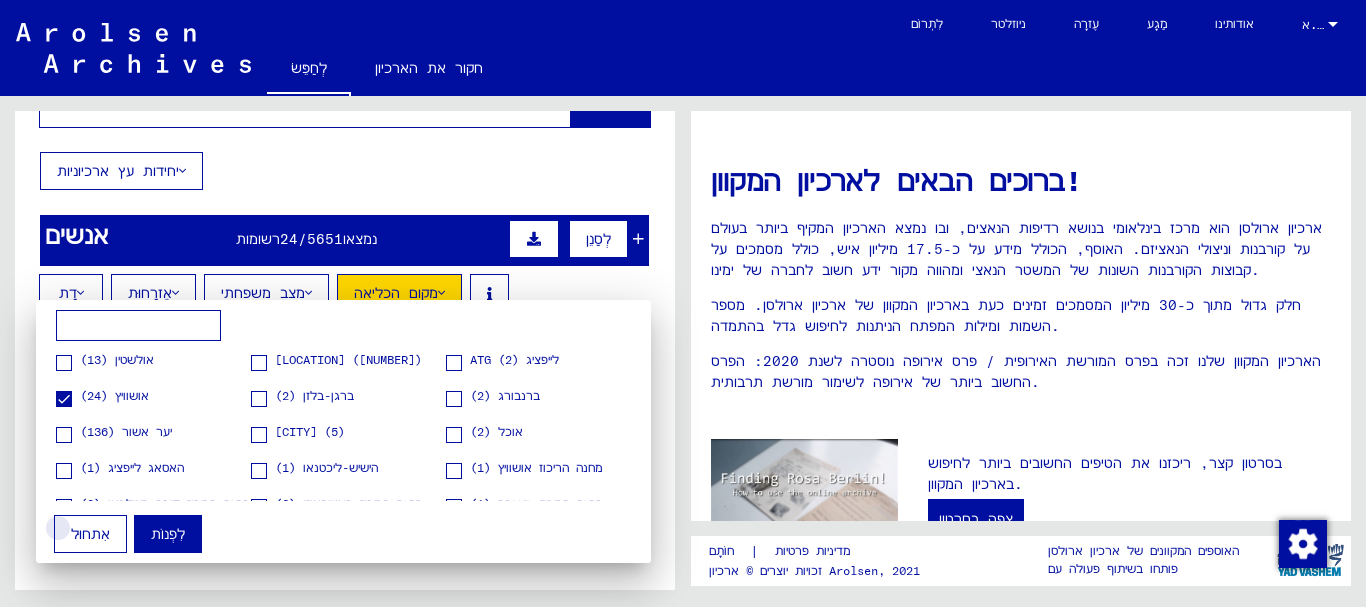 click on "אִתחוּל" at bounding box center [90, 534] 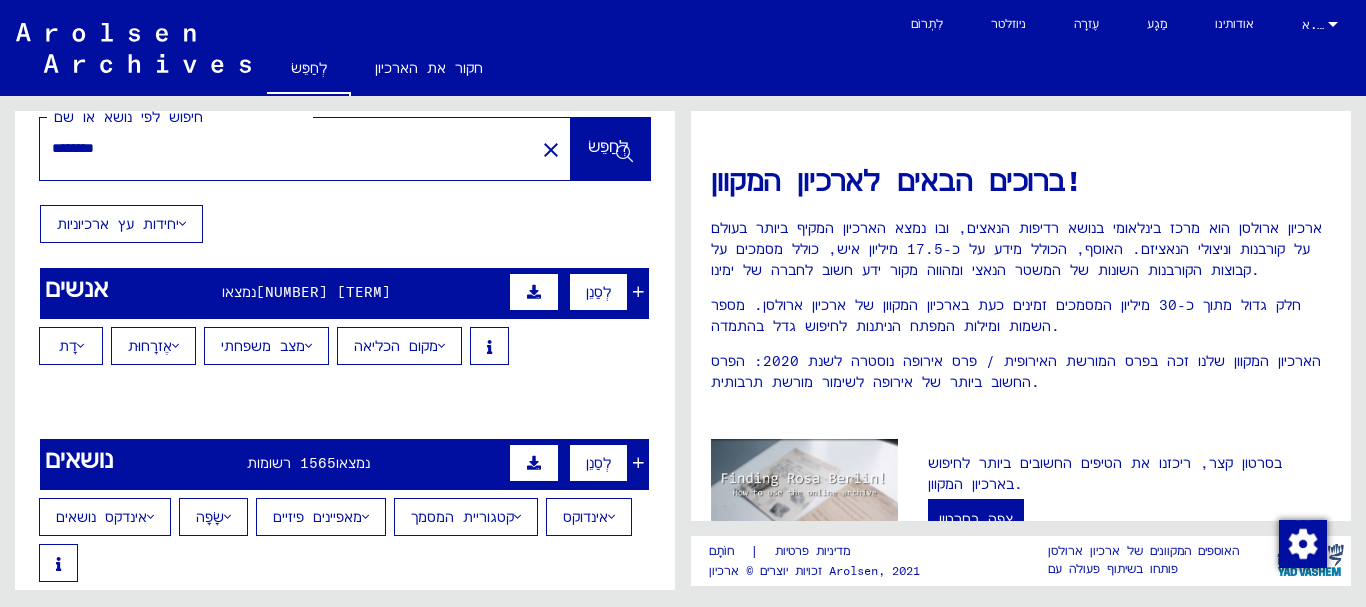 scroll, scrollTop: 0, scrollLeft: 0, axis: both 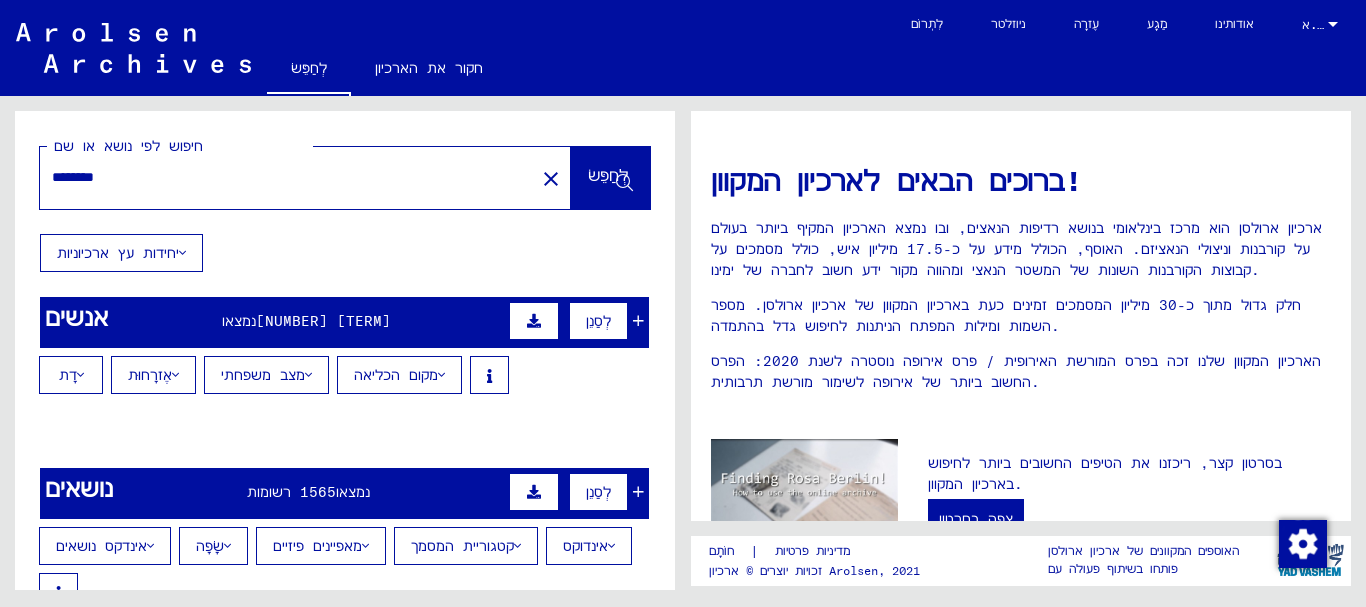 click on "*******" 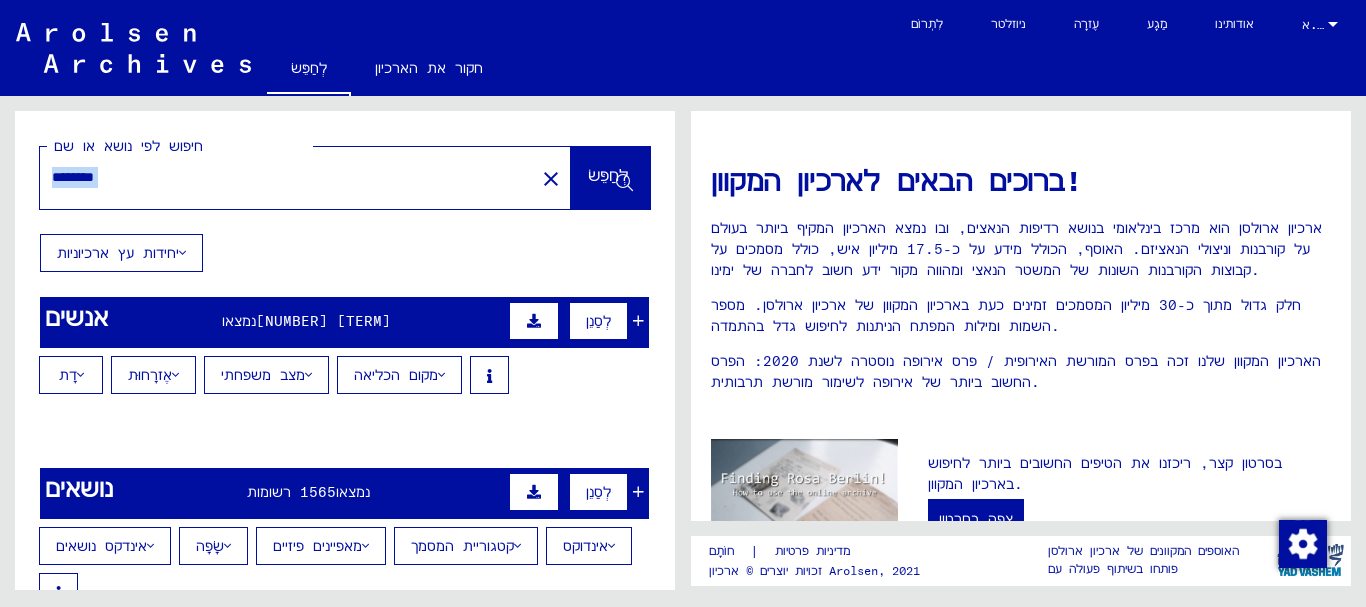 click on "*******" 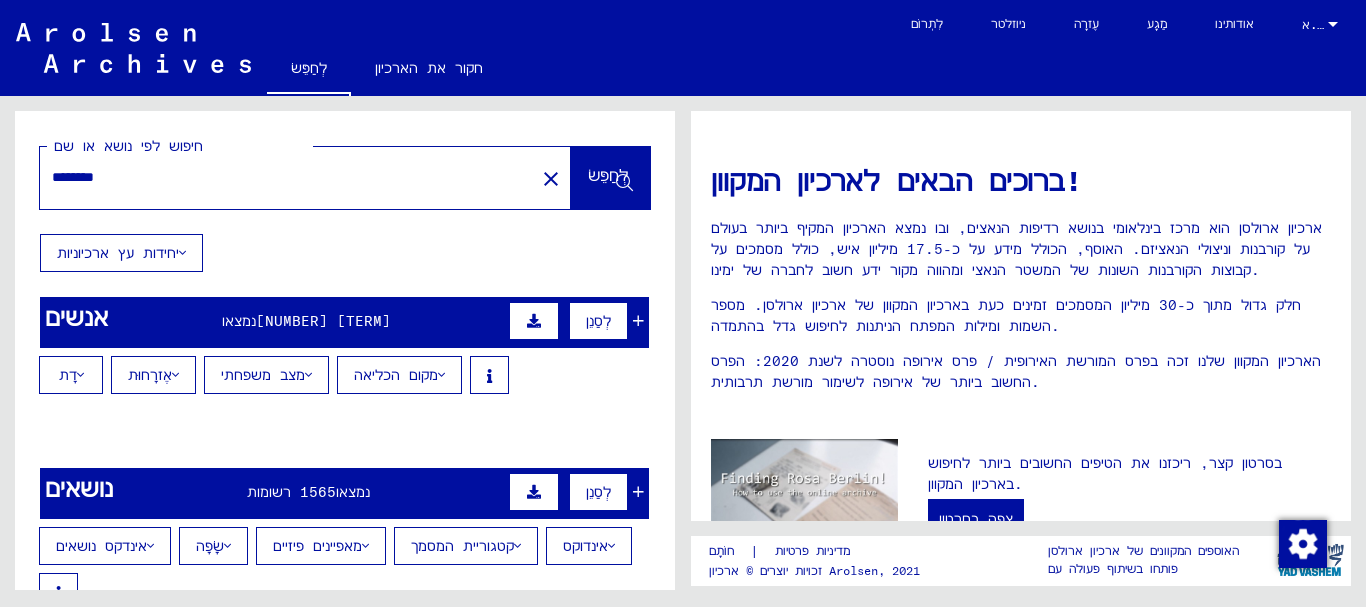 click on "*******" at bounding box center (260, 177) 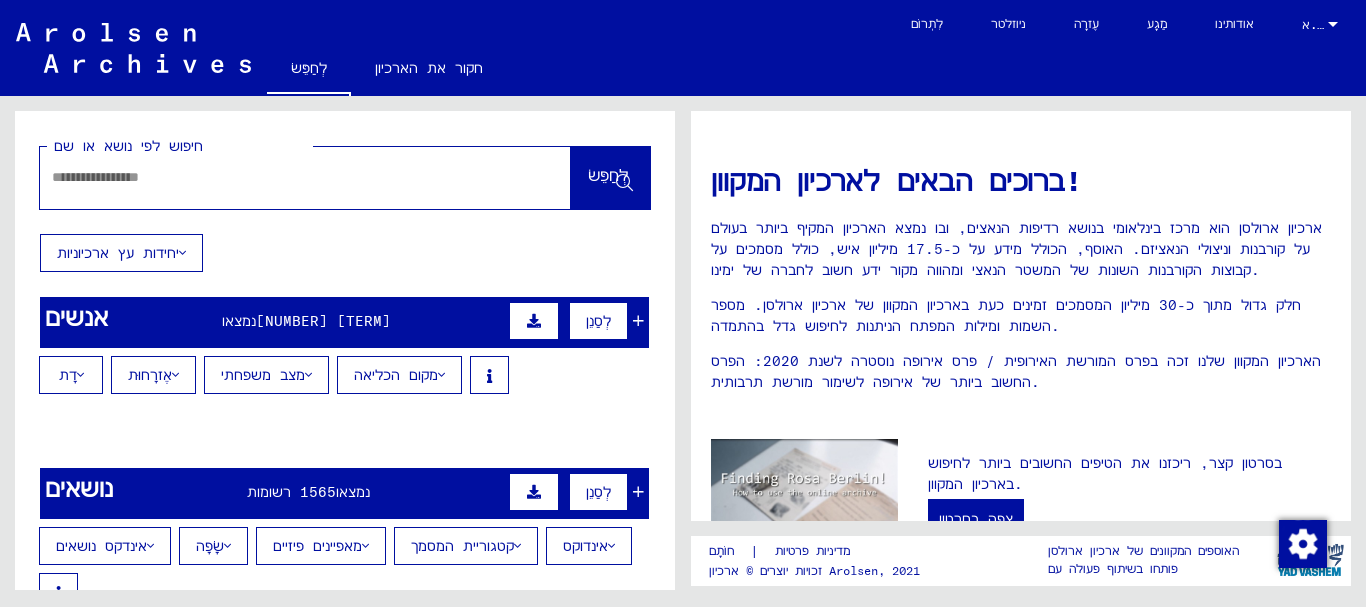 click 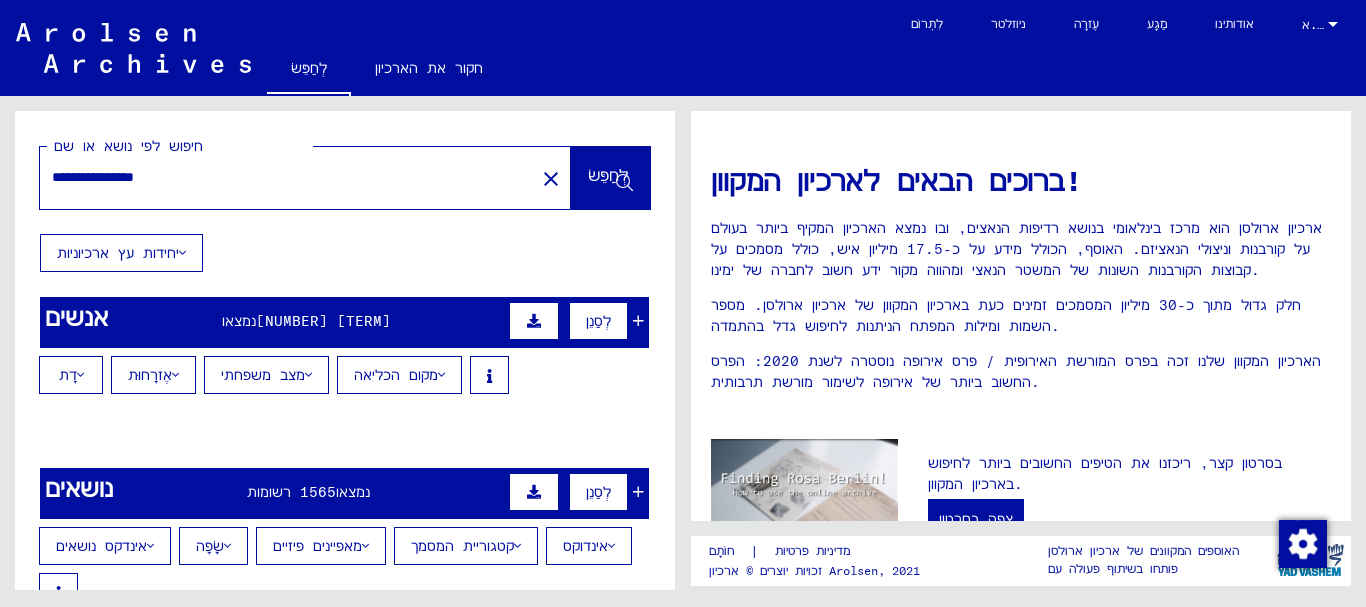 type on "**********" 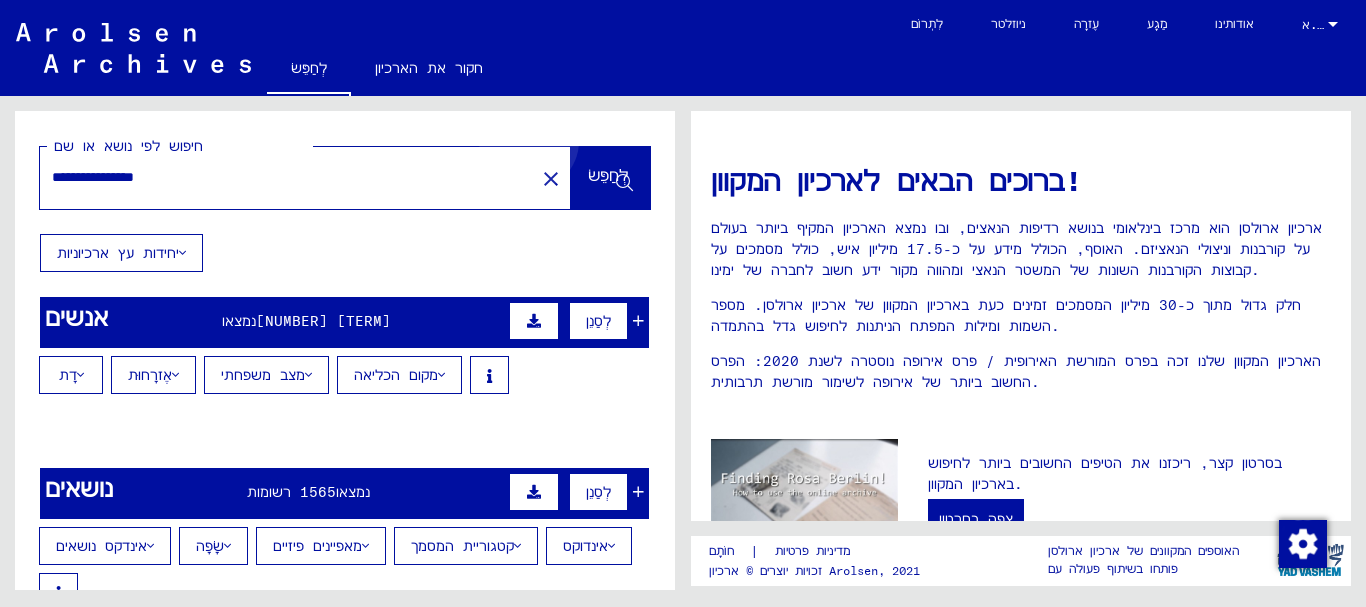 click on "לְחַפֵּשׂ" 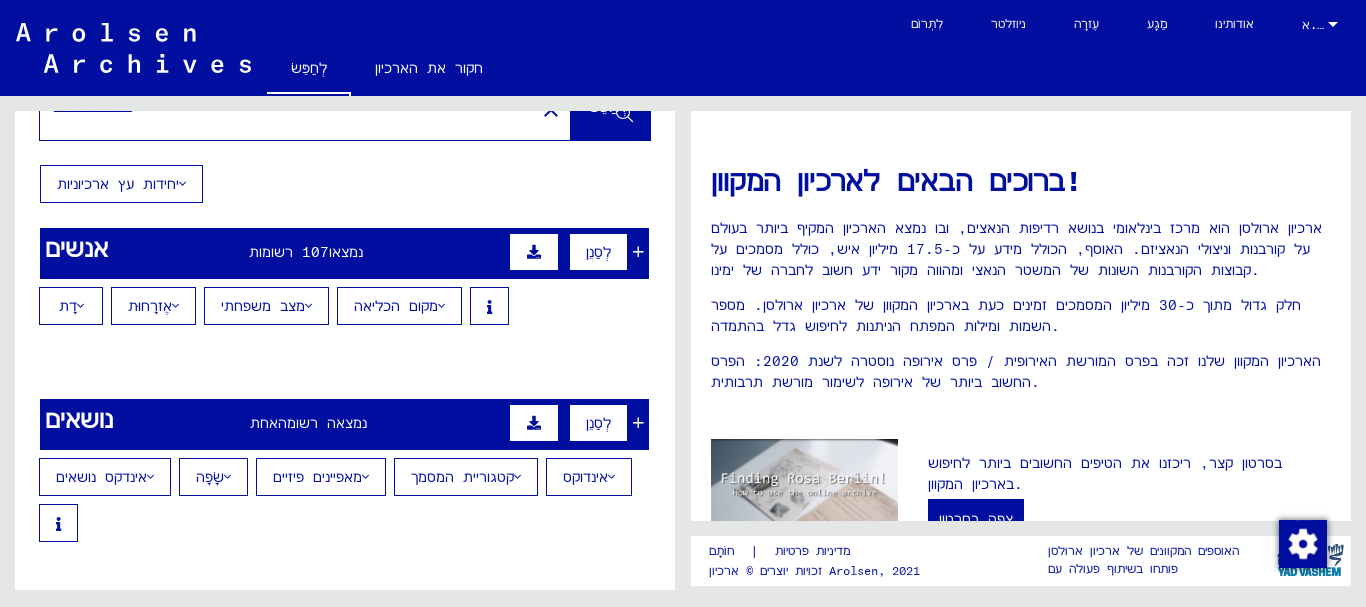 scroll, scrollTop: 44, scrollLeft: 0, axis: vertical 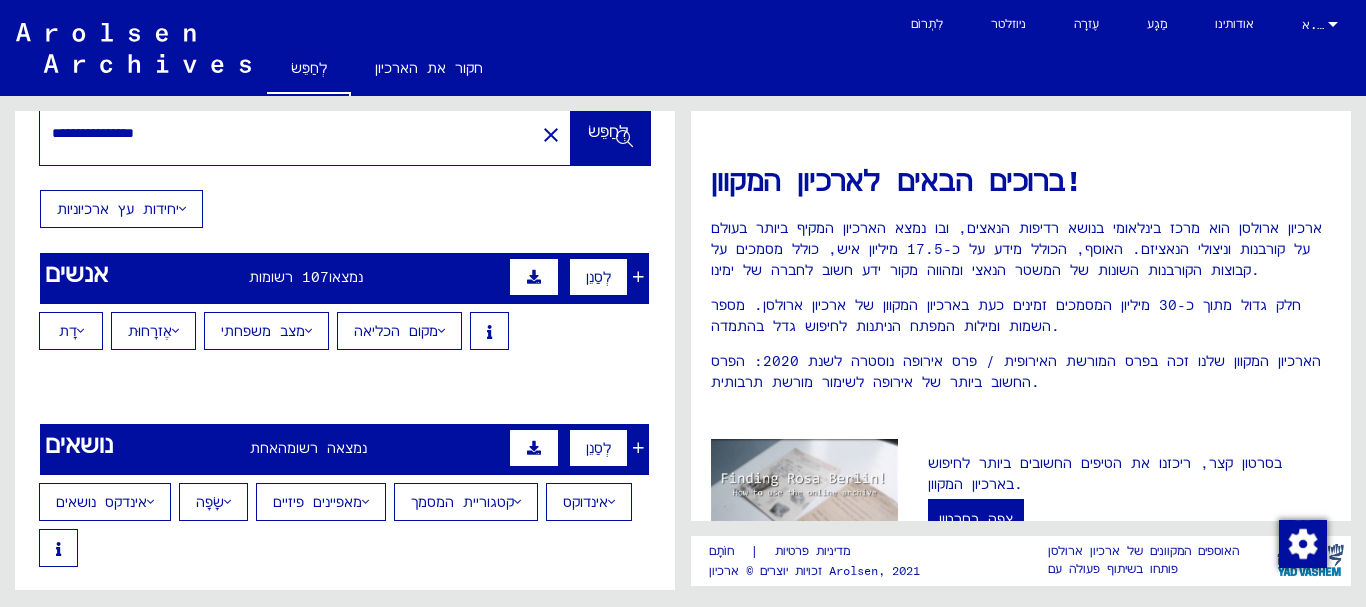 click at bounding box center (638, 277) 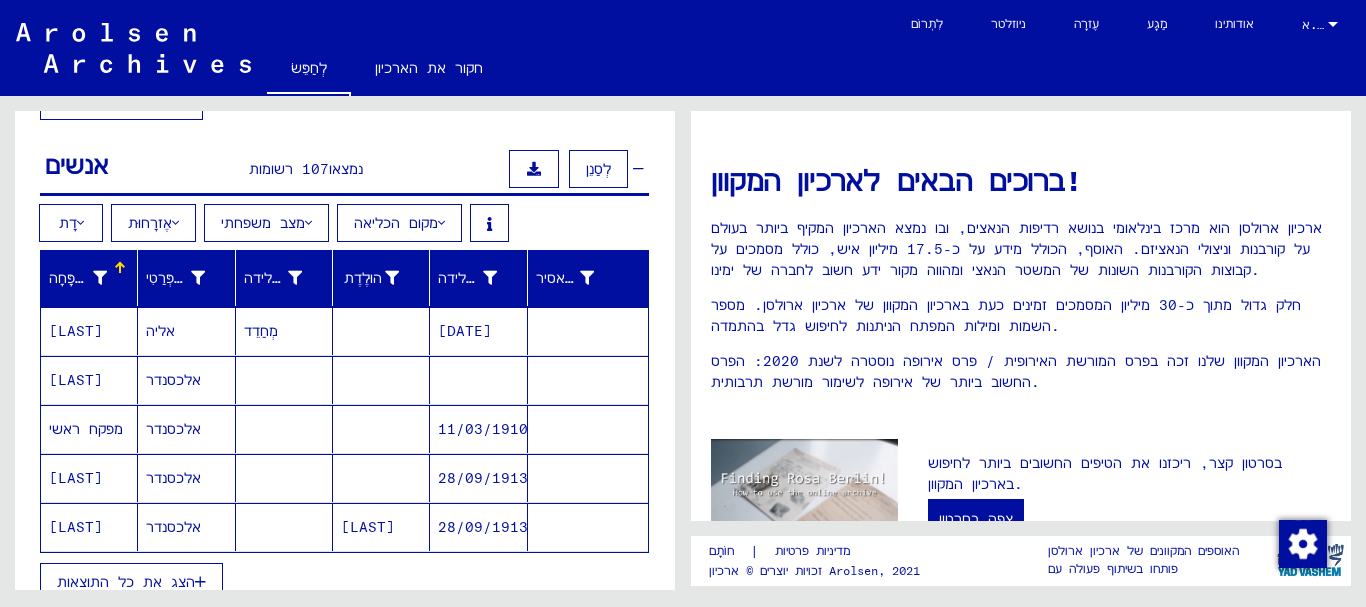 scroll, scrollTop: 157, scrollLeft: 0, axis: vertical 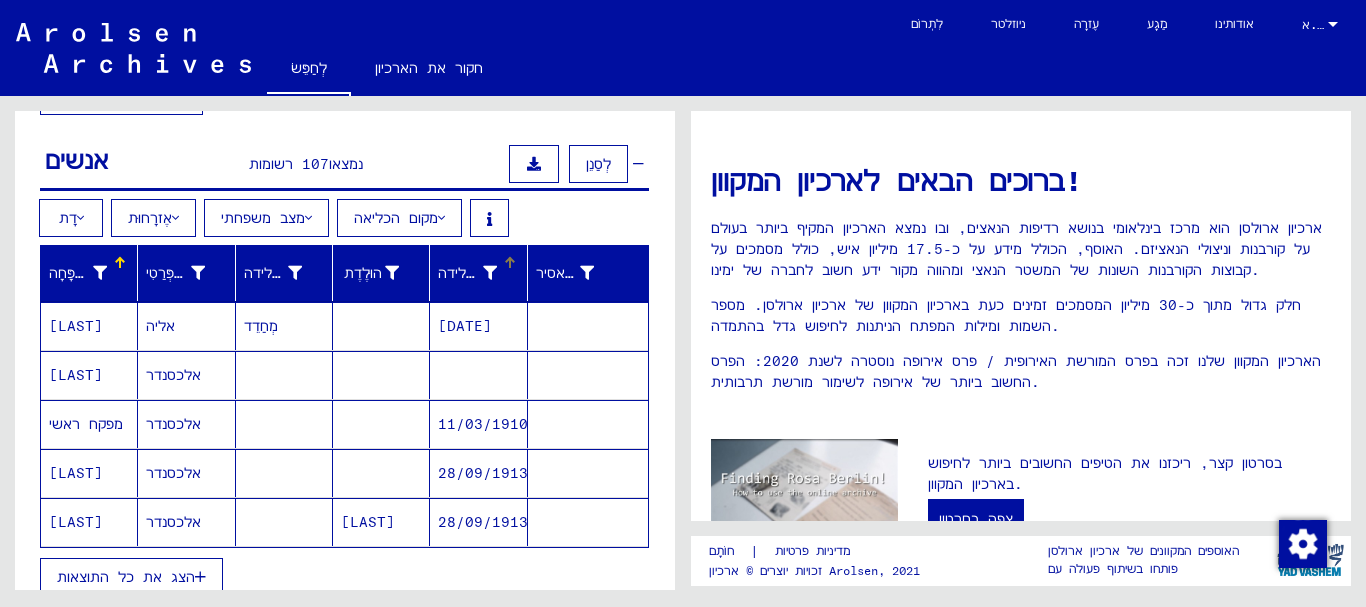 click on "תאריך לידה" at bounding box center [475, 273] 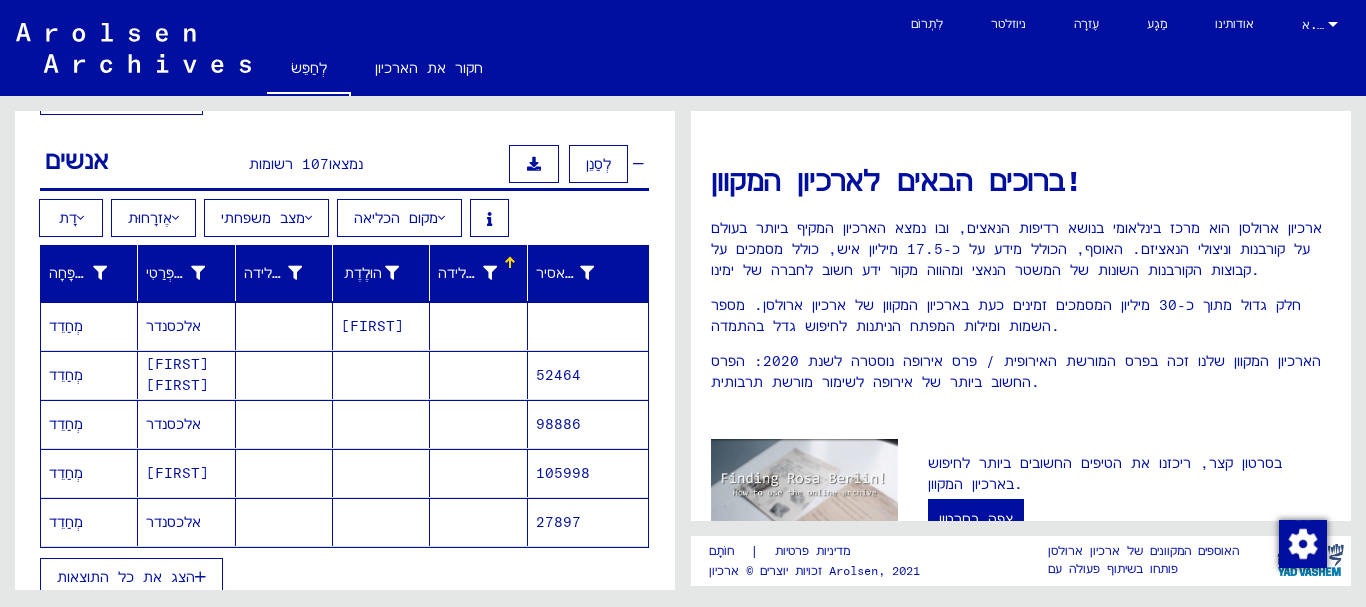click on "תאריך לידה" at bounding box center (475, 273) 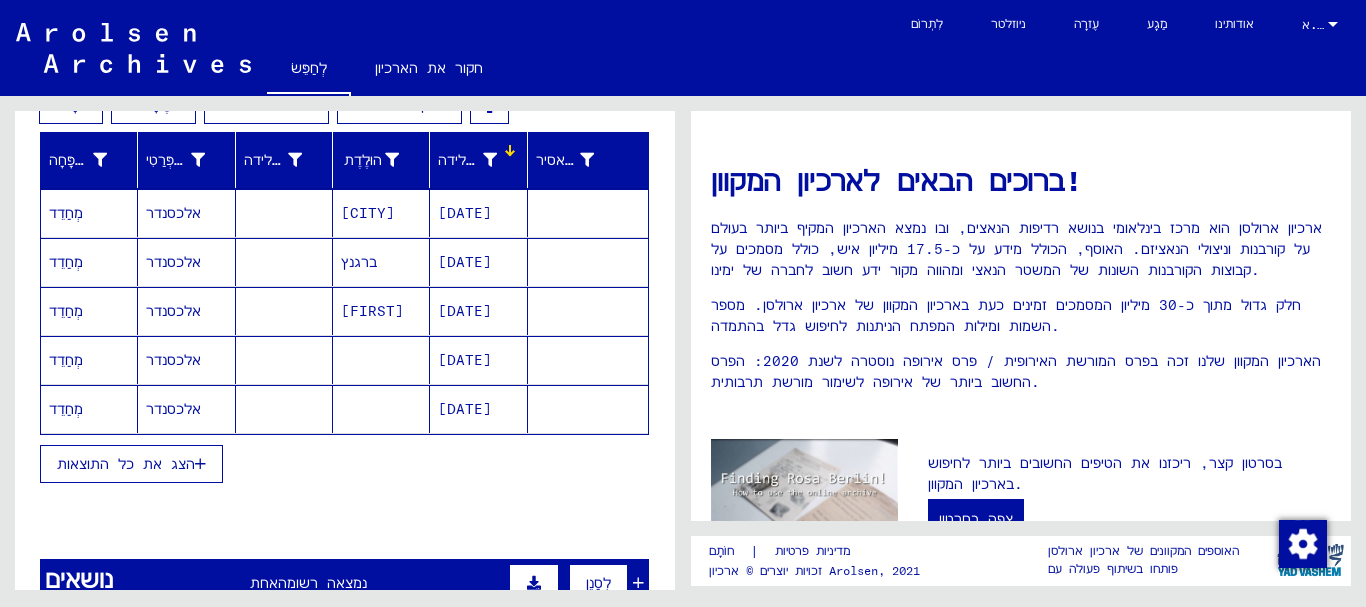 scroll, scrollTop: 189, scrollLeft: 0, axis: vertical 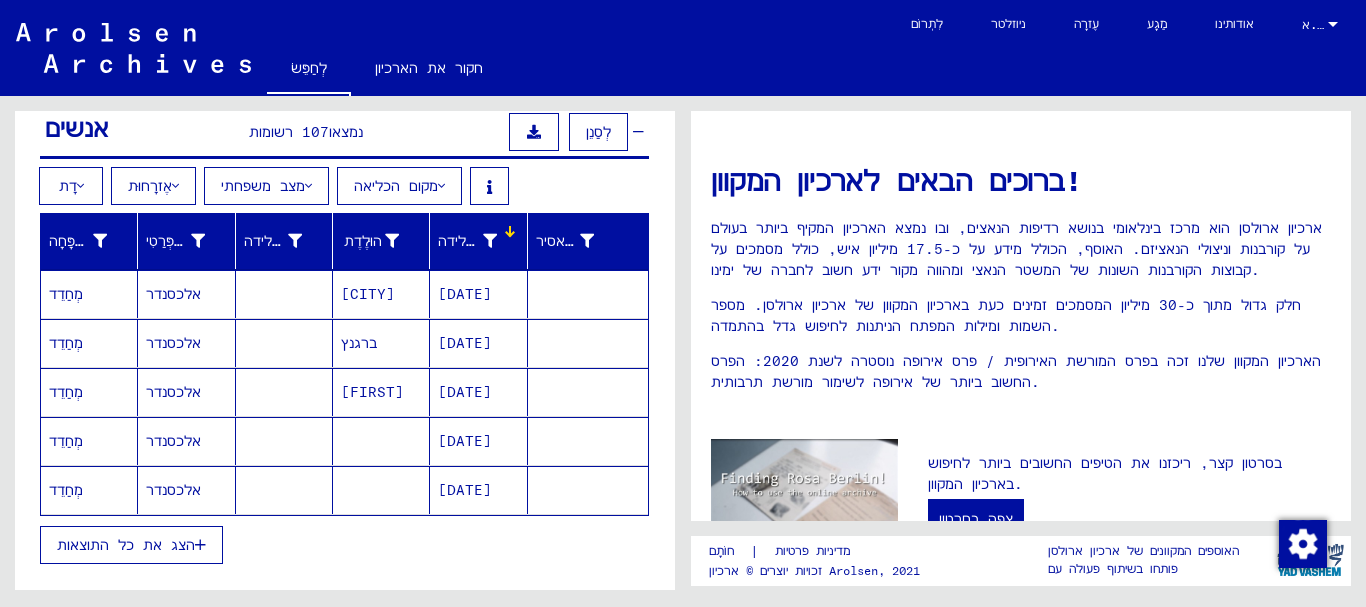 click on "הצג את כל התוצאות" at bounding box center [126, 545] 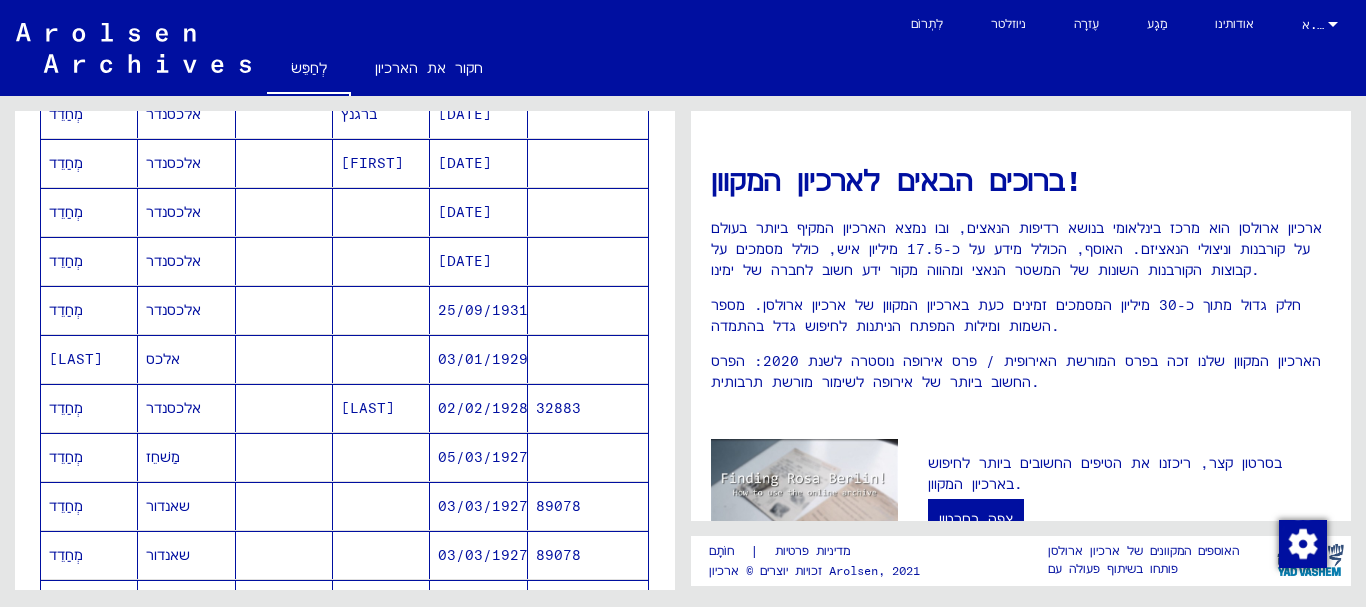 scroll, scrollTop: 481, scrollLeft: 0, axis: vertical 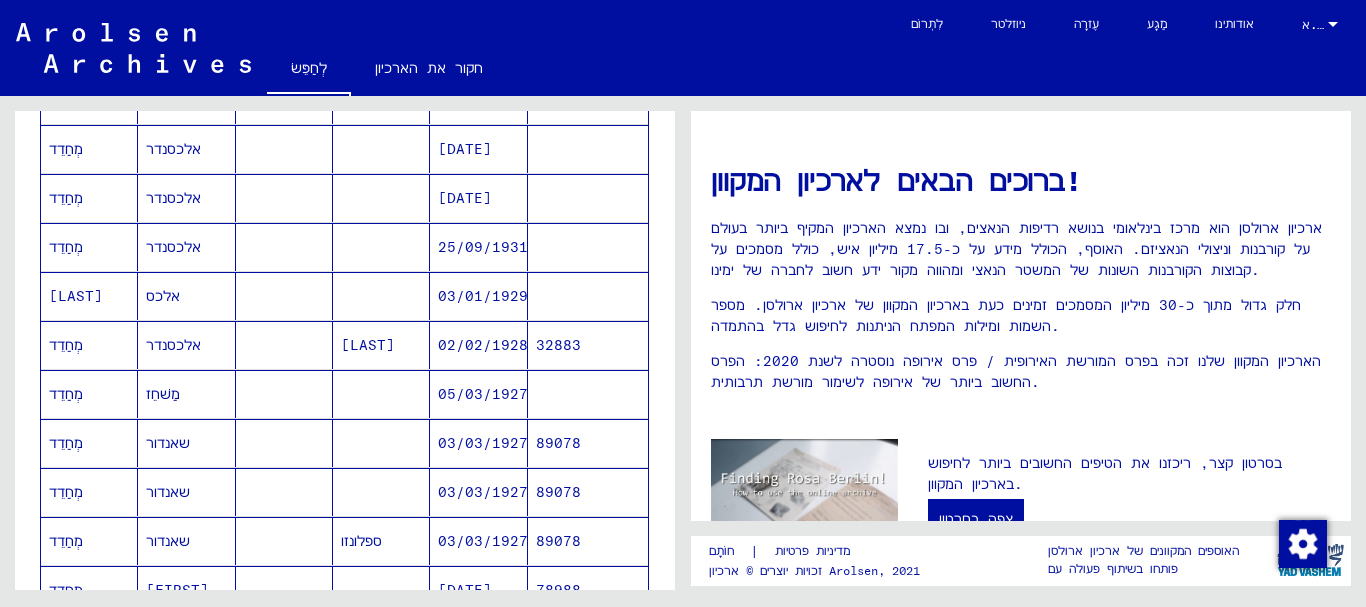 click on "מְחַדֵד" at bounding box center [66, 492] 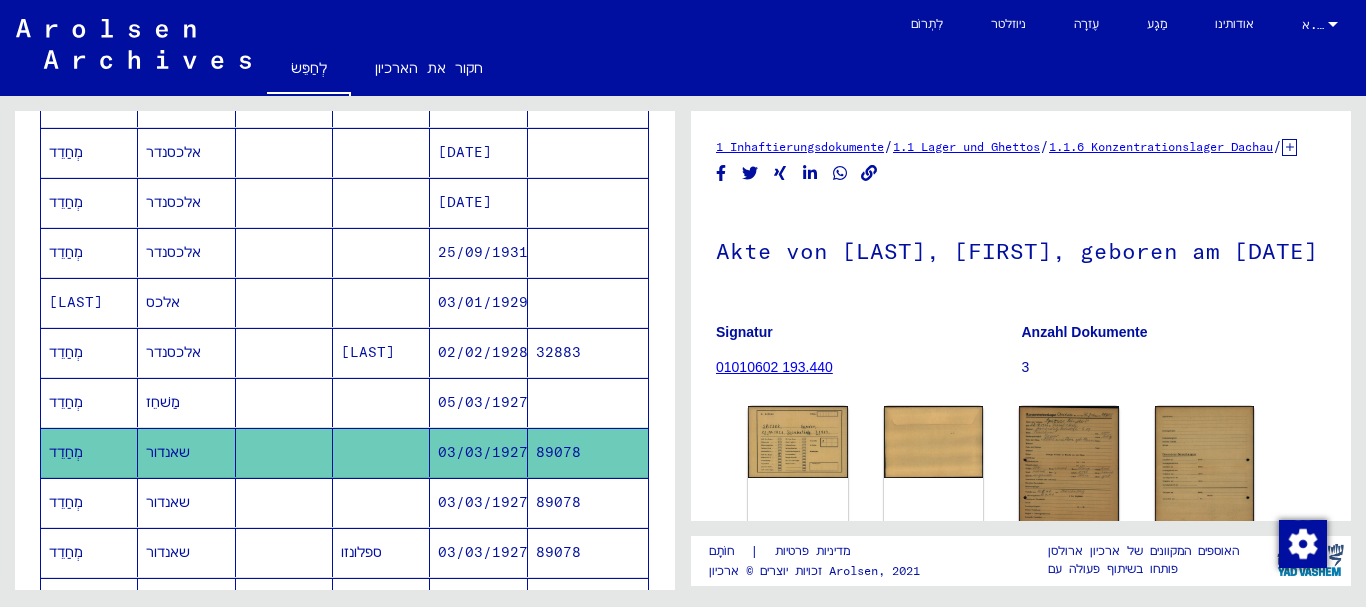 scroll, scrollTop: 483, scrollLeft: 0, axis: vertical 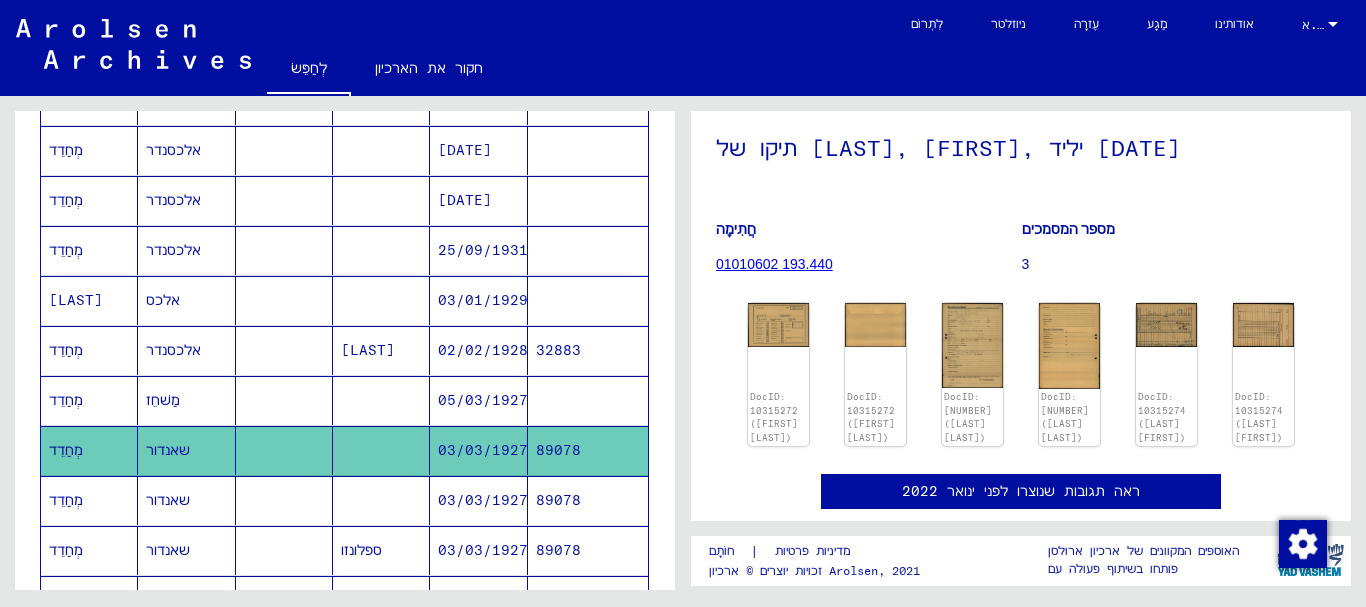 drag, startPoint x: 578, startPoint y: 442, endPoint x: 136, endPoint y: 453, distance: 442.13687 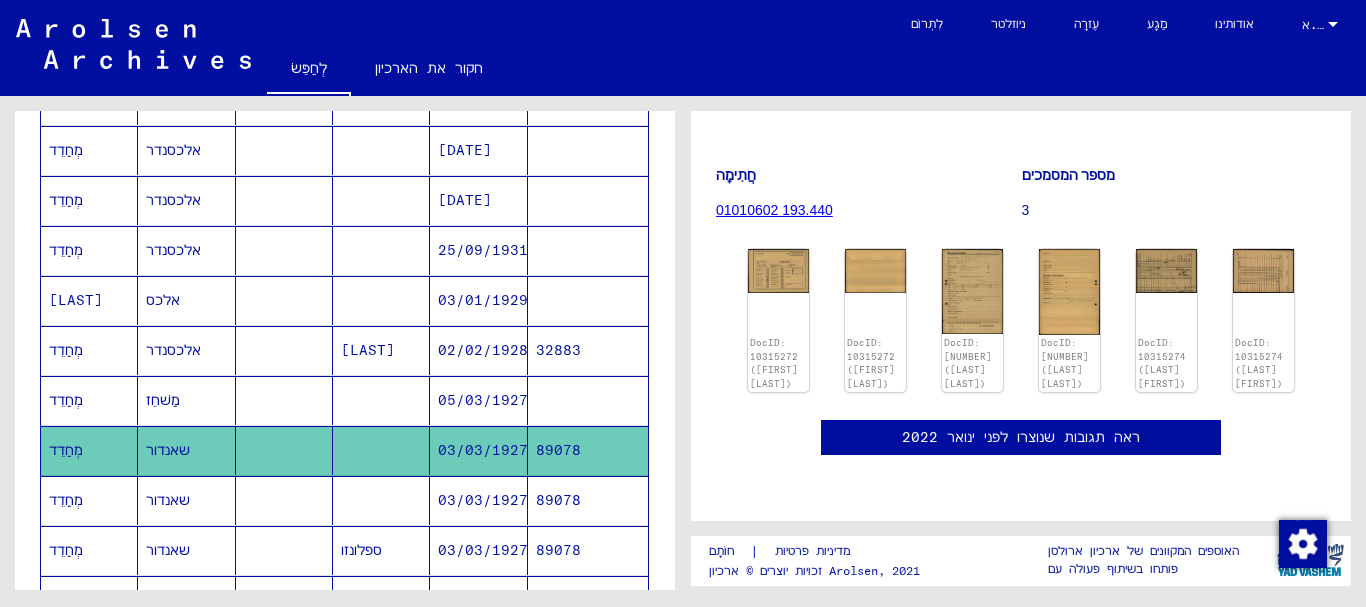 scroll, scrollTop: 260, scrollLeft: 0, axis: vertical 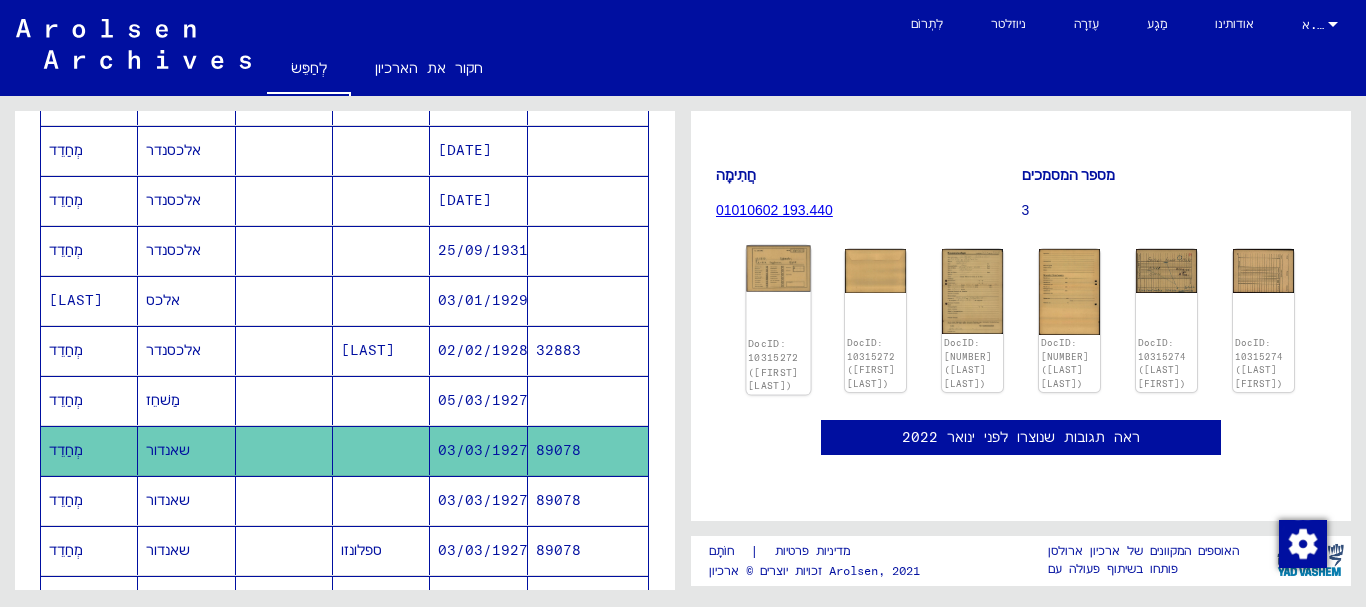 click on "DocID: 10315272 ([FIRST] [LAST])" 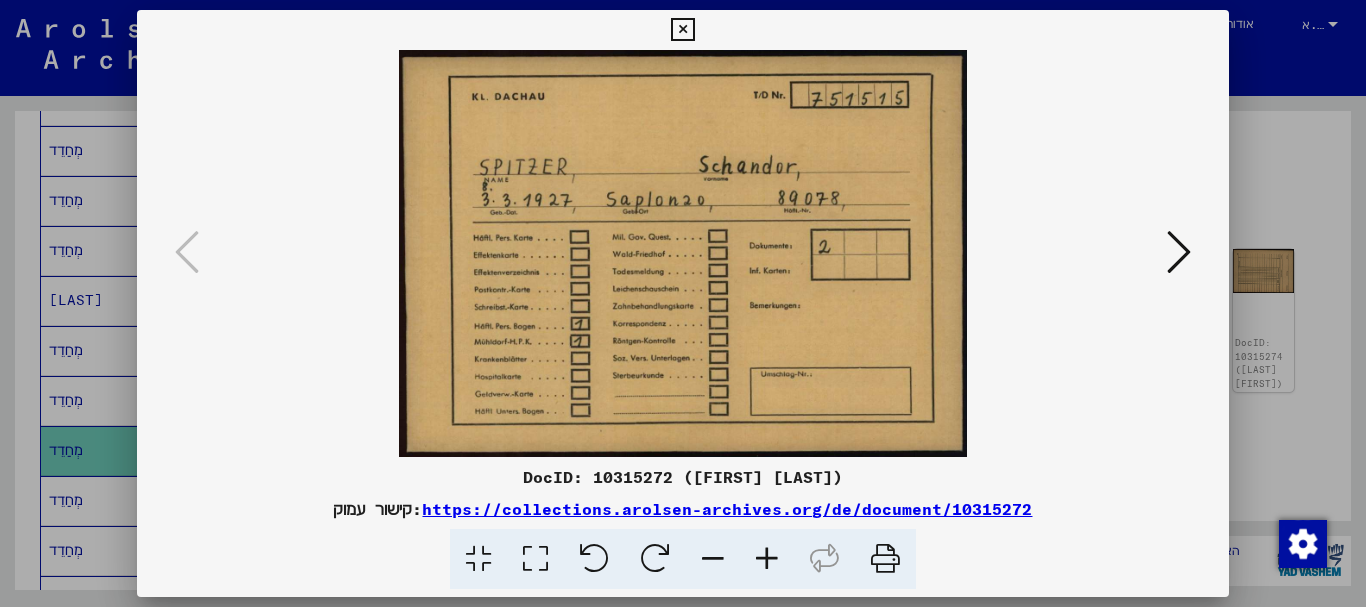 click at bounding box center [683, 303] 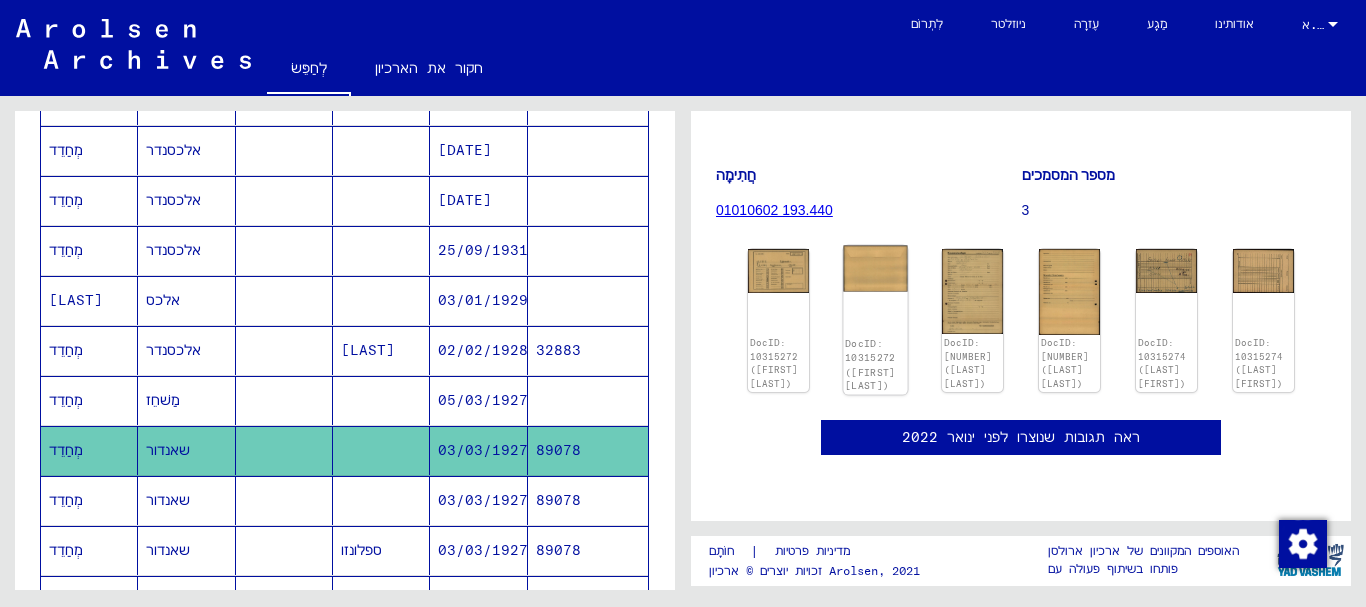 click 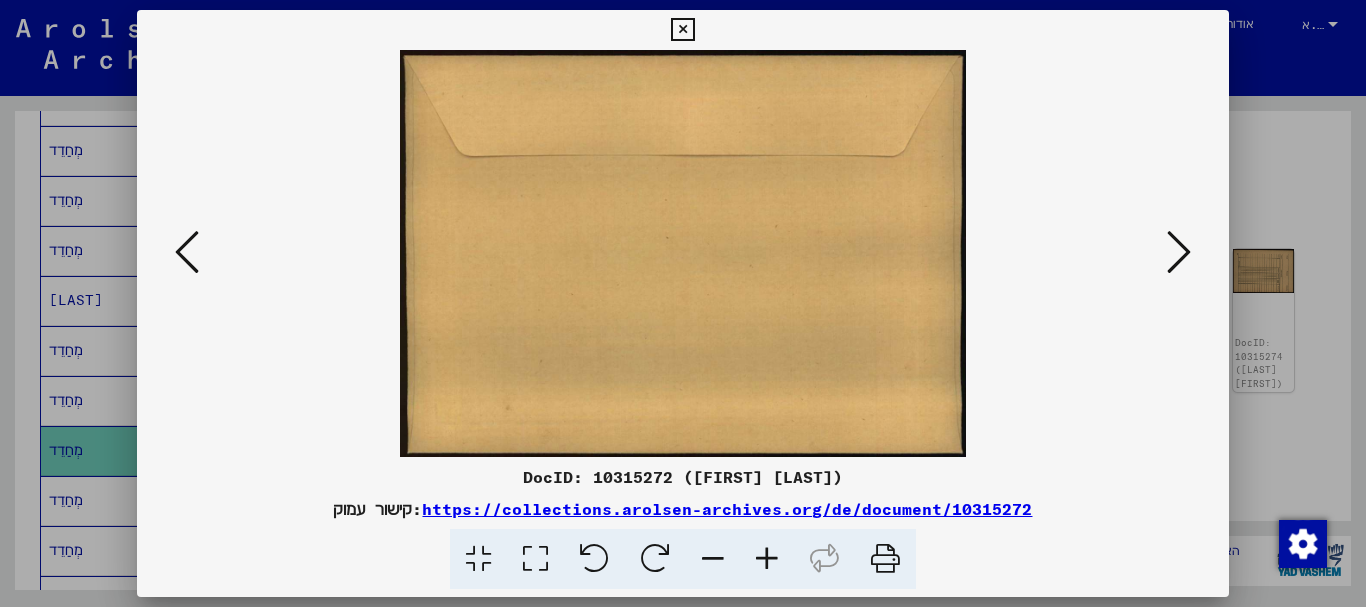 click at bounding box center (1179, 253) 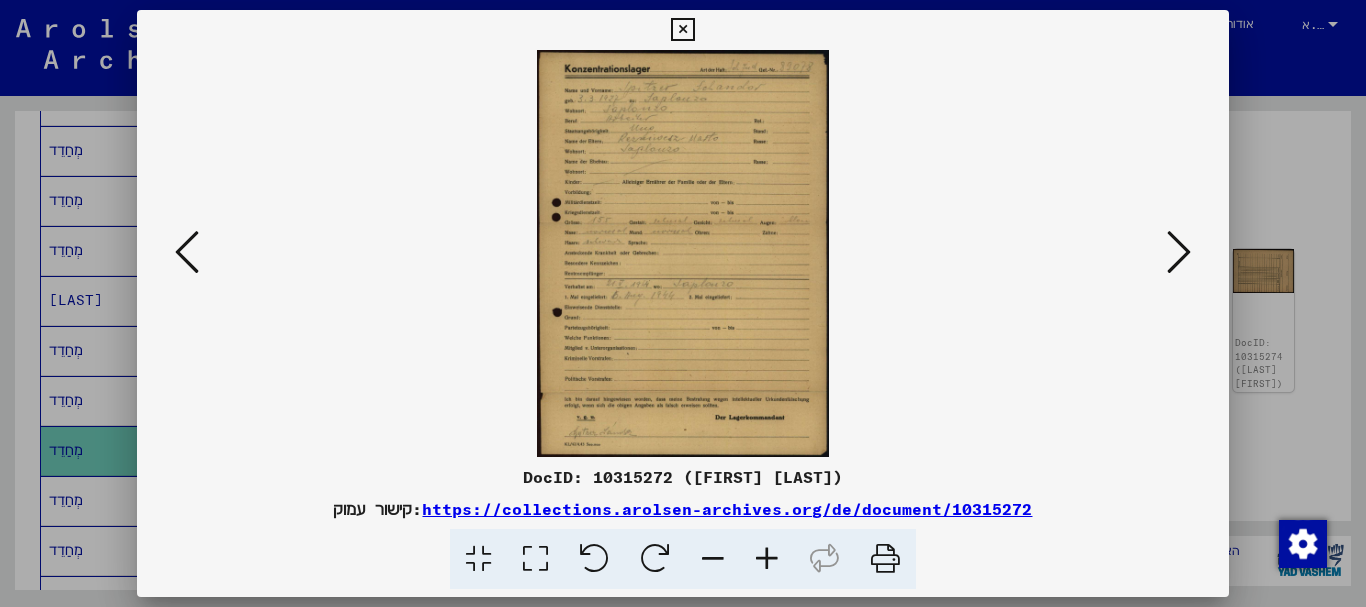 click at bounding box center (767, 559) 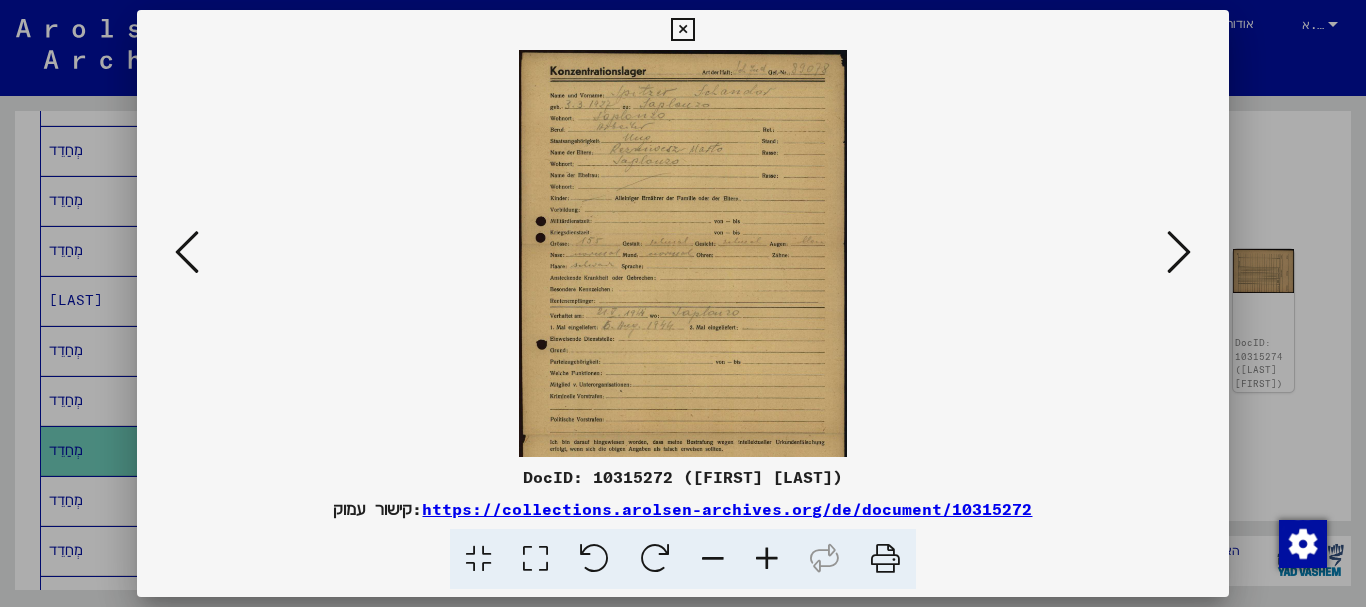 click at bounding box center (767, 559) 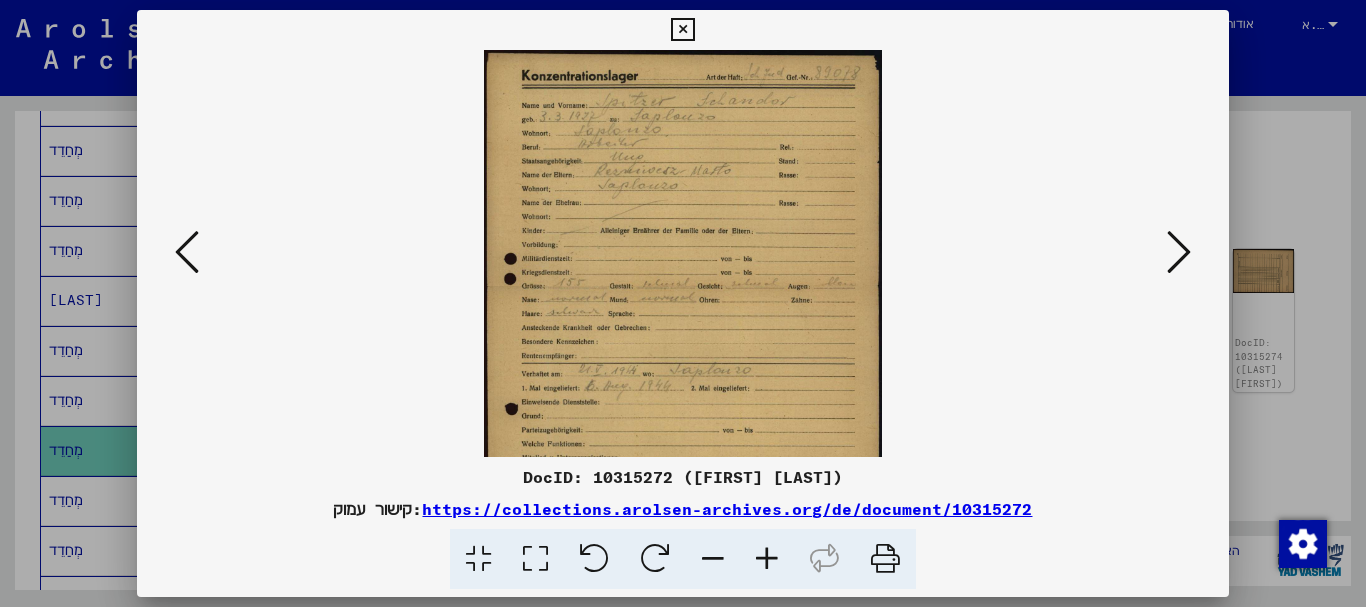 click at bounding box center (767, 559) 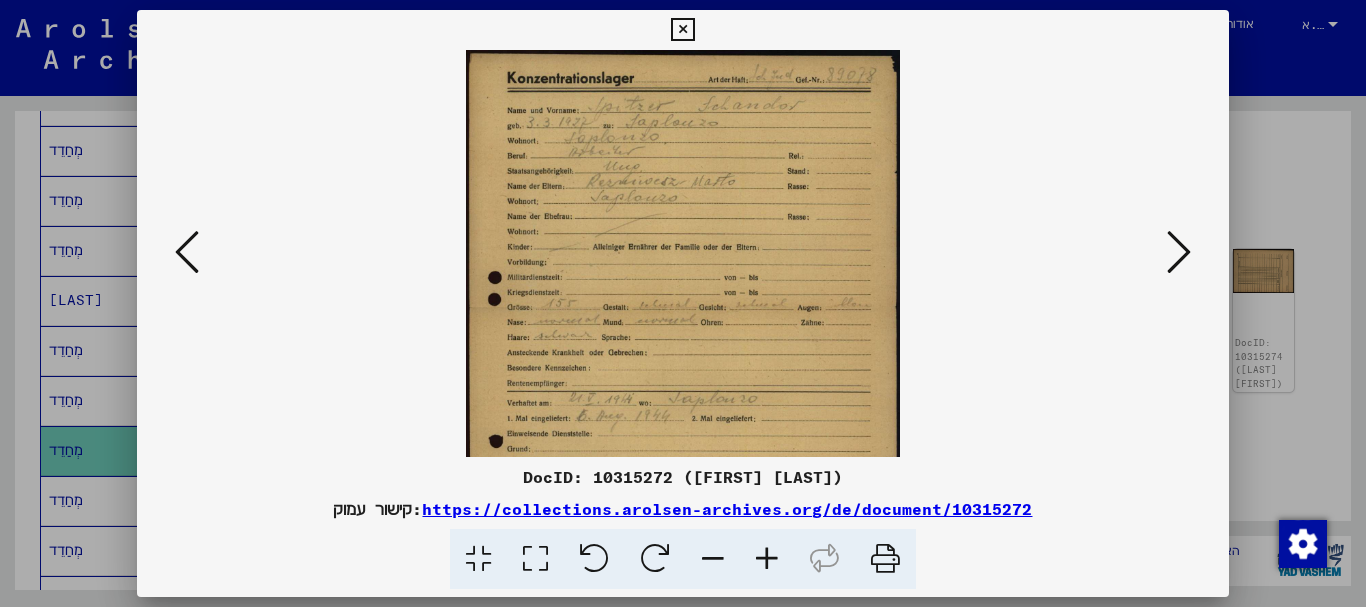 click at bounding box center [767, 559] 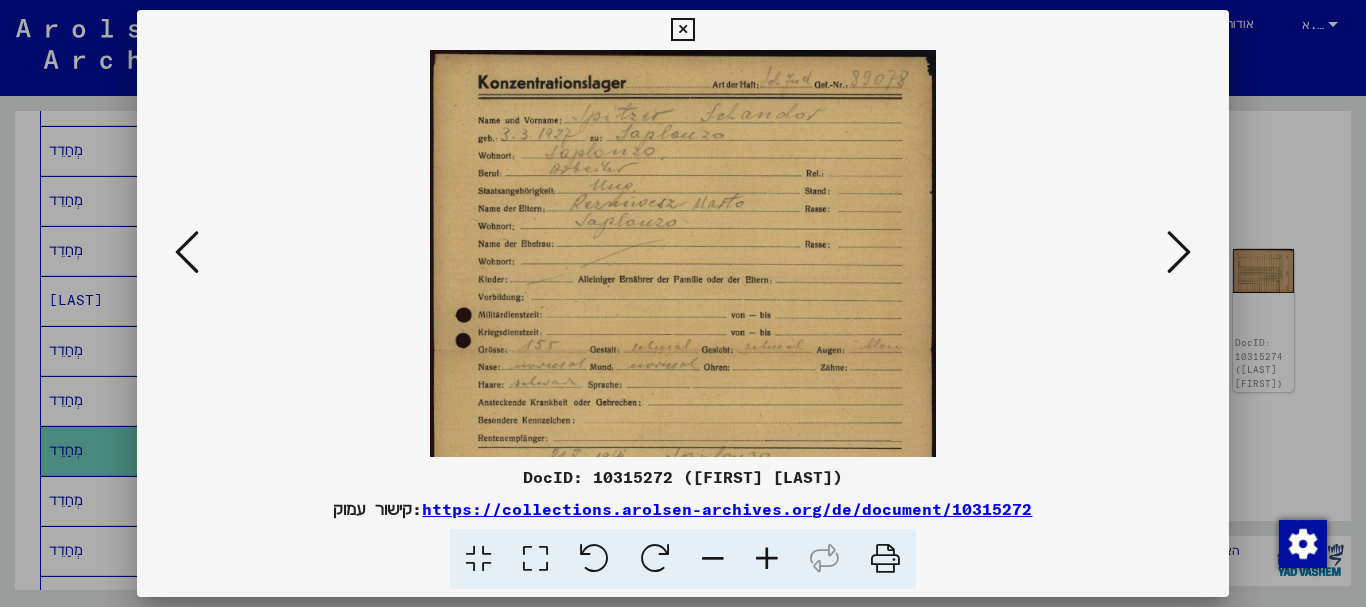 click at bounding box center [767, 559] 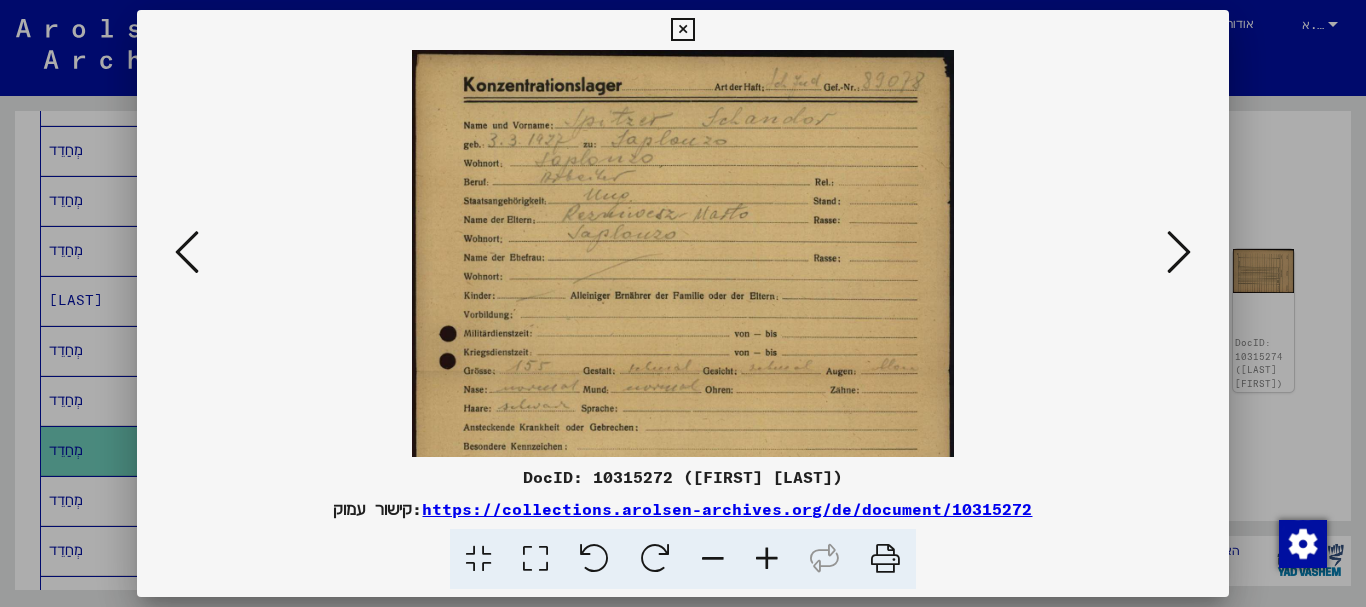 click at bounding box center [767, 559] 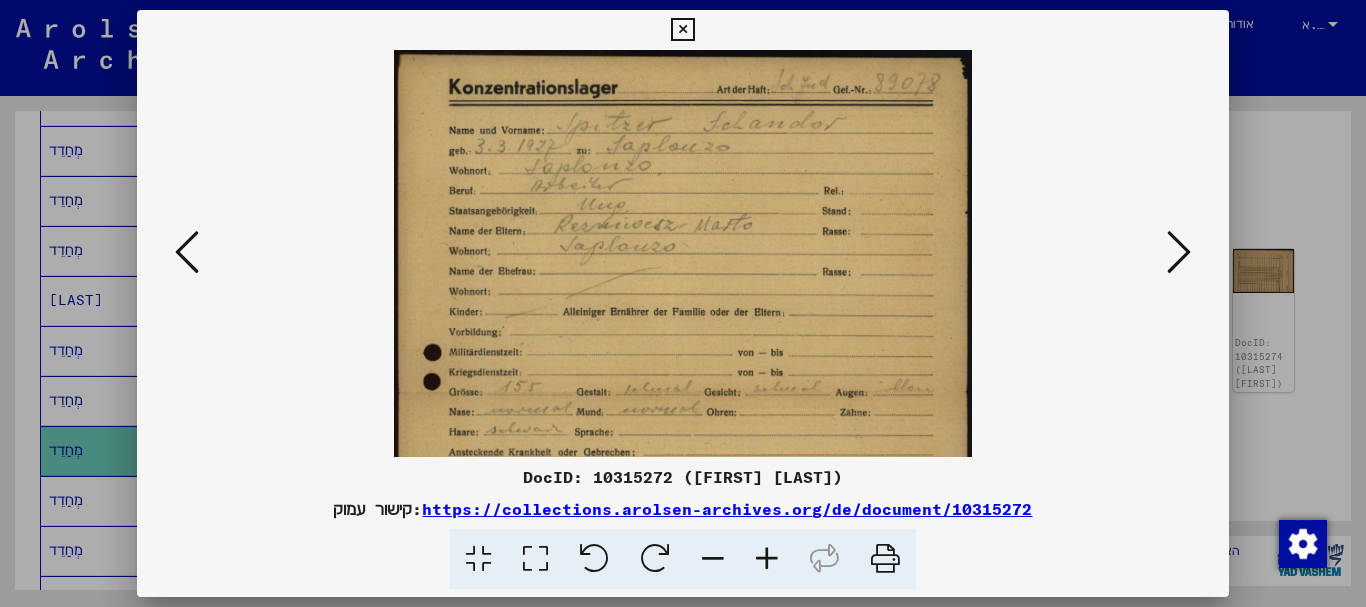 click at bounding box center [767, 559] 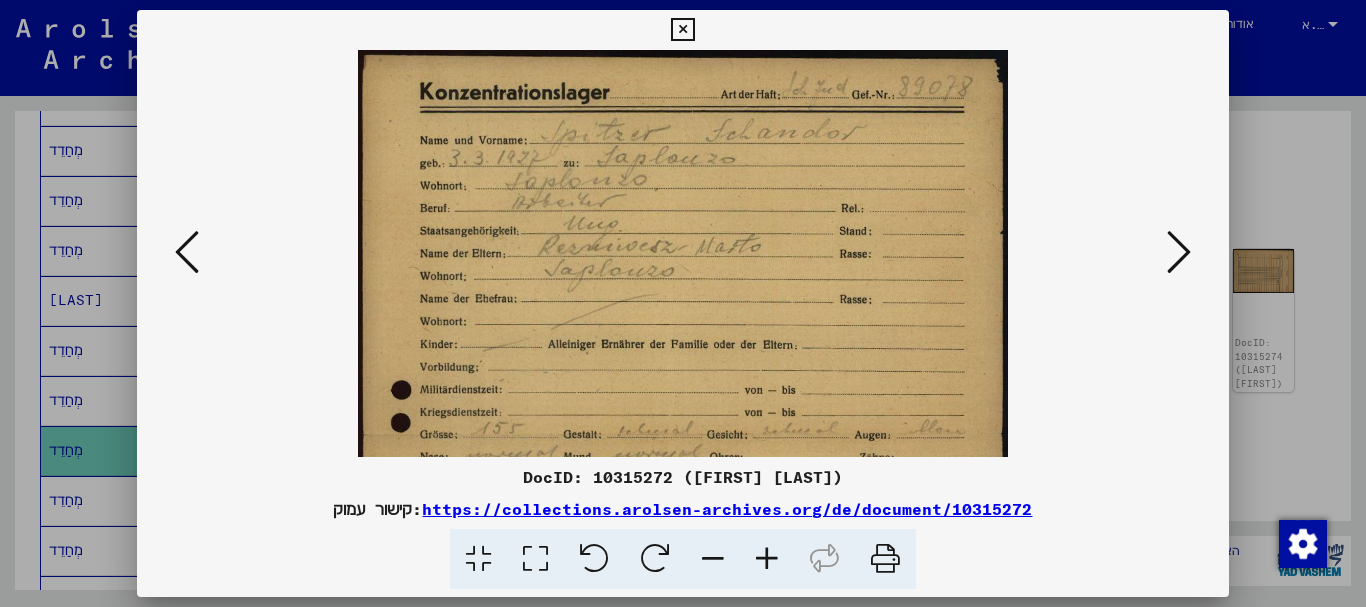click at bounding box center (767, 559) 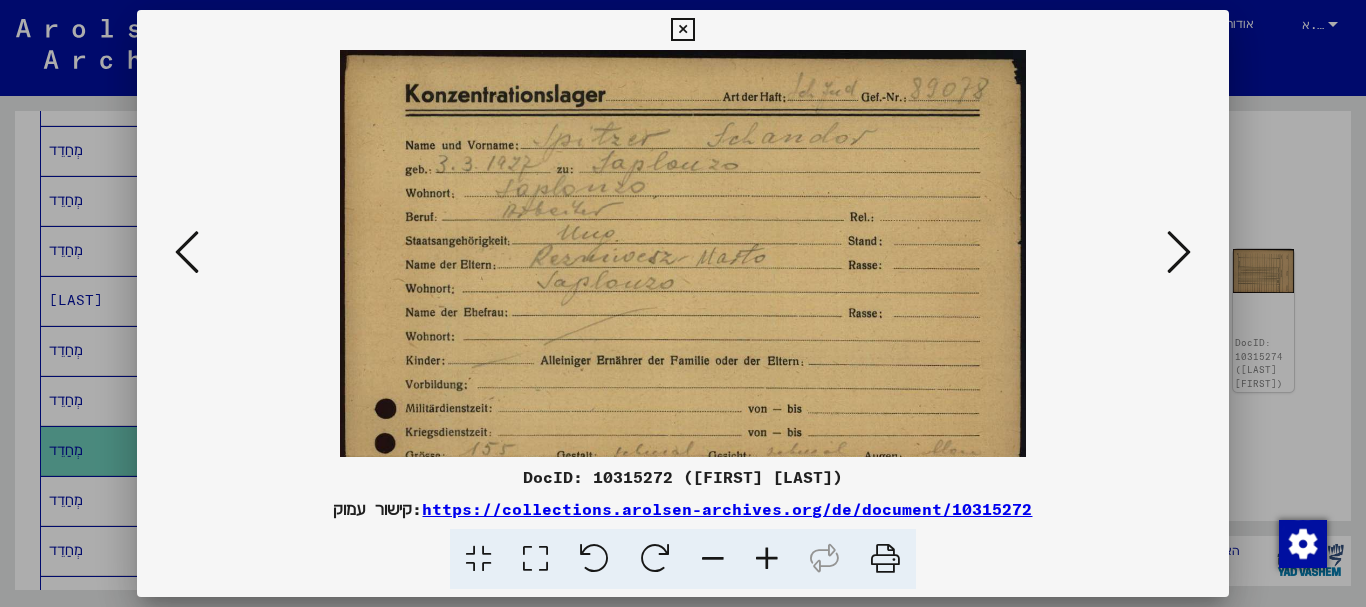 click at bounding box center [767, 559] 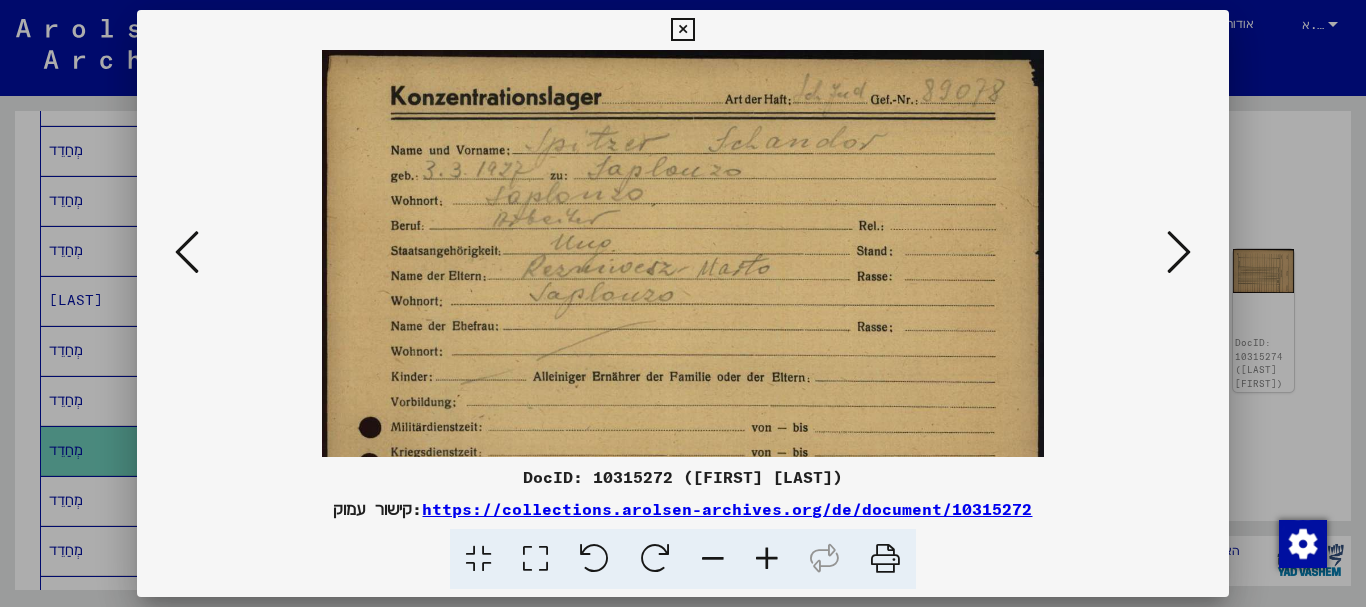 click at bounding box center [767, 559] 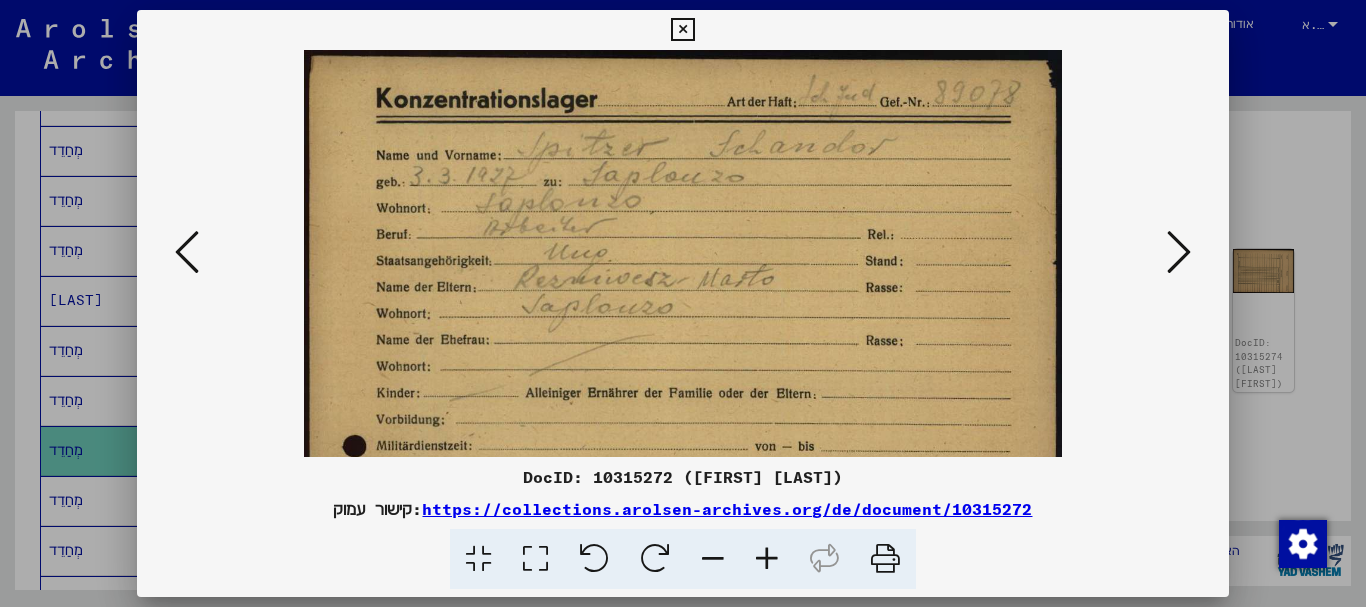 click at bounding box center (767, 559) 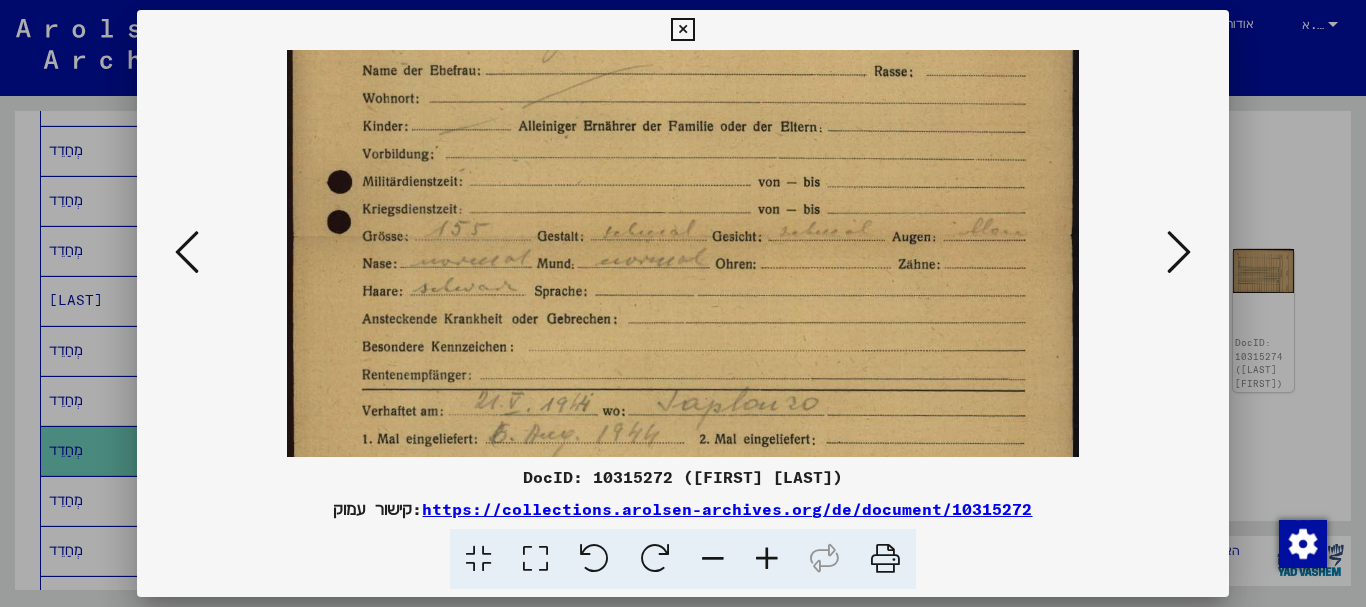 scroll, scrollTop: 295, scrollLeft: 0, axis: vertical 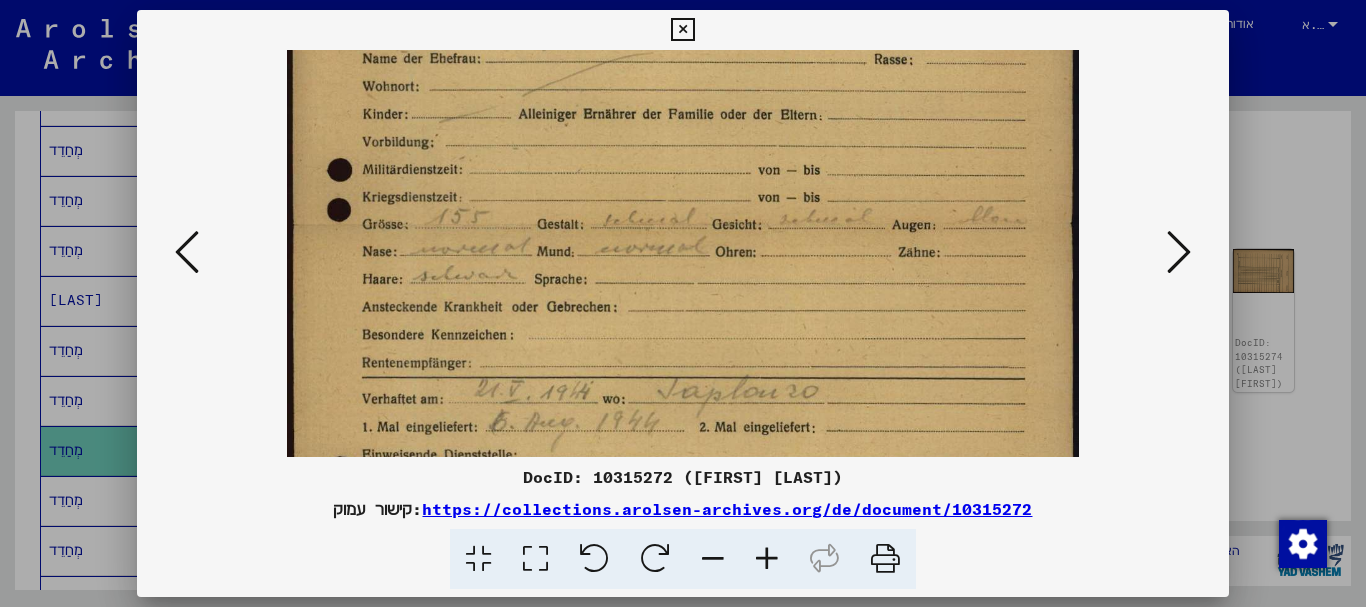 drag, startPoint x: 737, startPoint y: 347, endPoint x: 761, endPoint y: 111, distance: 237.2172 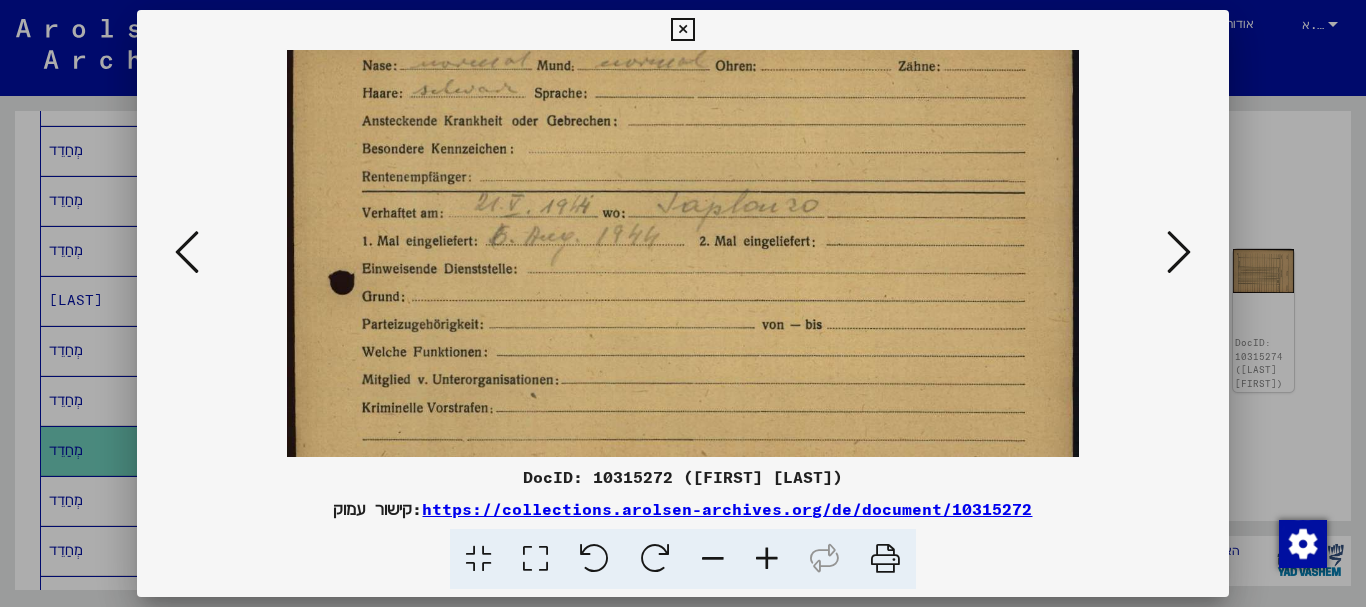 scroll, scrollTop: 494, scrollLeft: 0, axis: vertical 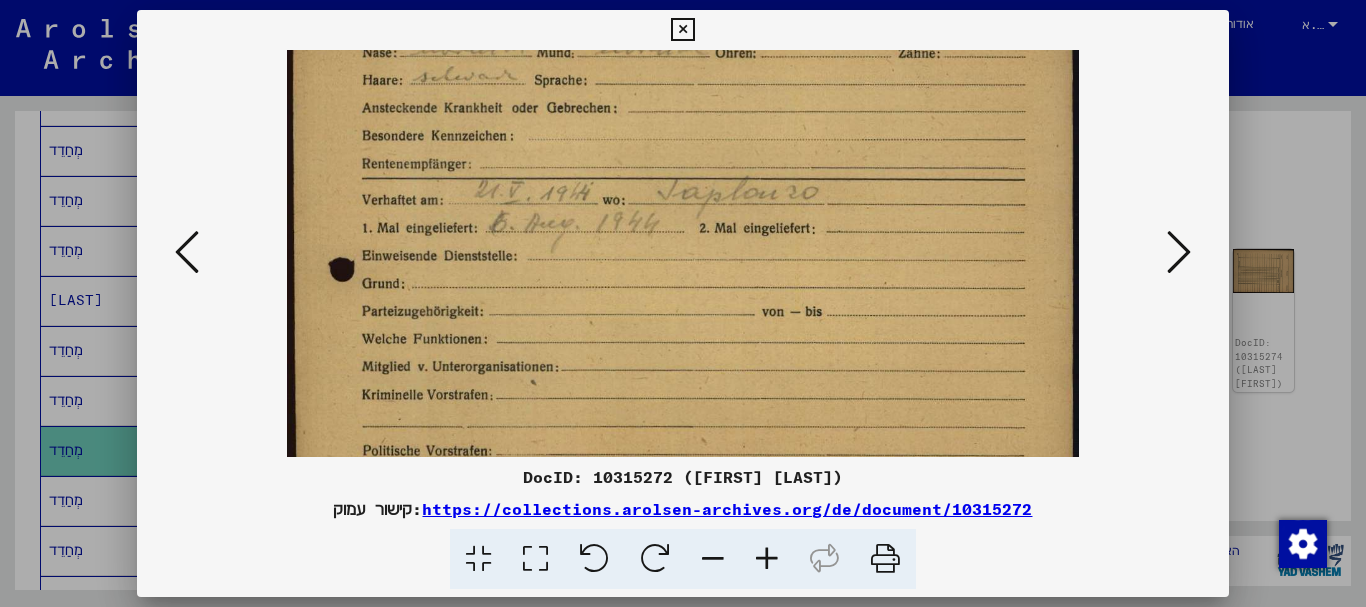 drag, startPoint x: 751, startPoint y: 298, endPoint x: 754, endPoint y: 99, distance: 199.02261 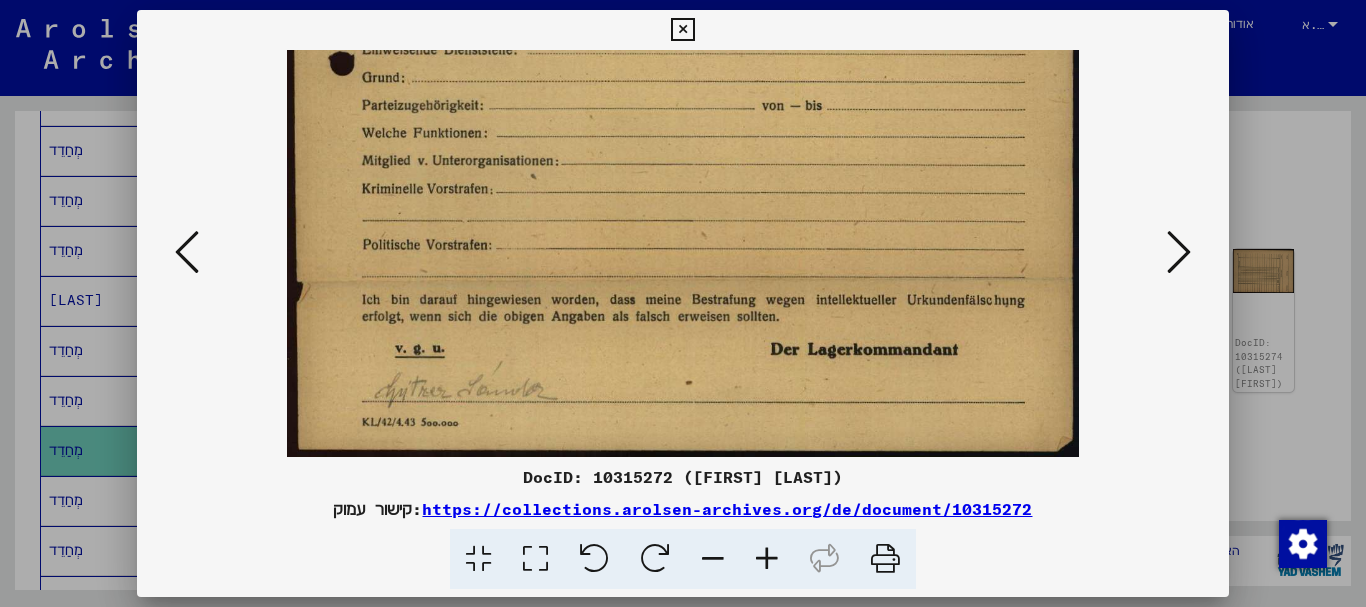 drag, startPoint x: 780, startPoint y: 335, endPoint x: 794, endPoint y: 99, distance: 236.41489 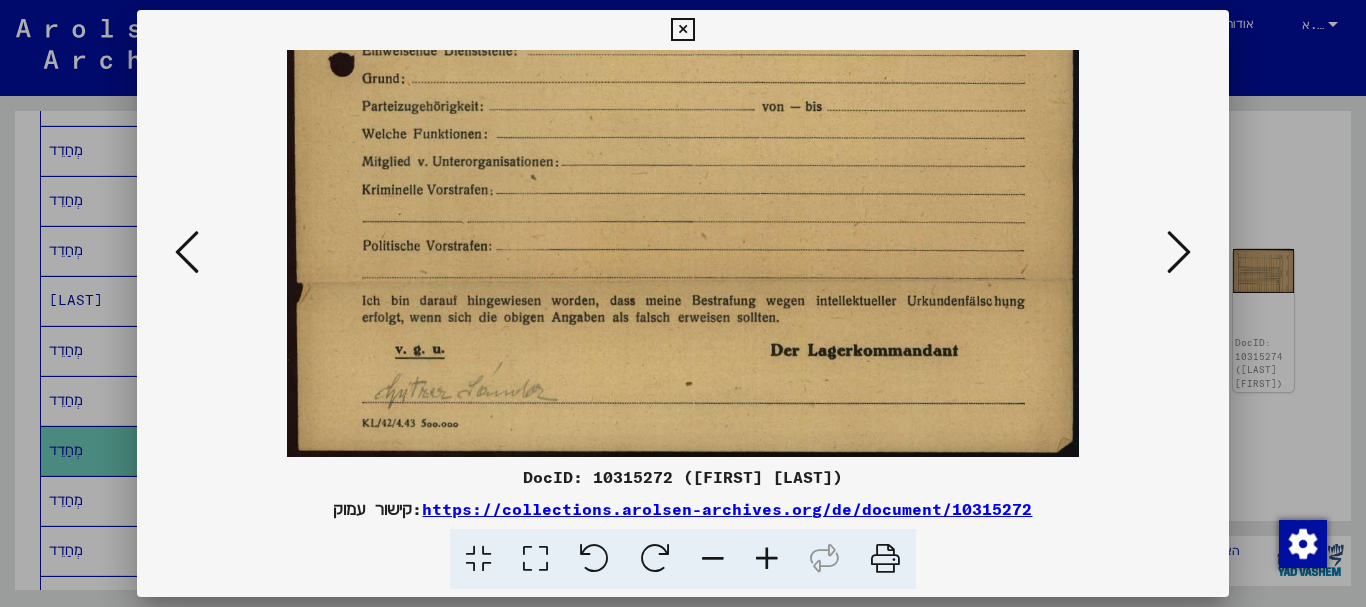 click at bounding box center [713, 559] 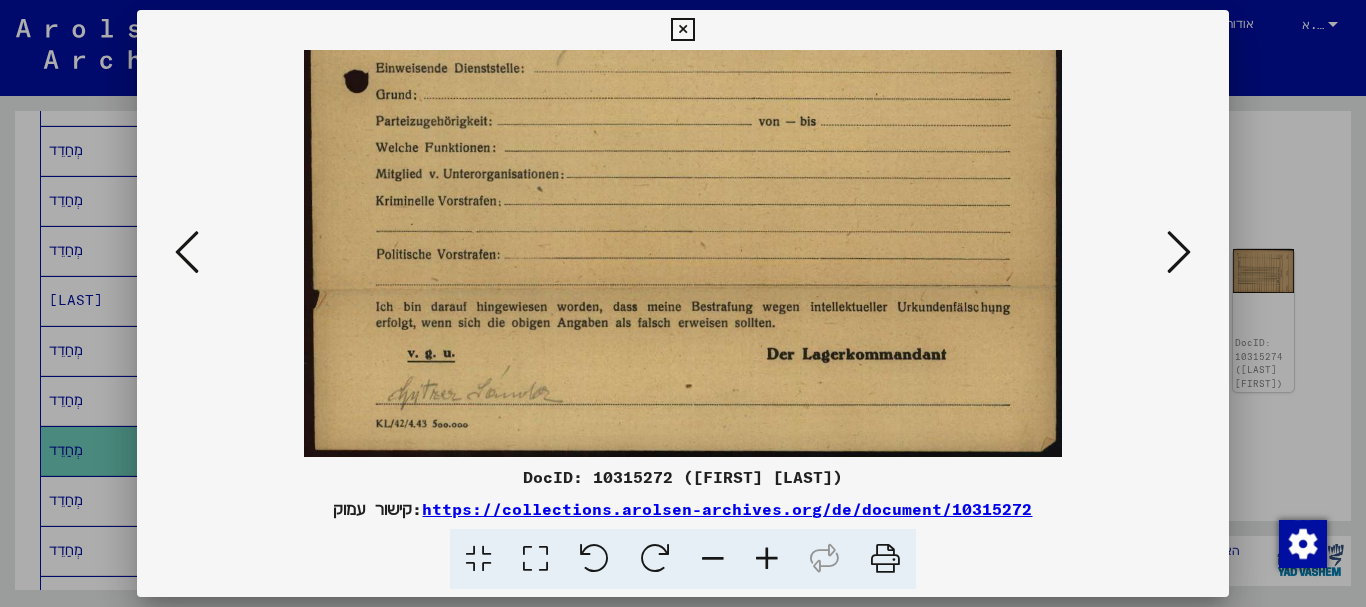 click at bounding box center [713, 559] 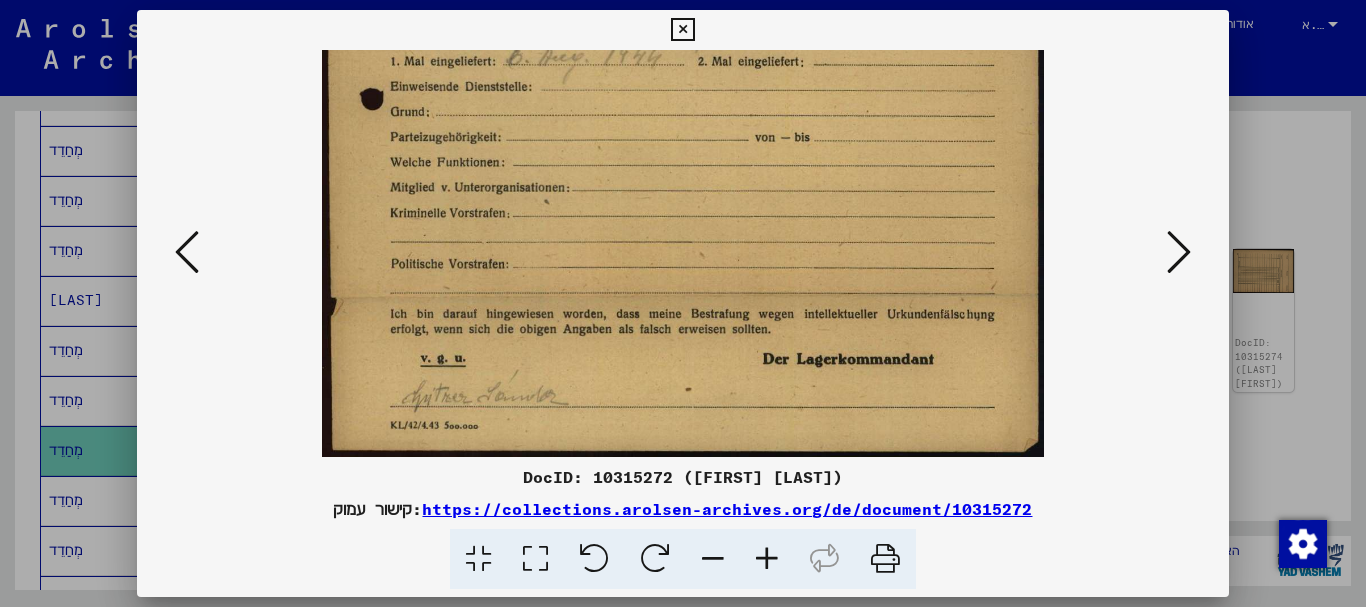 click at bounding box center (713, 559) 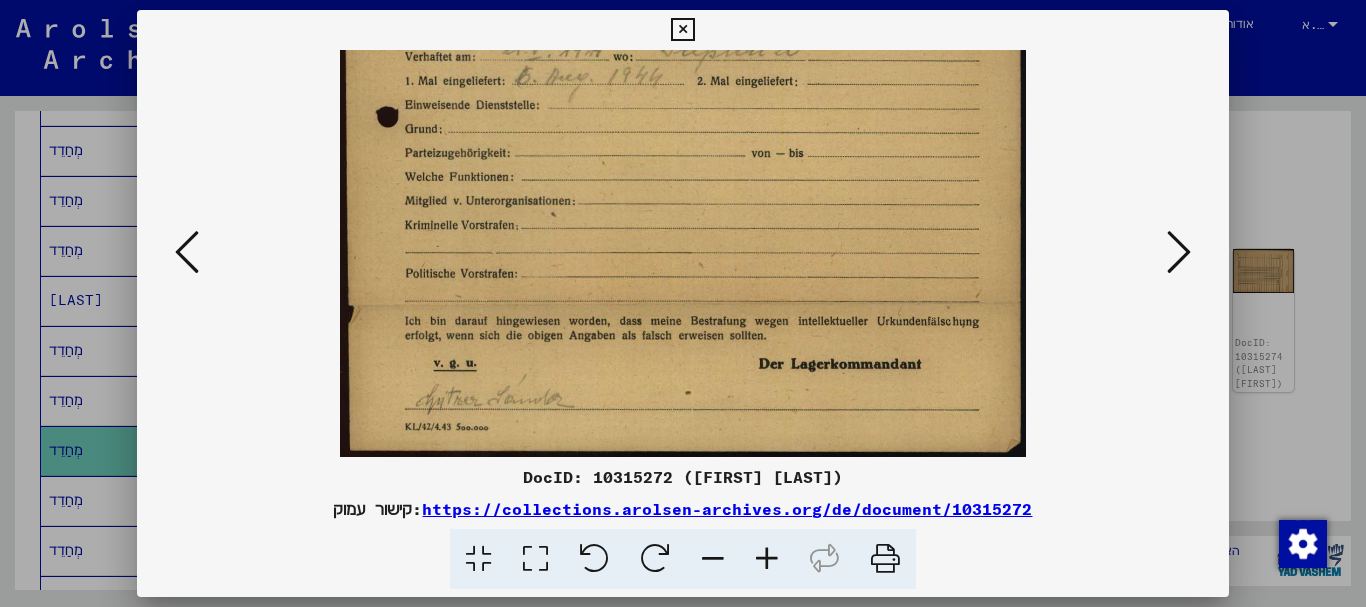 click at bounding box center [713, 559] 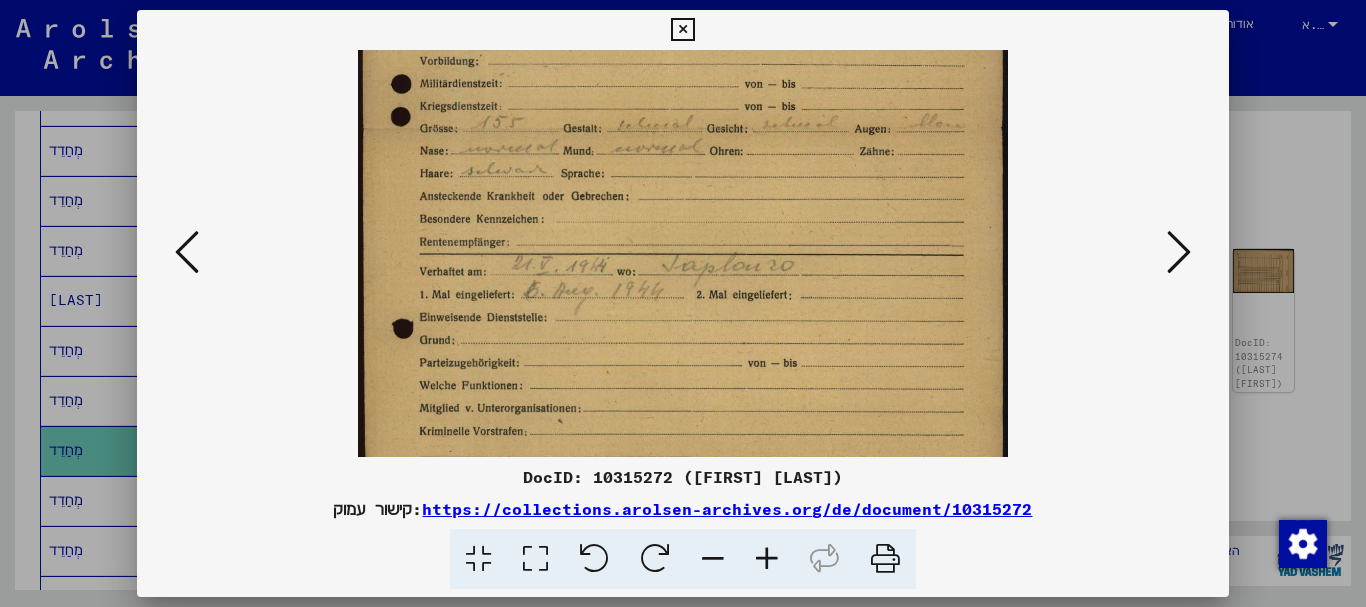 scroll, scrollTop: 285, scrollLeft: 0, axis: vertical 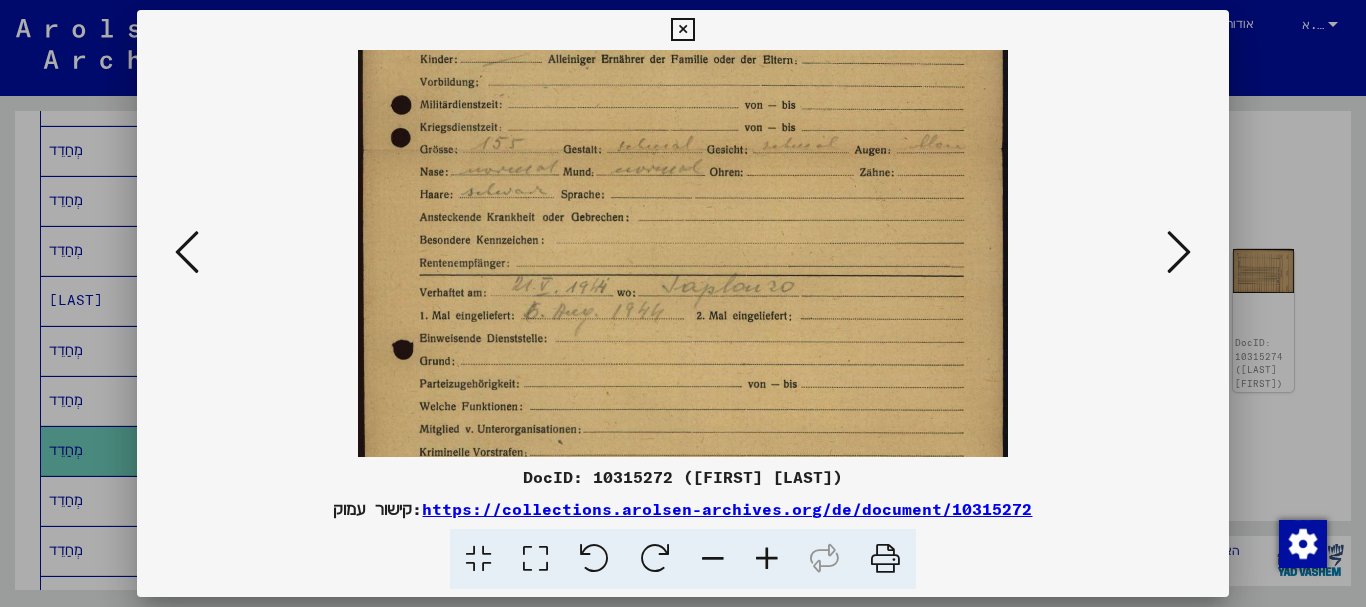 drag, startPoint x: 855, startPoint y: 250, endPoint x: 840, endPoint y: 465, distance: 215.52261 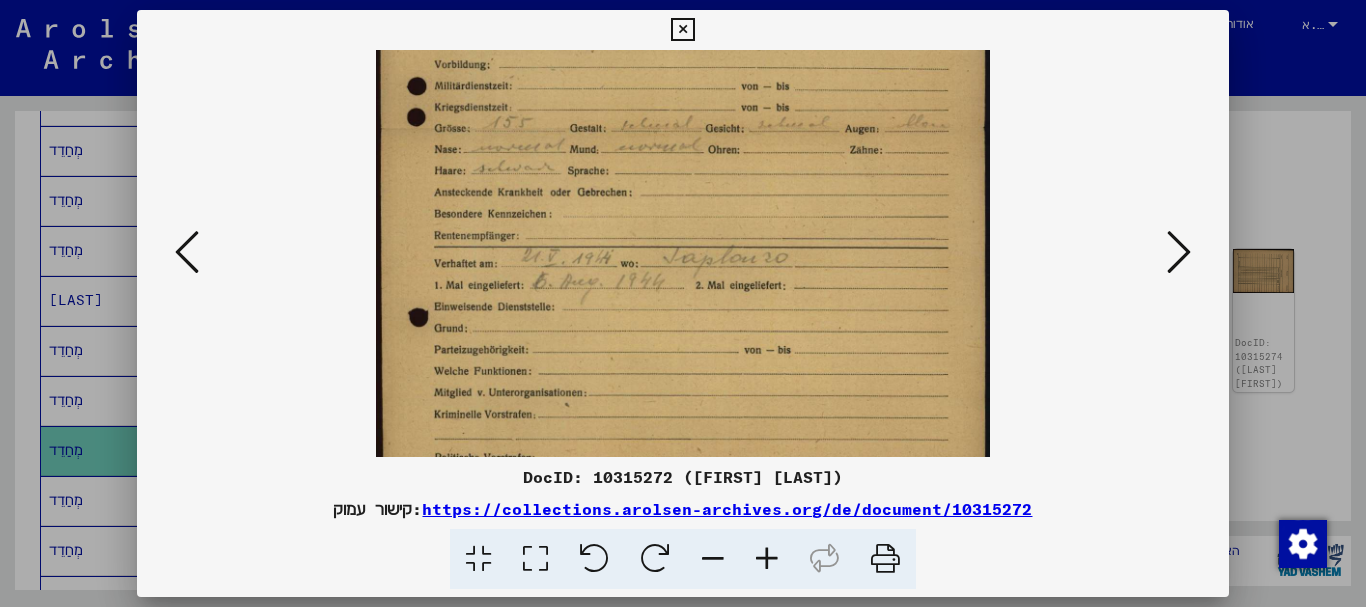 click at bounding box center [713, 559] 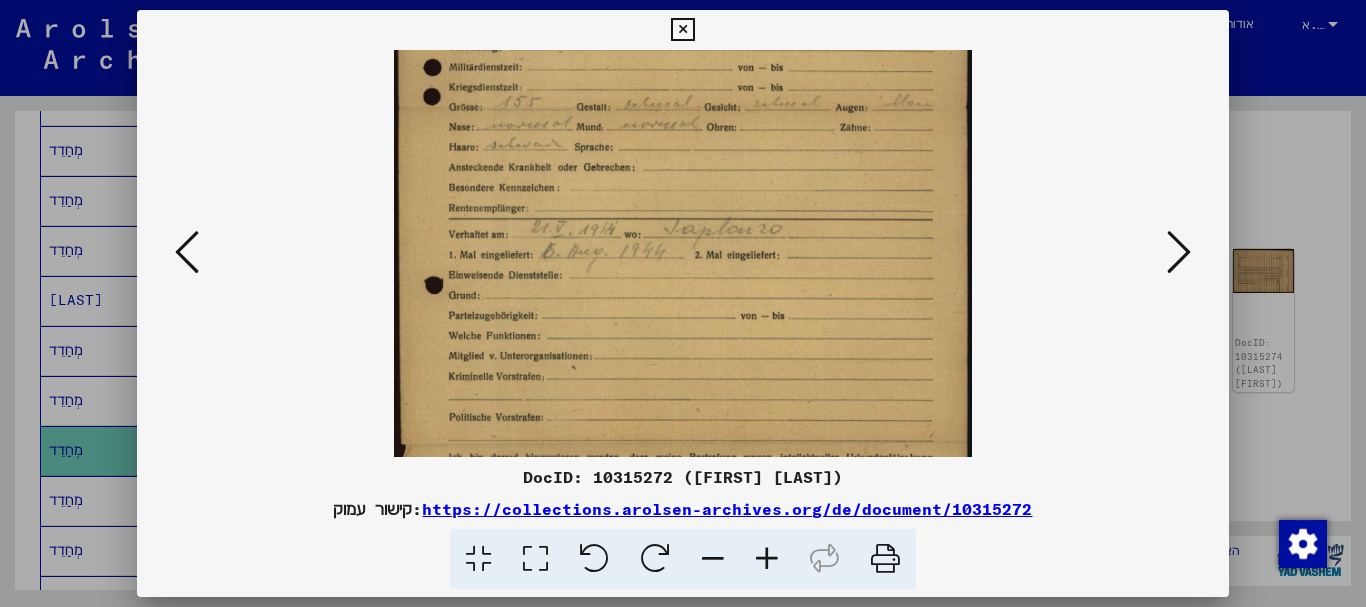 click at bounding box center [713, 559] 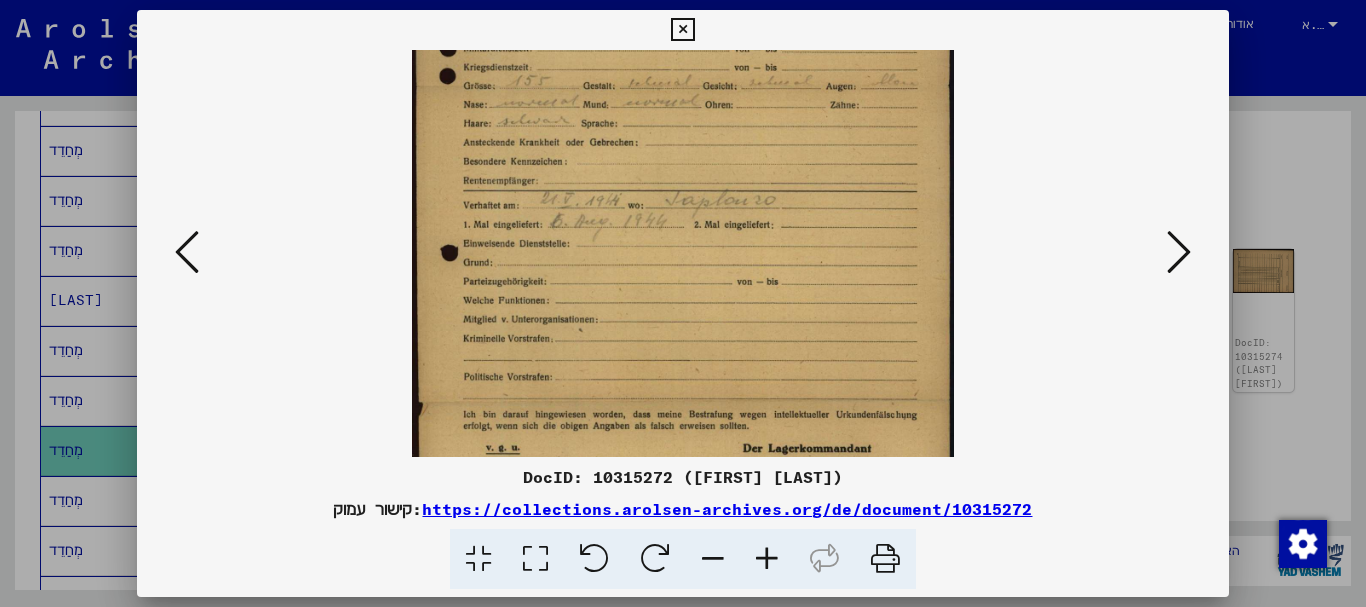 click at bounding box center [713, 559] 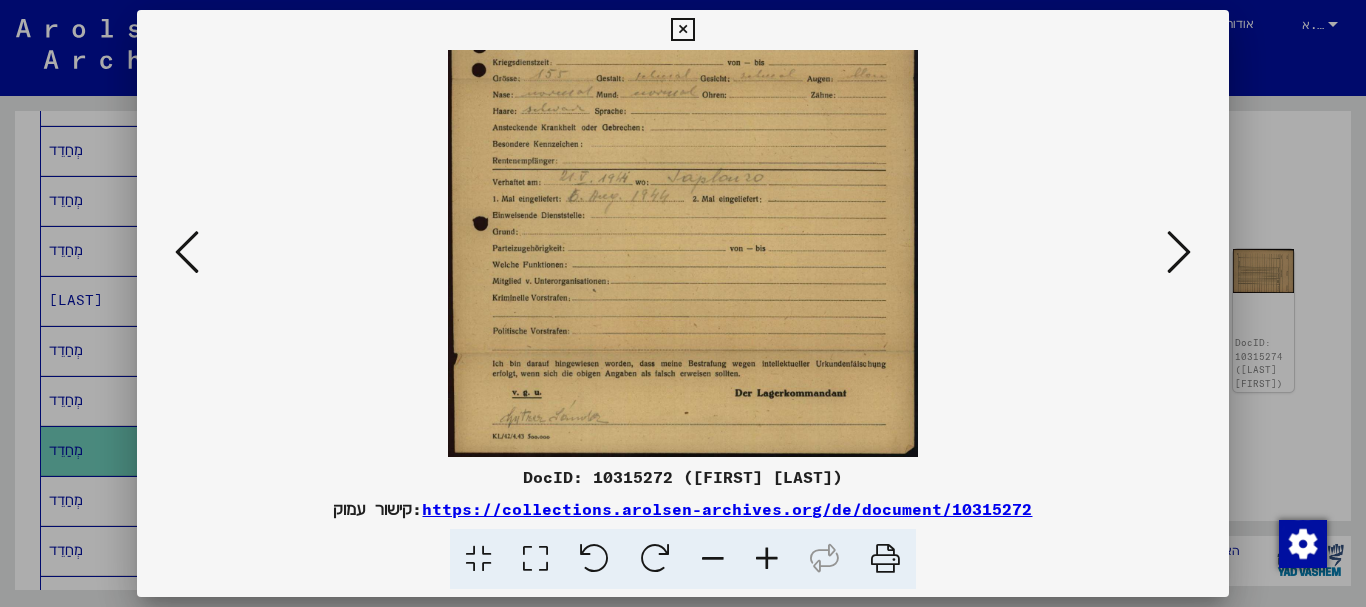 click at bounding box center [713, 559] 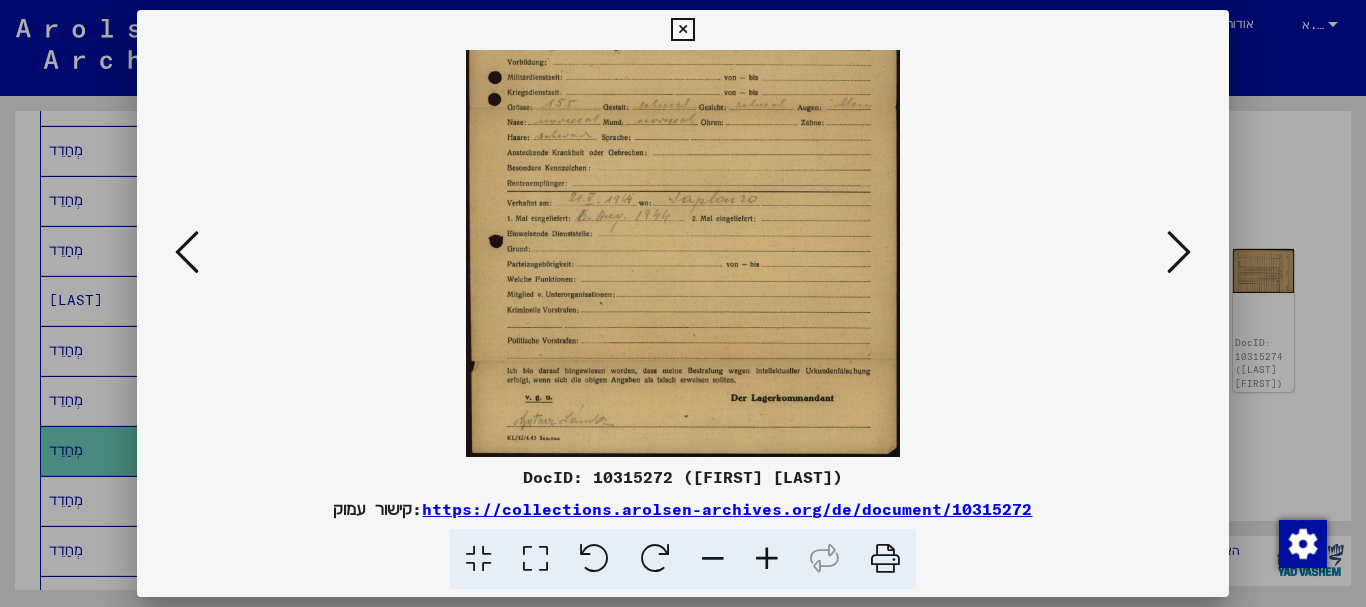 click at bounding box center [713, 559] 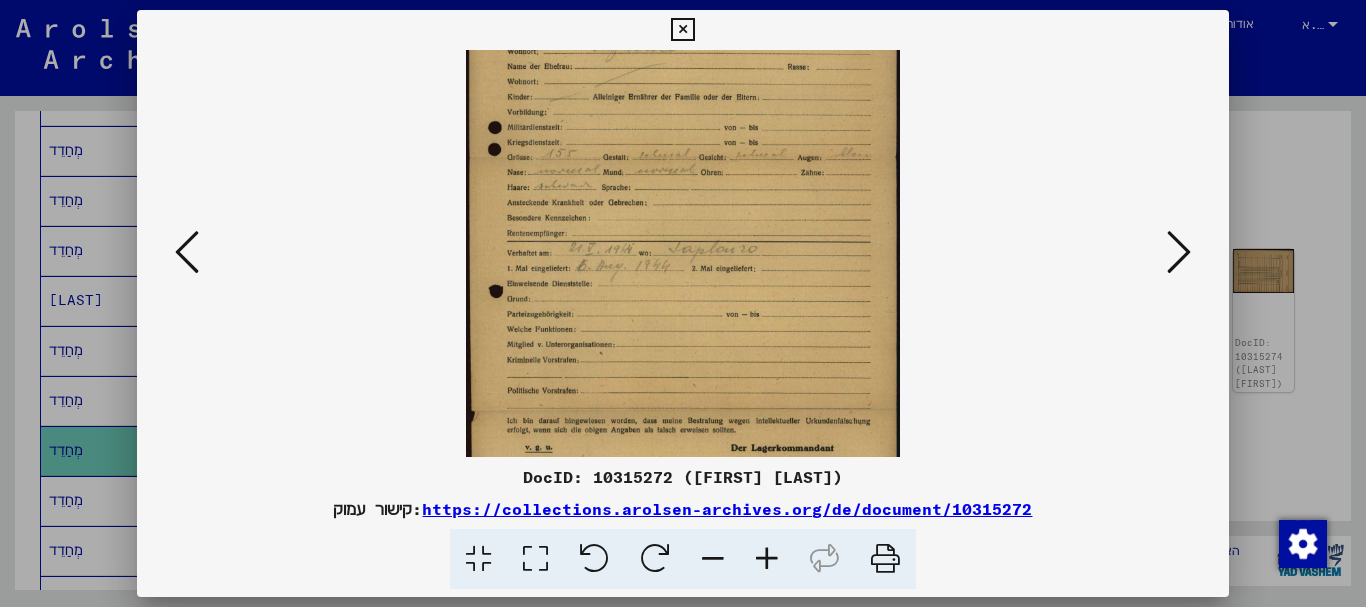click at bounding box center (713, 559) 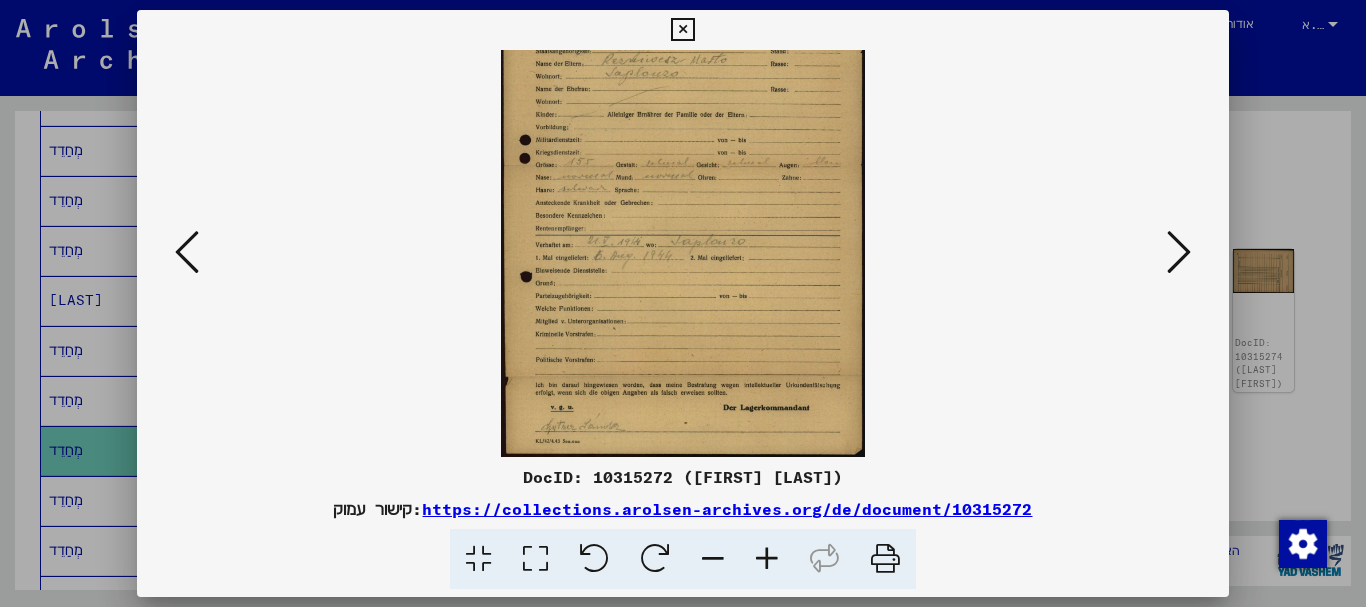 click at bounding box center [713, 559] 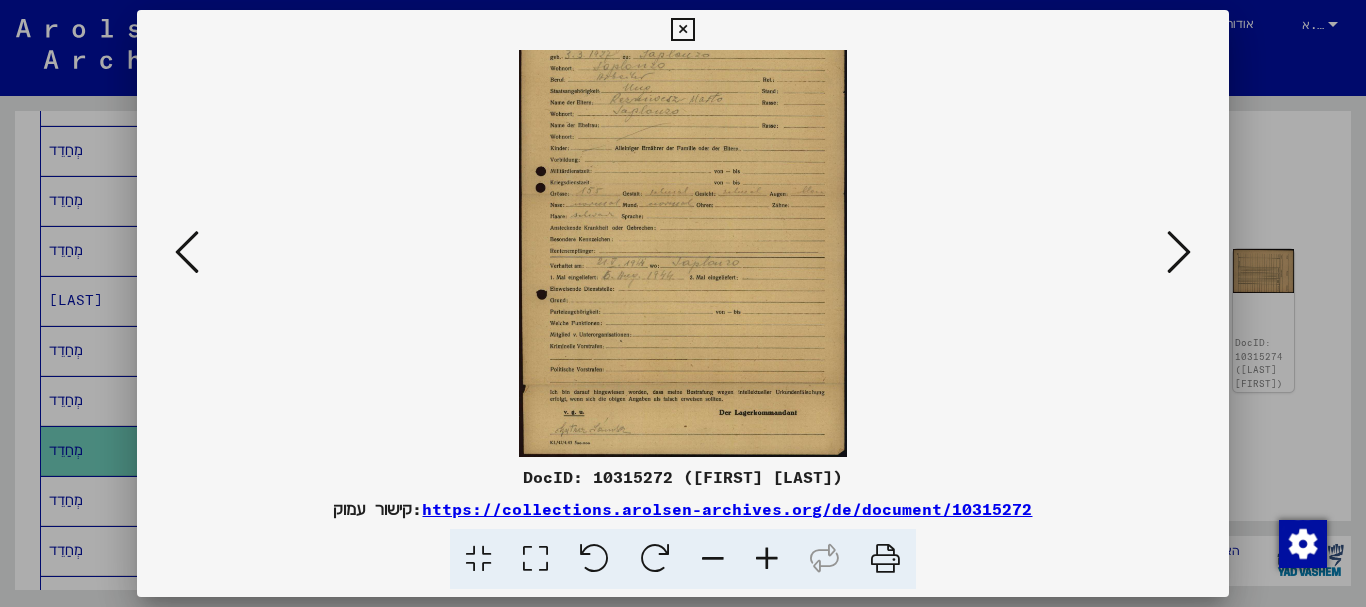 click at bounding box center [713, 559] 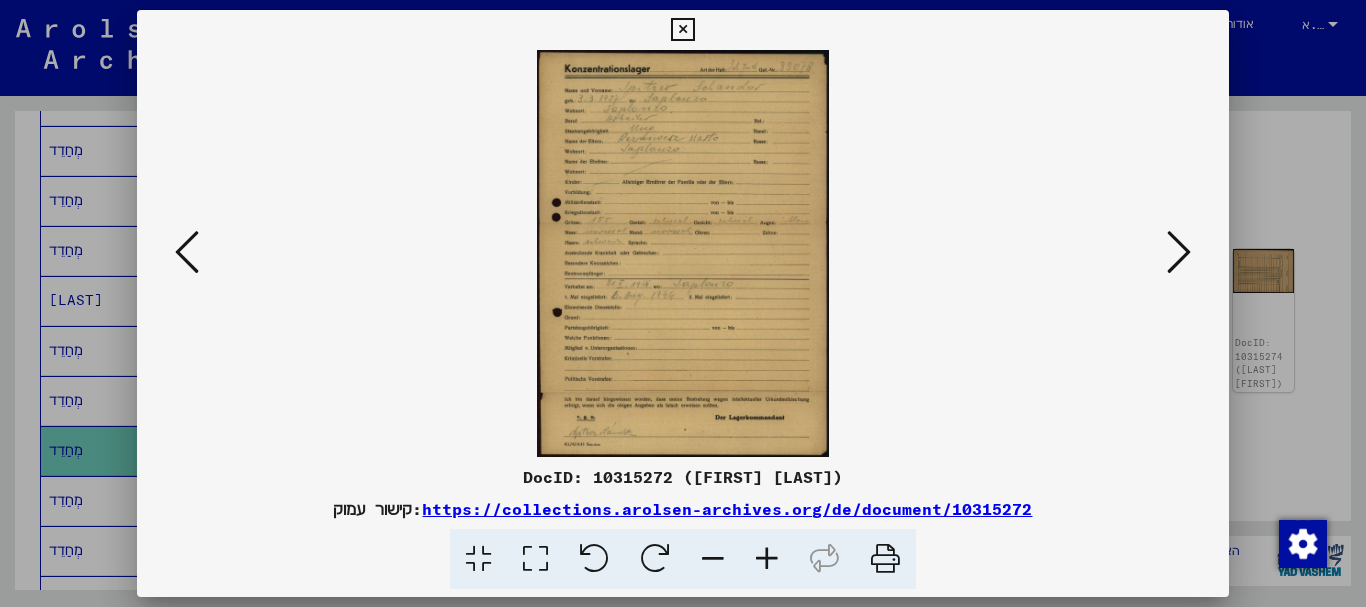 click at bounding box center [713, 559] 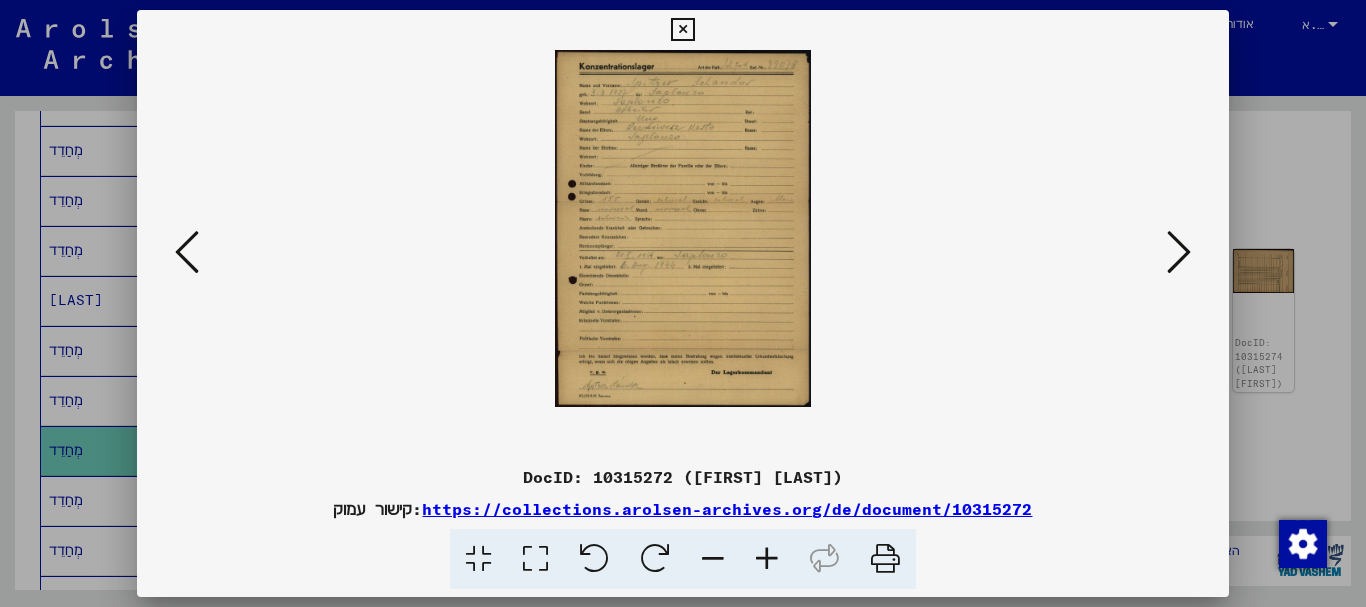 click at bounding box center [767, 559] 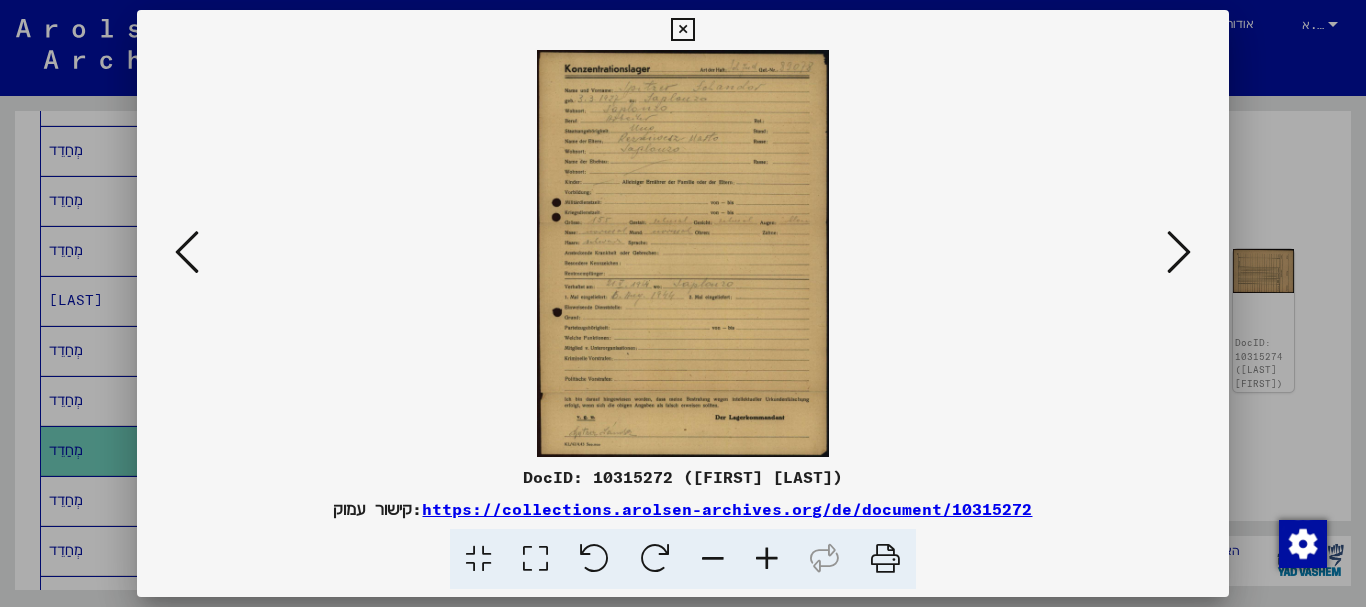 click at bounding box center (885, 559) 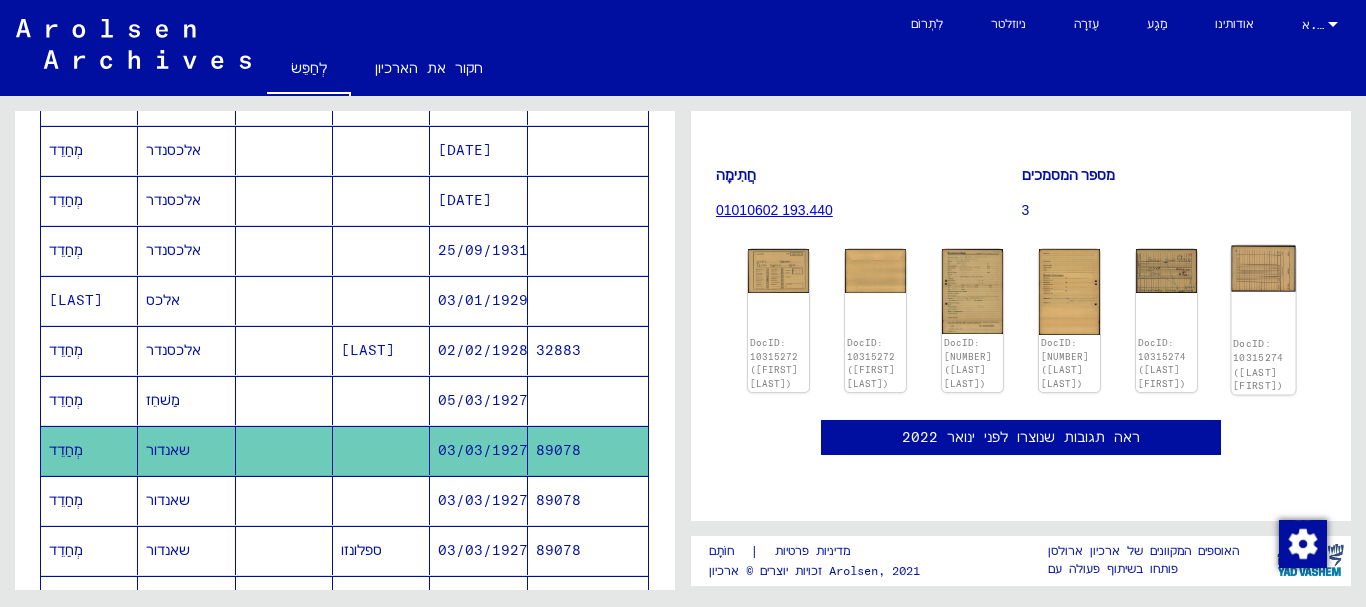click 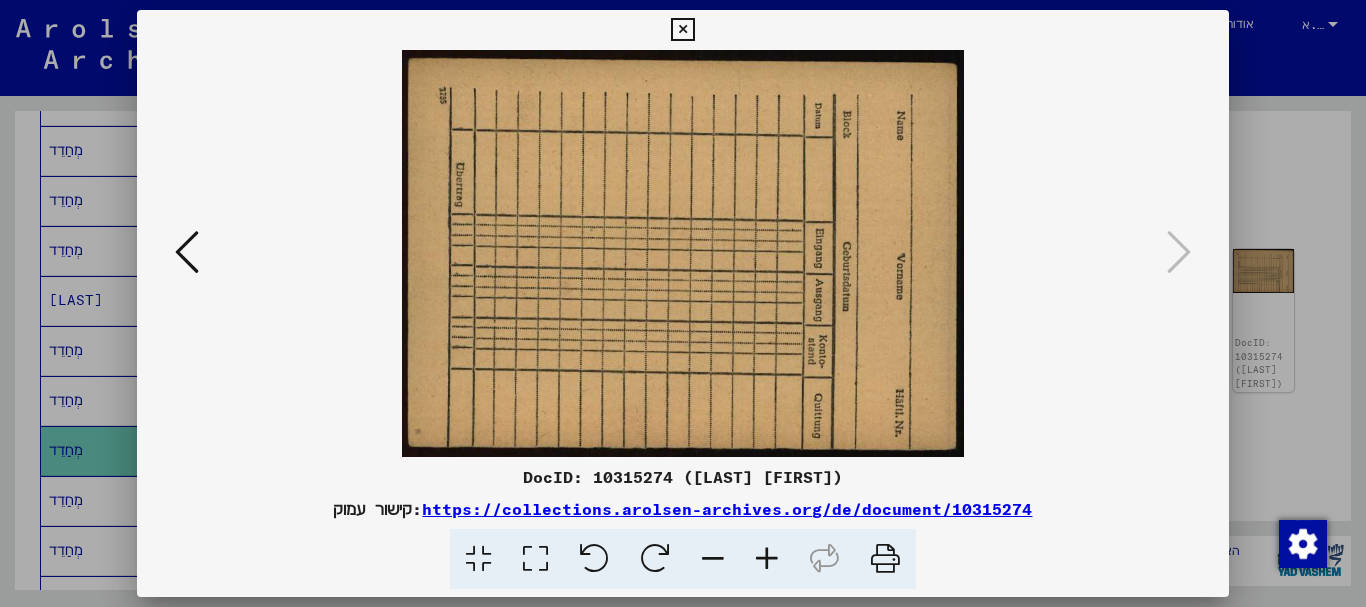 click at bounding box center (187, 252) 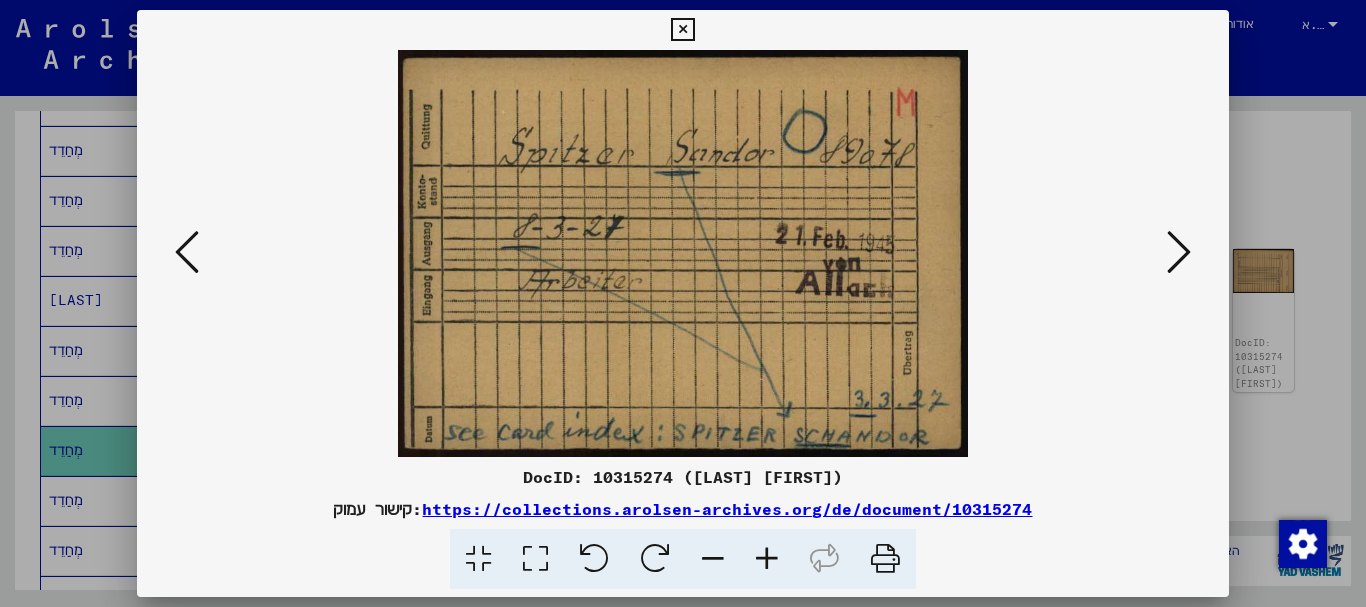 click at bounding box center (187, 252) 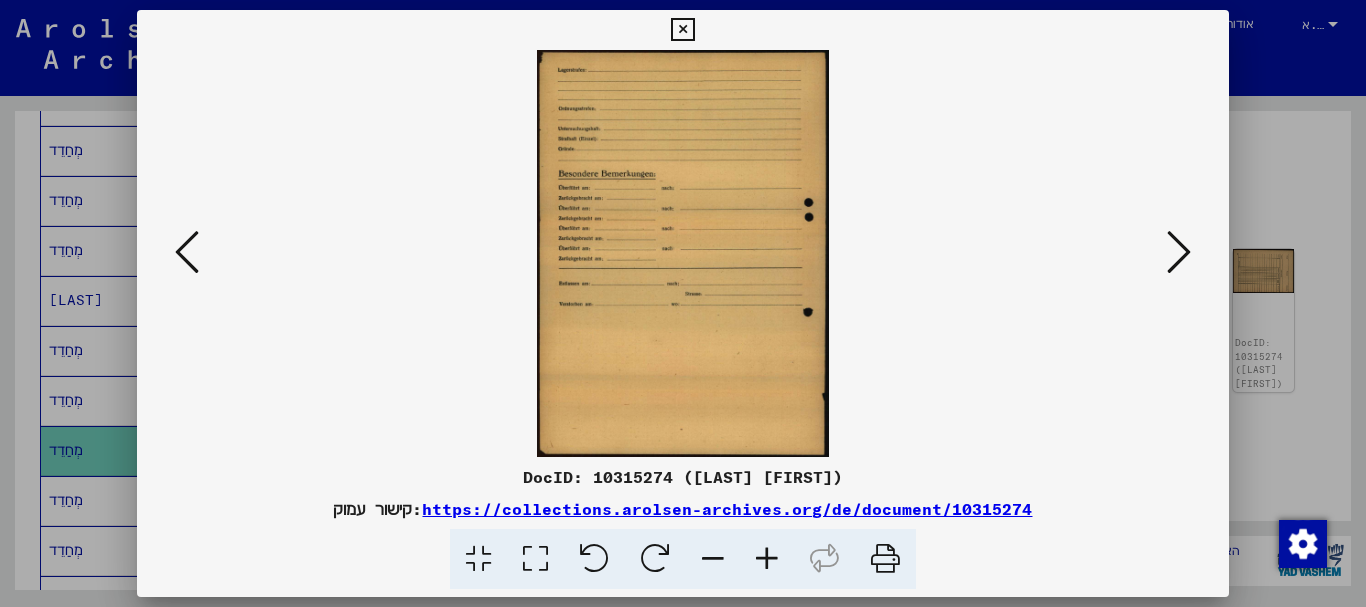 click at bounding box center (187, 252) 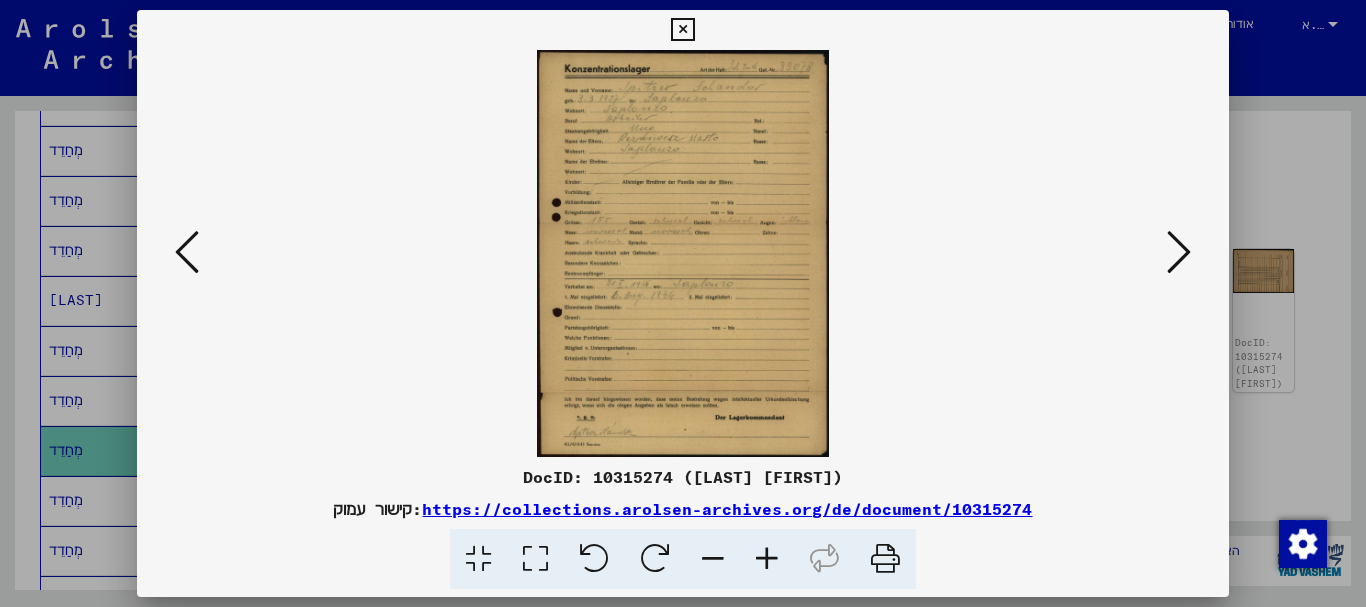 click at bounding box center [767, 559] 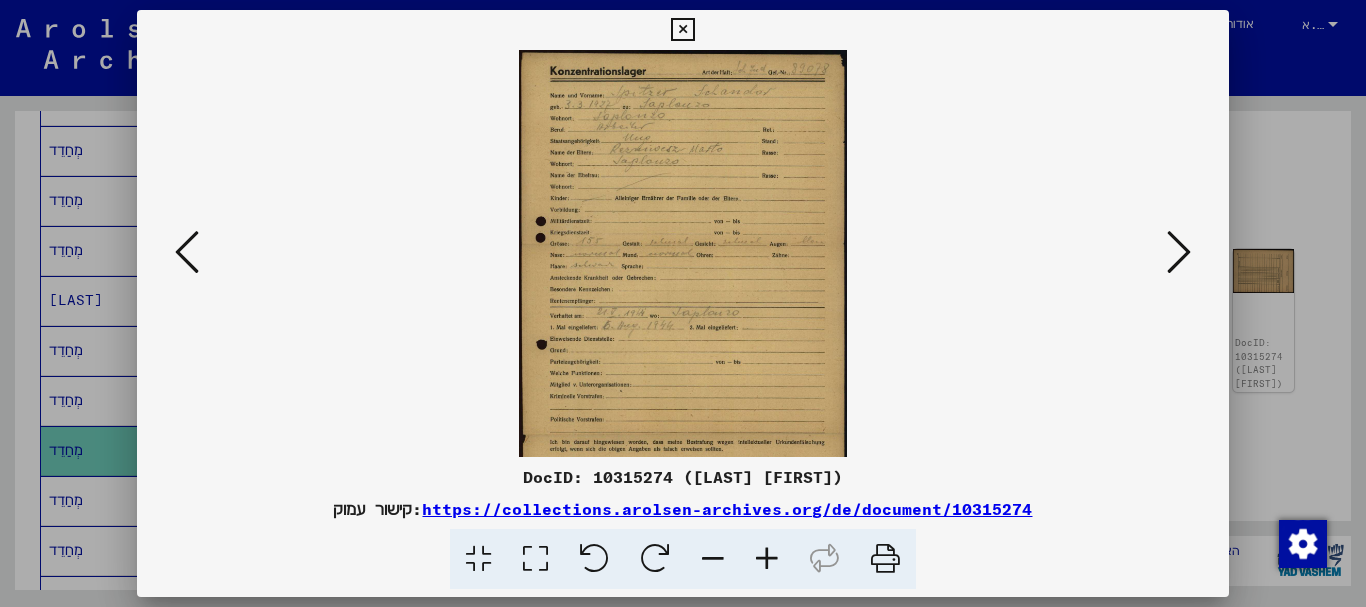 click at bounding box center (767, 559) 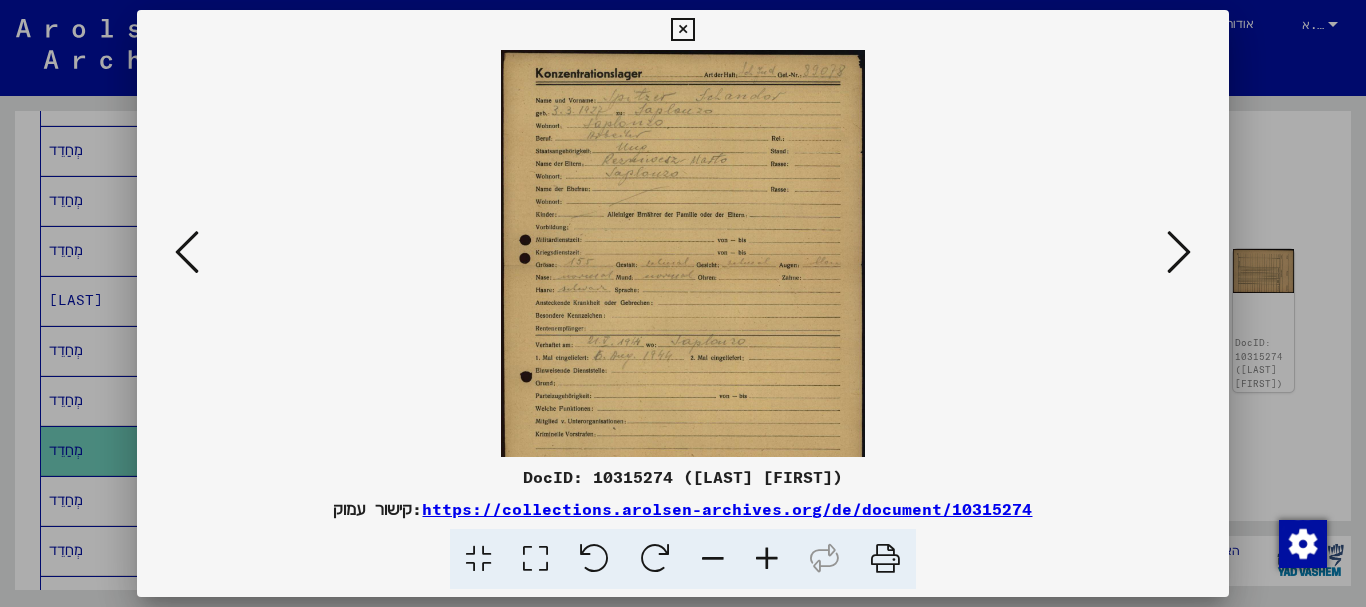 click at bounding box center [767, 559] 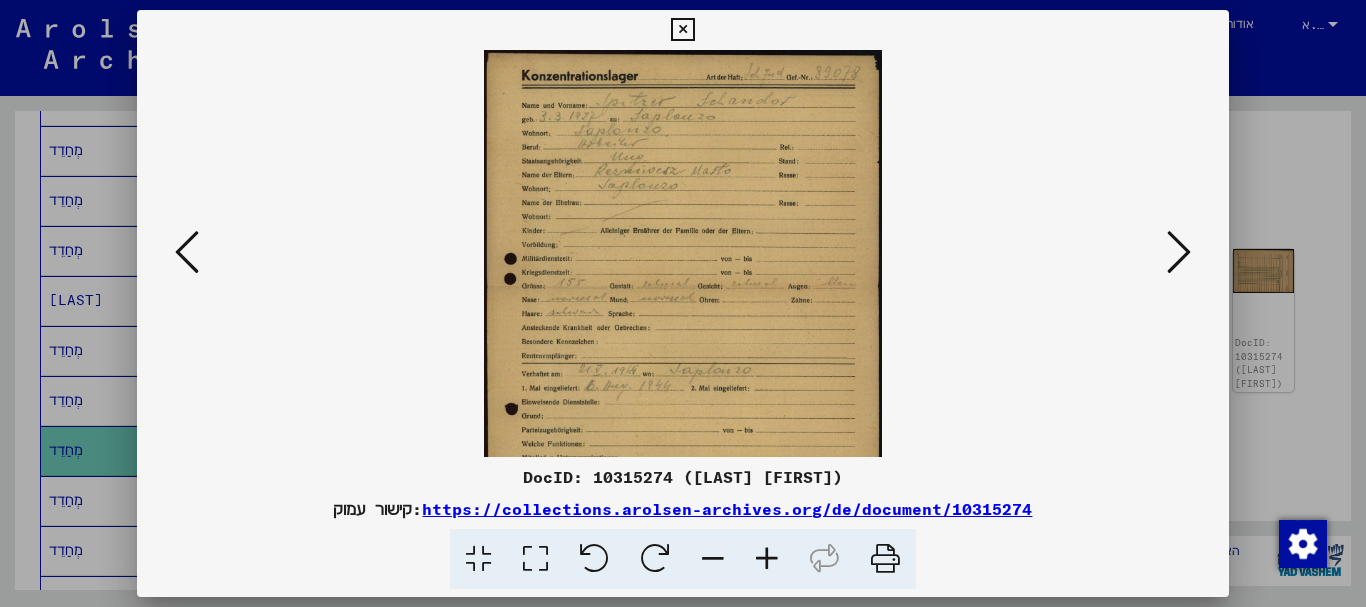 click at bounding box center (767, 559) 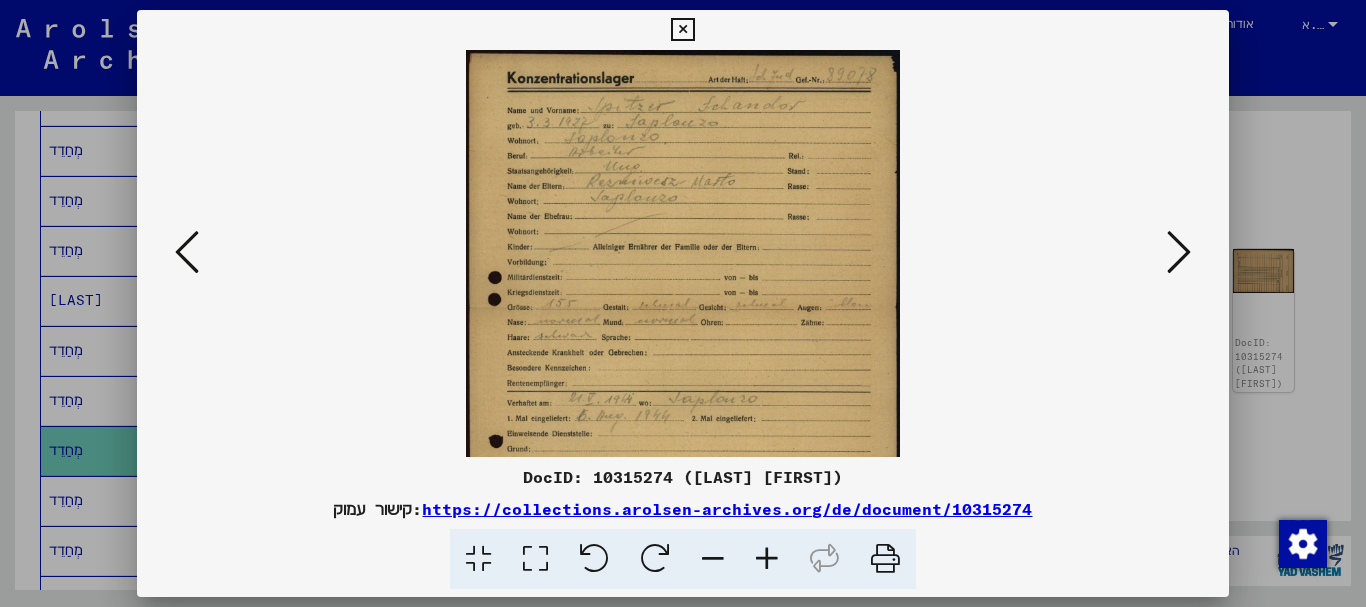click at bounding box center [767, 559] 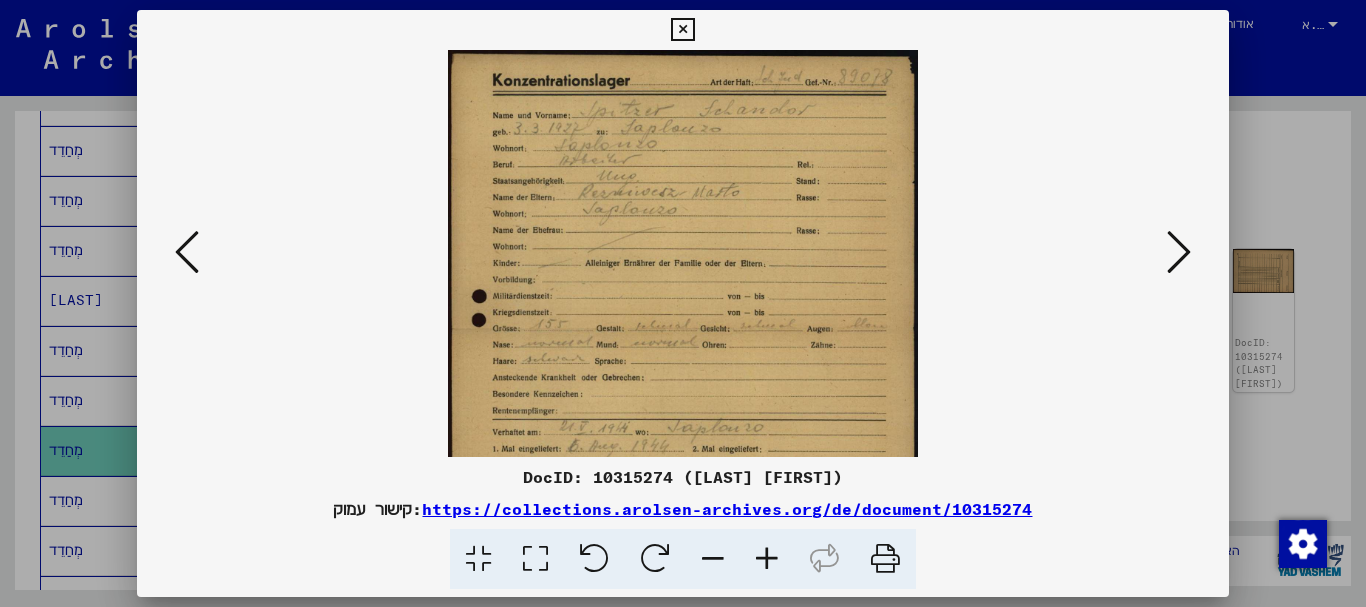 click at bounding box center [767, 559] 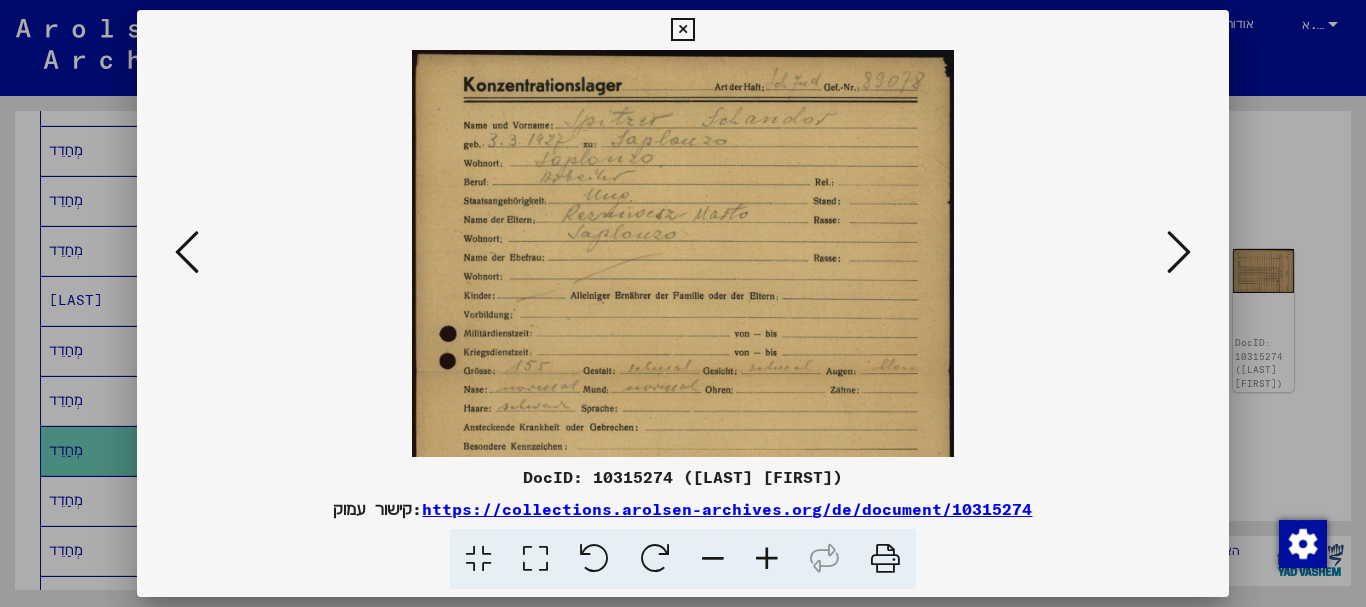 click at bounding box center (767, 559) 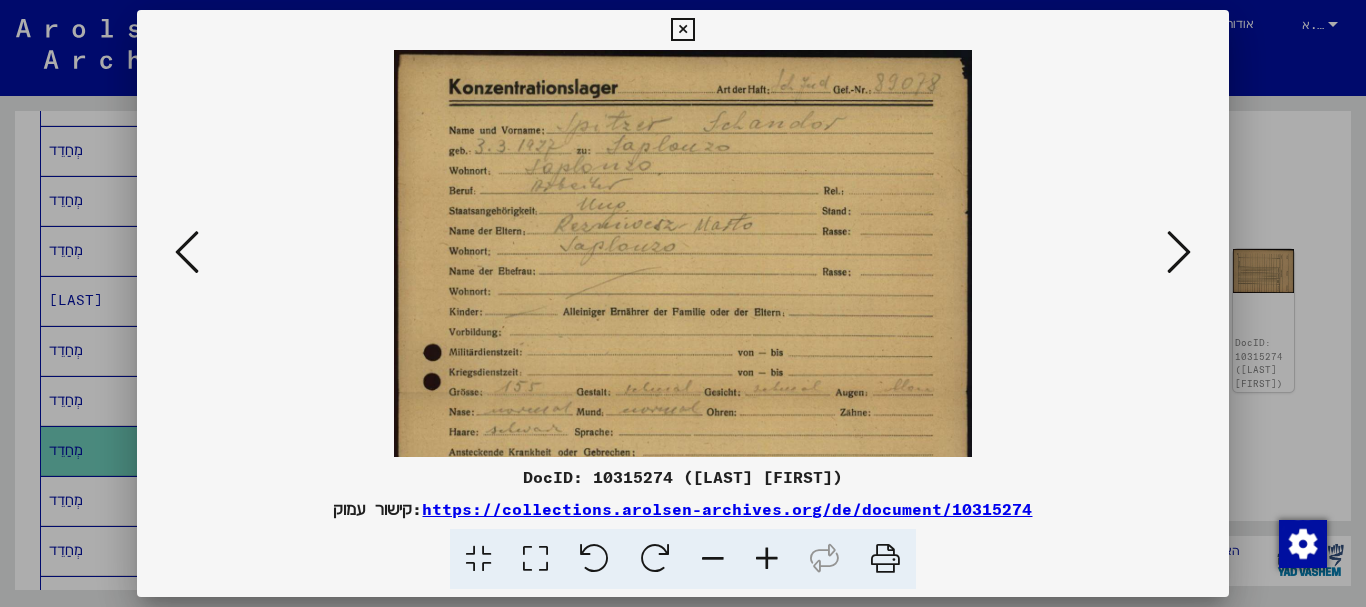 click at bounding box center [767, 559] 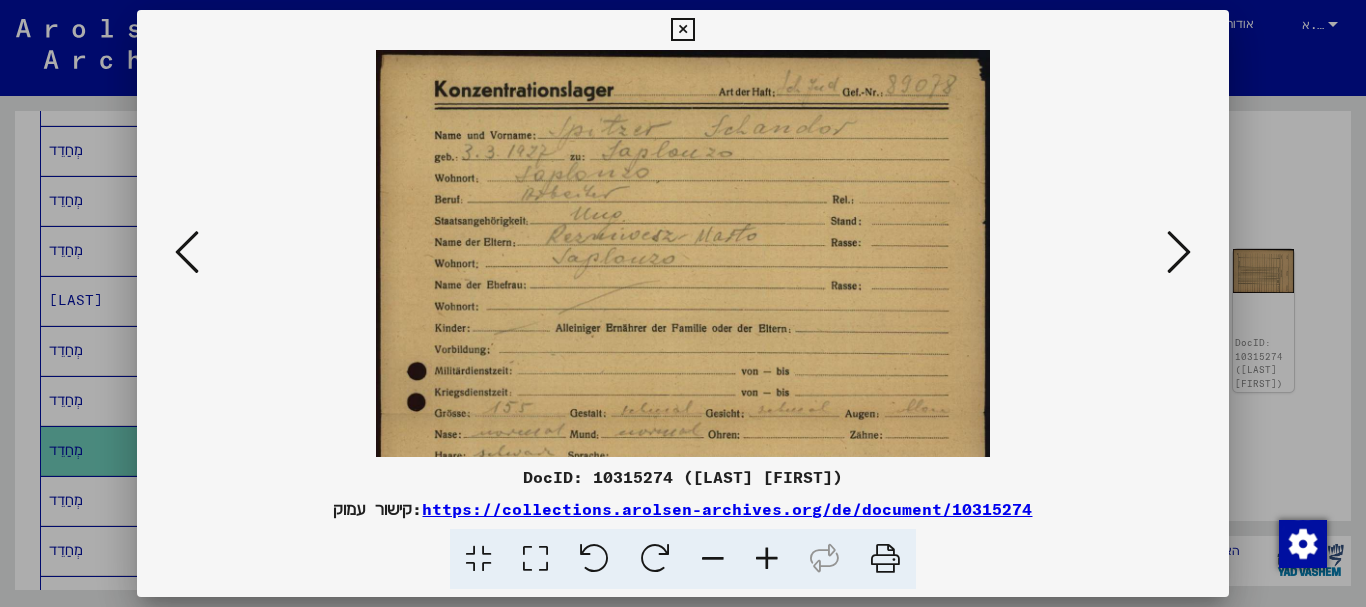 click at bounding box center (767, 559) 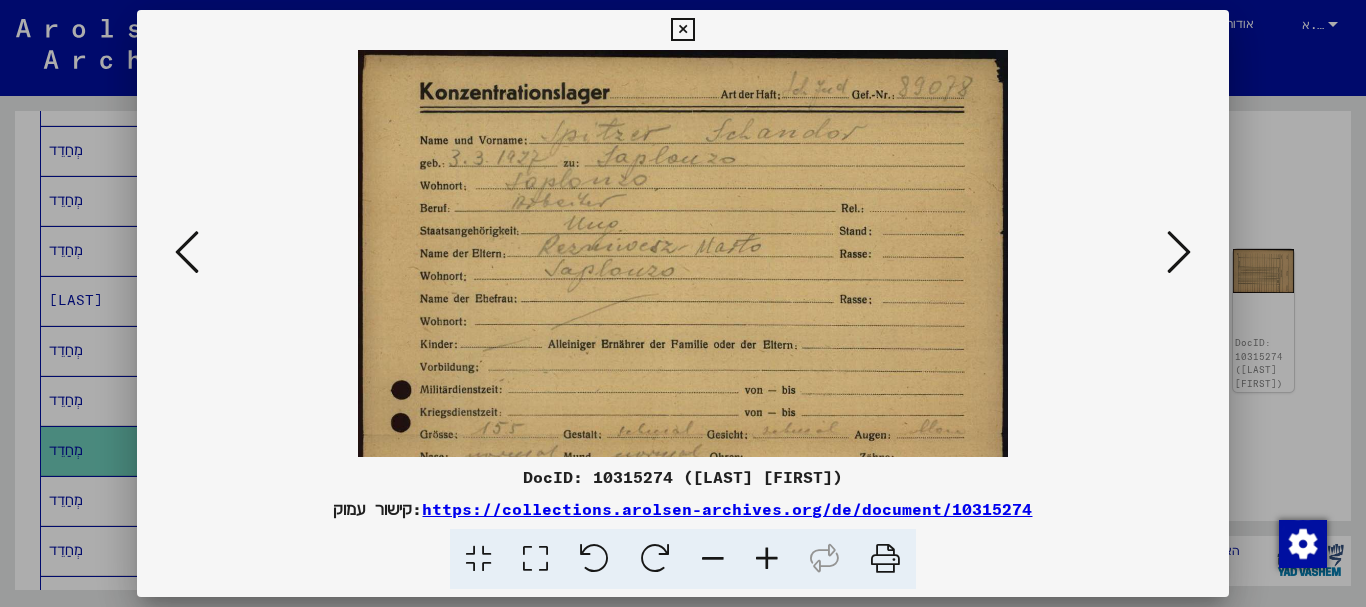 click at bounding box center [767, 559] 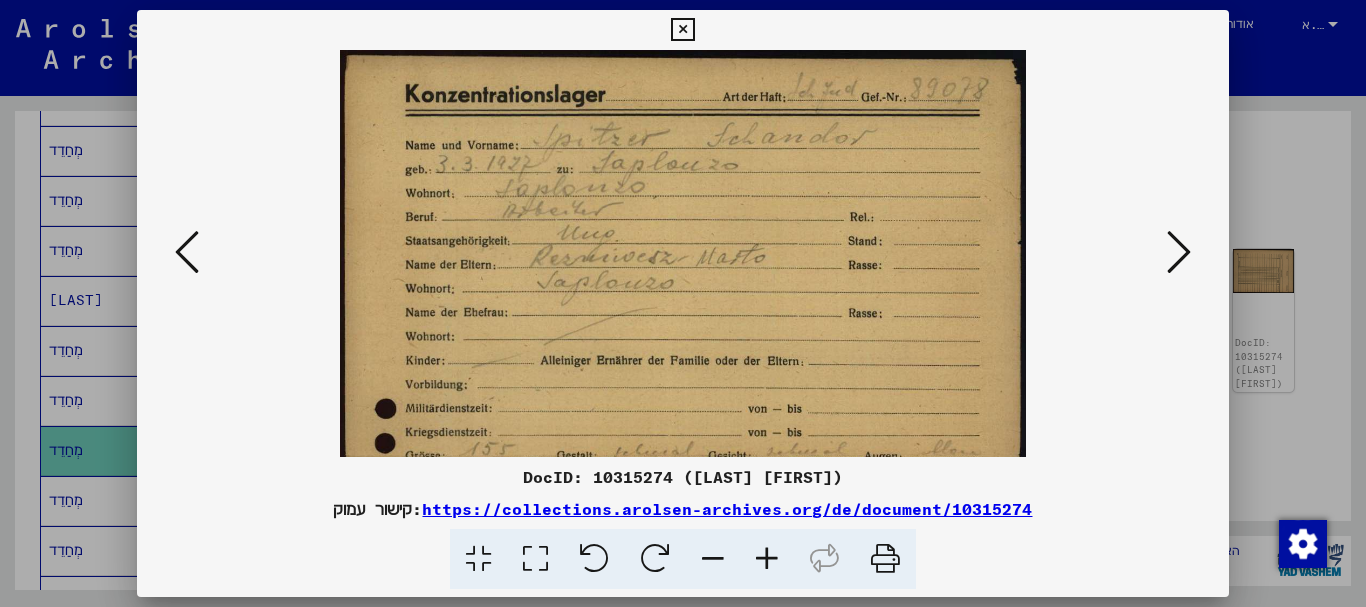click at bounding box center [767, 559] 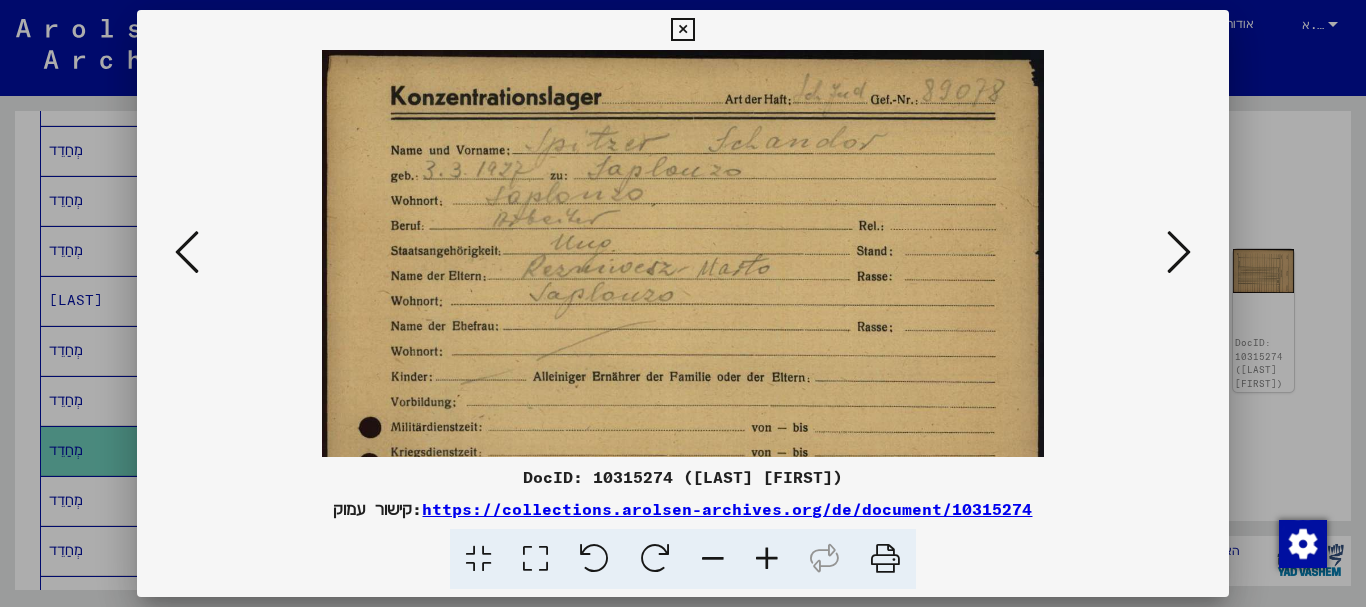 click at bounding box center [767, 559] 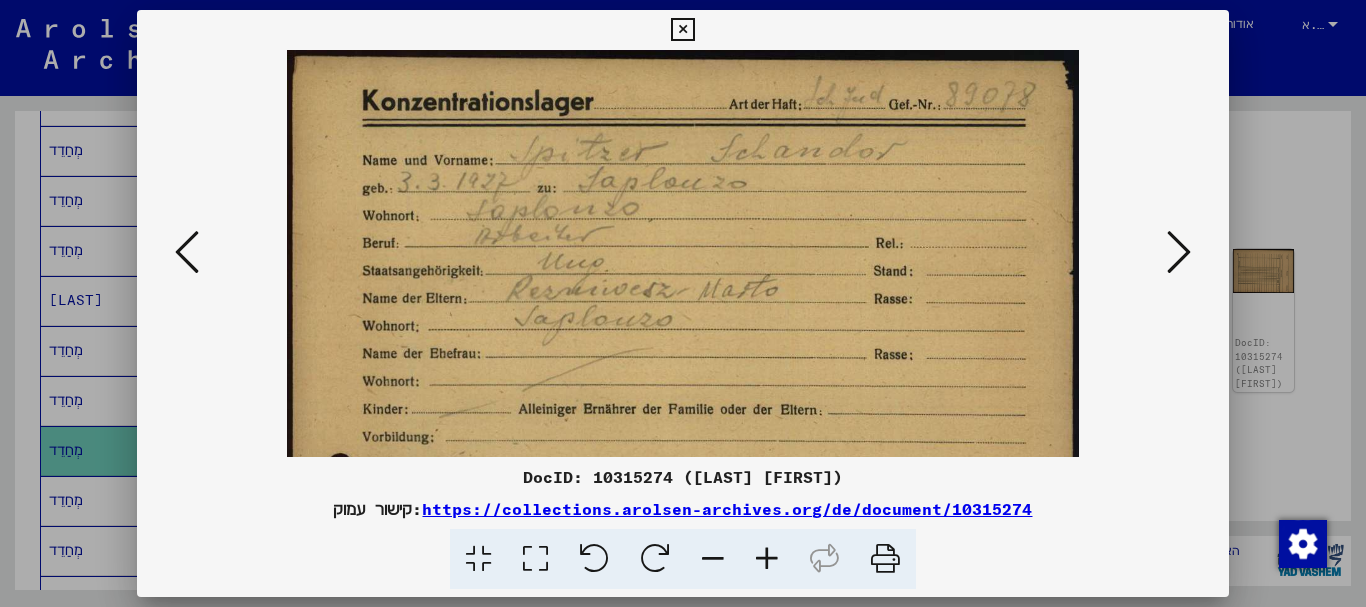 click at bounding box center (767, 559) 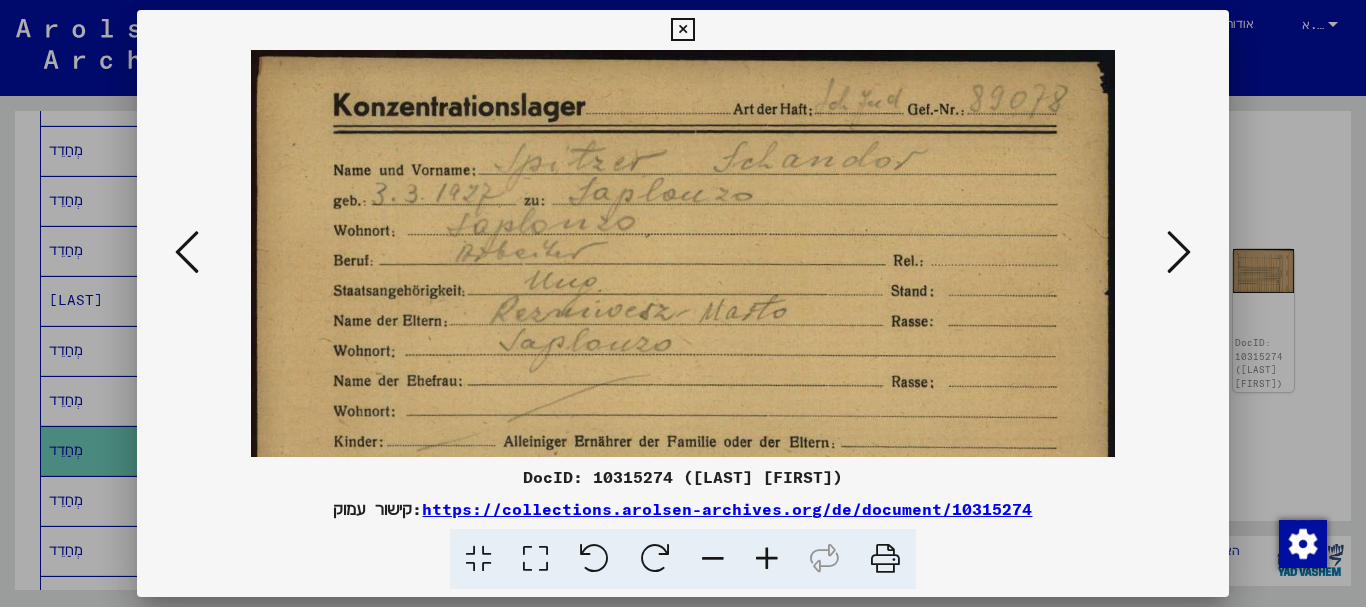 click at bounding box center (767, 559) 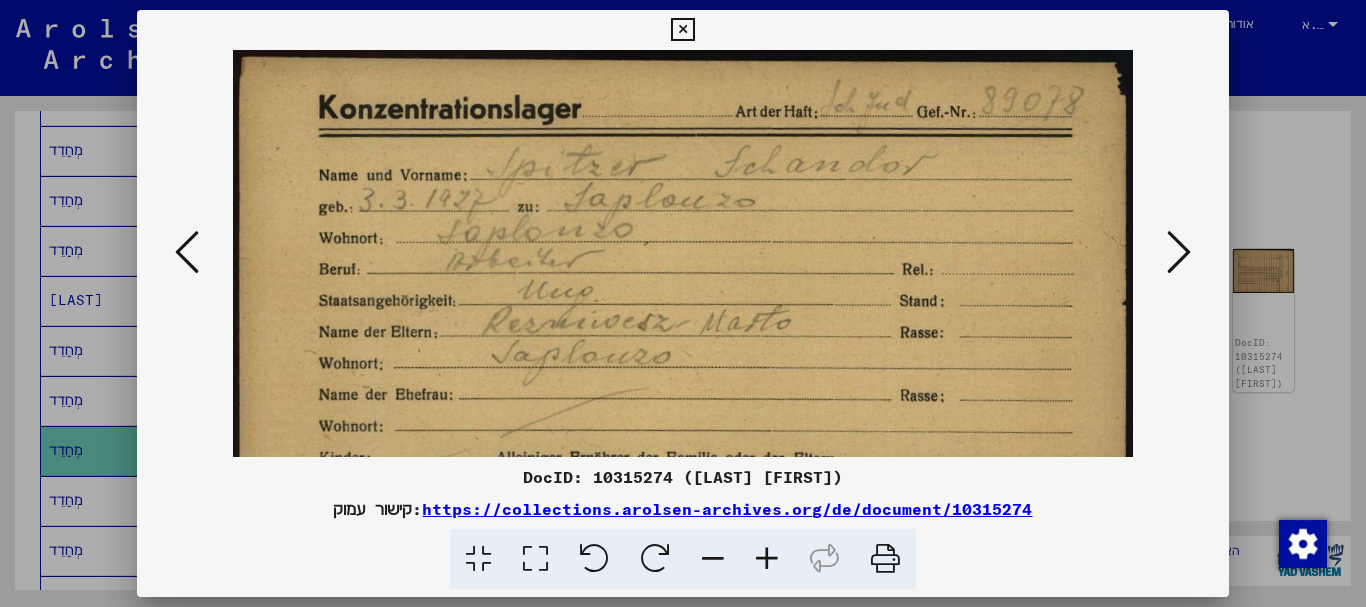 click at bounding box center [187, 252] 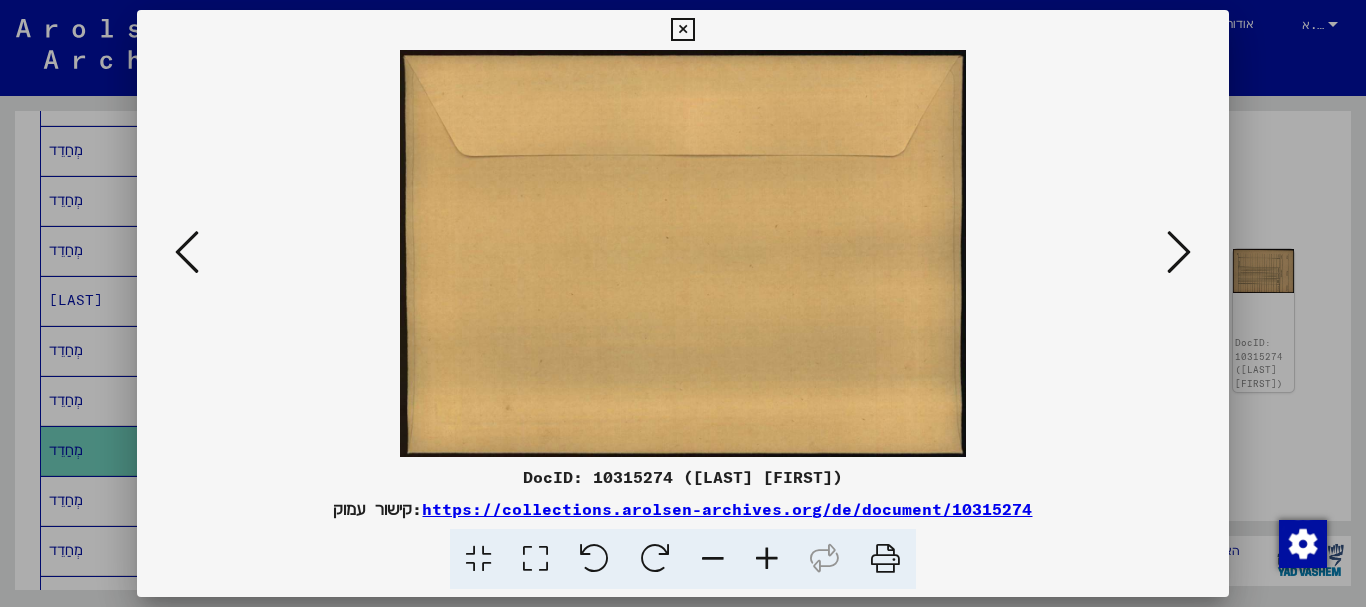 click at bounding box center (187, 252) 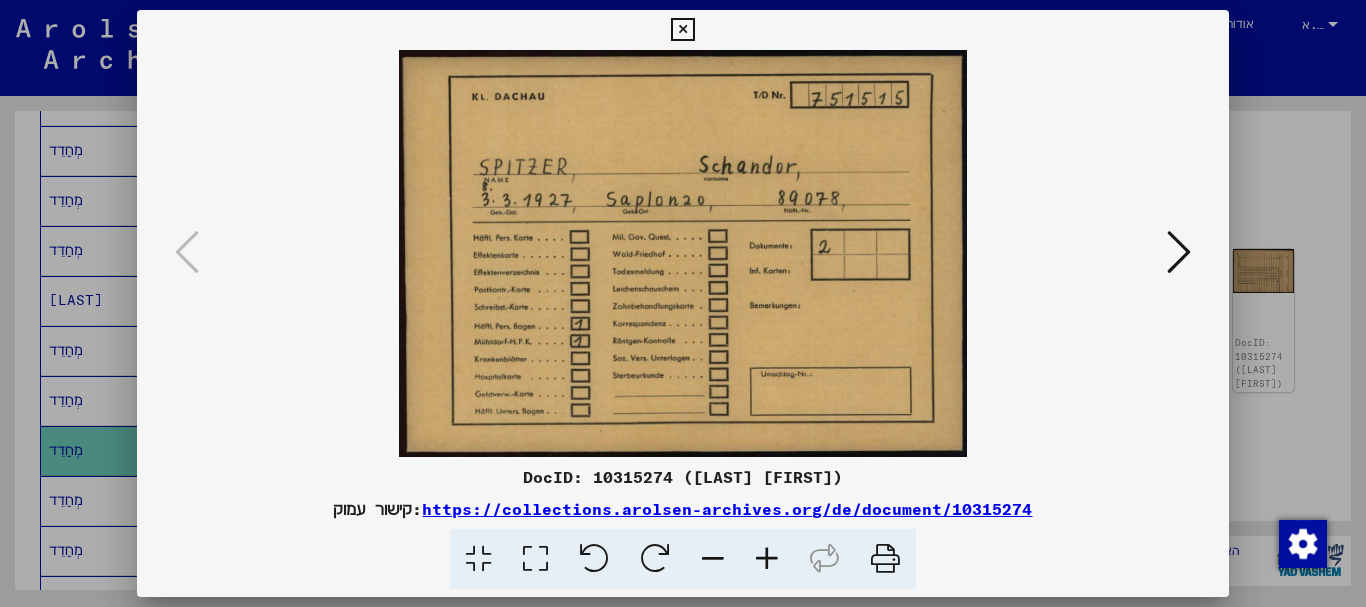 click at bounding box center [683, 303] 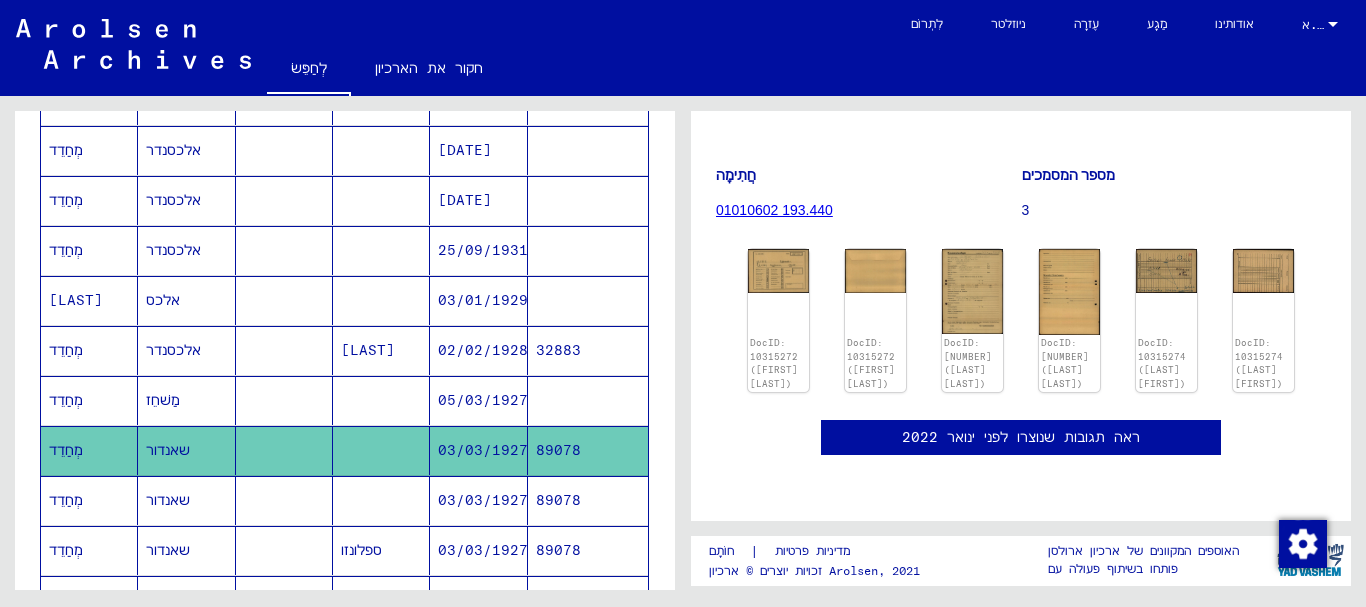 click on "03/03/1927" at bounding box center [483, 550] 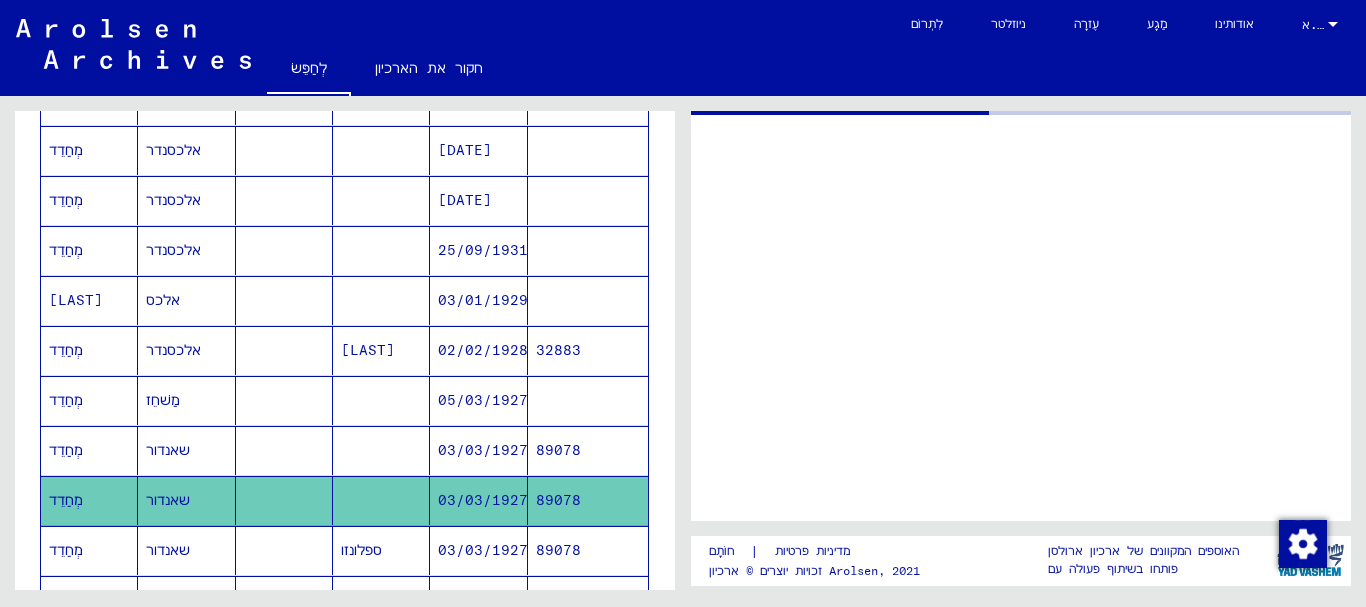 scroll, scrollTop: 0, scrollLeft: 0, axis: both 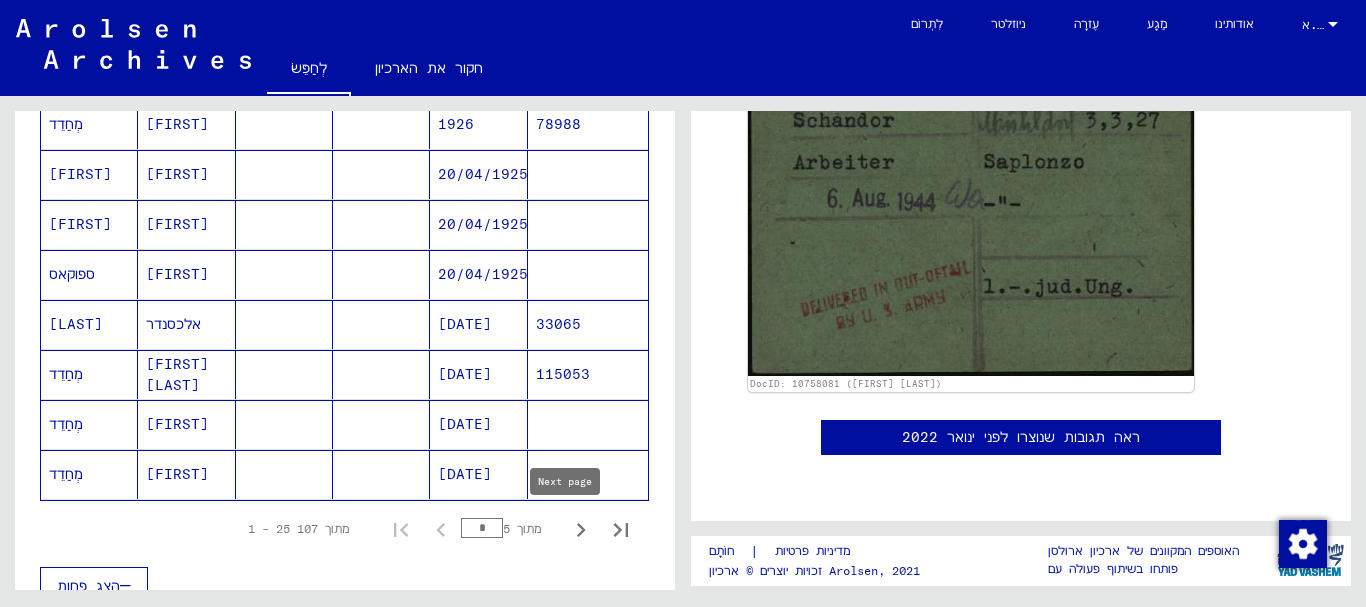 click 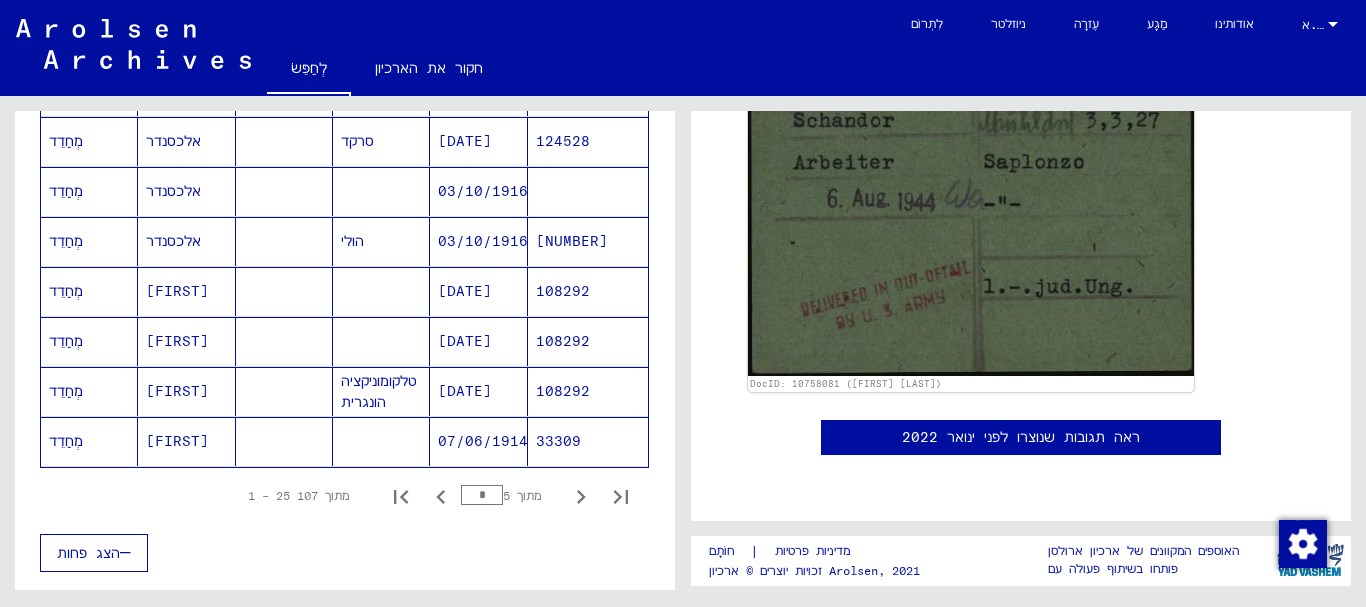scroll, scrollTop: 1251, scrollLeft: 0, axis: vertical 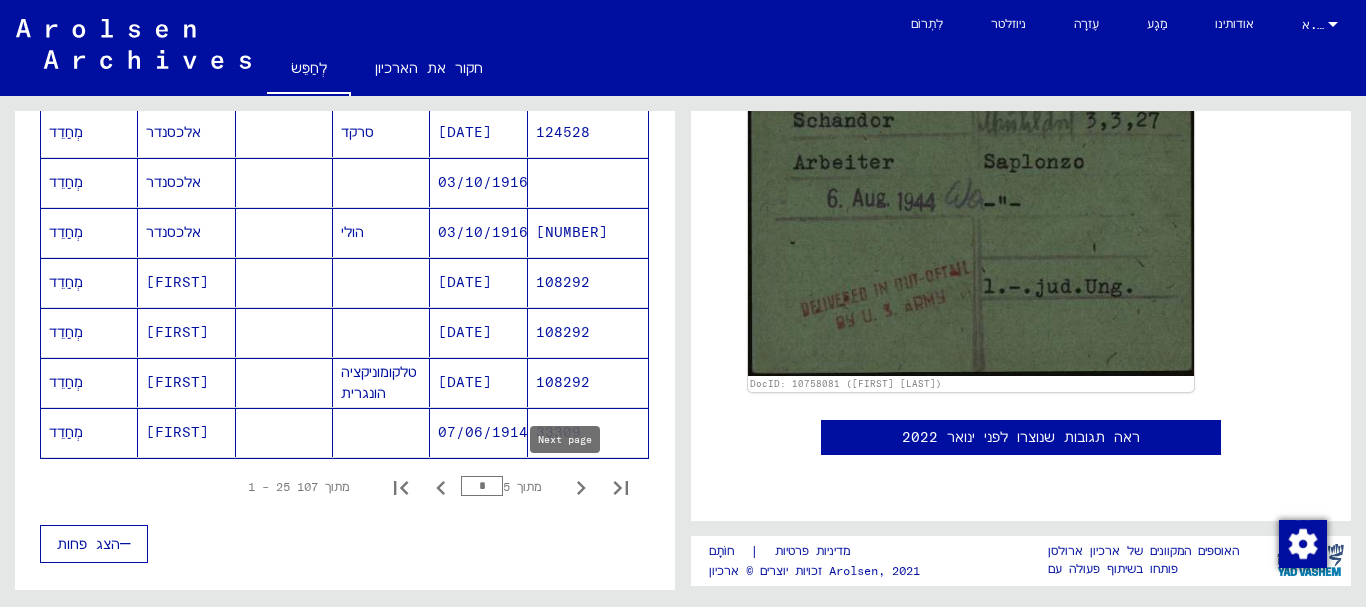 click 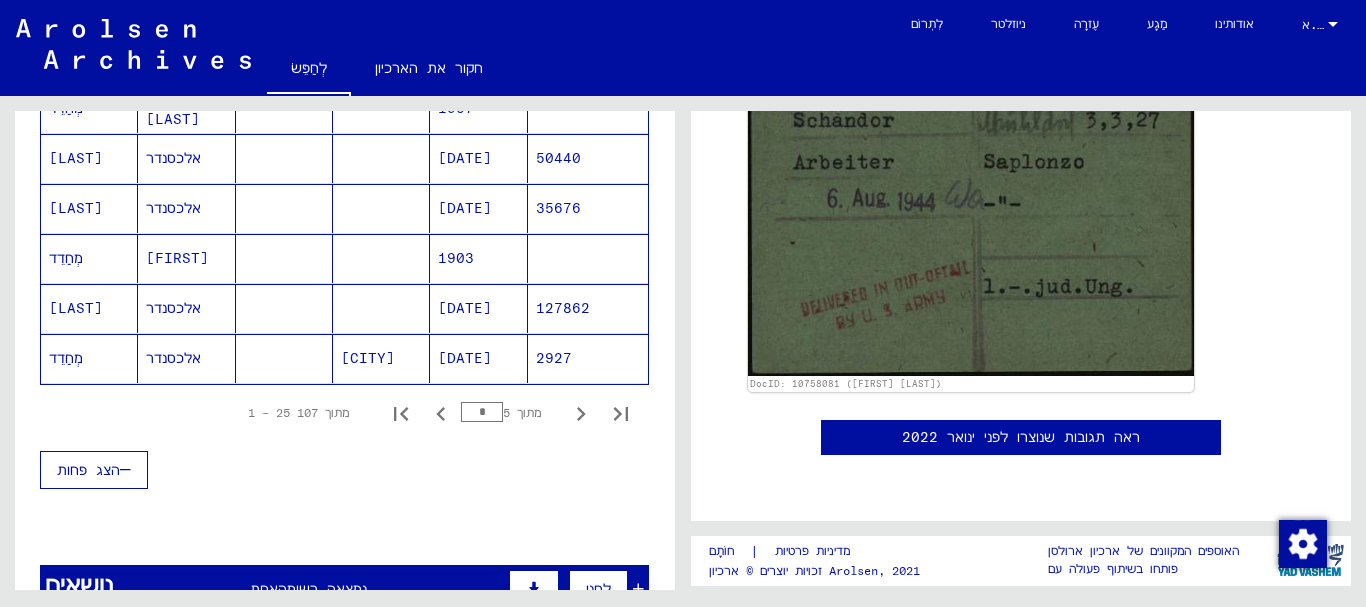 scroll, scrollTop: 1357, scrollLeft: 0, axis: vertical 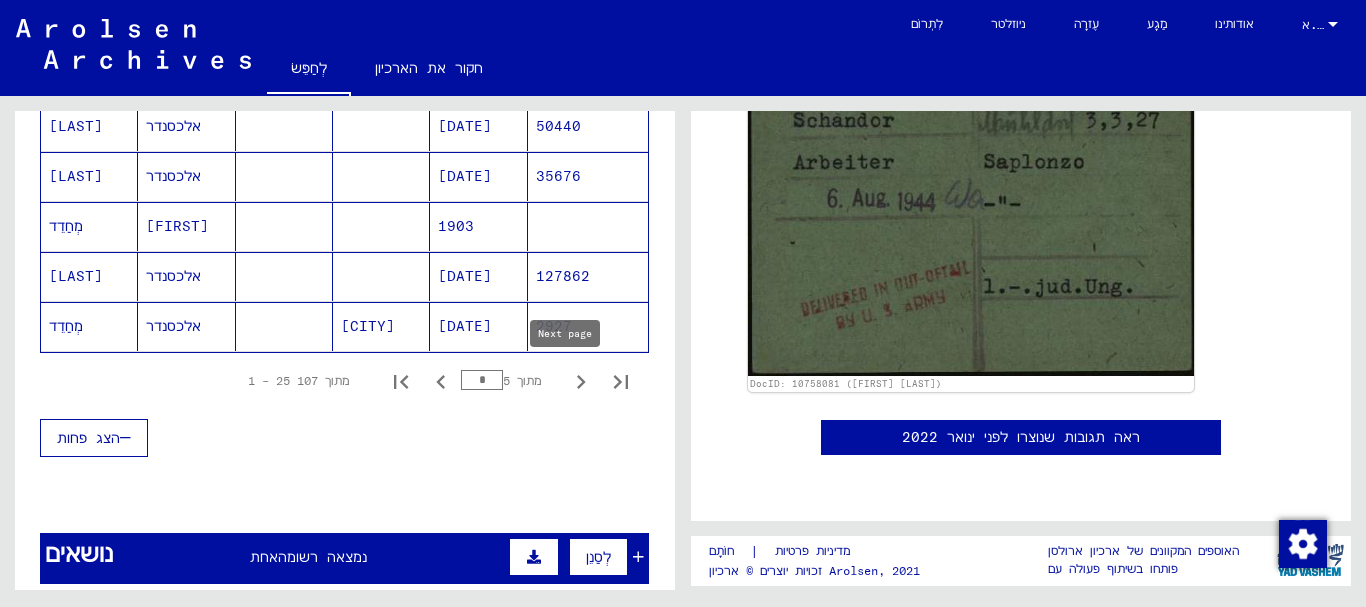 click 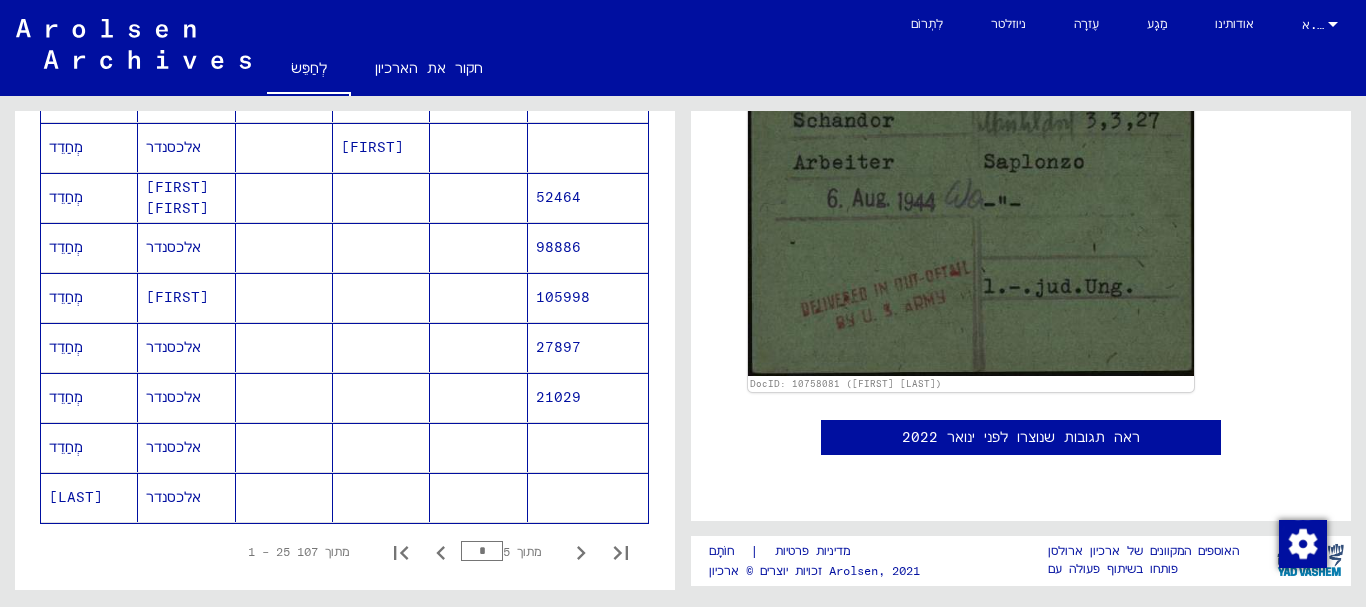 scroll, scrollTop: 1223, scrollLeft: 0, axis: vertical 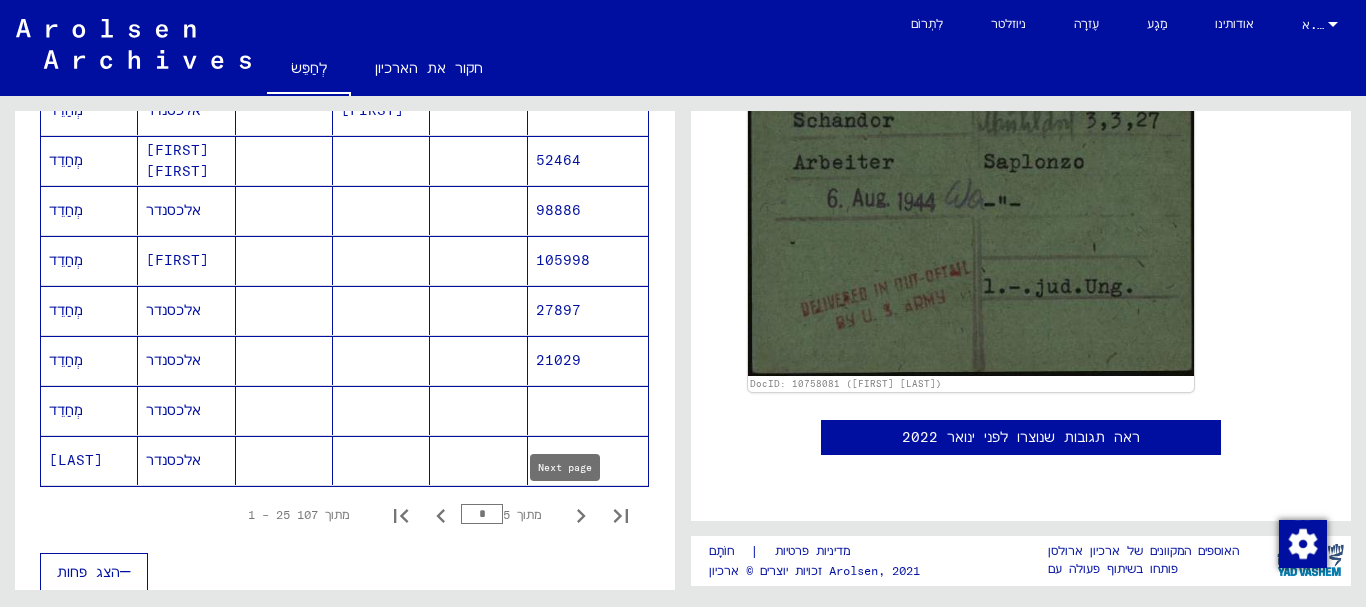 click 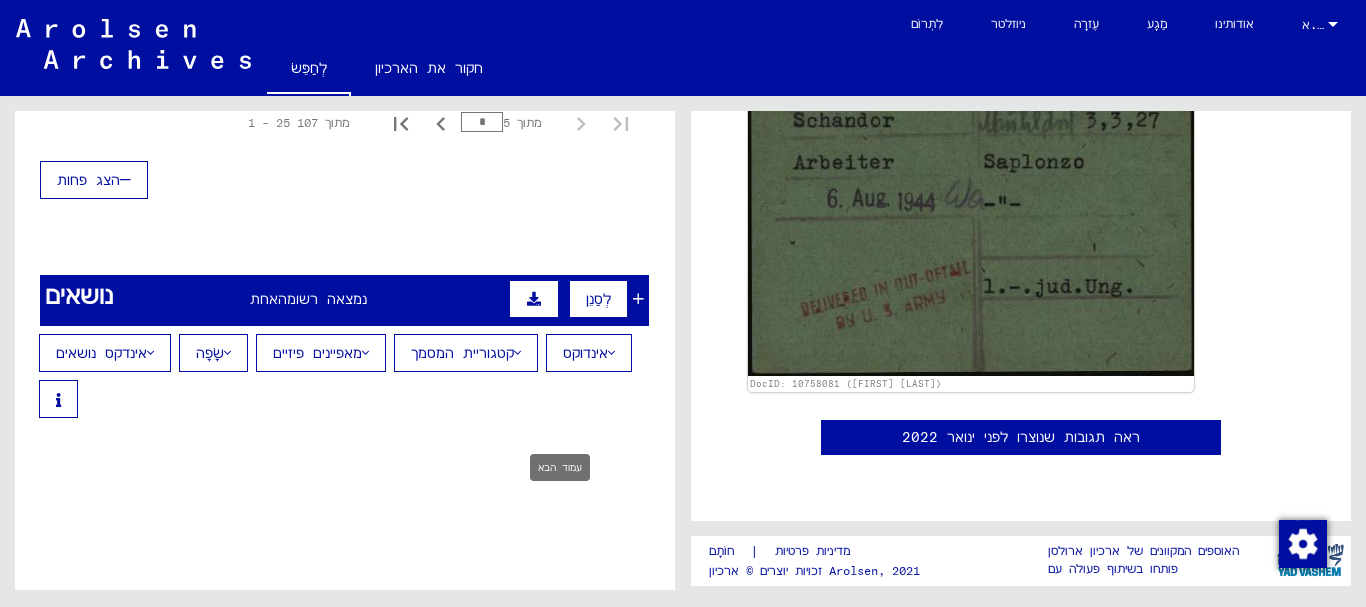 scroll, scrollTop: 723, scrollLeft: 0, axis: vertical 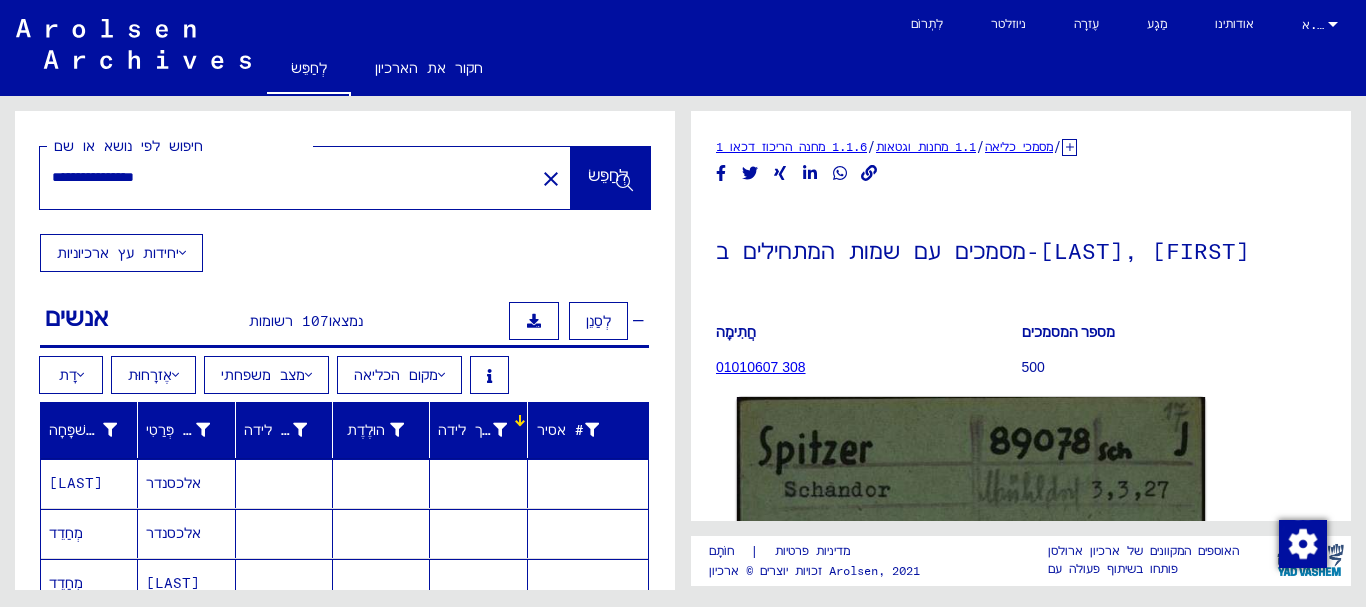 click 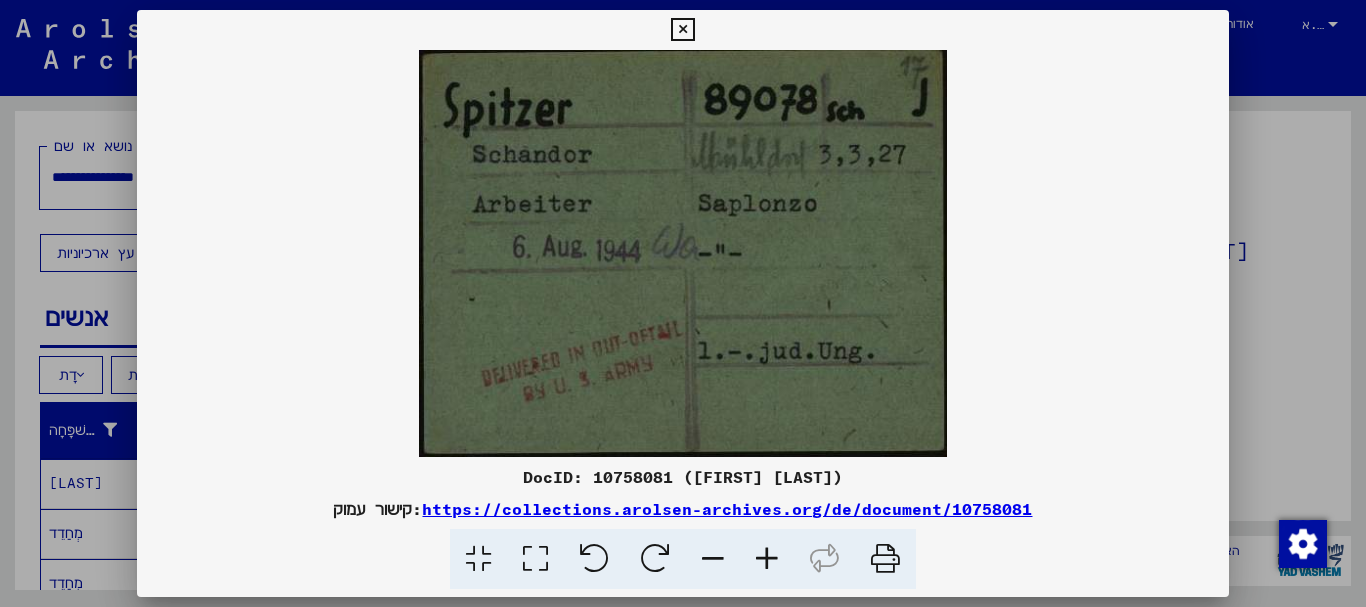 drag, startPoint x: 814, startPoint y: 200, endPoint x: 750, endPoint y: 206, distance: 64.28063 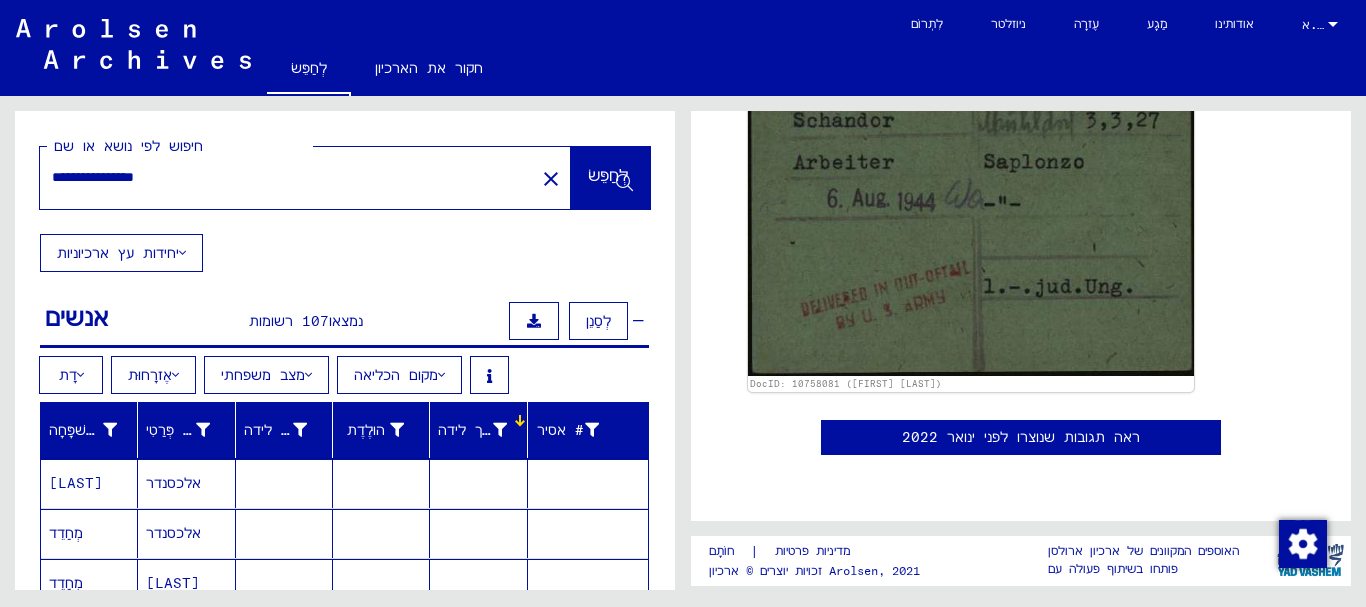 scroll, scrollTop: 0, scrollLeft: 0, axis: both 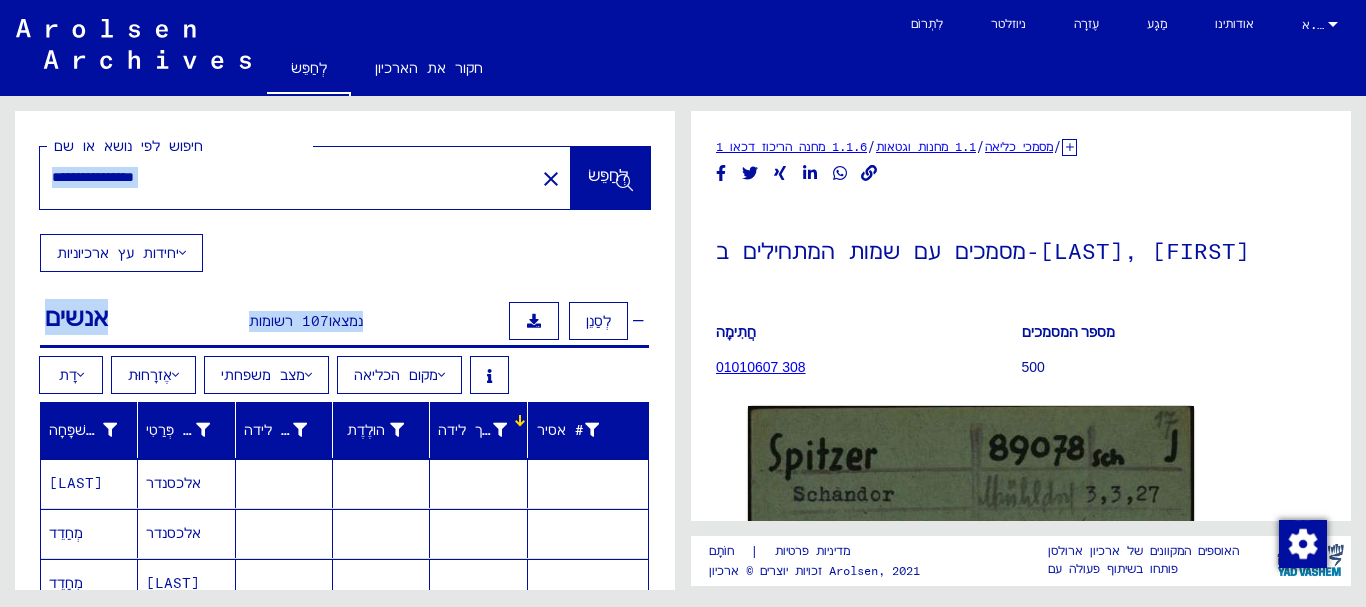 drag, startPoint x: 656, startPoint y: 281, endPoint x: 648, endPoint y: 333, distance: 52.611786 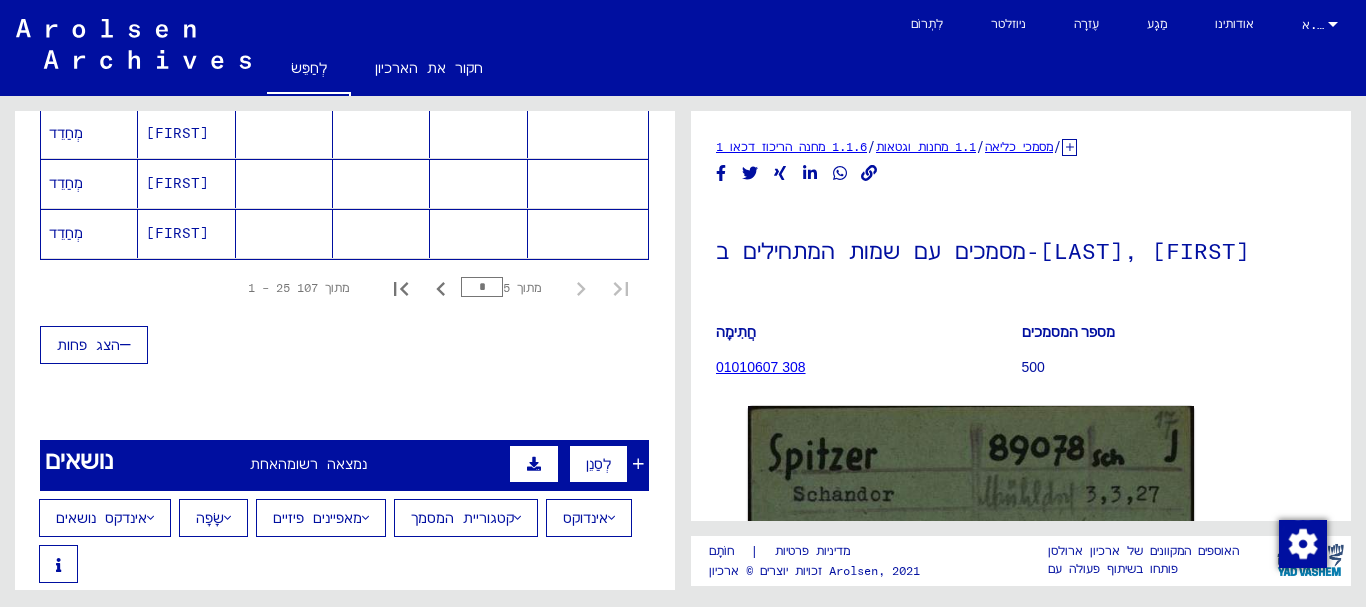 scroll, scrollTop: 564, scrollLeft: 0, axis: vertical 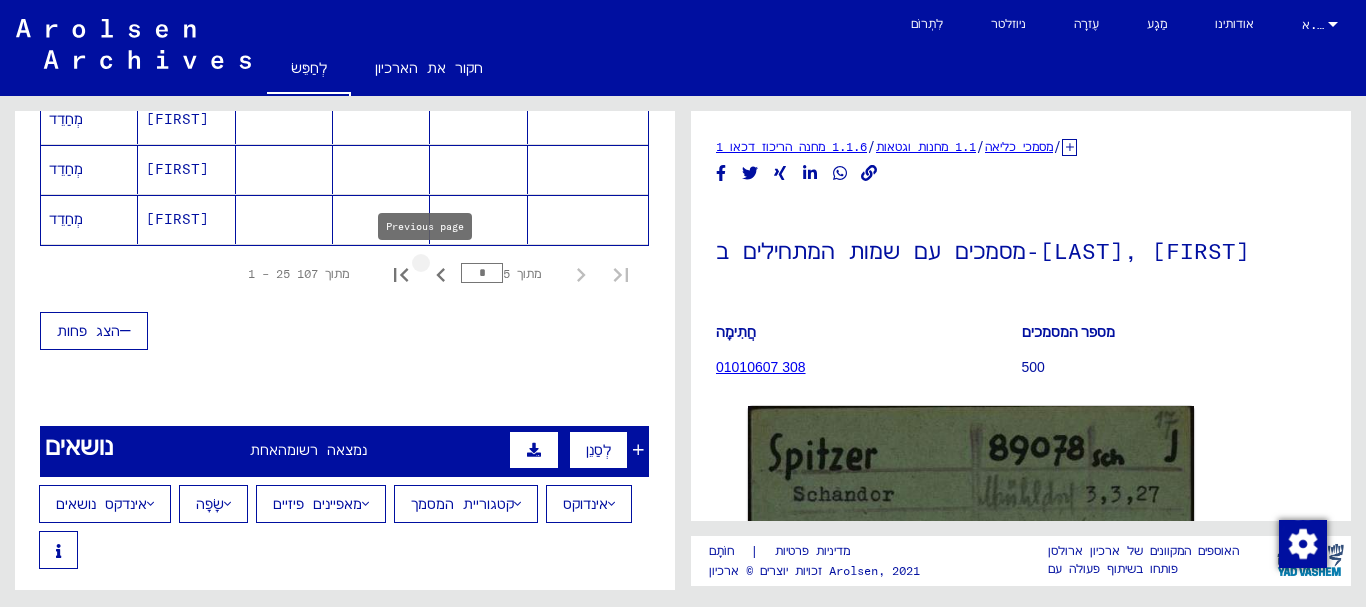 click 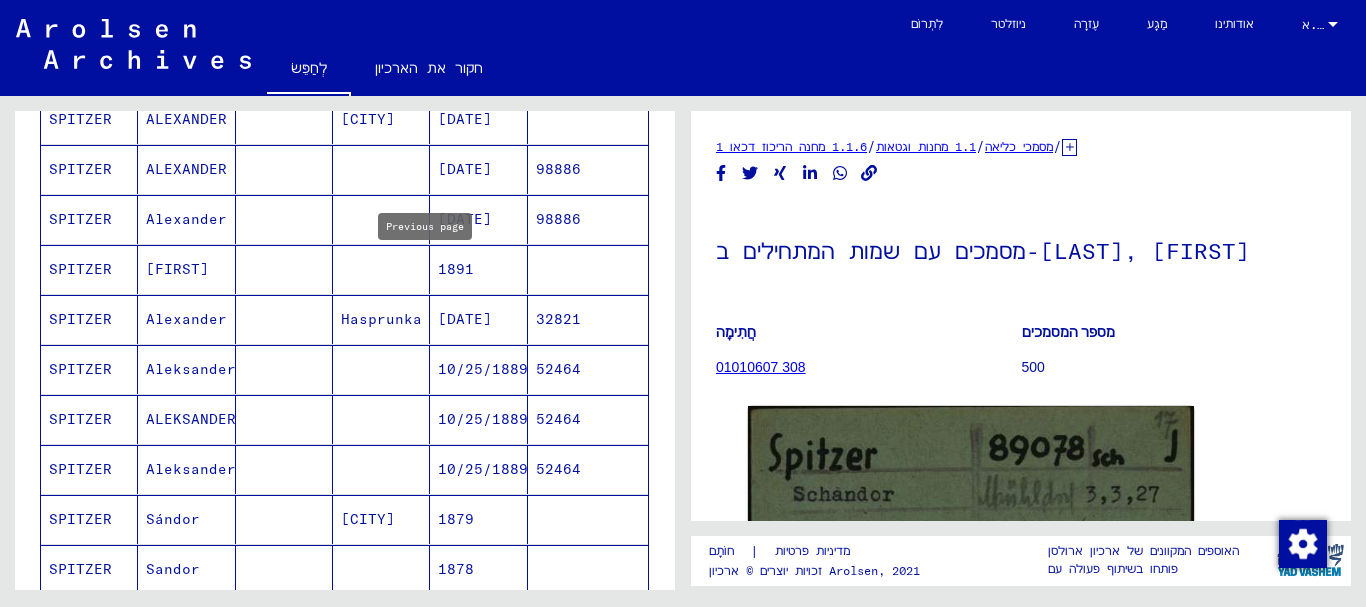 click on "1891" at bounding box center [478, 319] 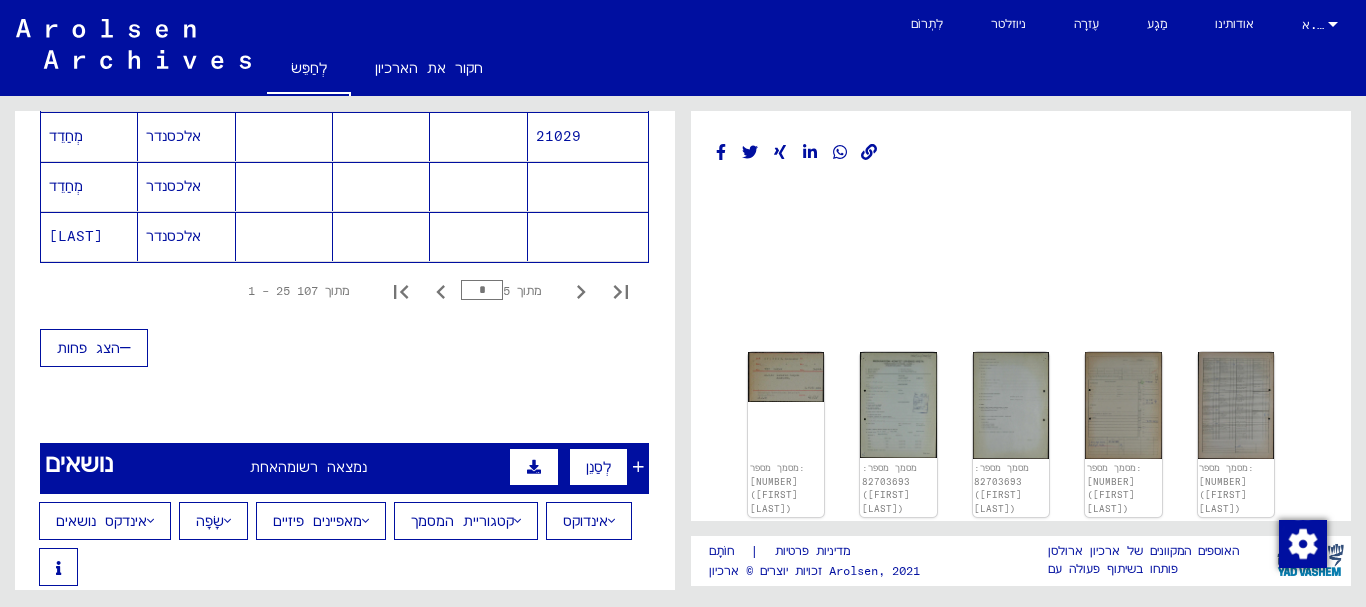 scroll, scrollTop: 1456, scrollLeft: 0, axis: vertical 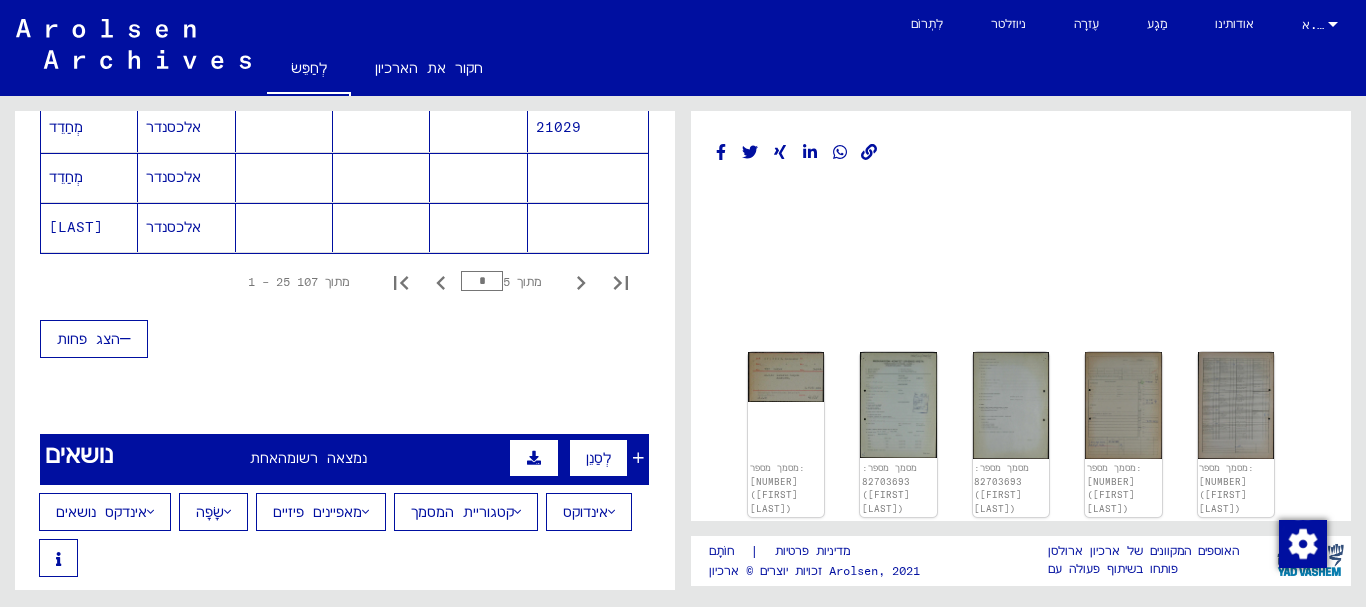 click on "*" at bounding box center (482, 281) 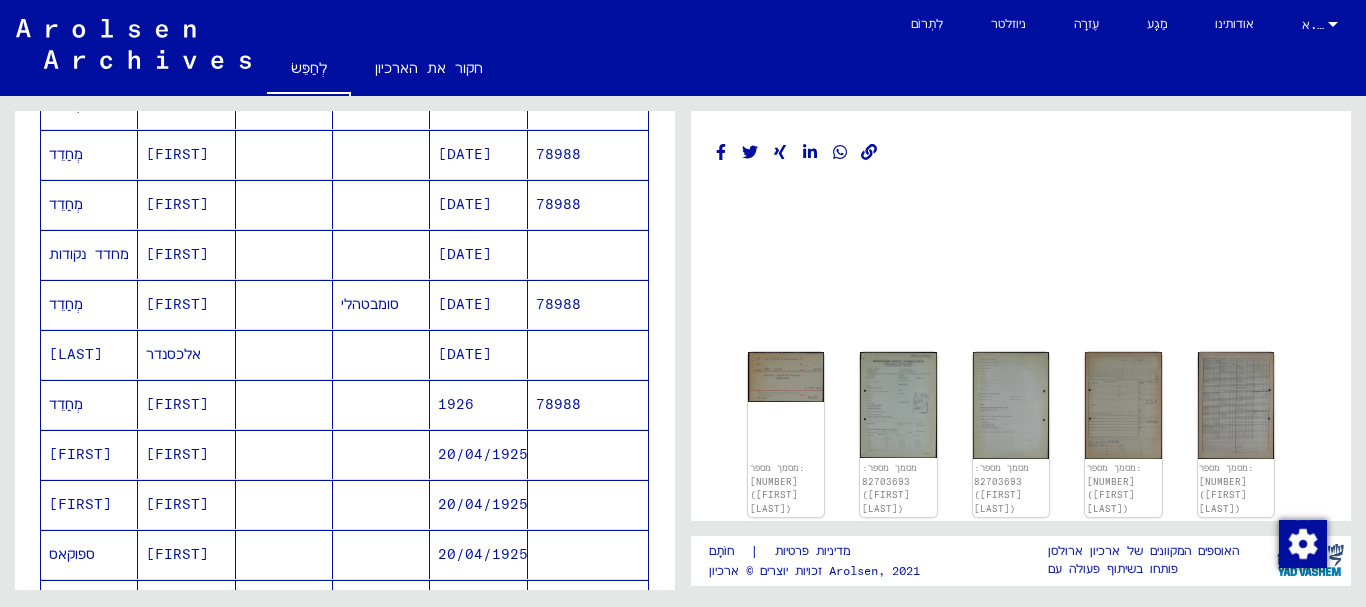 scroll, scrollTop: 920, scrollLeft: 0, axis: vertical 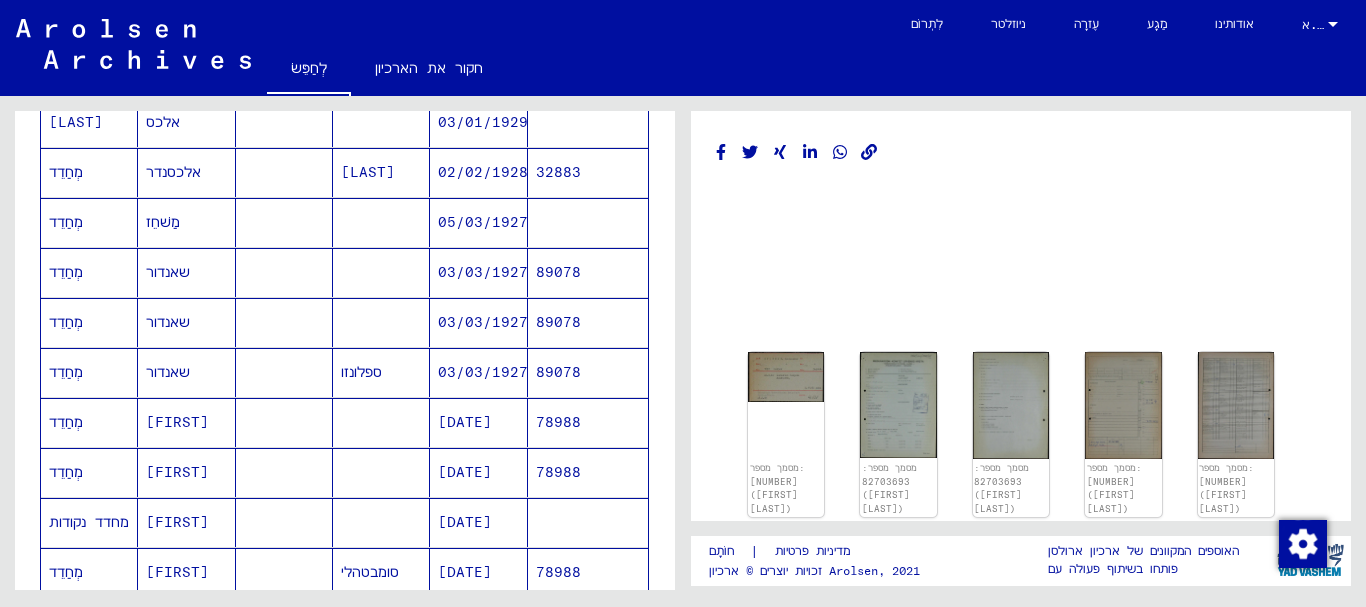 click on "ספלונזו" 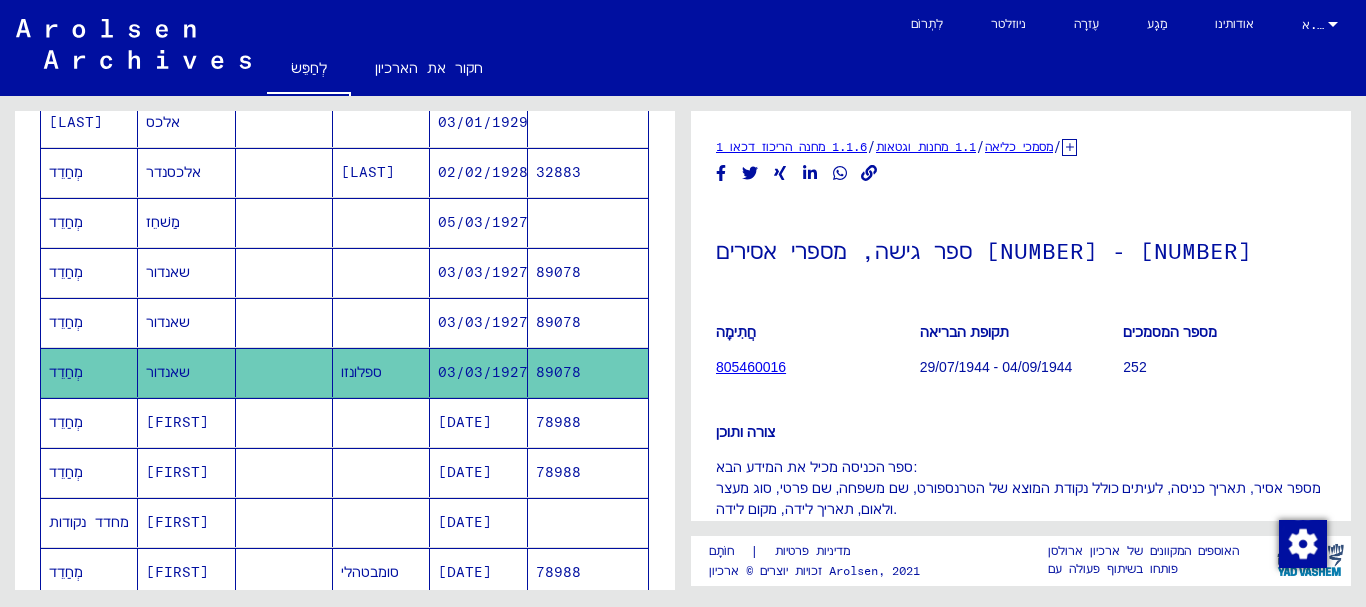 scroll, scrollTop: 0, scrollLeft: 0, axis: both 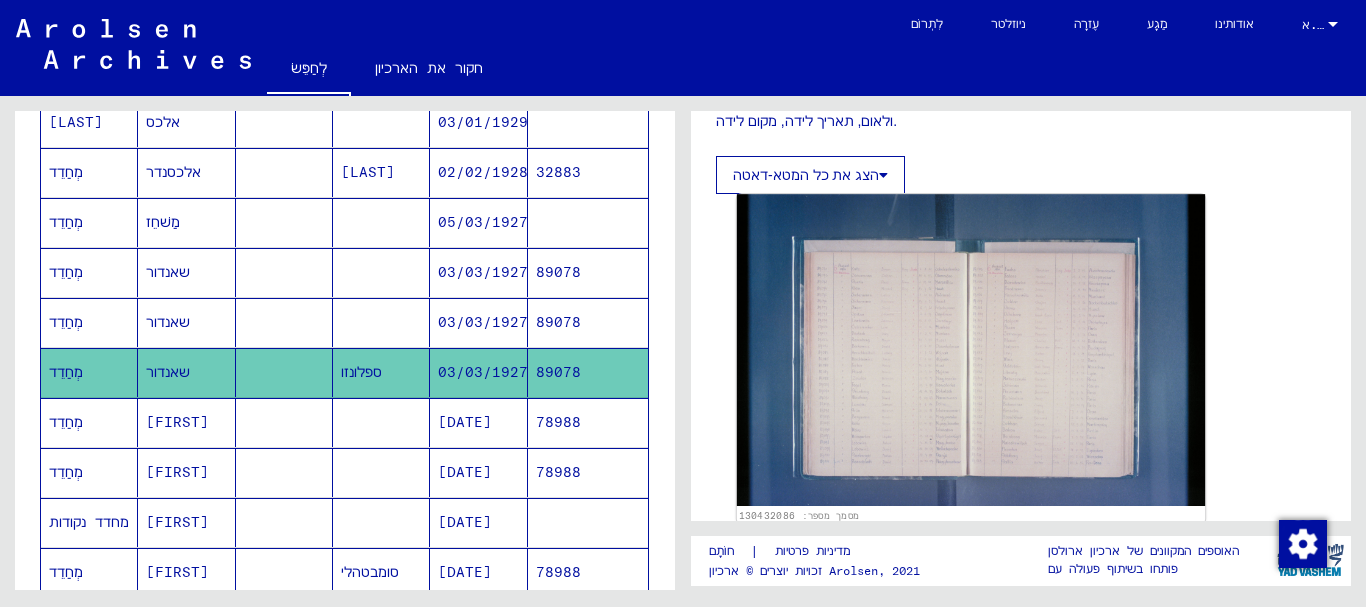 click 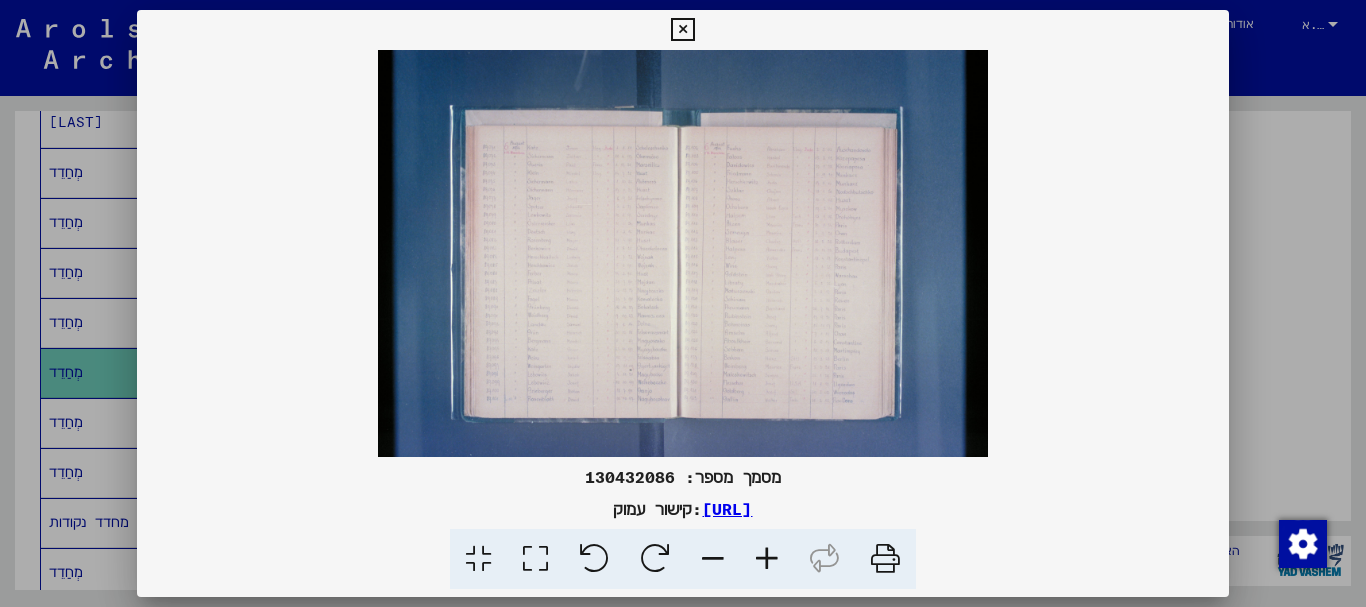 click at bounding box center [767, 559] 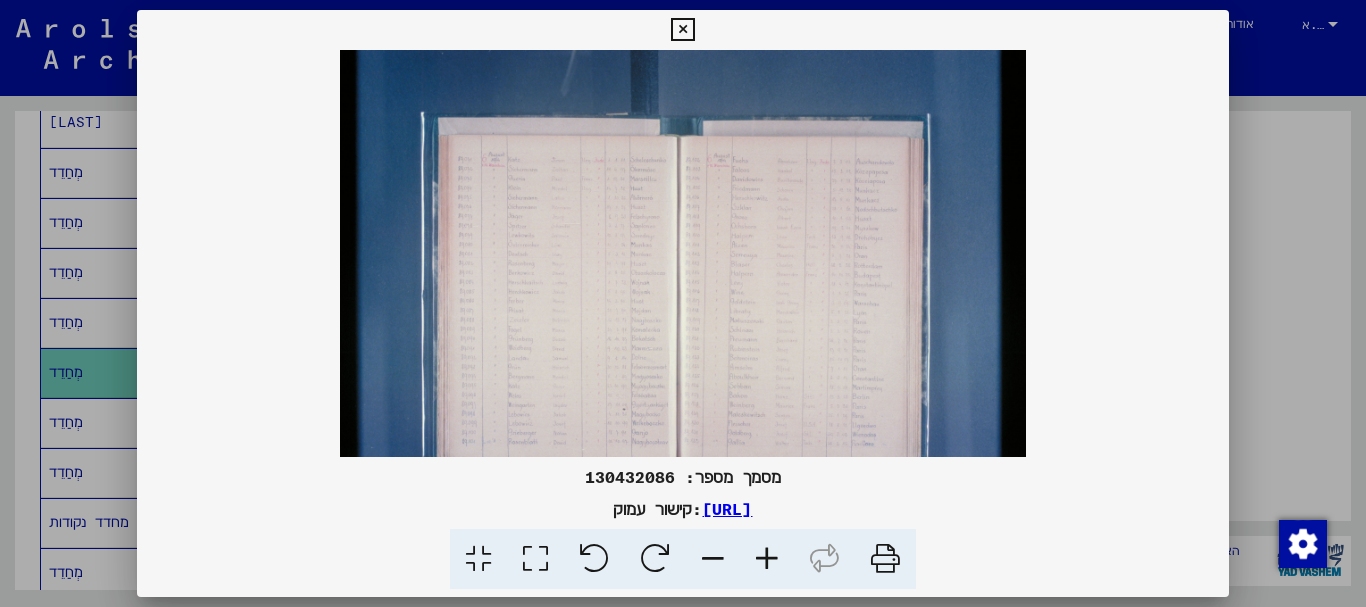 click at bounding box center [767, 559] 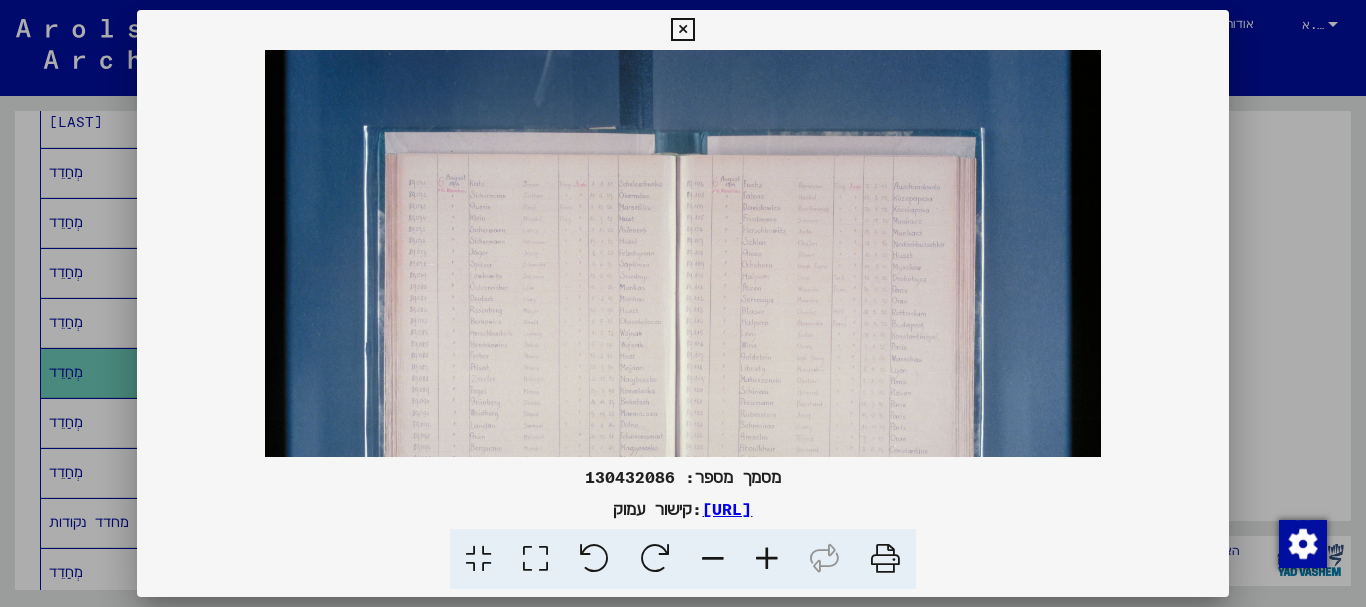 click at bounding box center [767, 559] 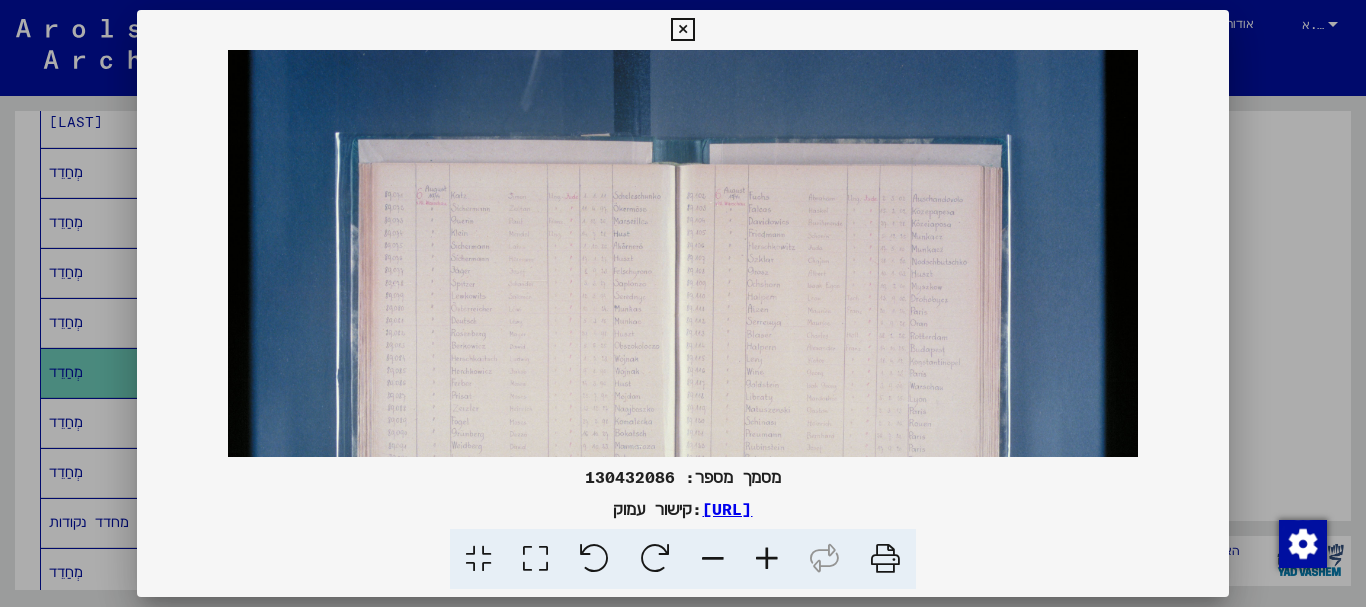 click at bounding box center [767, 559] 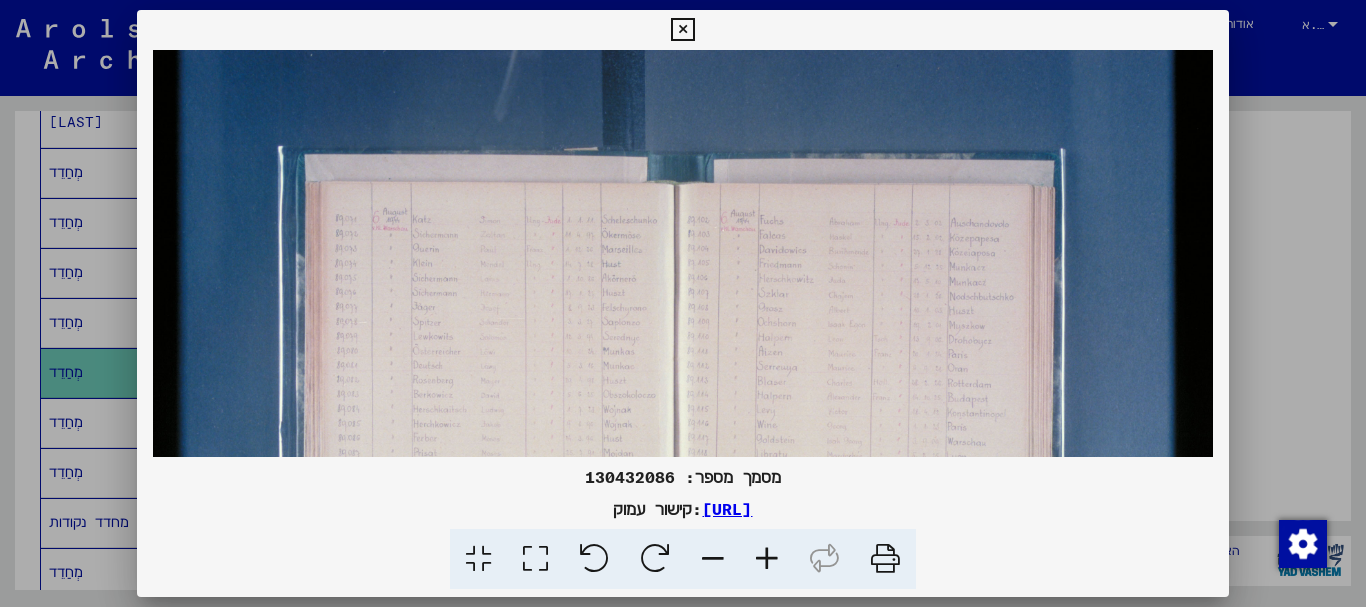 click at bounding box center (767, 559) 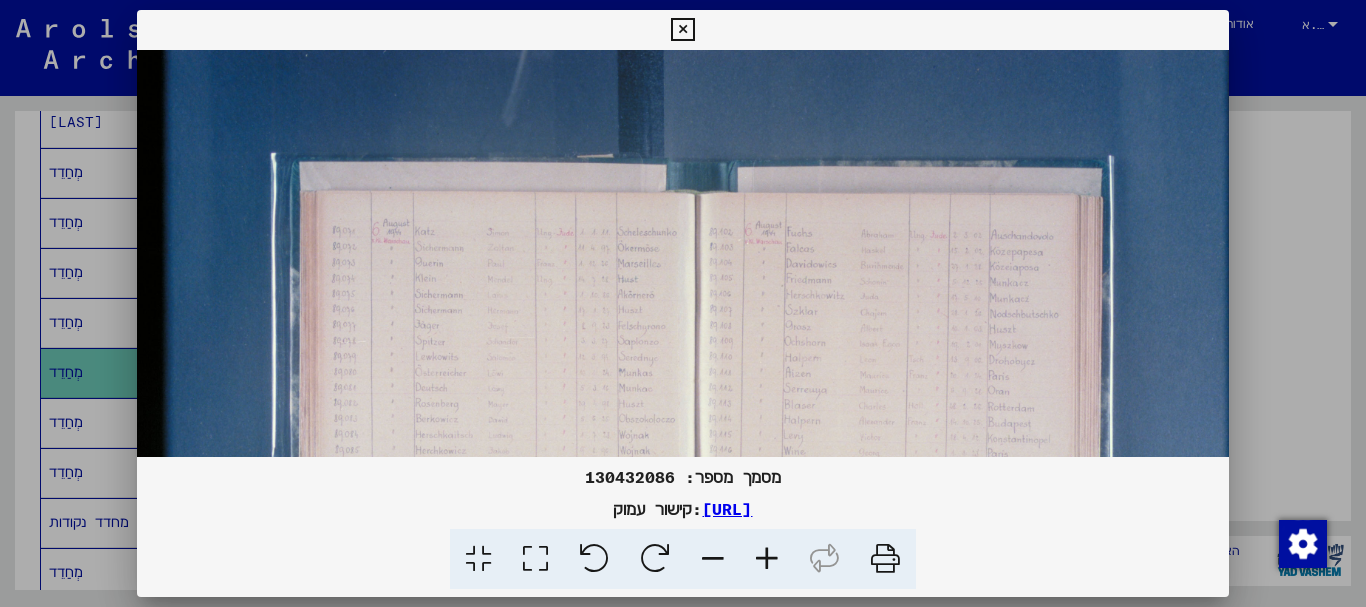 click at bounding box center (767, 559) 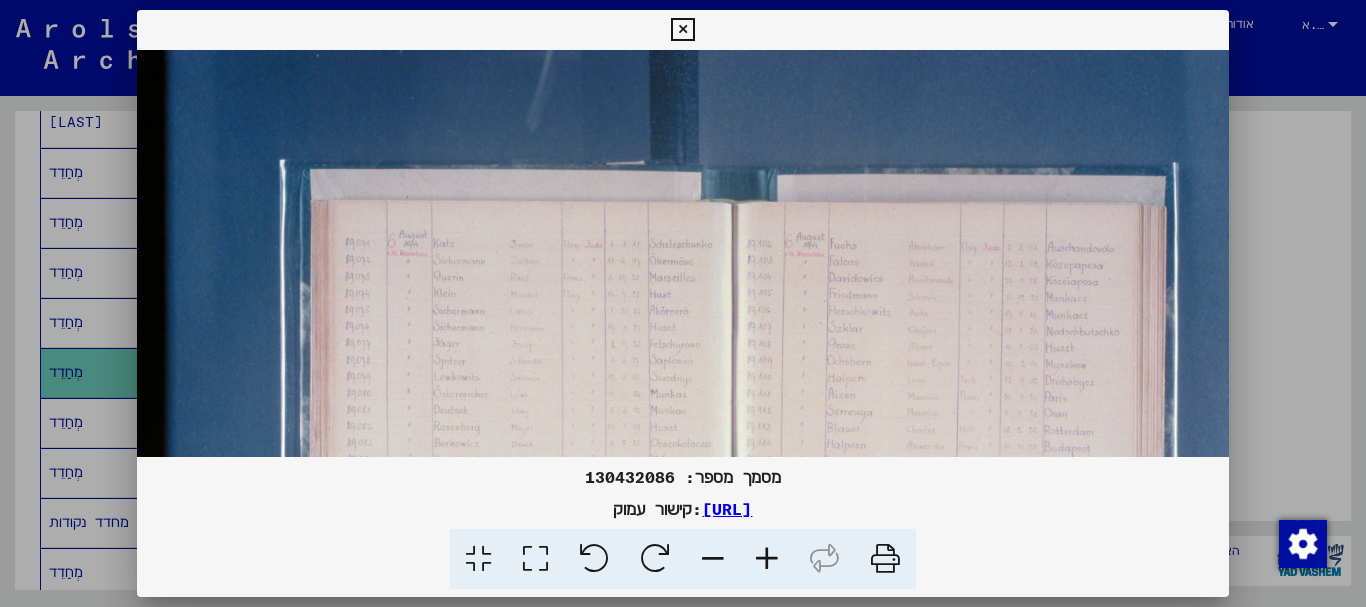 click at bounding box center [767, 559] 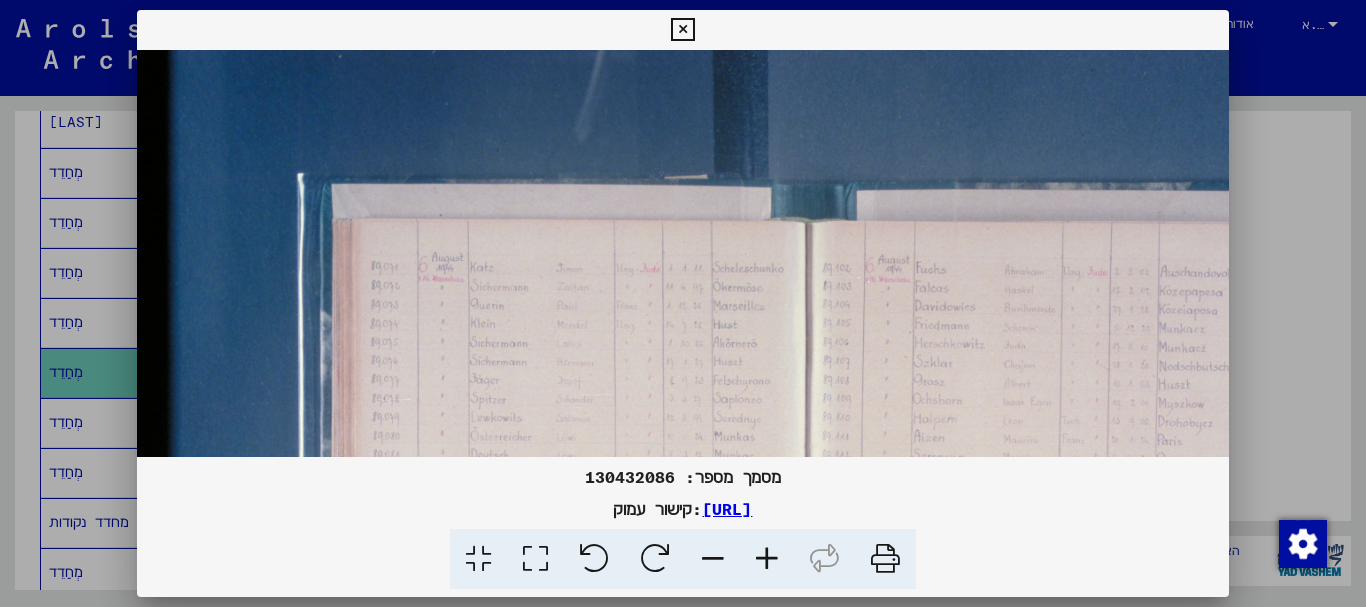 click at bounding box center (767, 559) 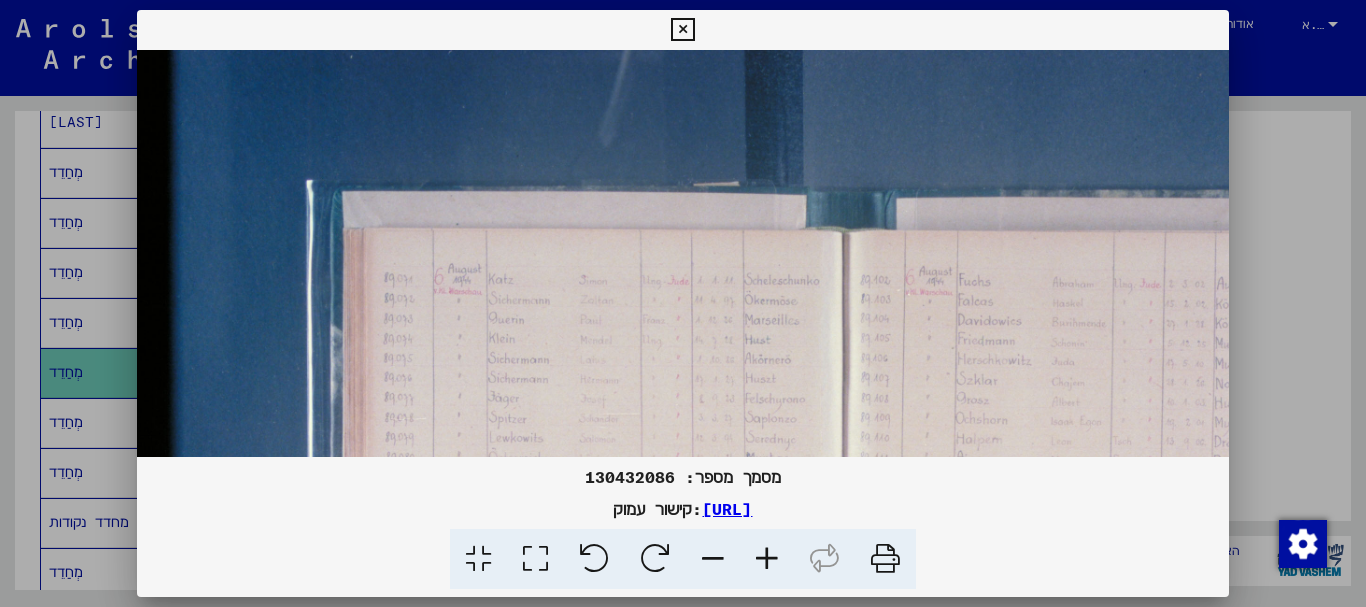 click at bounding box center [767, 559] 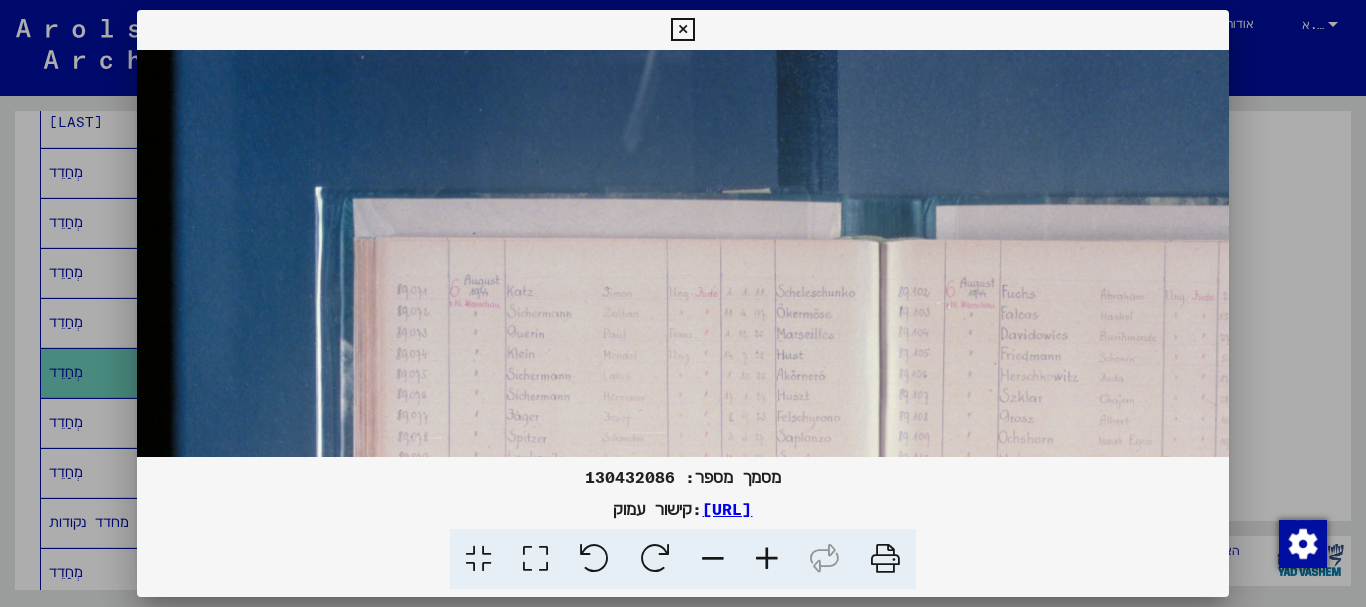 click at bounding box center [767, 559] 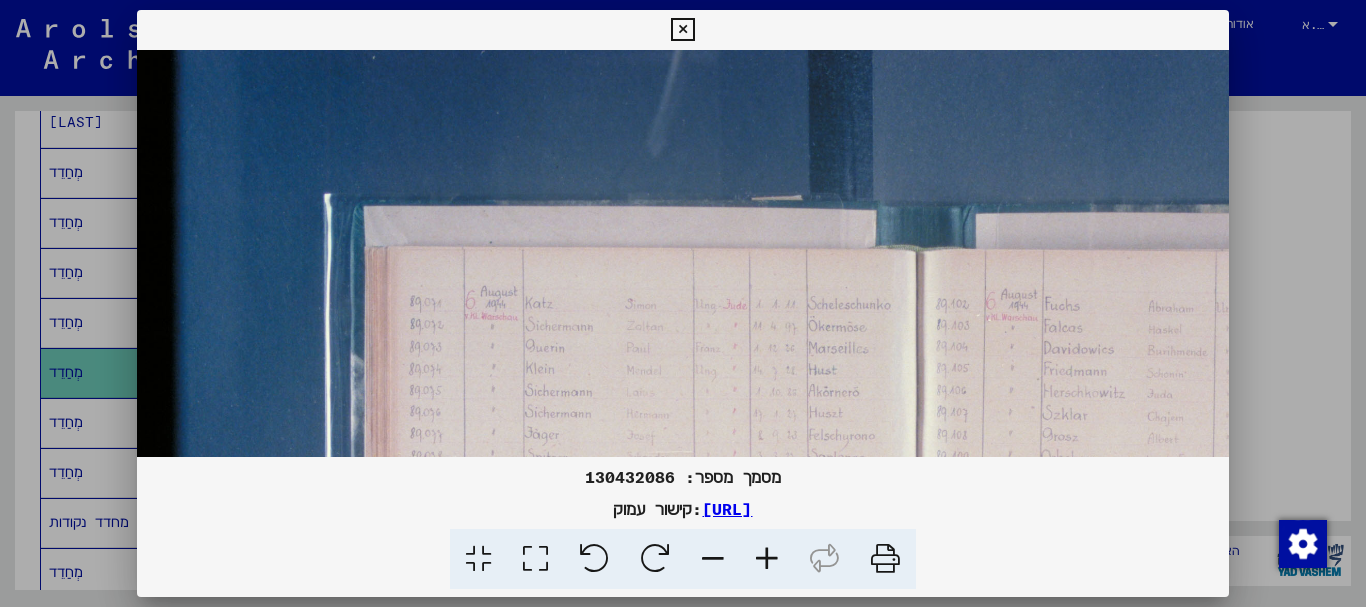 click at bounding box center [767, 559] 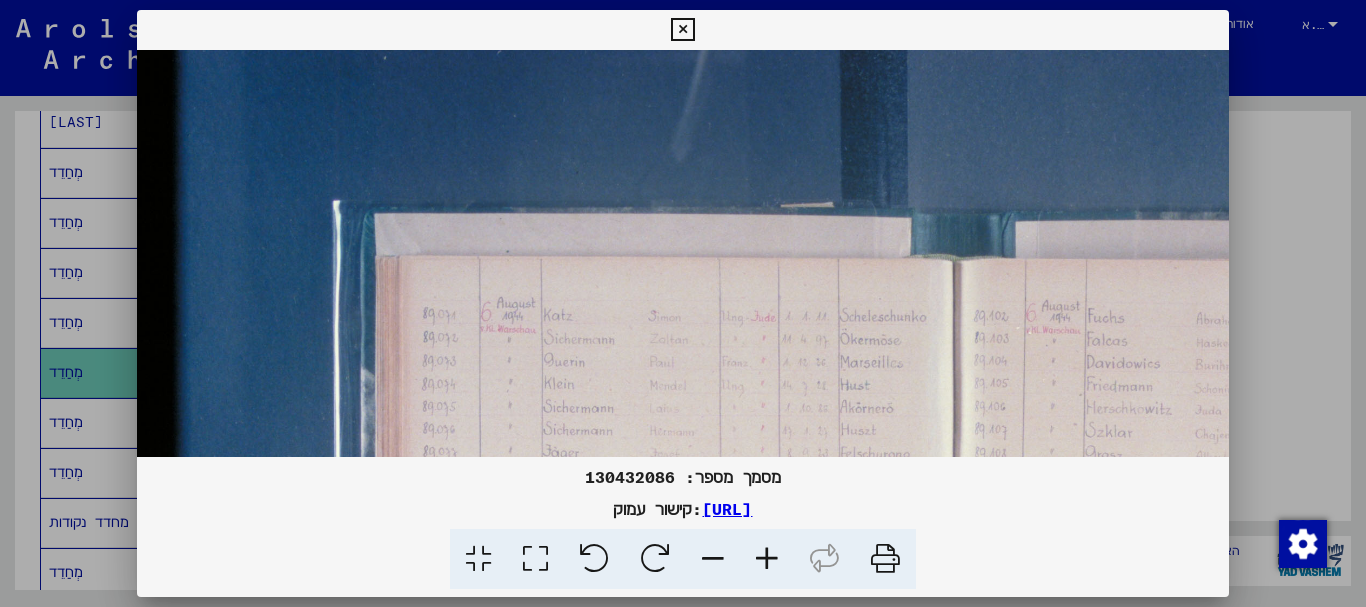 click at bounding box center [767, 559] 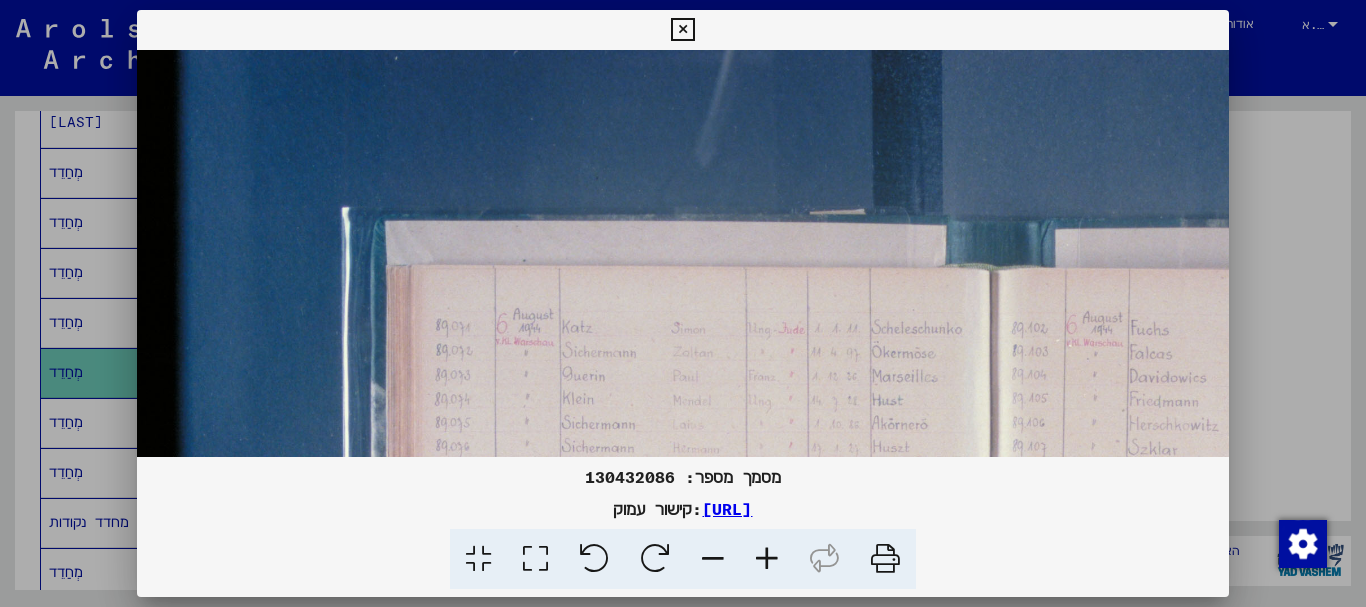 click at bounding box center [767, 559] 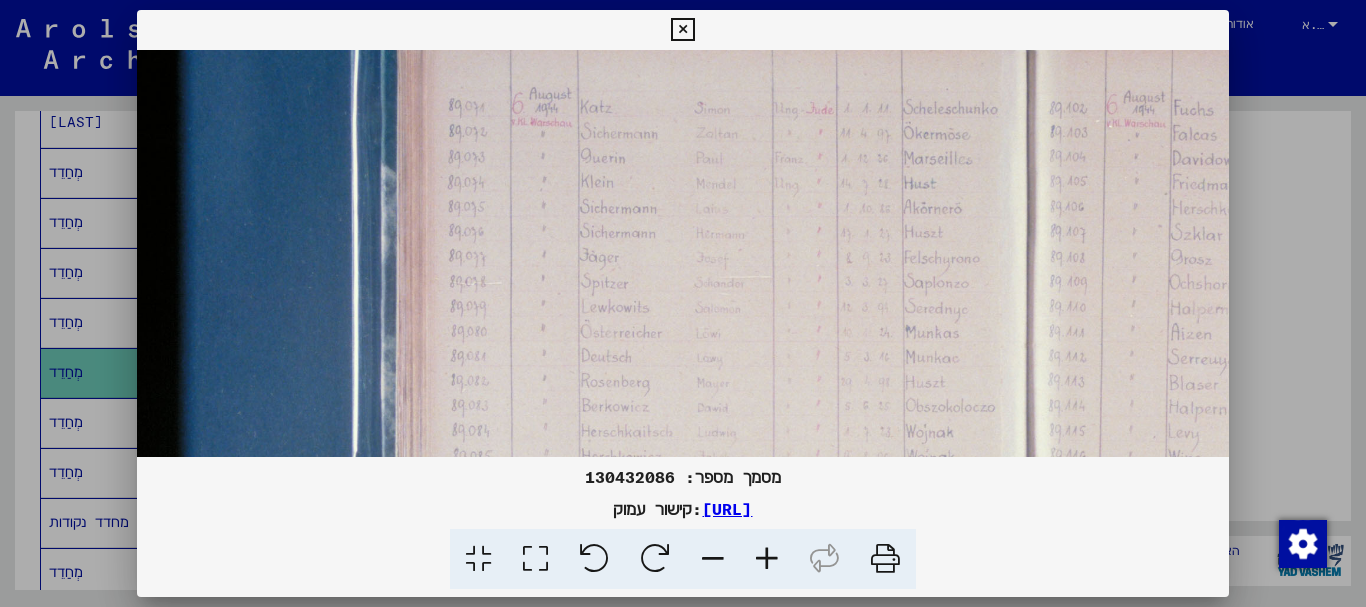 scroll, scrollTop: 234, scrollLeft: 0, axis: vertical 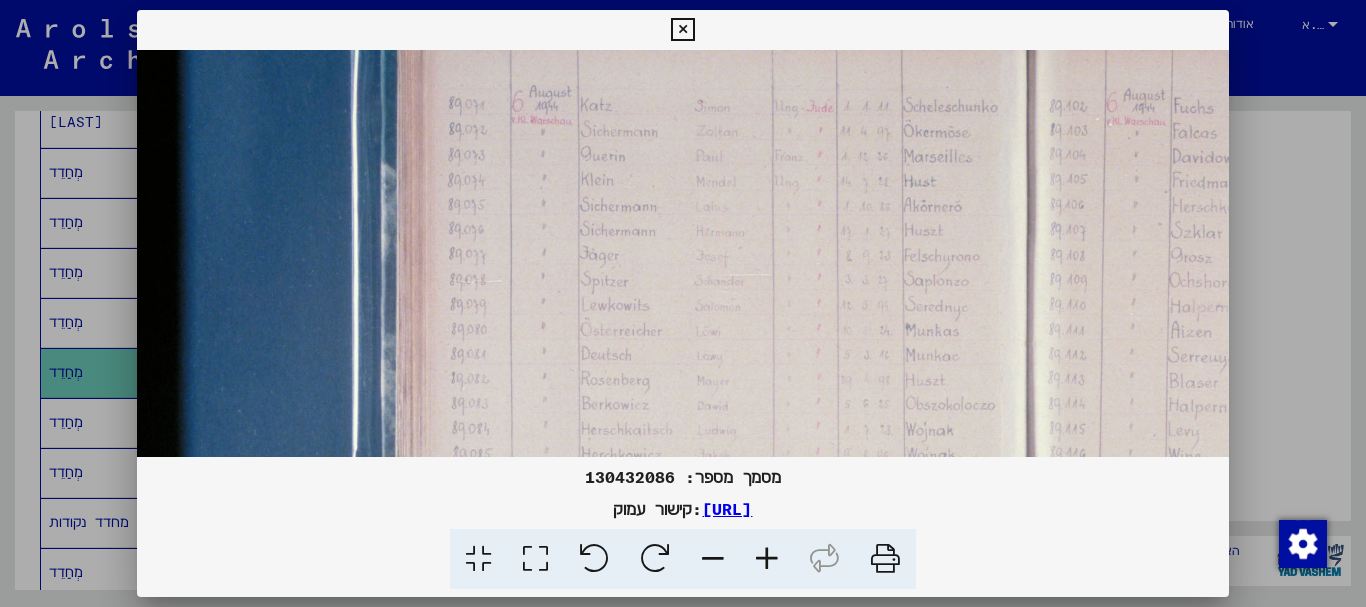 drag, startPoint x: 957, startPoint y: 398, endPoint x: 989, endPoint y: 167, distance: 233.20592 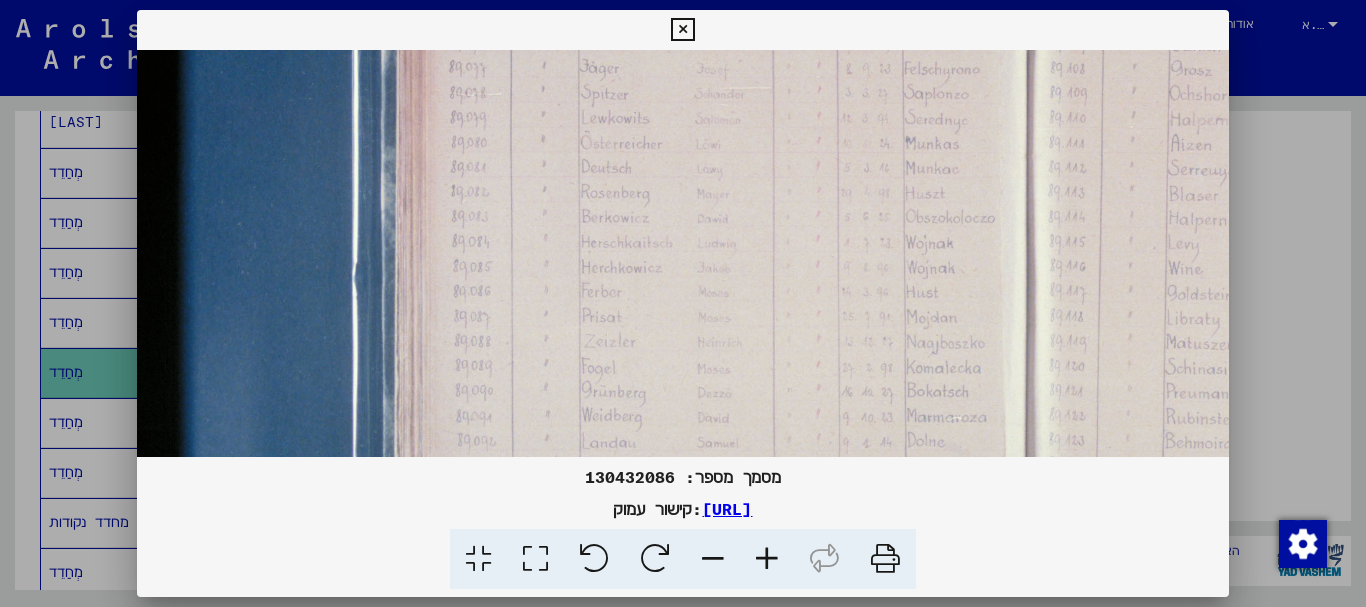 drag, startPoint x: 997, startPoint y: 363, endPoint x: 1091, endPoint y: 176, distance: 209.29645 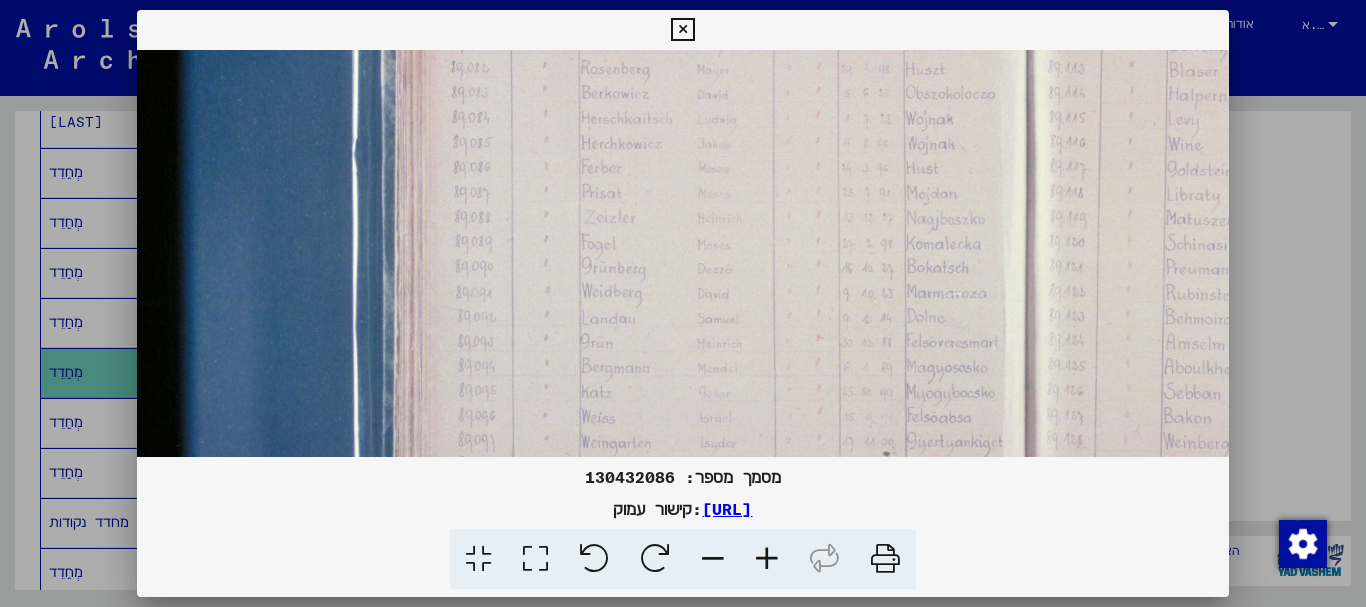 scroll, scrollTop: 562, scrollLeft: 0, axis: vertical 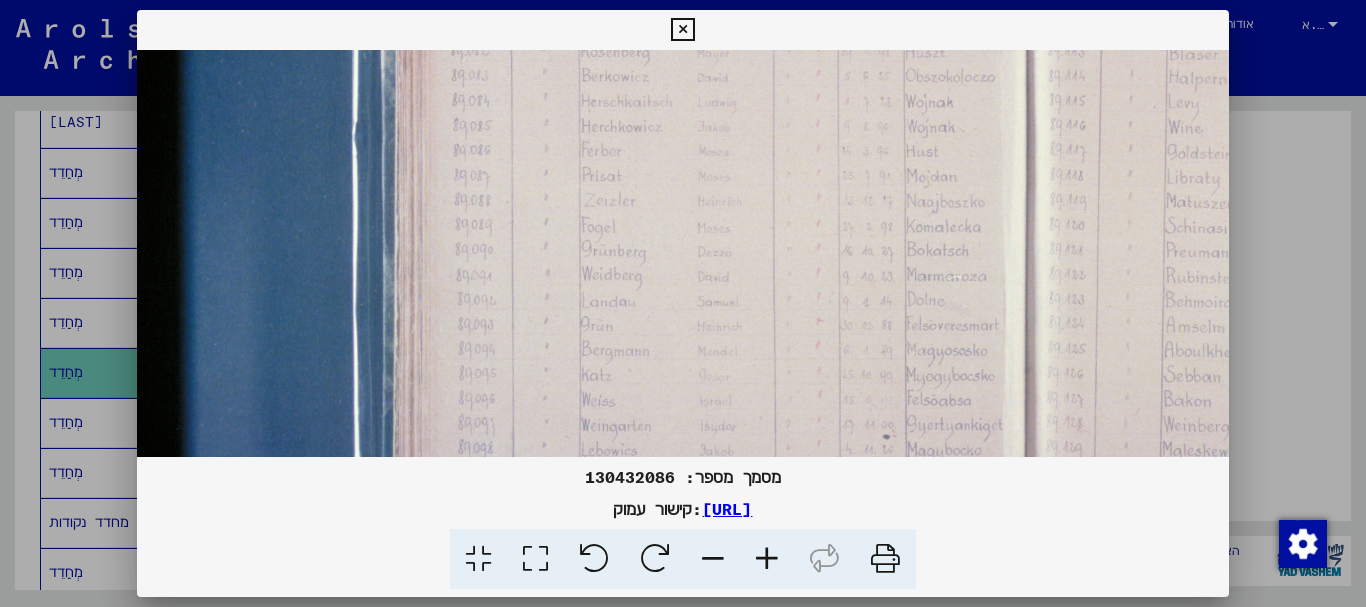 drag, startPoint x: 1073, startPoint y: 347, endPoint x: 1108, endPoint y: 206, distance: 145.27904 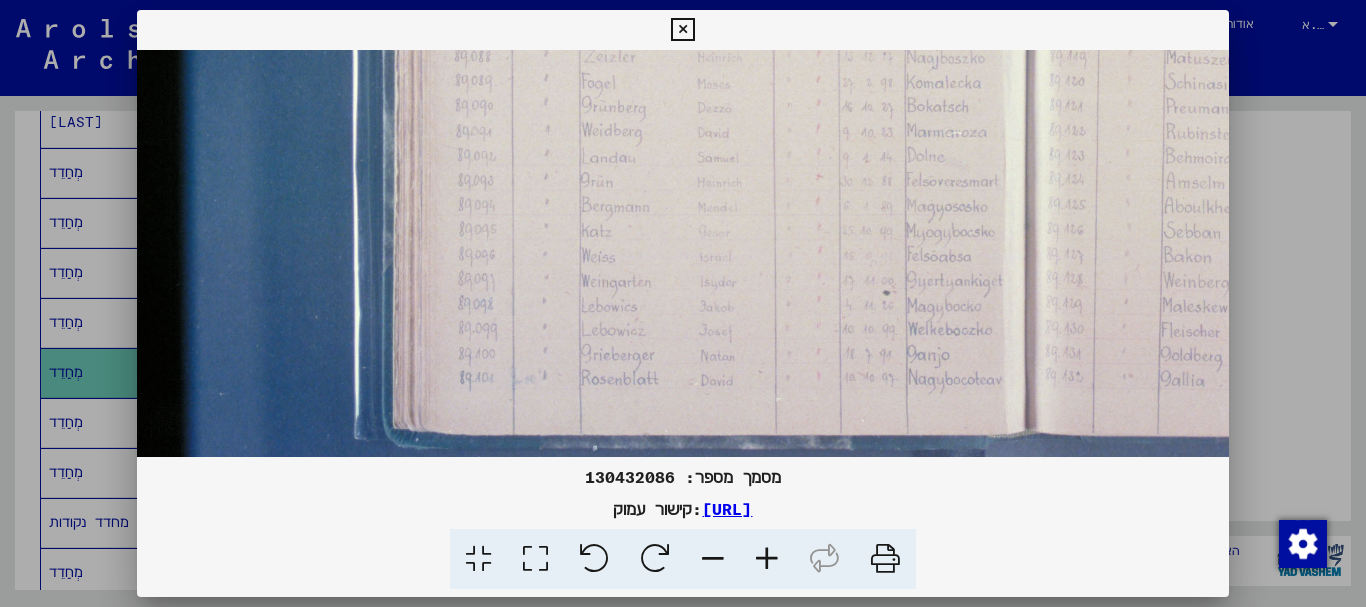scroll, scrollTop: 733, scrollLeft: 0, axis: vertical 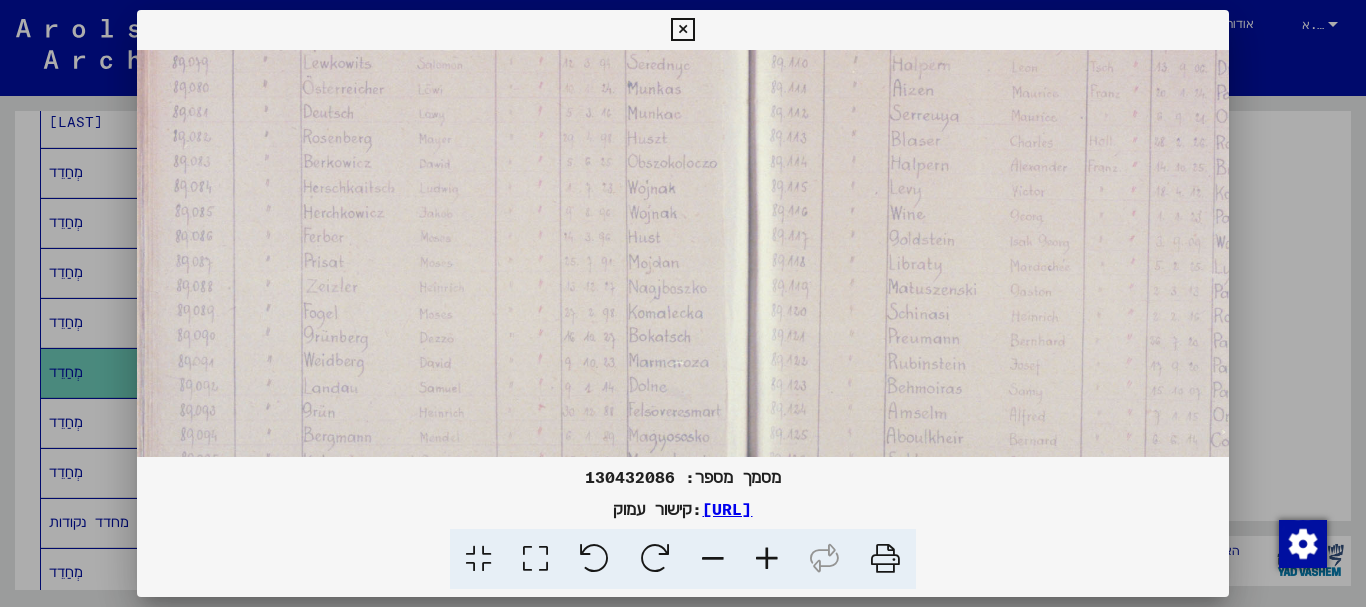 drag, startPoint x: 821, startPoint y: 388, endPoint x: 663, endPoint y: 459, distance: 173.21951 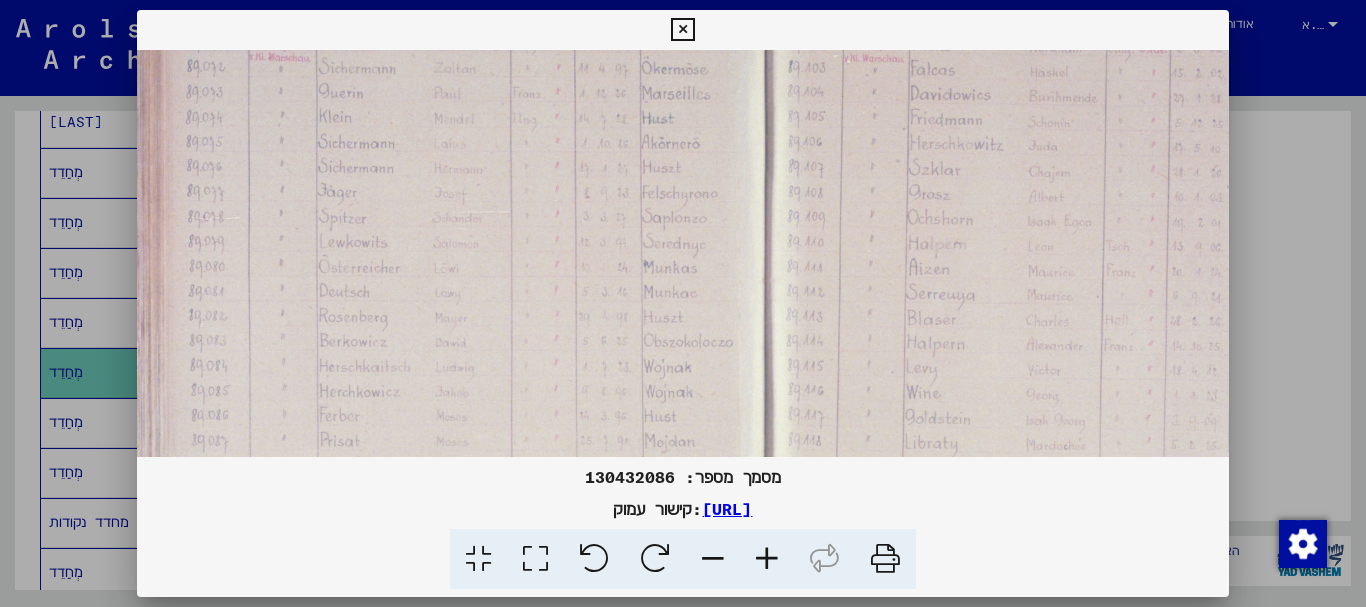 drag, startPoint x: 673, startPoint y: 250, endPoint x: 705, endPoint y: 267, distance: 36.23534 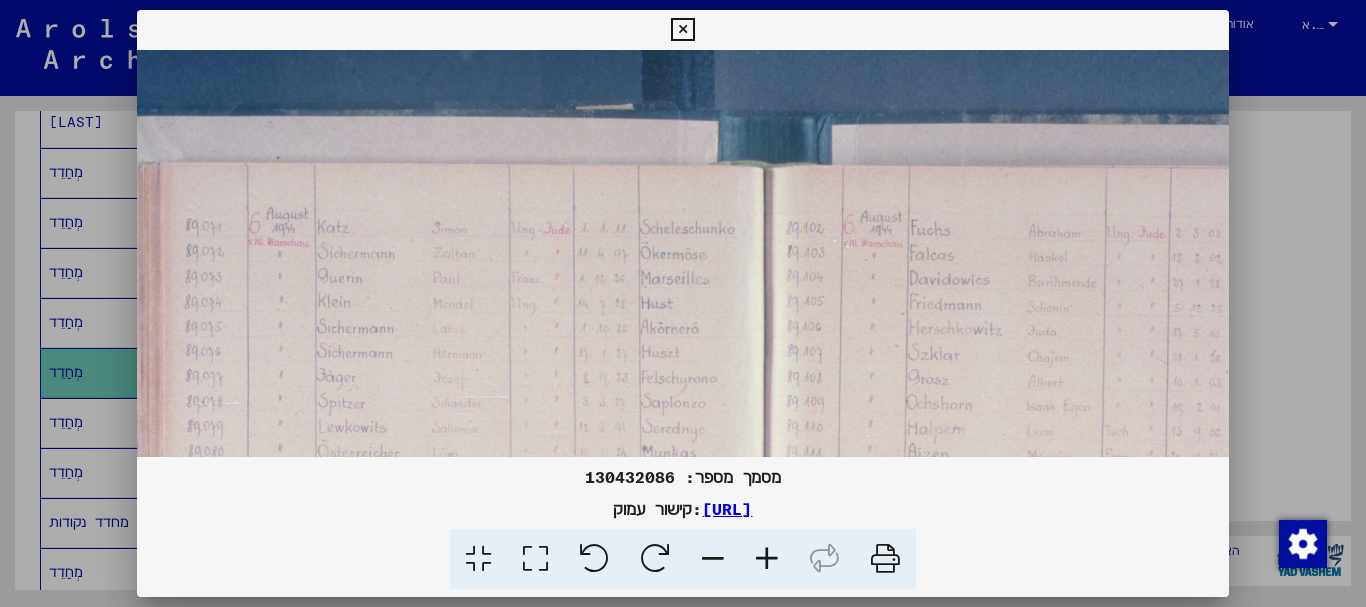 drag, startPoint x: 705, startPoint y: 262, endPoint x: 704, endPoint y: 458, distance: 196.00255 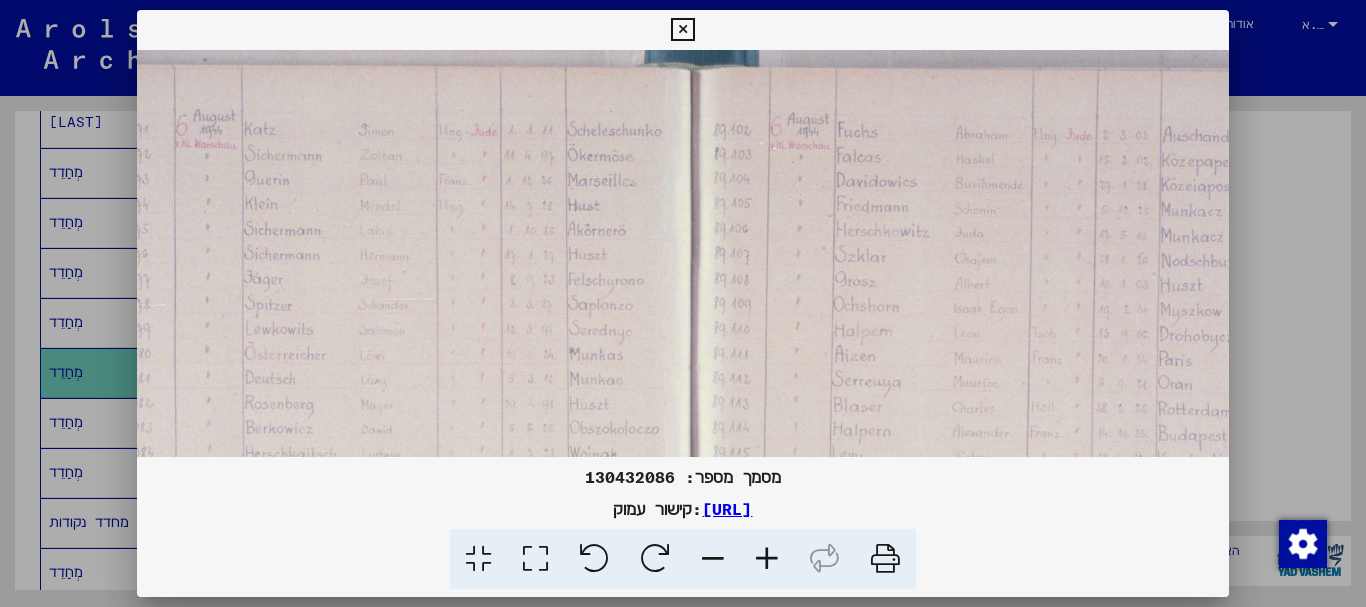scroll, scrollTop: 211, scrollLeft: 336, axis: both 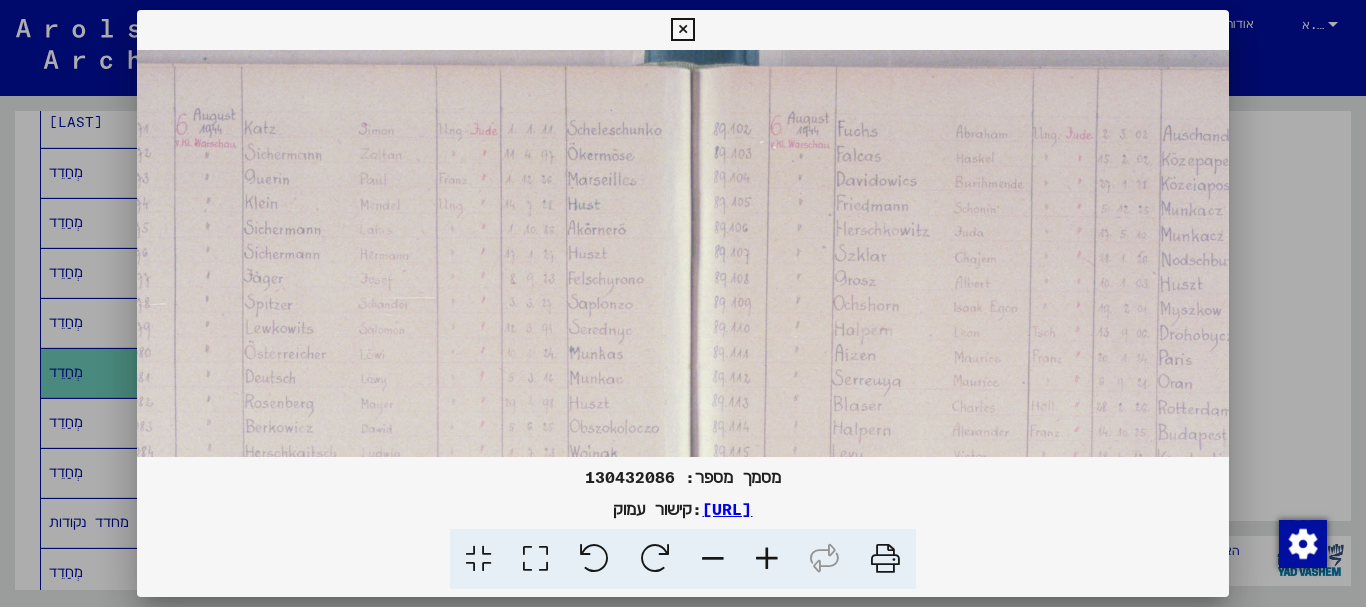 drag, startPoint x: 902, startPoint y: 316, endPoint x: 829, endPoint y: 212, distance: 127.06297 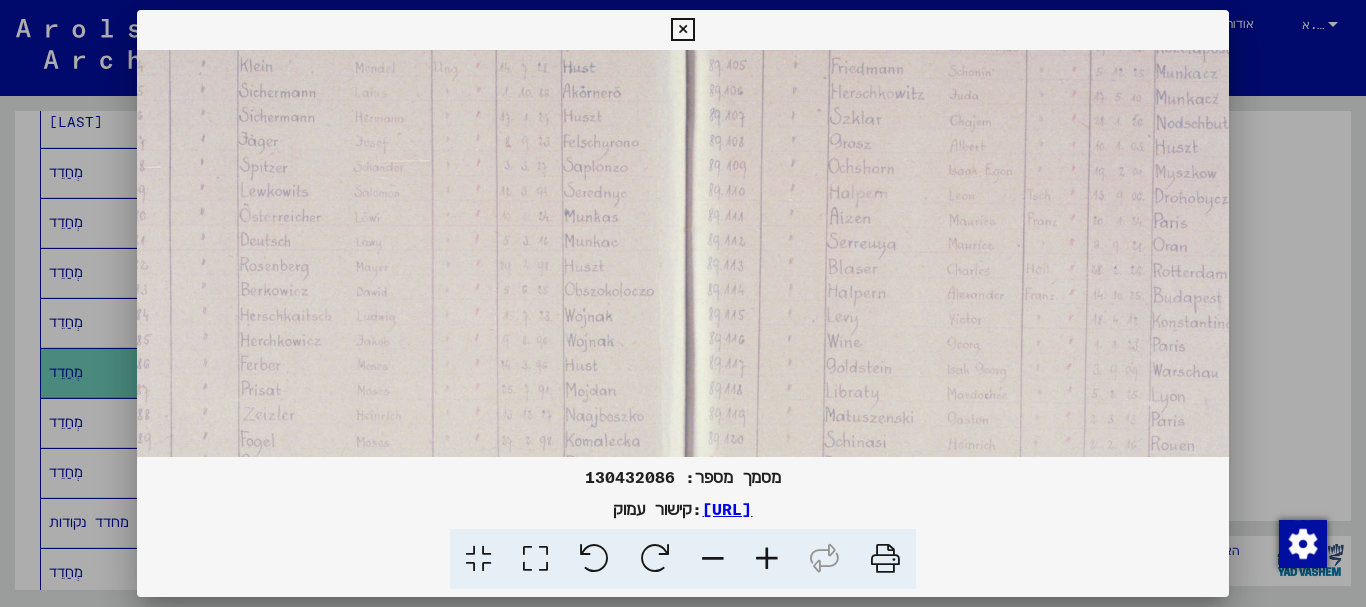 drag, startPoint x: 747, startPoint y: 367, endPoint x: 742, endPoint y: 230, distance: 137.09122 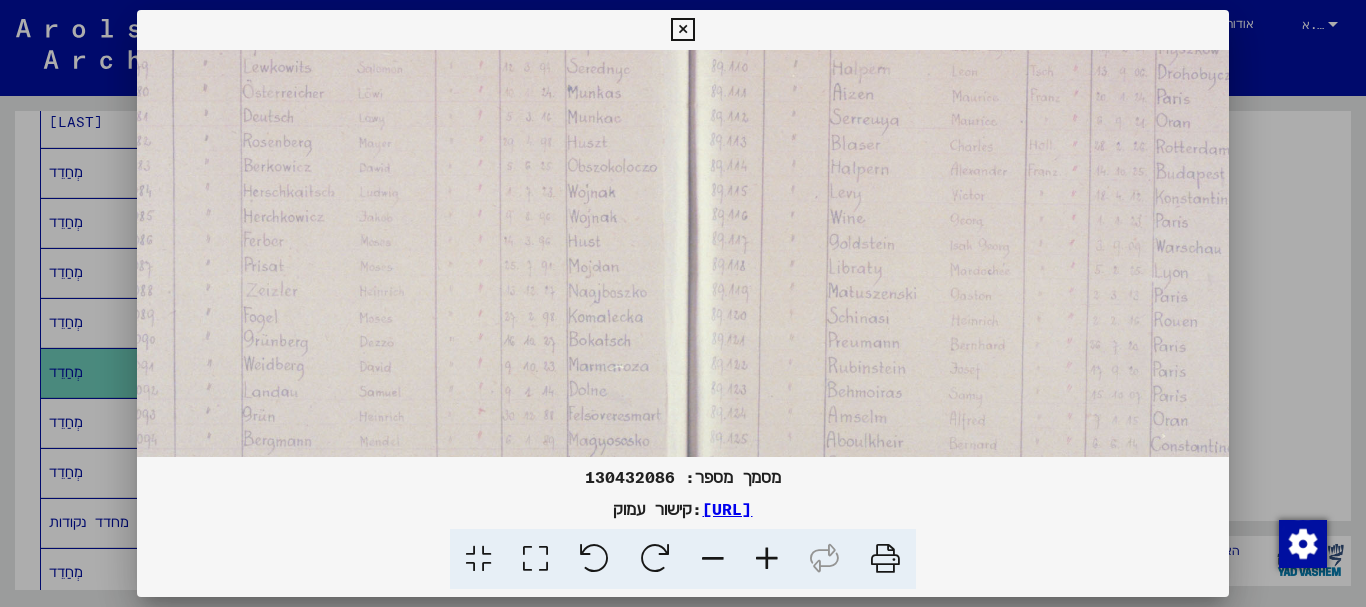 drag, startPoint x: 727, startPoint y: 342, endPoint x: 730, endPoint y: 218, distance: 124.036285 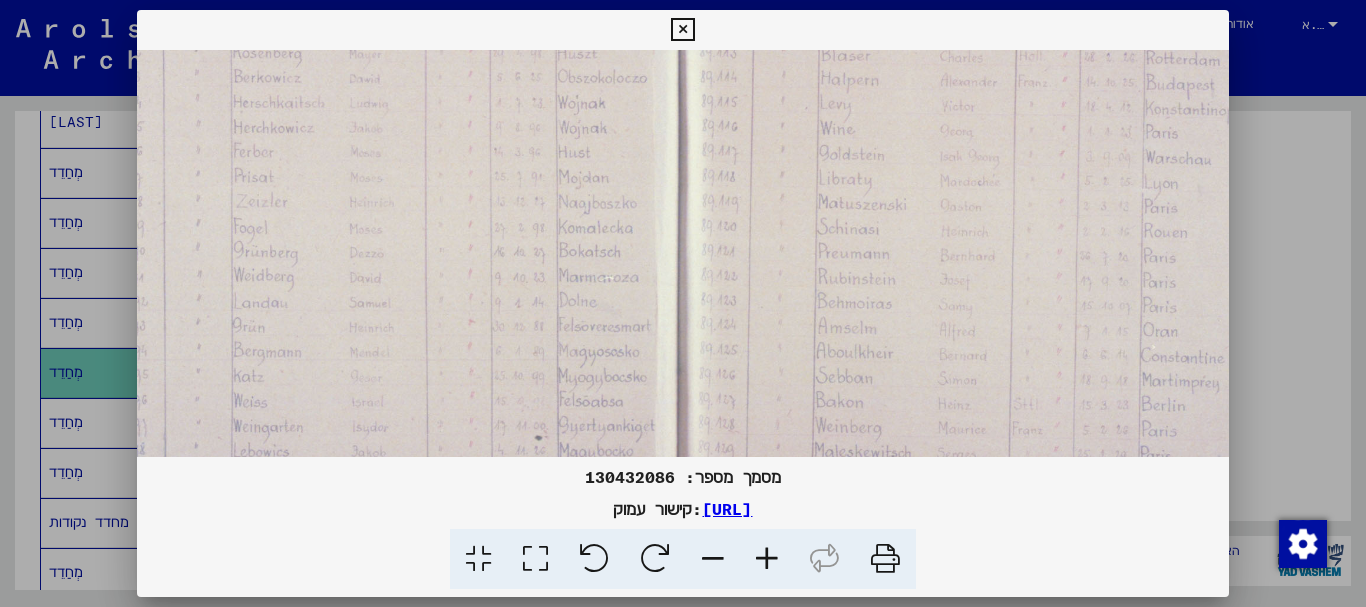 drag, startPoint x: 727, startPoint y: 329, endPoint x: 717, endPoint y: 240, distance: 89.560036 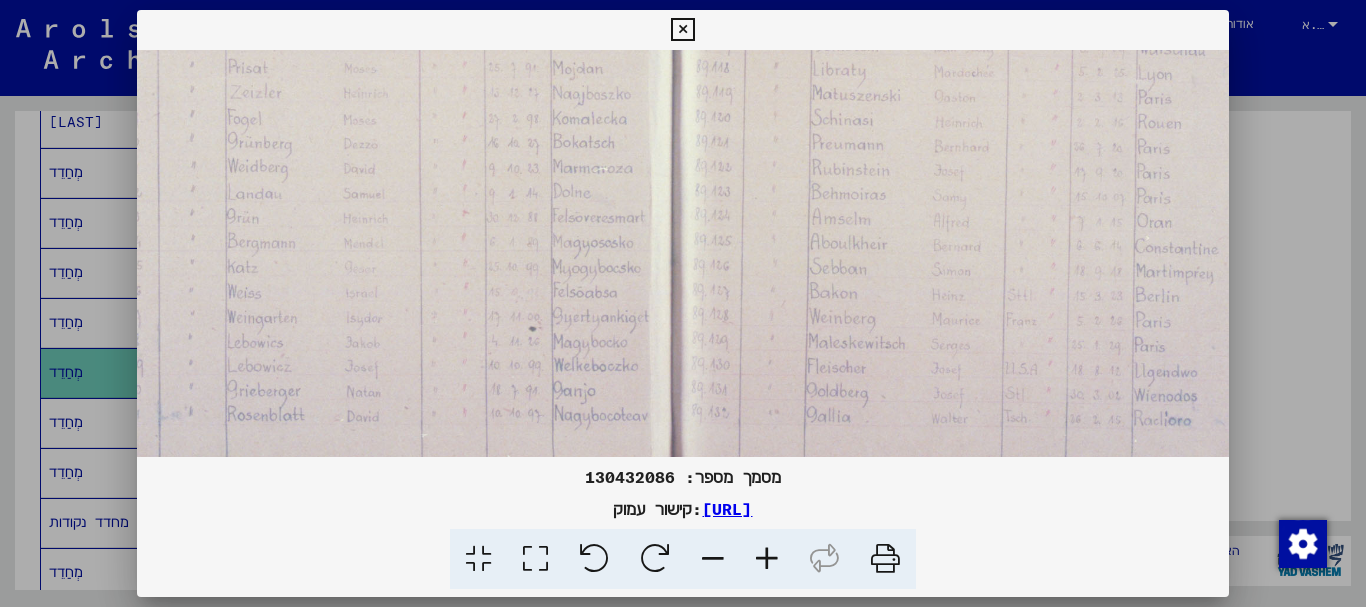 drag, startPoint x: 722, startPoint y: 342, endPoint x: 716, endPoint y: 233, distance: 109.165016 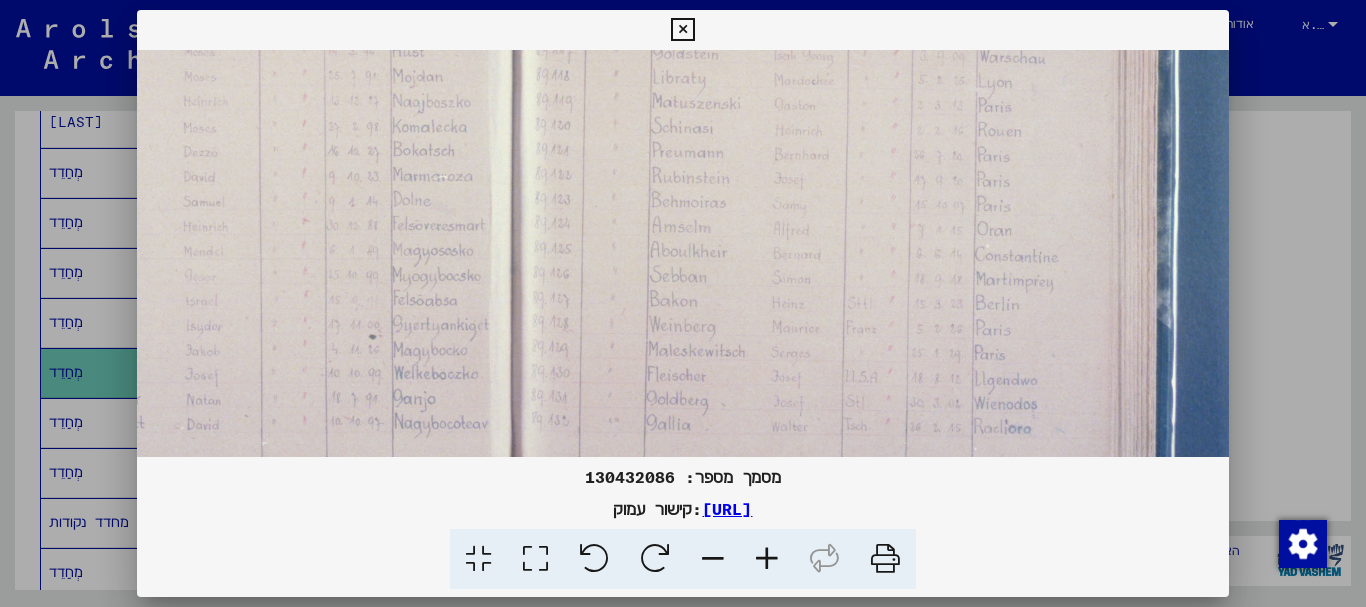 scroll, scrollTop: 659, scrollLeft: 520, axis: both 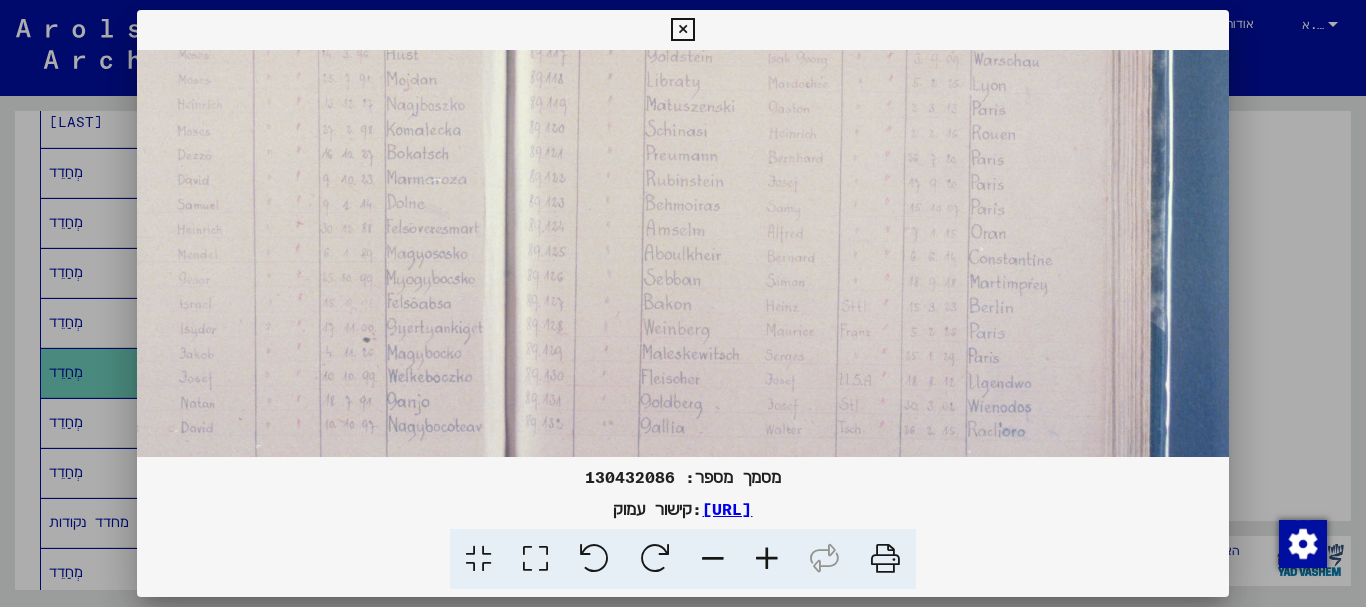 drag, startPoint x: 714, startPoint y: 331, endPoint x: 548, endPoint y: 342, distance: 166.36406 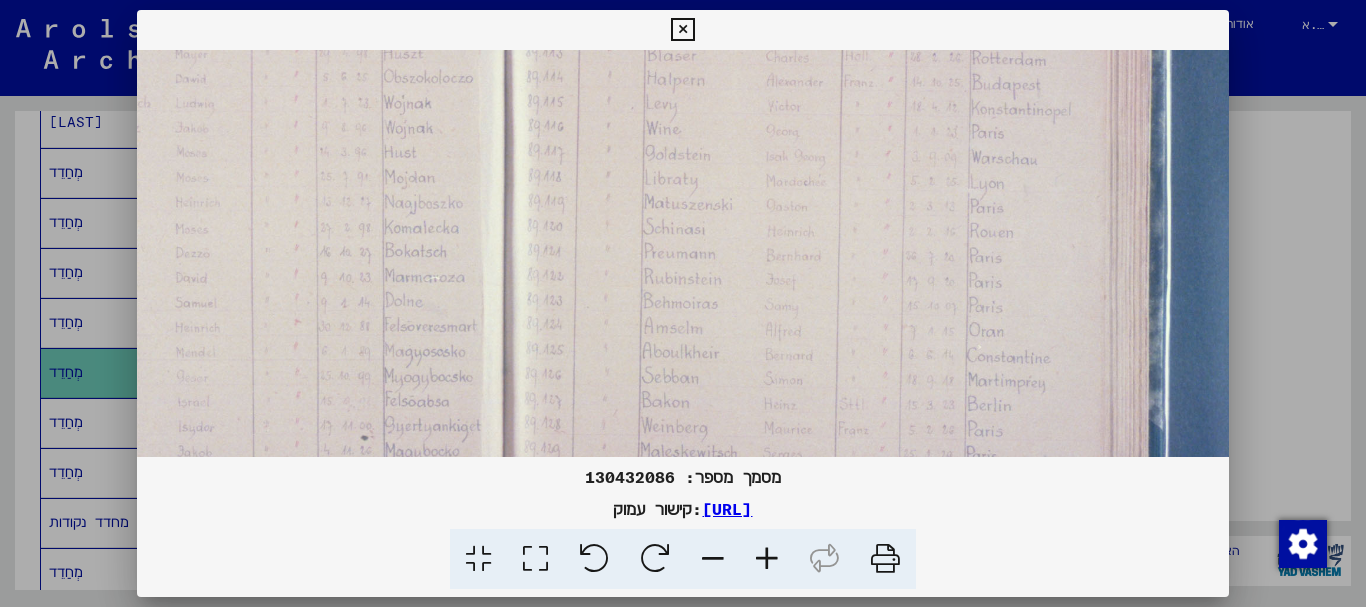 scroll, scrollTop: 560, scrollLeft: 522, axis: both 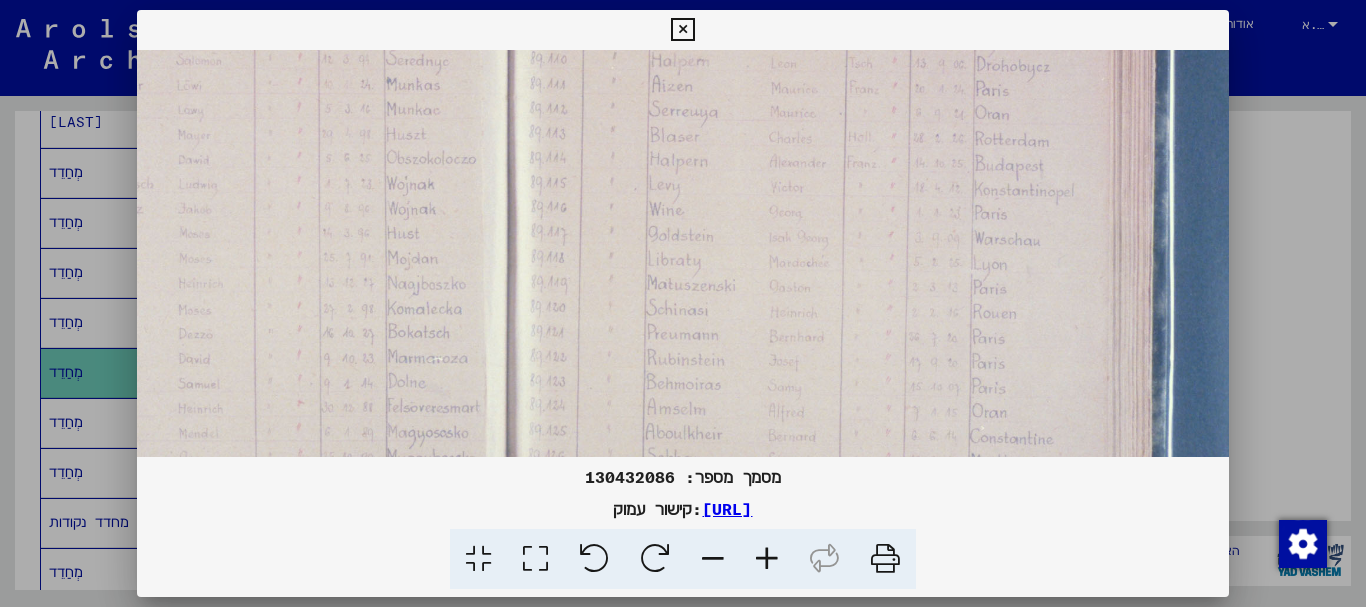 drag, startPoint x: 599, startPoint y: 253, endPoint x: 604, endPoint y: 401, distance: 148.08444 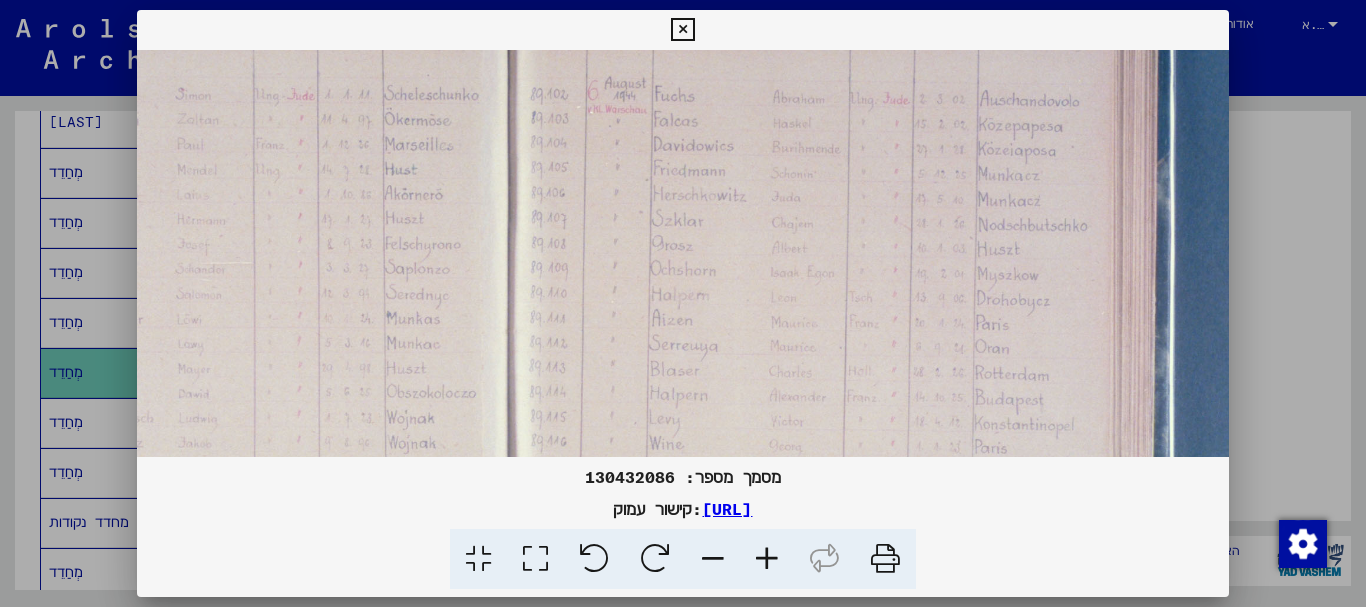 scroll, scrollTop: 243, scrollLeft: 519, axis: both 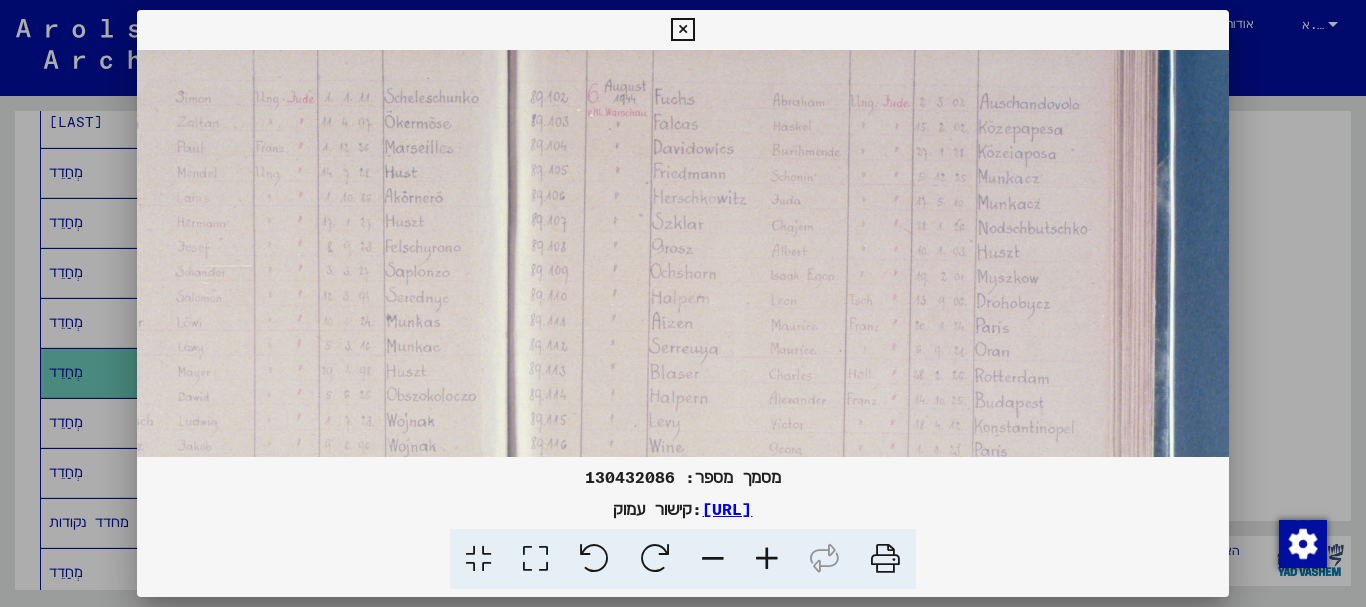 drag, startPoint x: 559, startPoint y: 175, endPoint x: 559, endPoint y: 411, distance: 236 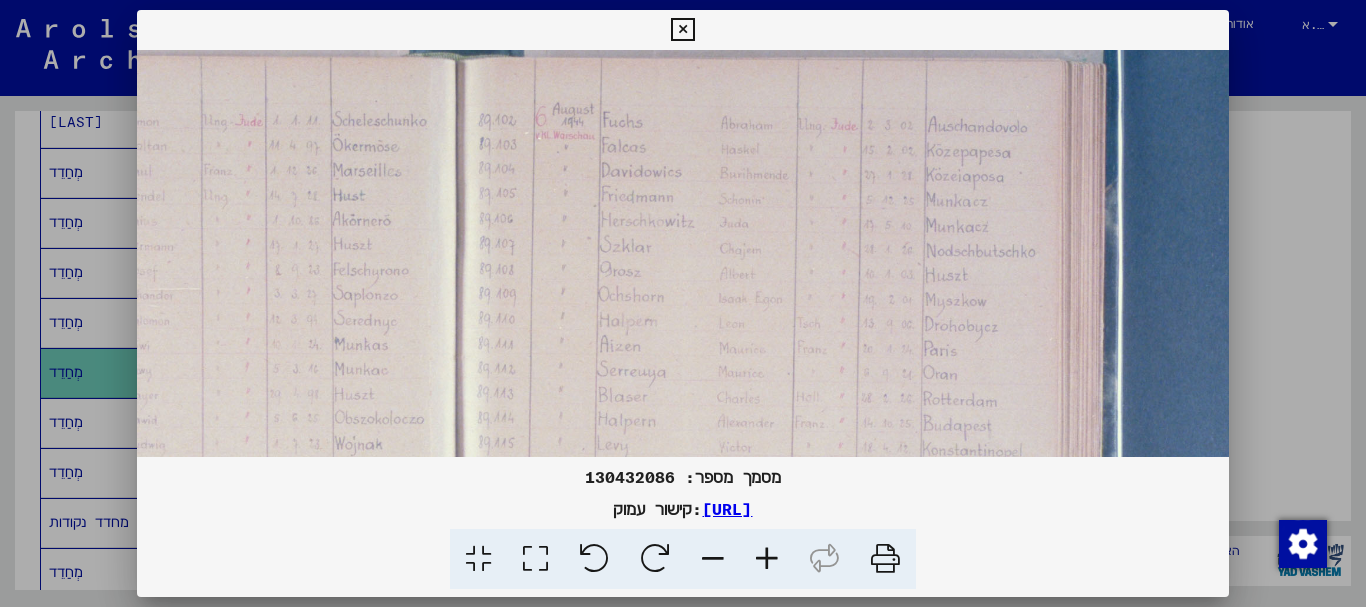 drag, startPoint x: 980, startPoint y: 321, endPoint x: 928, endPoint y: 344, distance: 56.859474 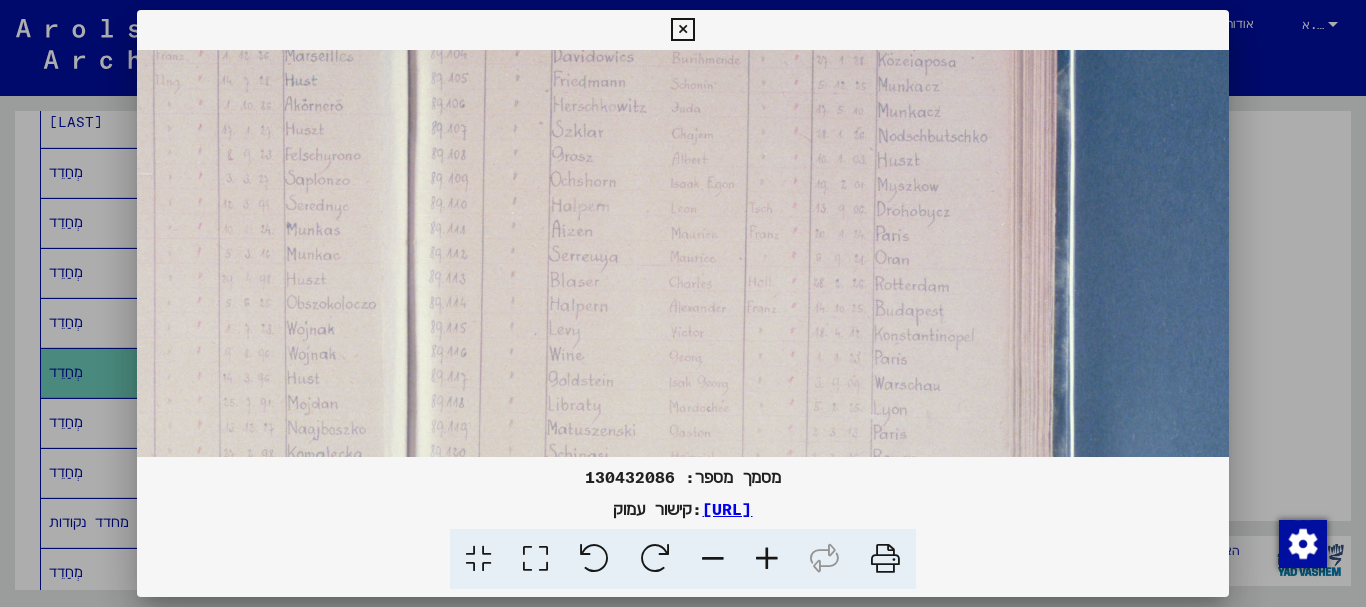 drag, startPoint x: 957, startPoint y: 349, endPoint x: 914, endPoint y: 254, distance: 104.27847 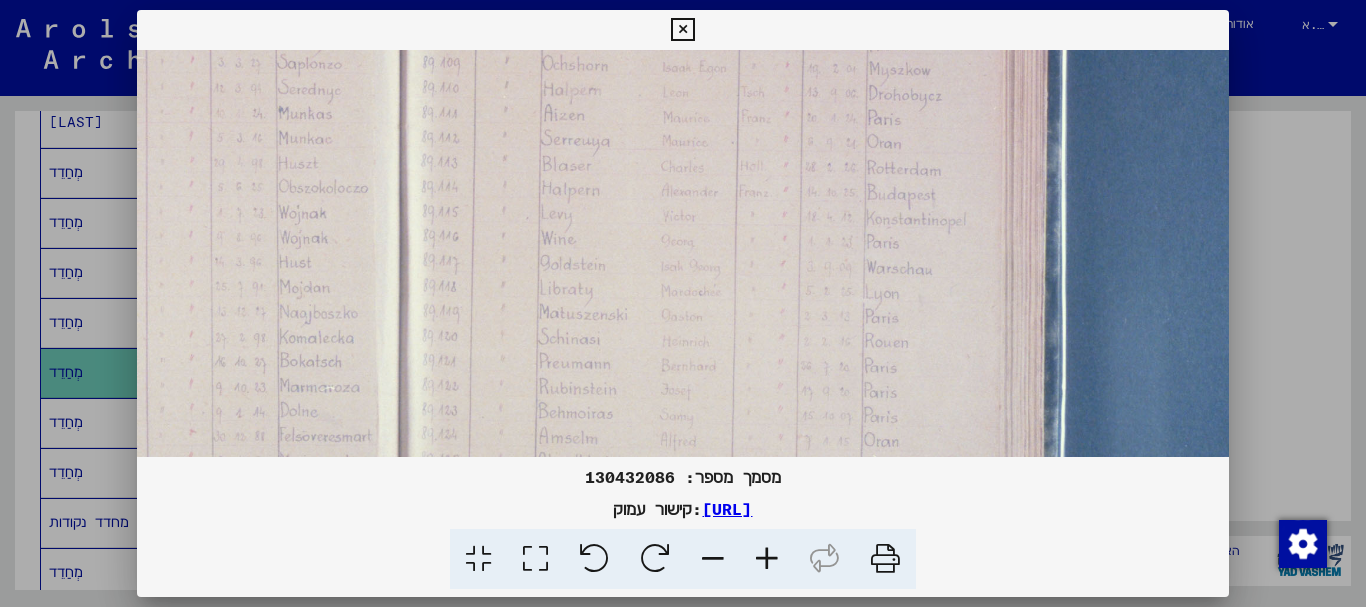 drag, startPoint x: 945, startPoint y: 370, endPoint x: 937, endPoint y: 259, distance: 111.28792 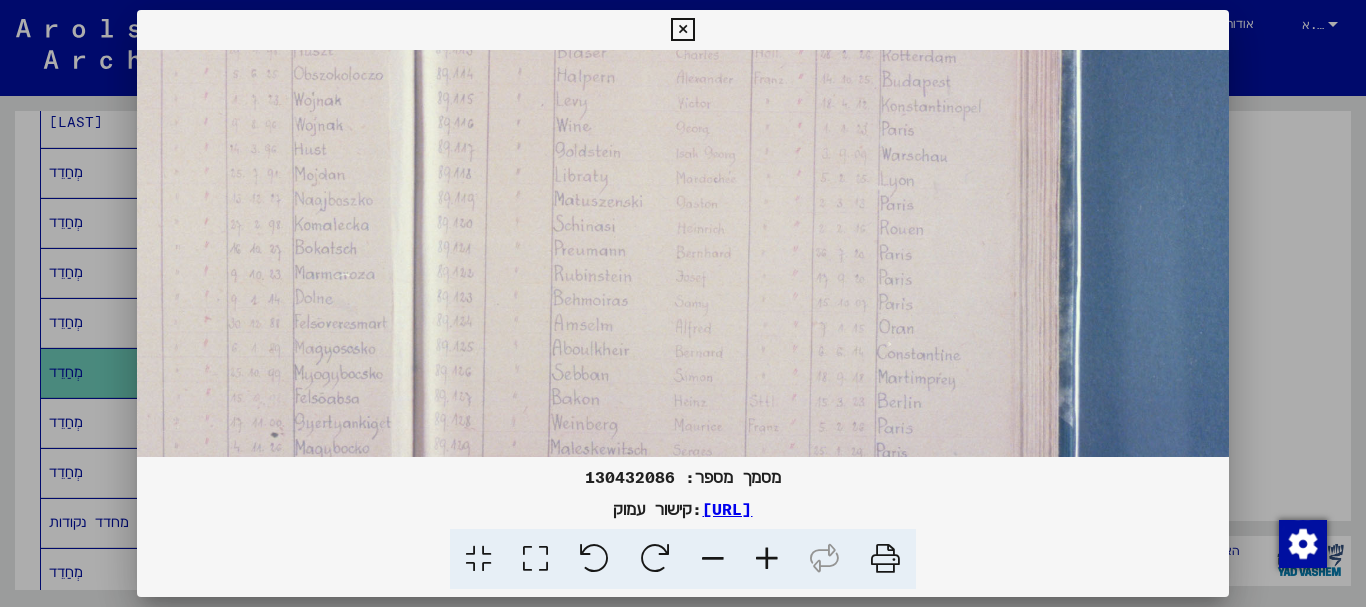 drag, startPoint x: 940, startPoint y: 344, endPoint x: 955, endPoint y: 229, distance: 115.97414 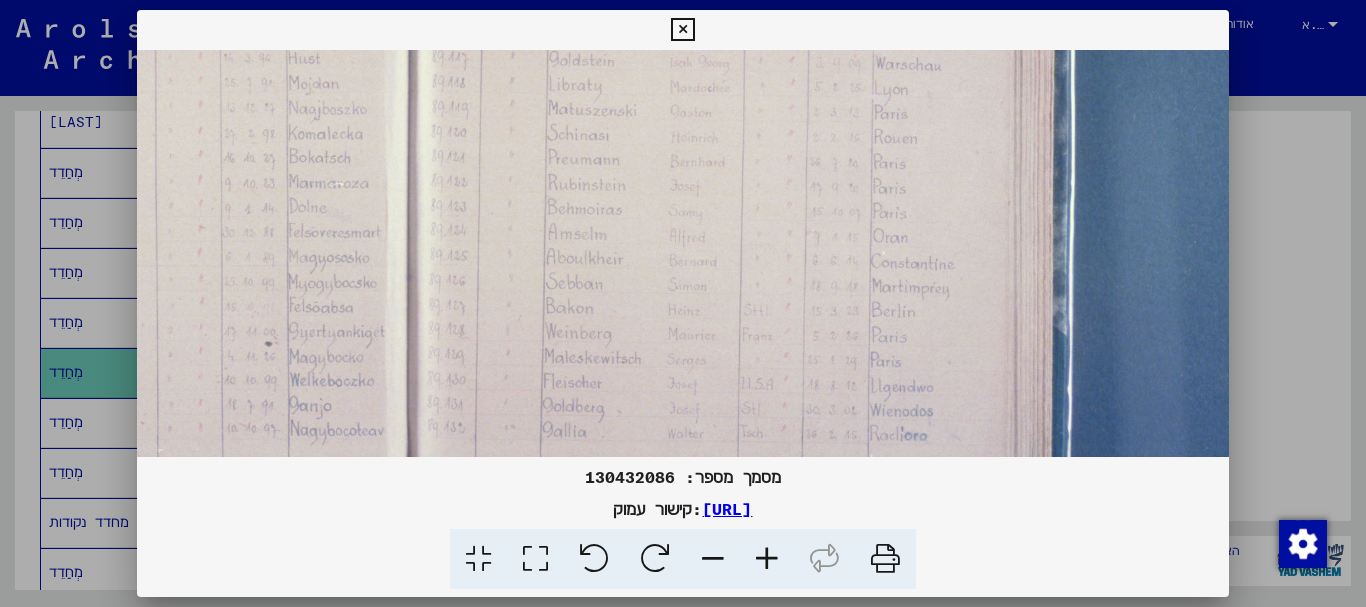 drag, startPoint x: 944, startPoint y: 350, endPoint x: 938, endPoint y: 259, distance: 91.197586 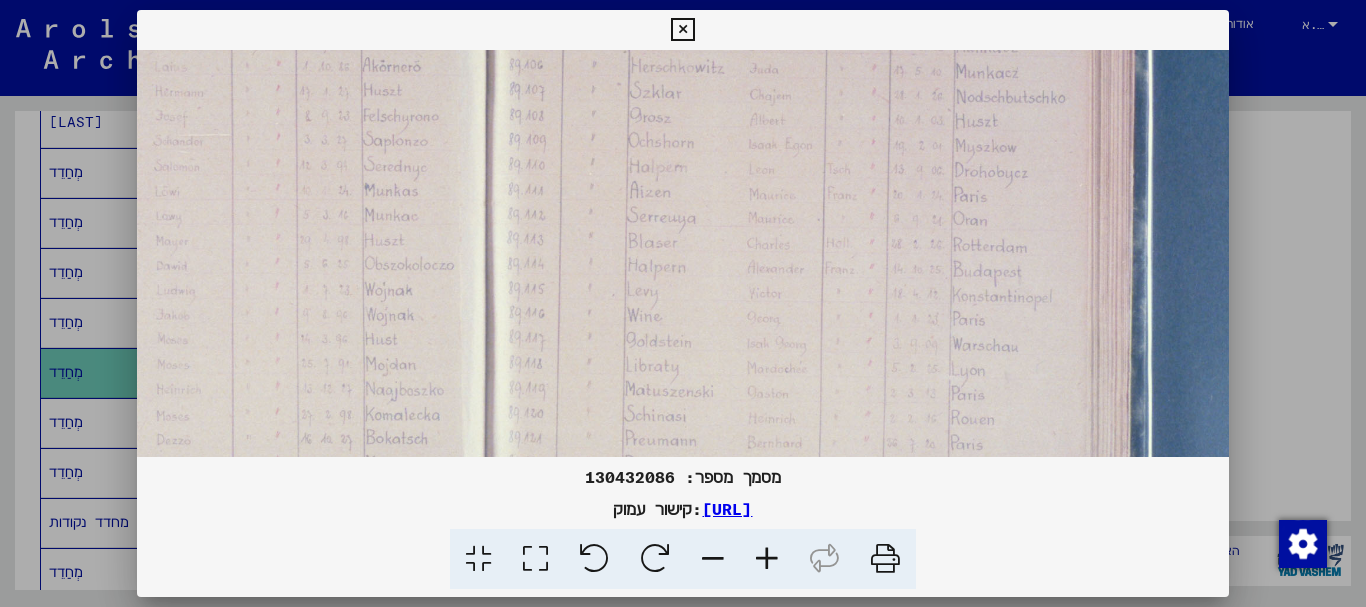 scroll, scrollTop: 374, scrollLeft: 542, axis: both 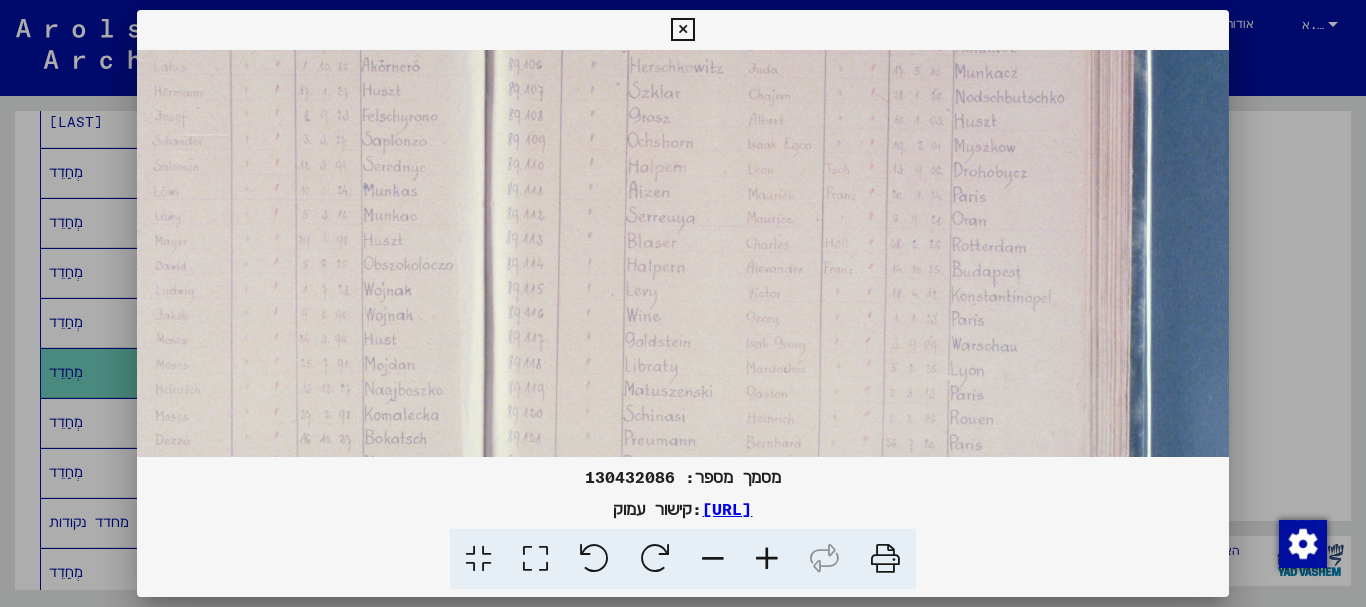 drag, startPoint x: 936, startPoint y: 365, endPoint x: 1012, endPoint y: 646, distance: 291.0962 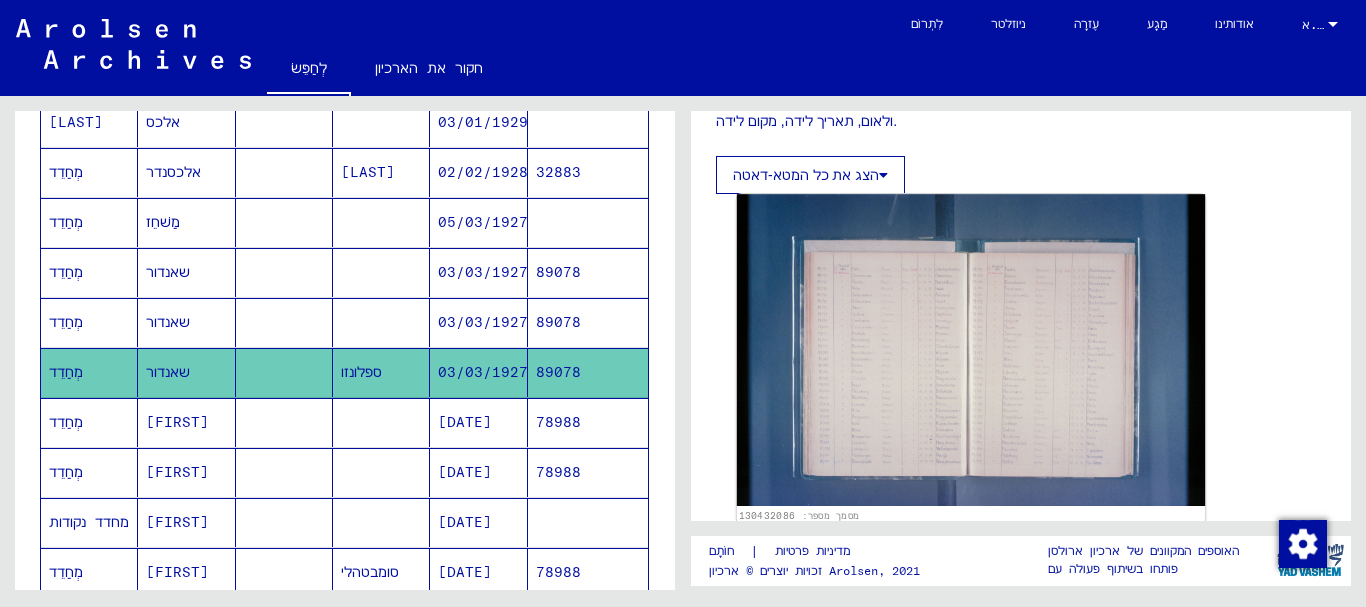 click on "הצג את כל המטא-דאטה" 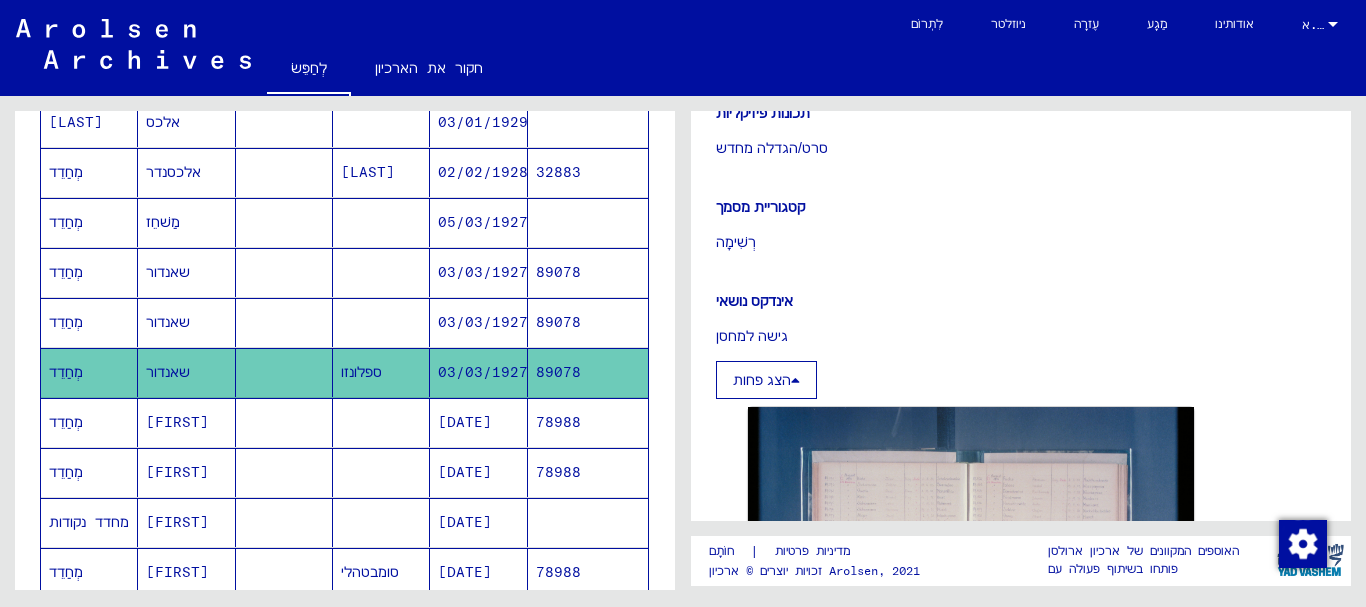 scroll, scrollTop: 1321, scrollLeft: 0, axis: vertical 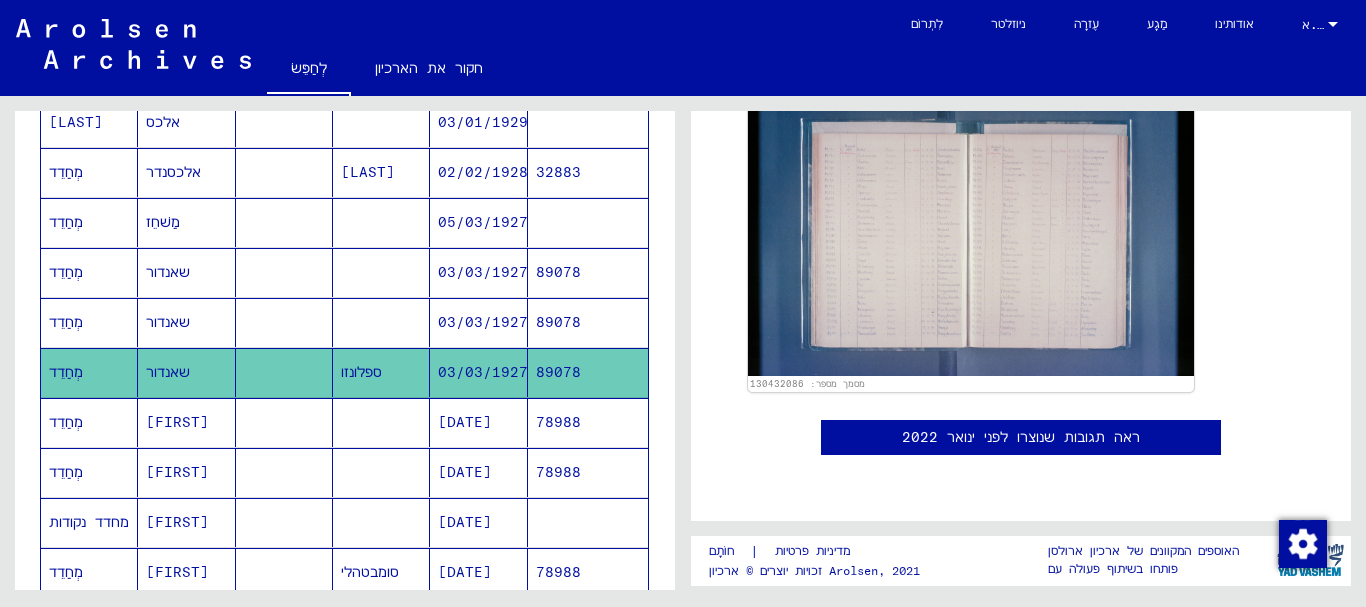 click on "89078" at bounding box center (558, 372) 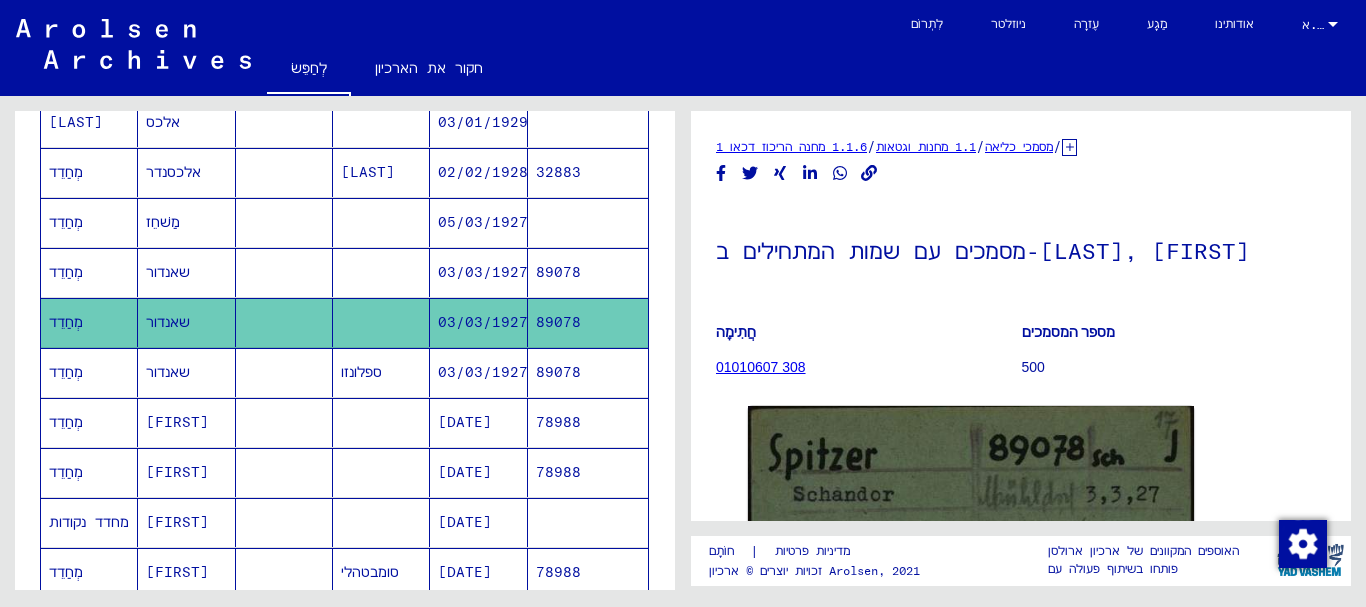 scroll, scrollTop: 0, scrollLeft: 0, axis: both 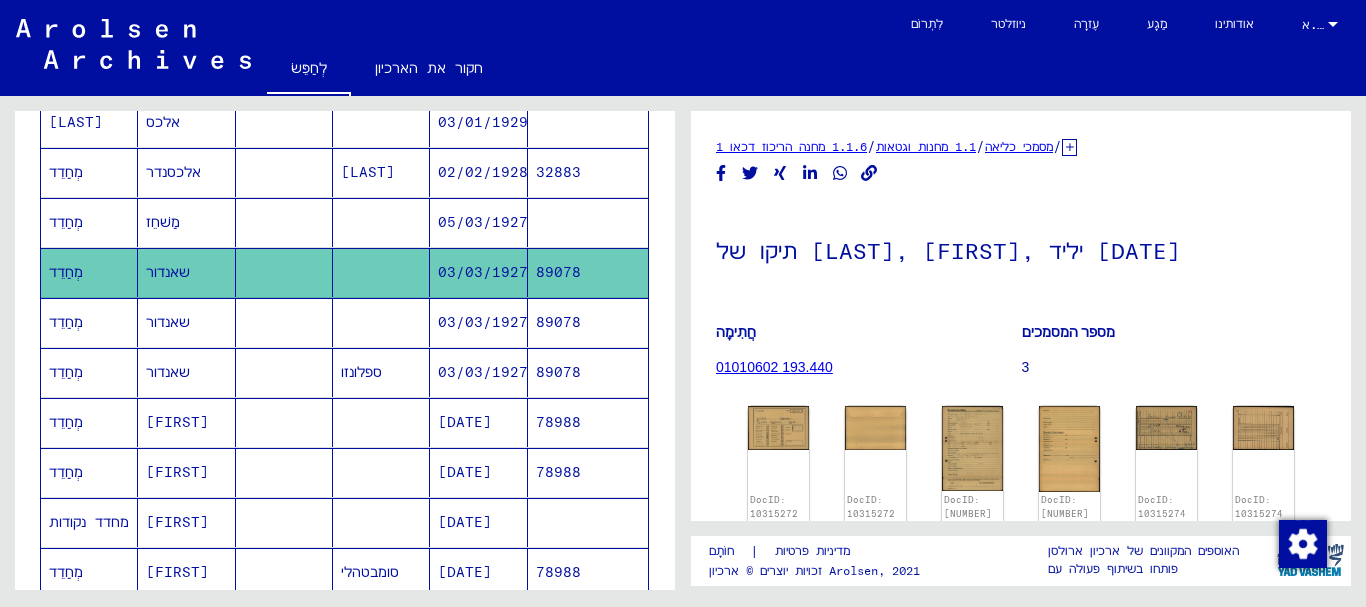 drag, startPoint x: 1334, startPoint y: 244, endPoint x: 1344, endPoint y: 295, distance: 51.971146 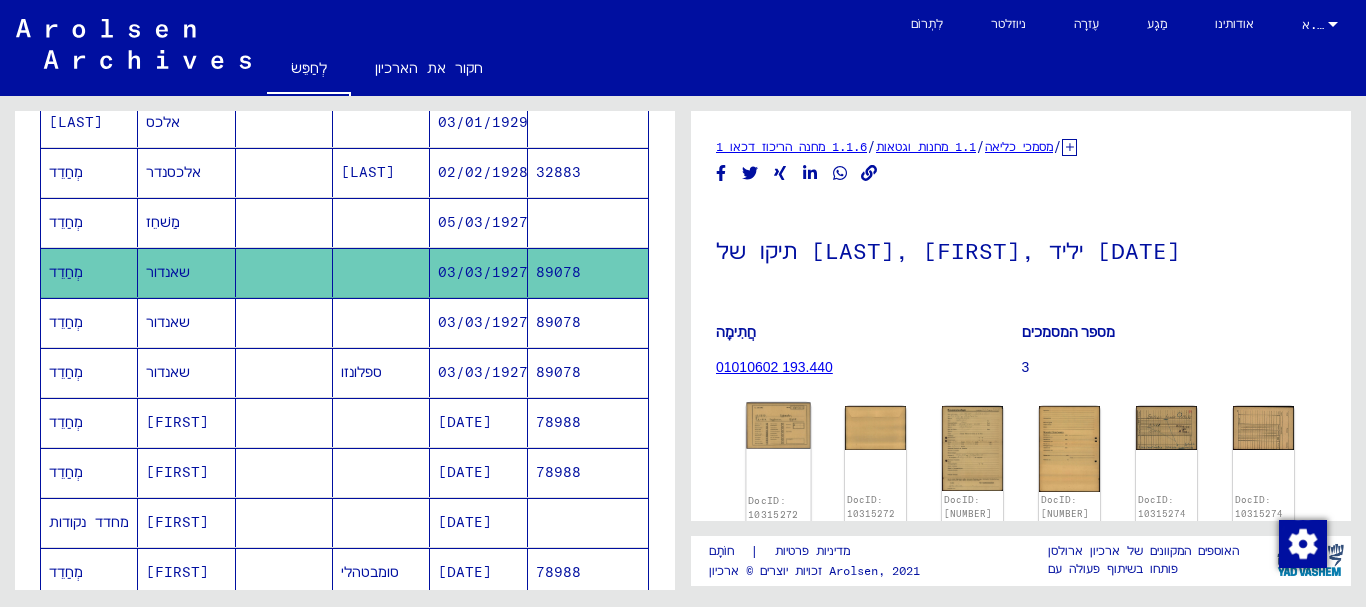 click 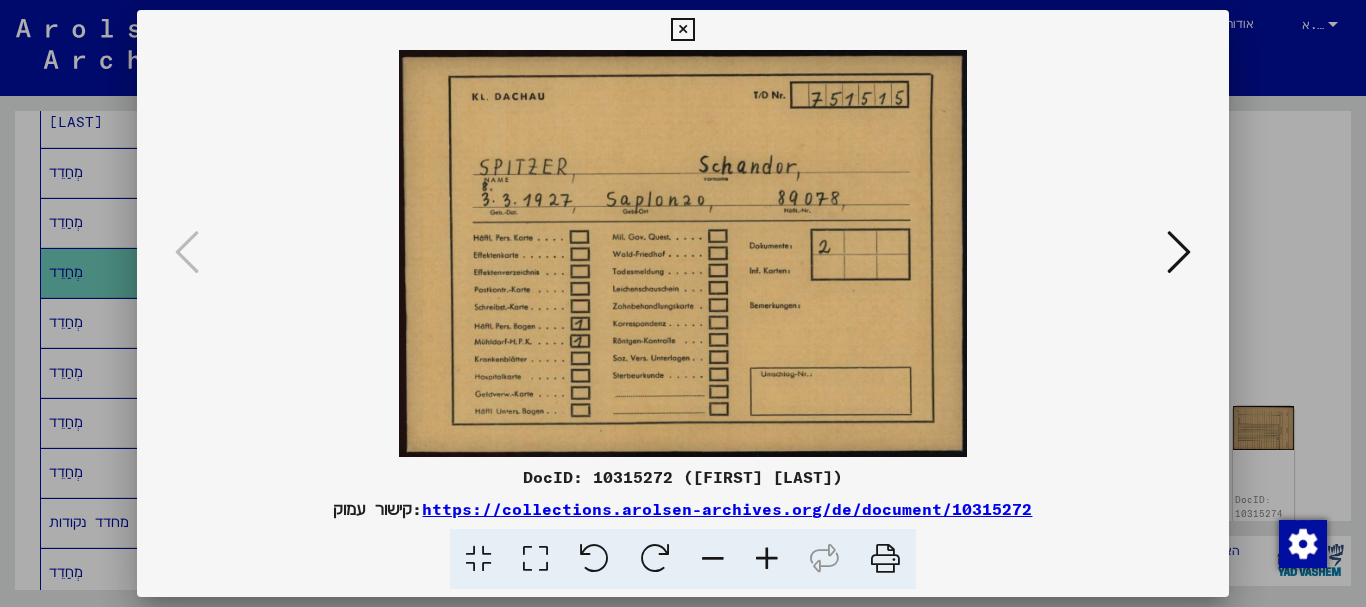 click at bounding box center (683, 253) 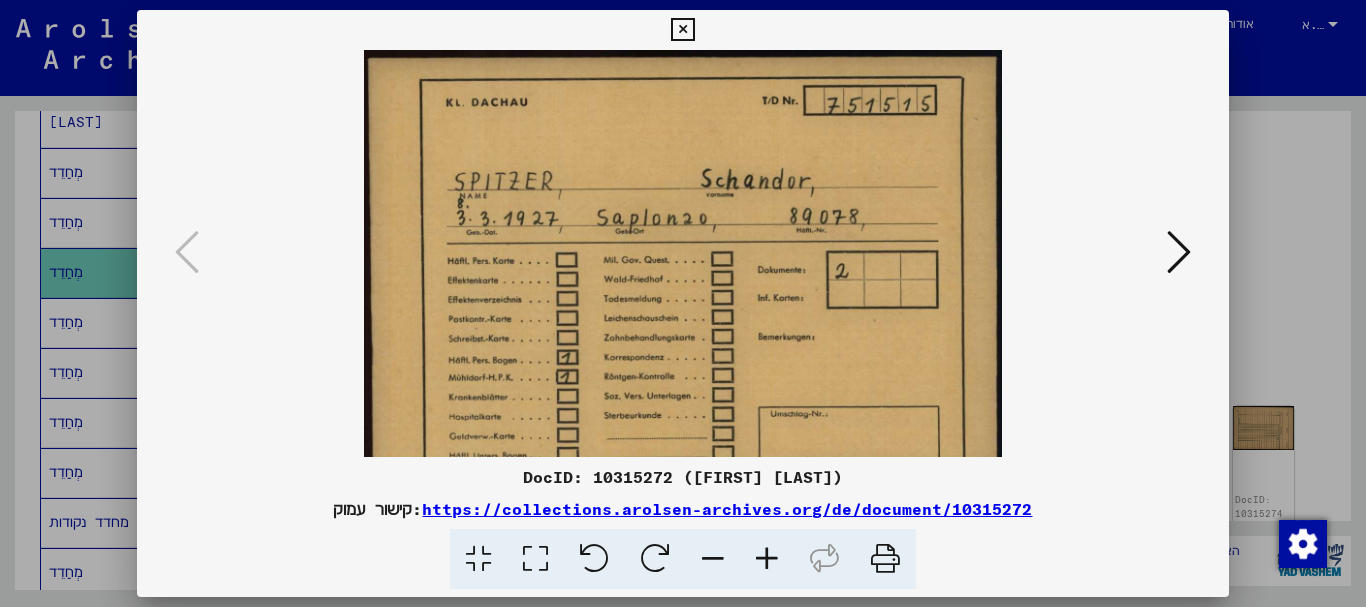 click at bounding box center [767, 559] 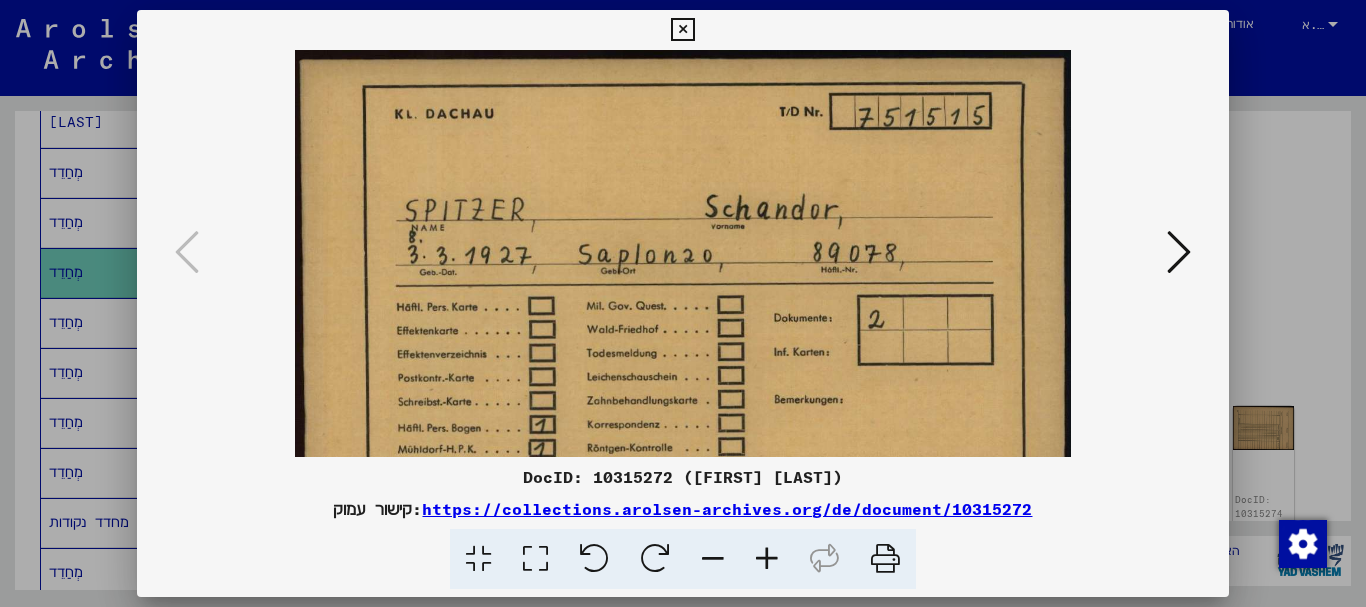 click at bounding box center (767, 559) 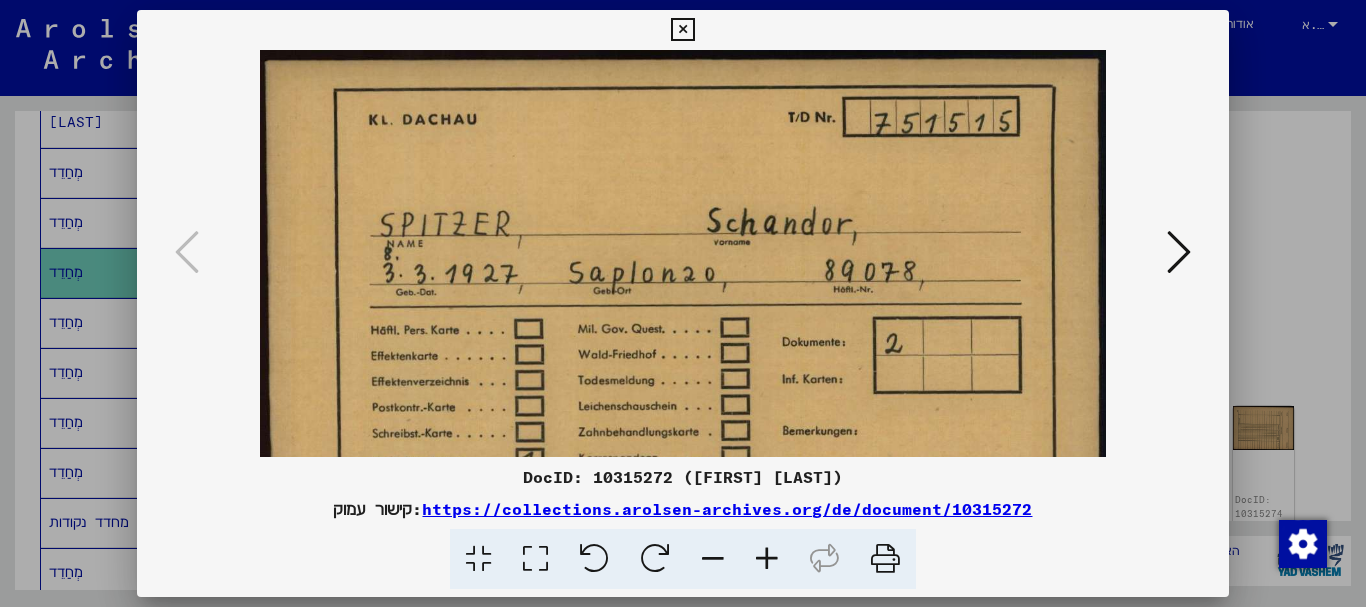 click at bounding box center [767, 559] 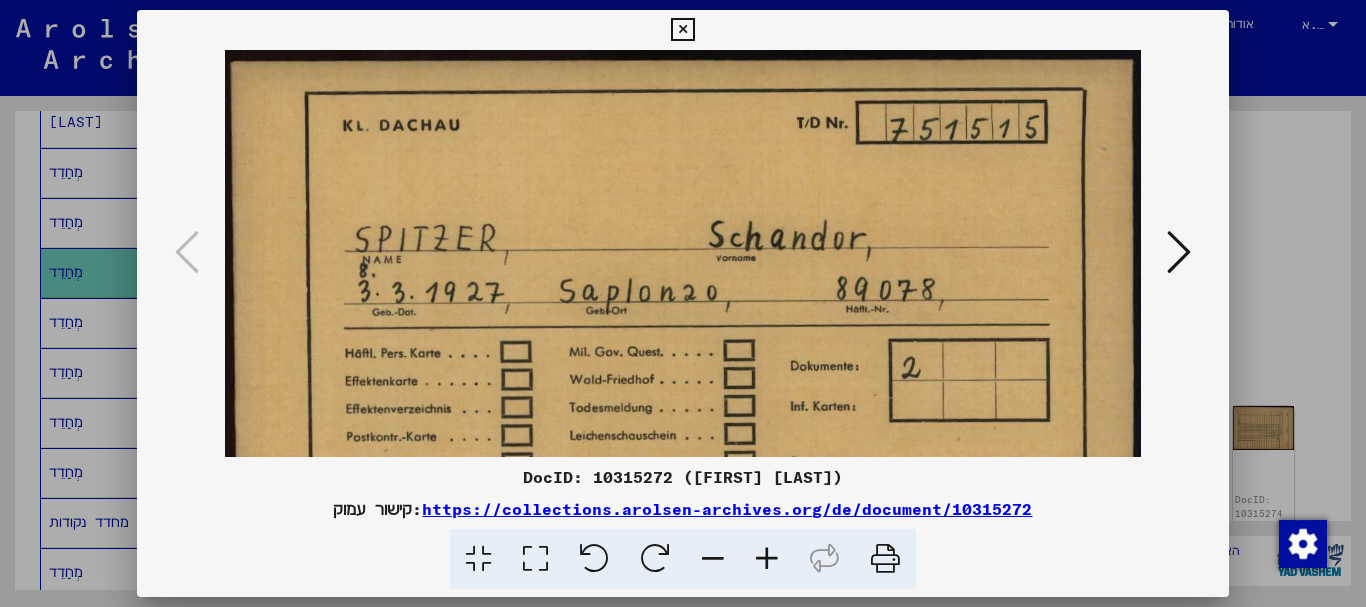 click at bounding box center [767, 559] 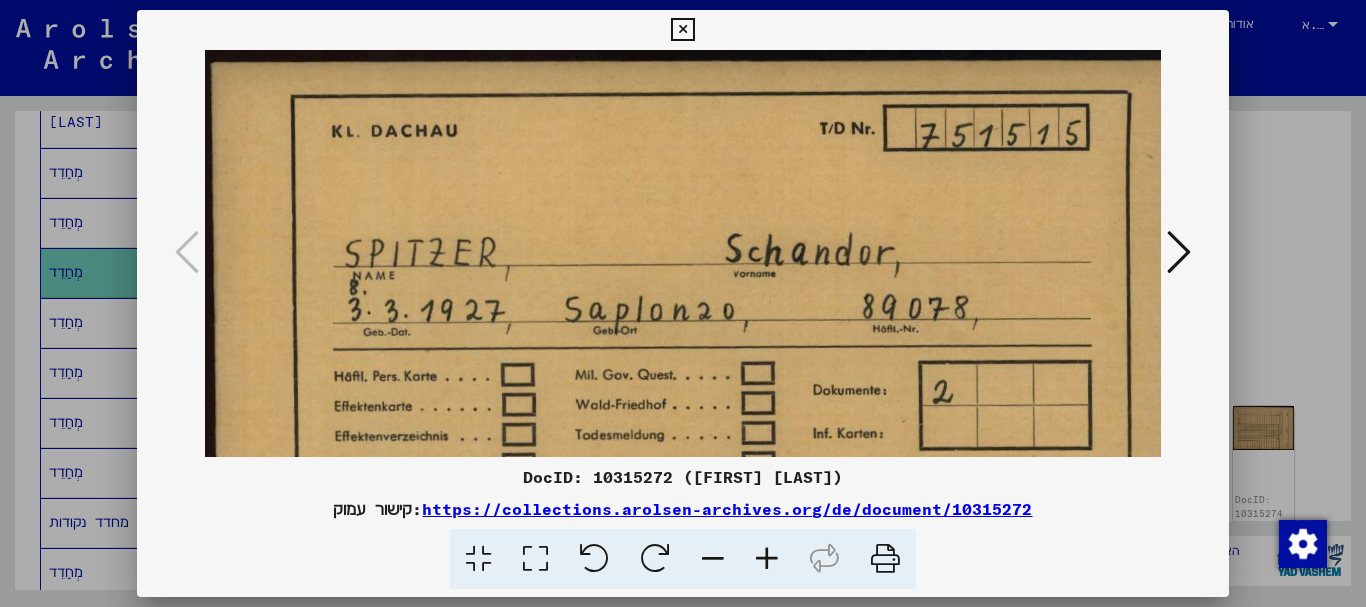 click at bounding box center [767, 559] 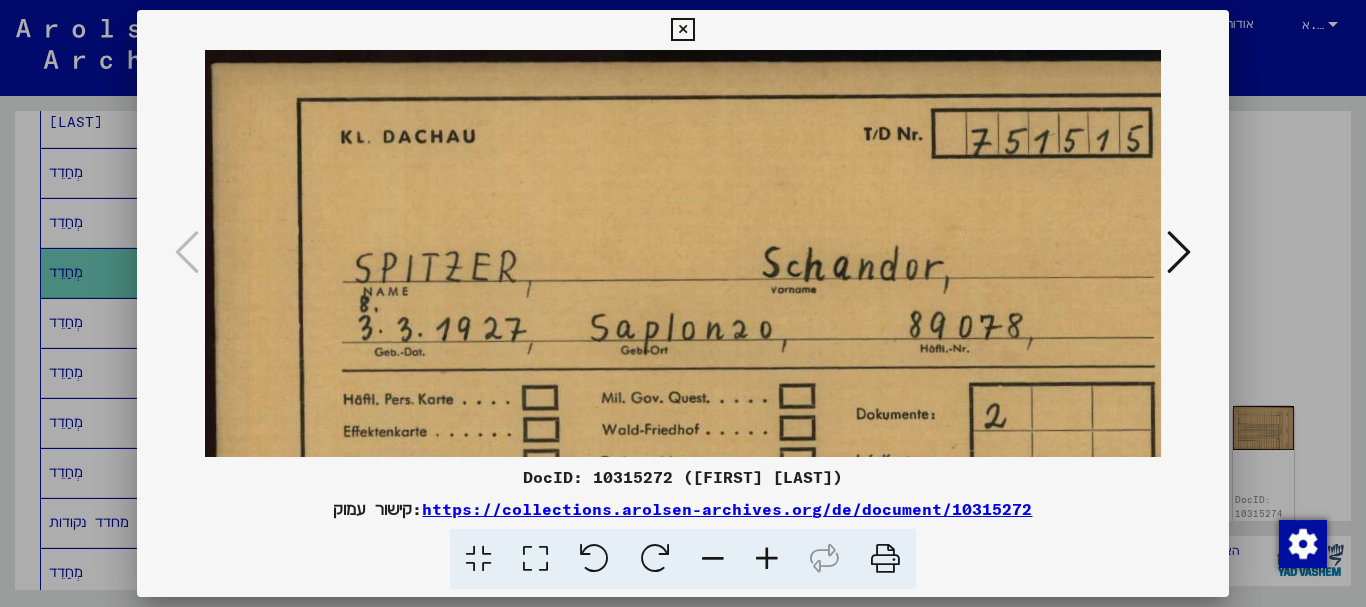click at bounding box center [767, 559] 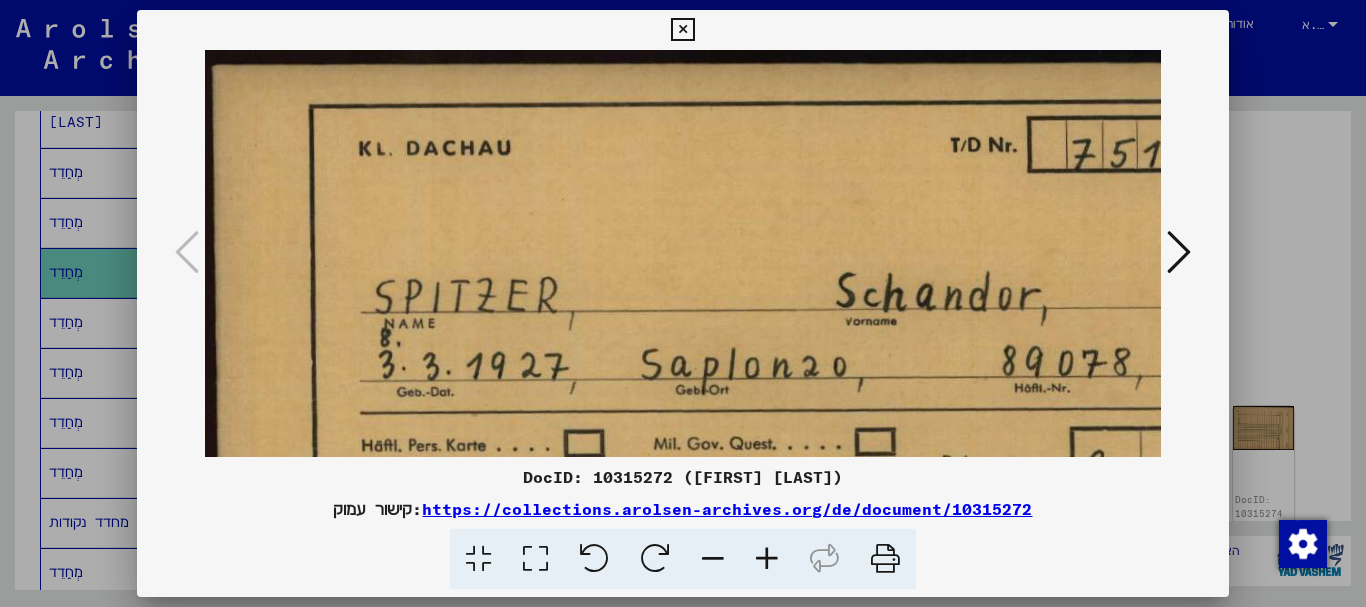click at bounding box center (767, 559) 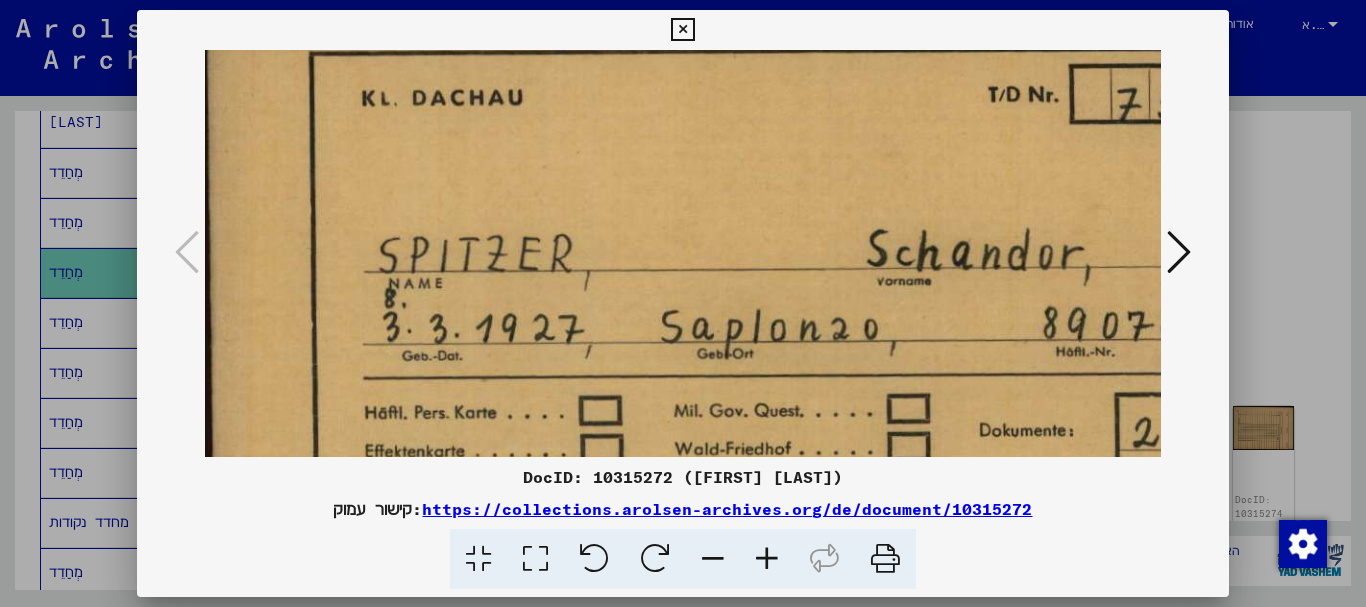 scroll, scrollTop: 134, scrollLeft: 27, axis: both 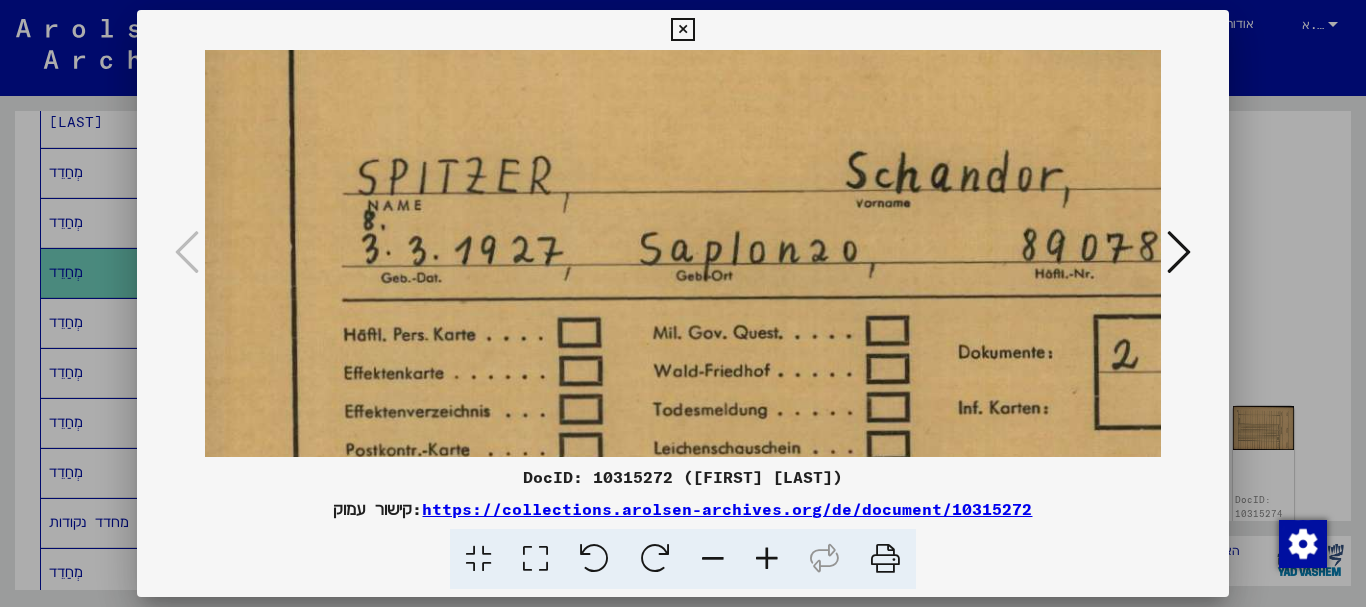 drag, startPoint x: 808, startPoint y: 323, endPoint x: 784, endPoint y: 234, distance: 92.17918 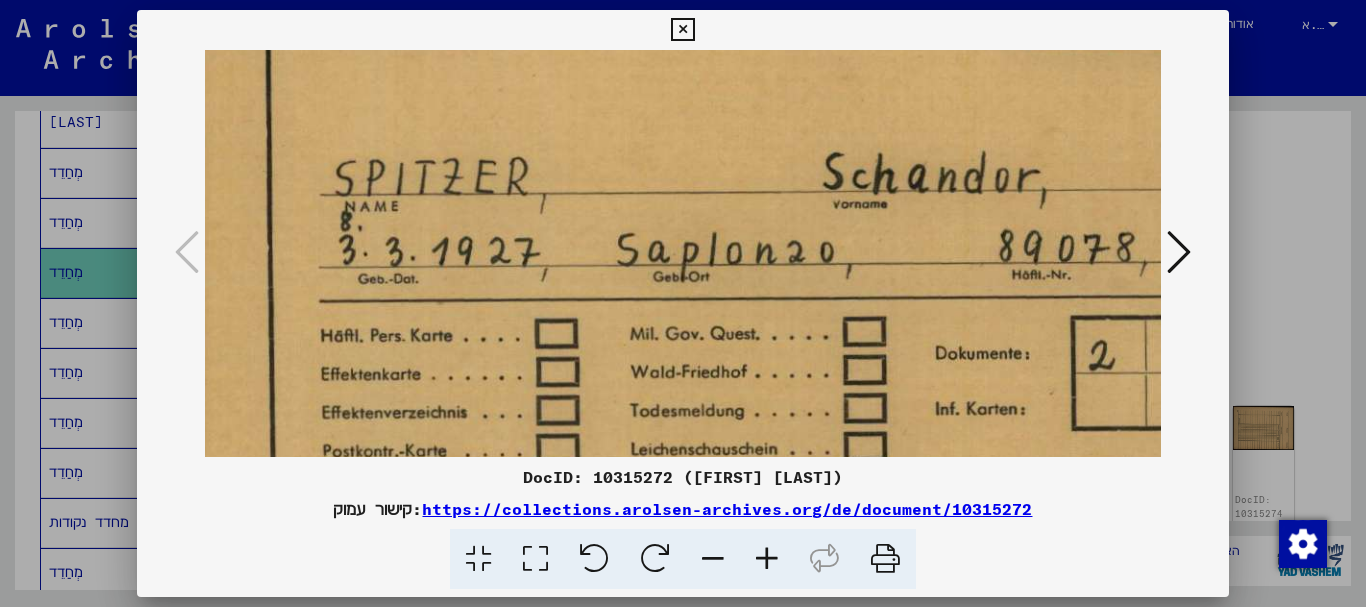 scroll, scrollTop: 133, scrollLeft: 51, axis: both 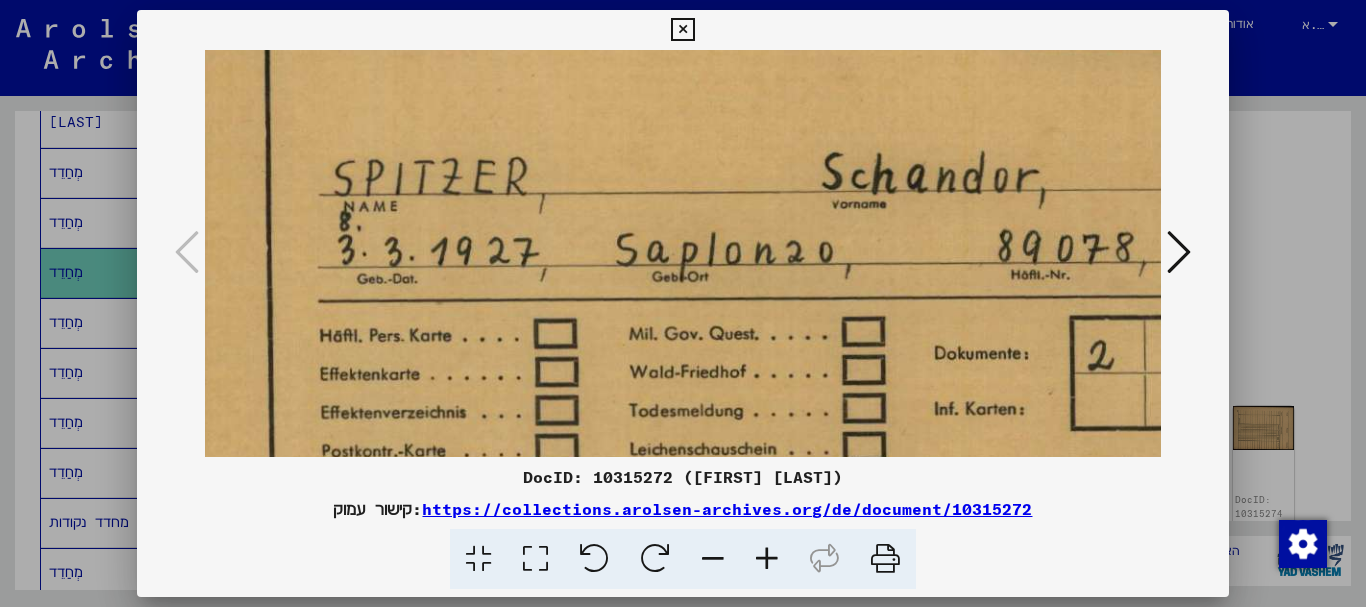 drag, startPoint x: 713, startPoint y: 278, endPoint x: 689, endPoint y: 279, distance: 24.020824 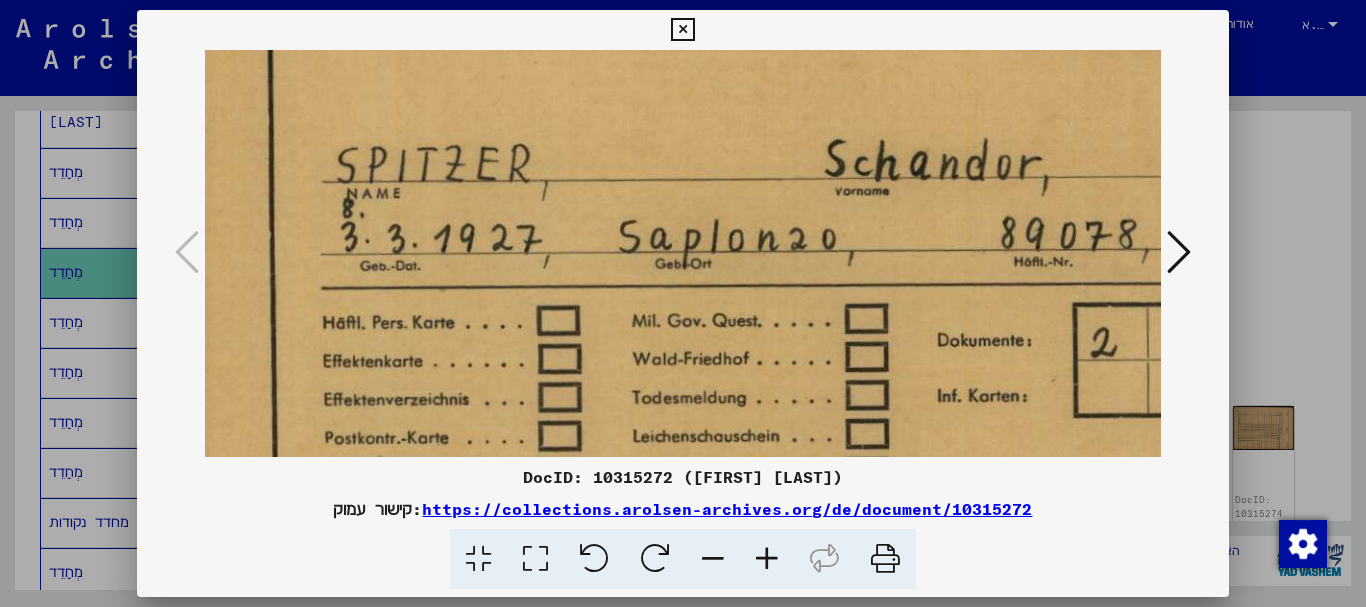 scroll, scrollTop: 147, scrollLeft: 48, axis: both 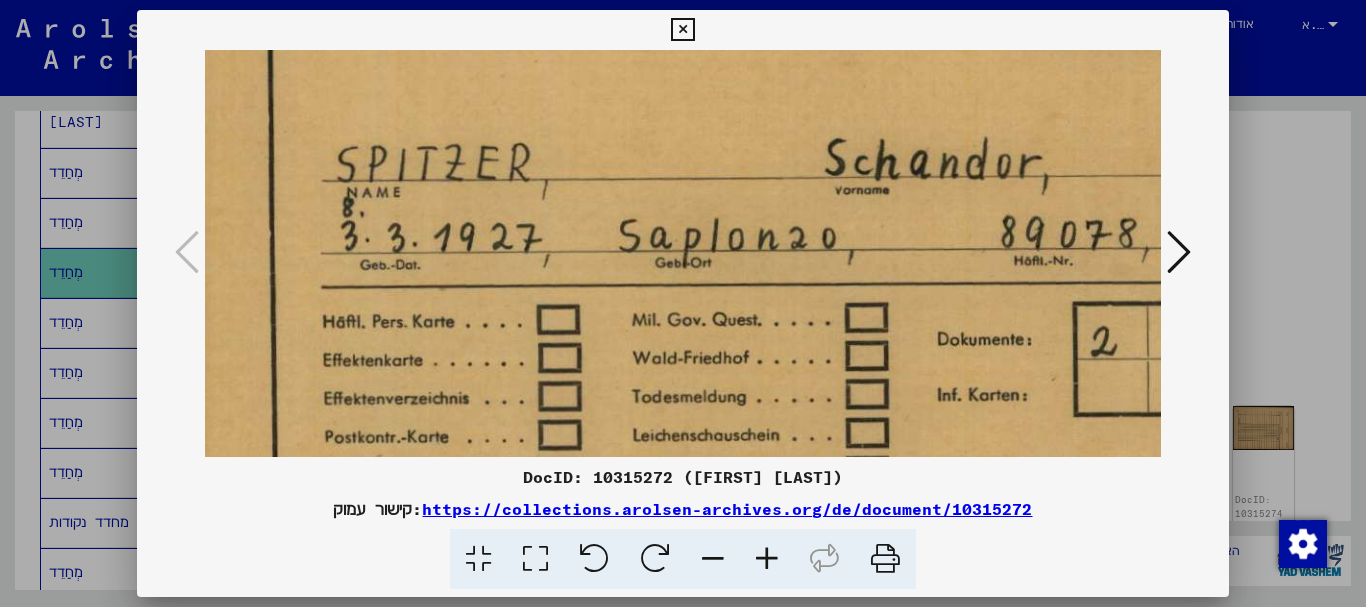 drag, startPoint x: 793, startPoint y: 263, endPoint x: 796, endPoint y: 249, distance: 14.3178215 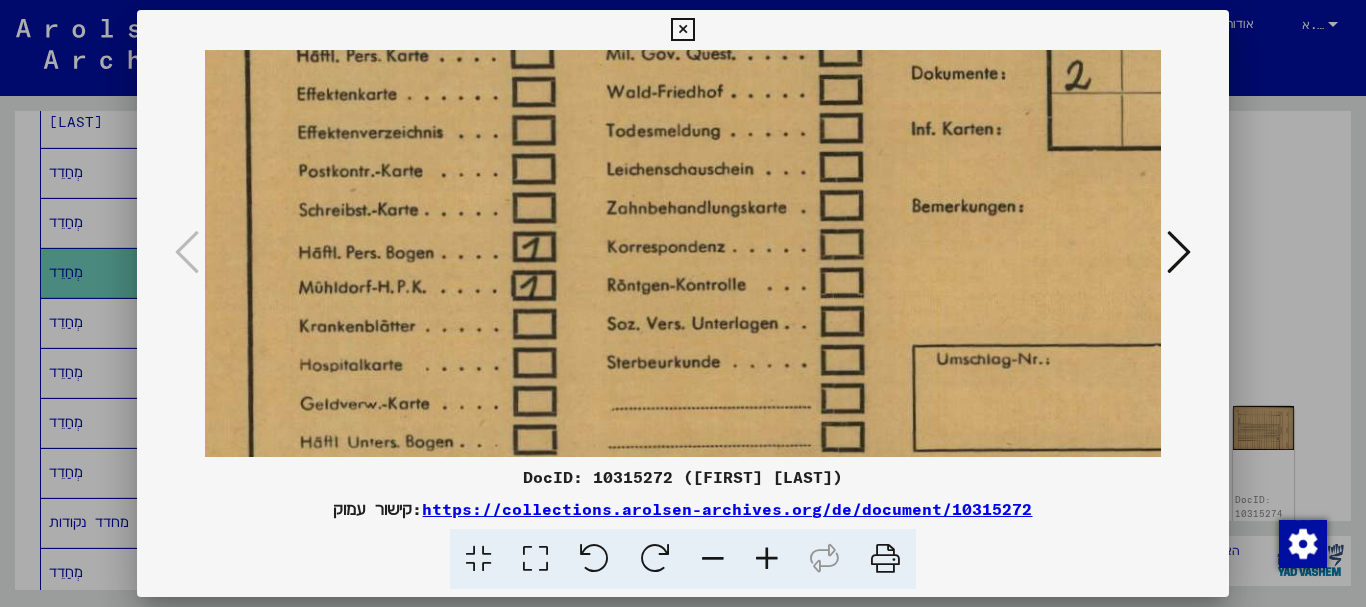 drag, startPoint x: 545, startPoint y: 227, endPoint x: 486, endPoint y: 102, distance: 138.22446 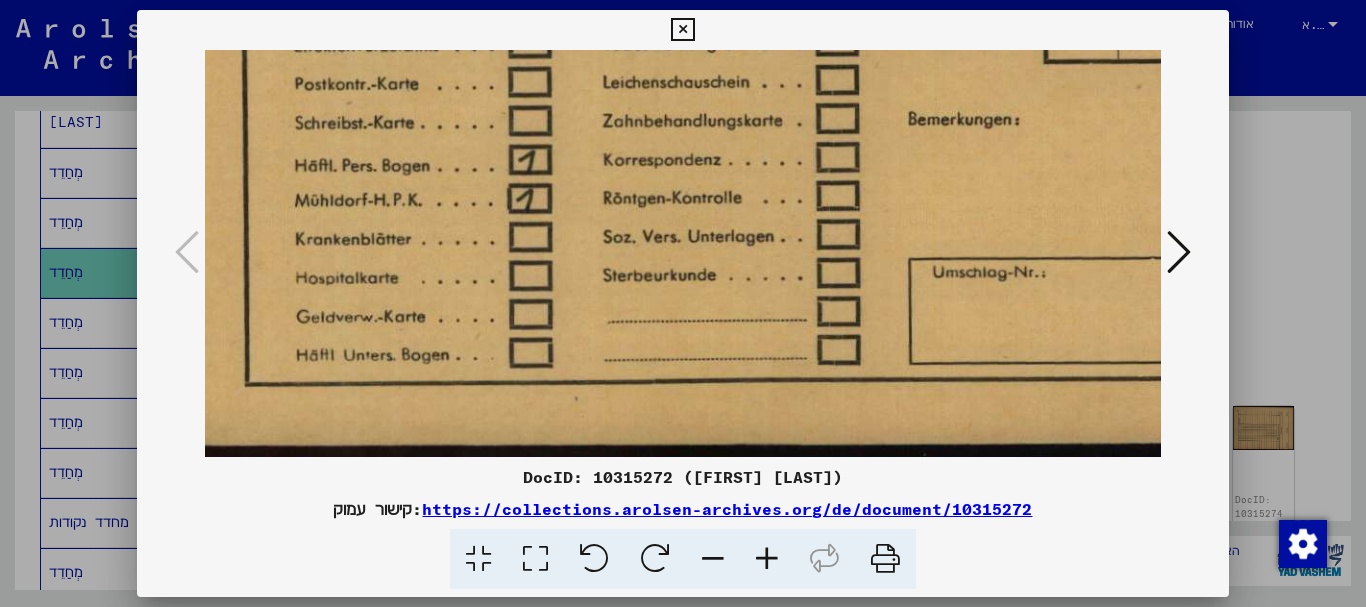 scroll, scrollTop: 500, scrollLeft: 80, axis: both 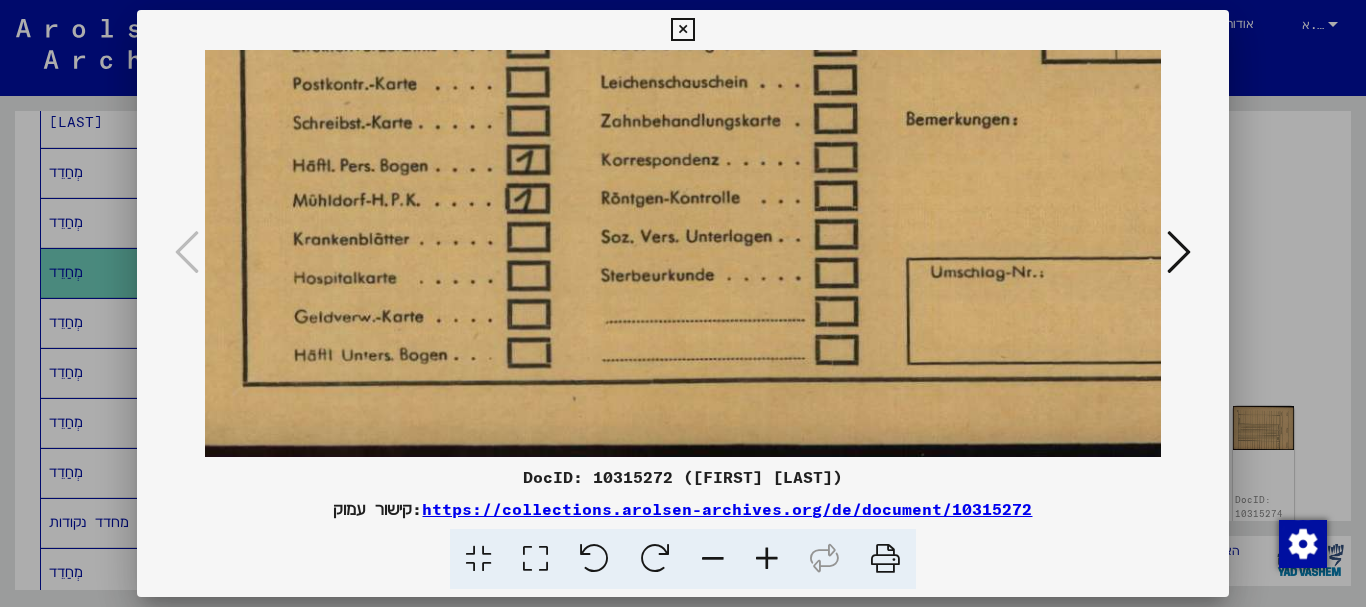 drag, startPoint x: 373, startPoint y: 374, endPoint x: 367, endPoint y: 262, distance: 112.1606 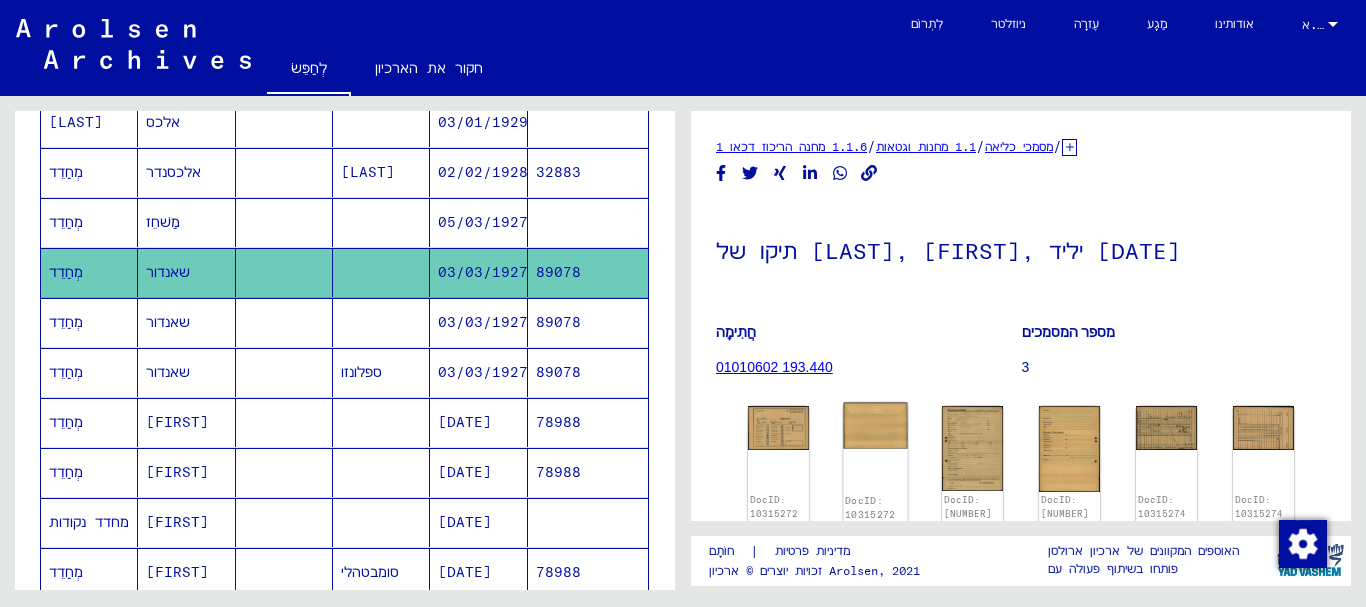 click 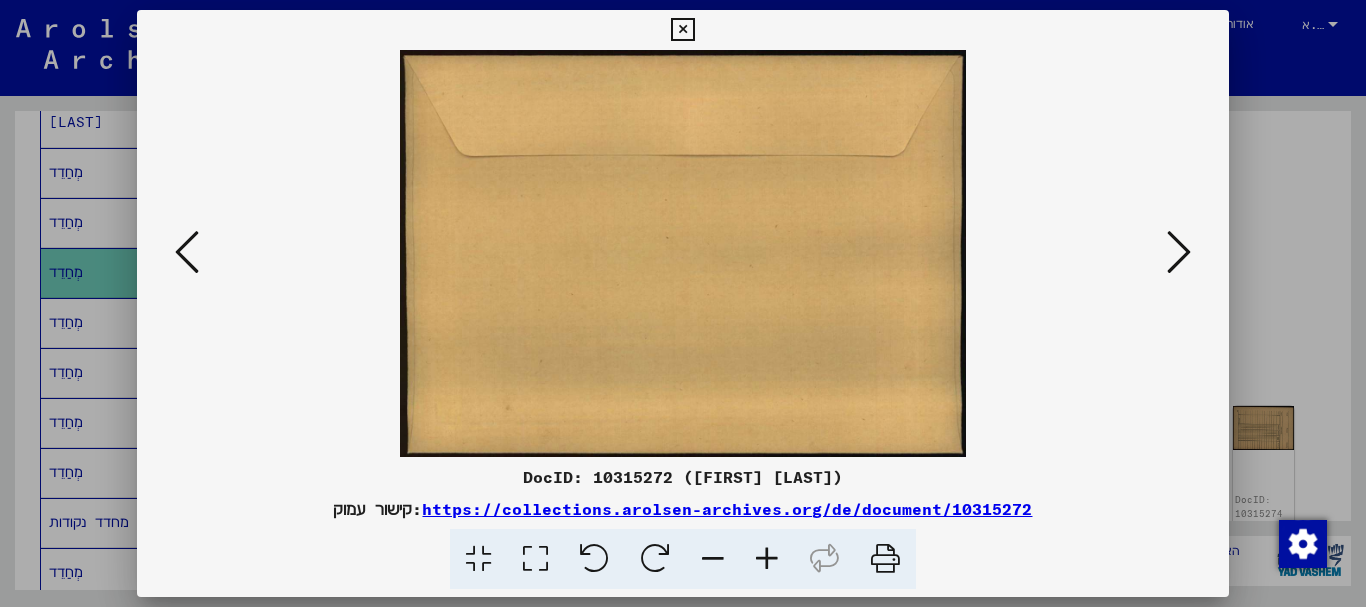 click at bounding box center (187, 252) 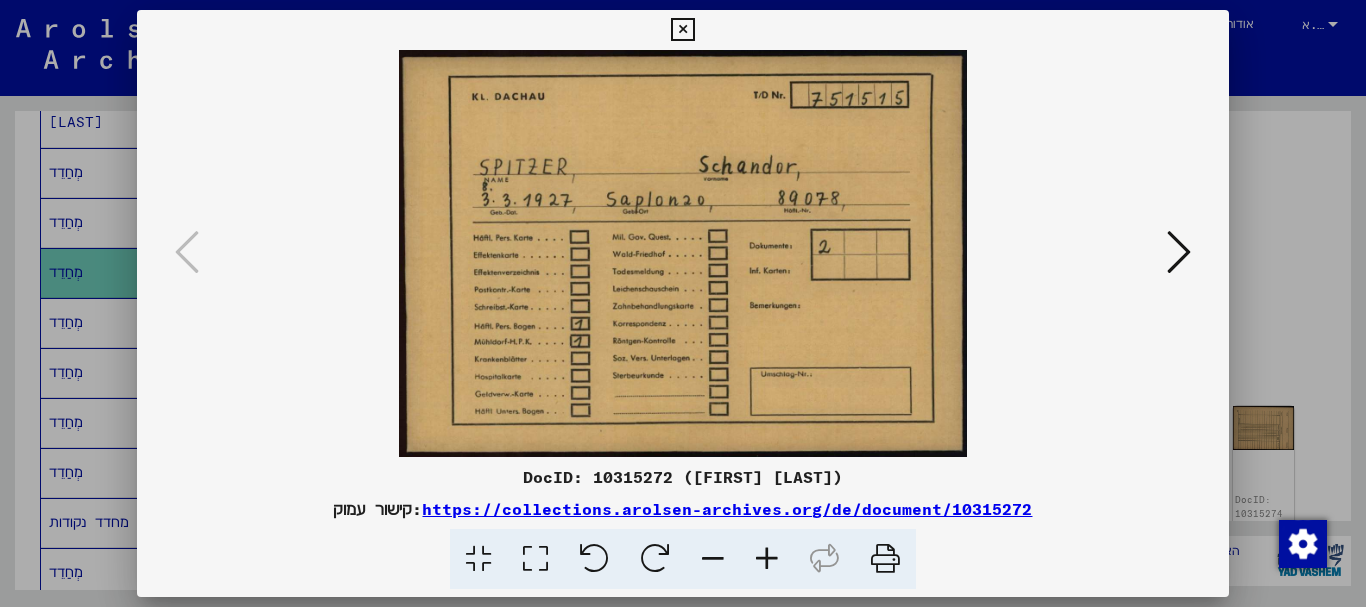 click at bounding box center [1179, 252] 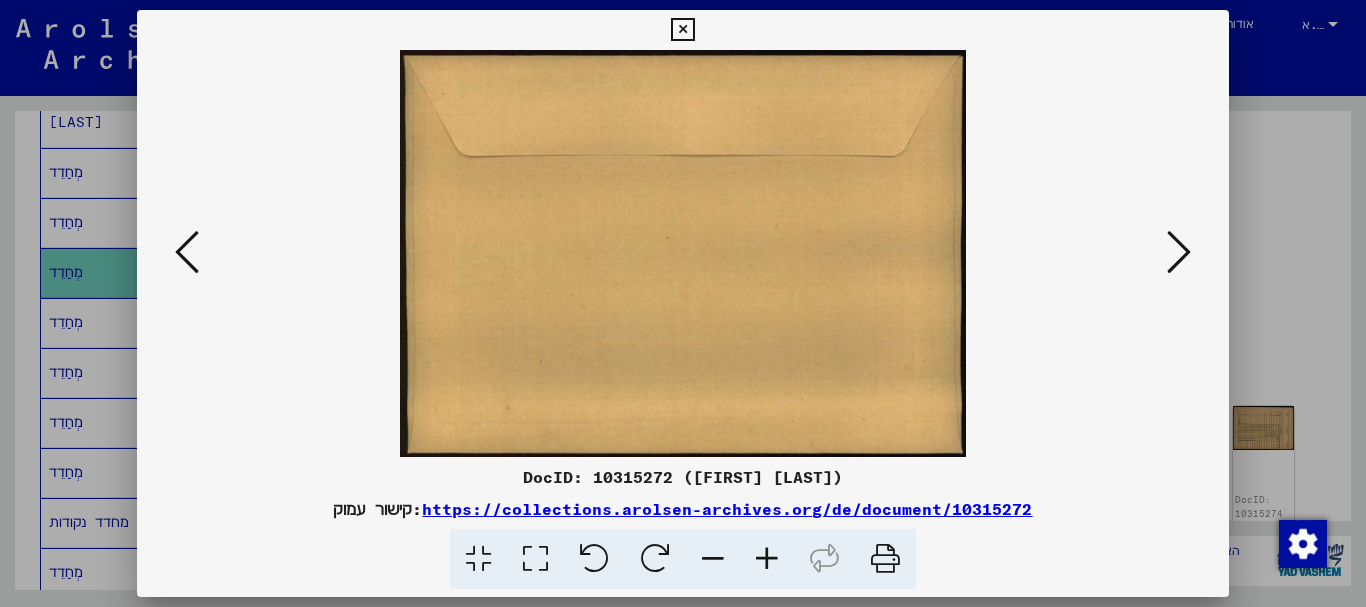 click at bounding box center (1179, 252) 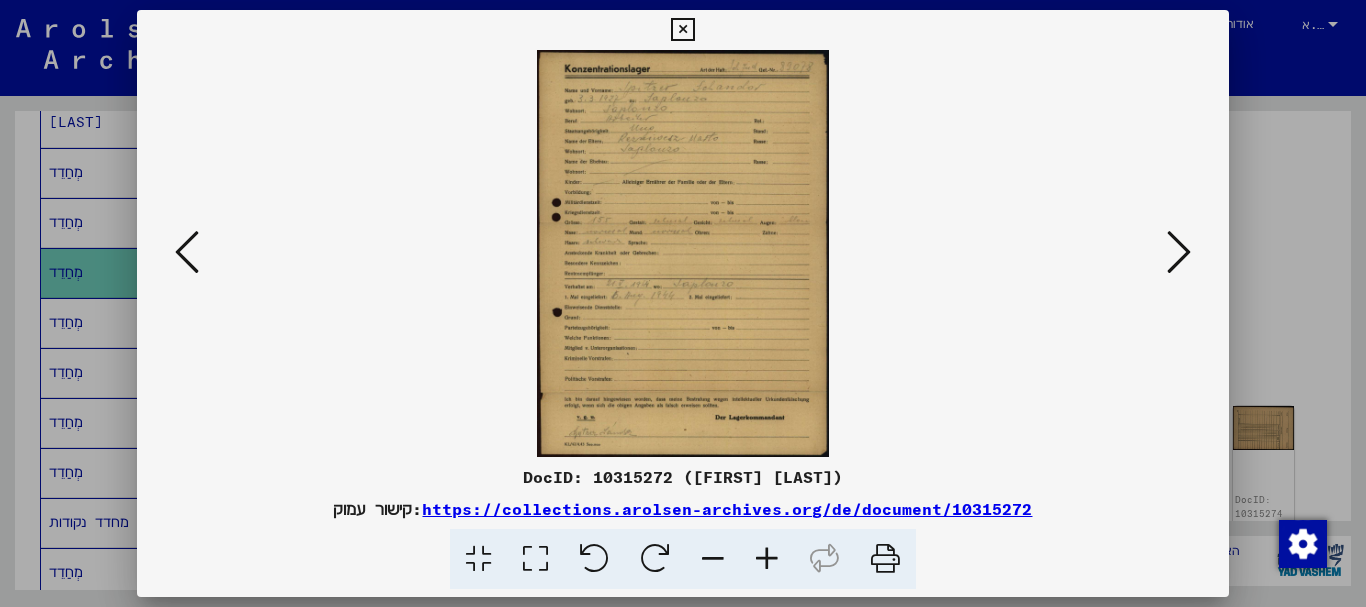 click at bounding box center (683, 253) 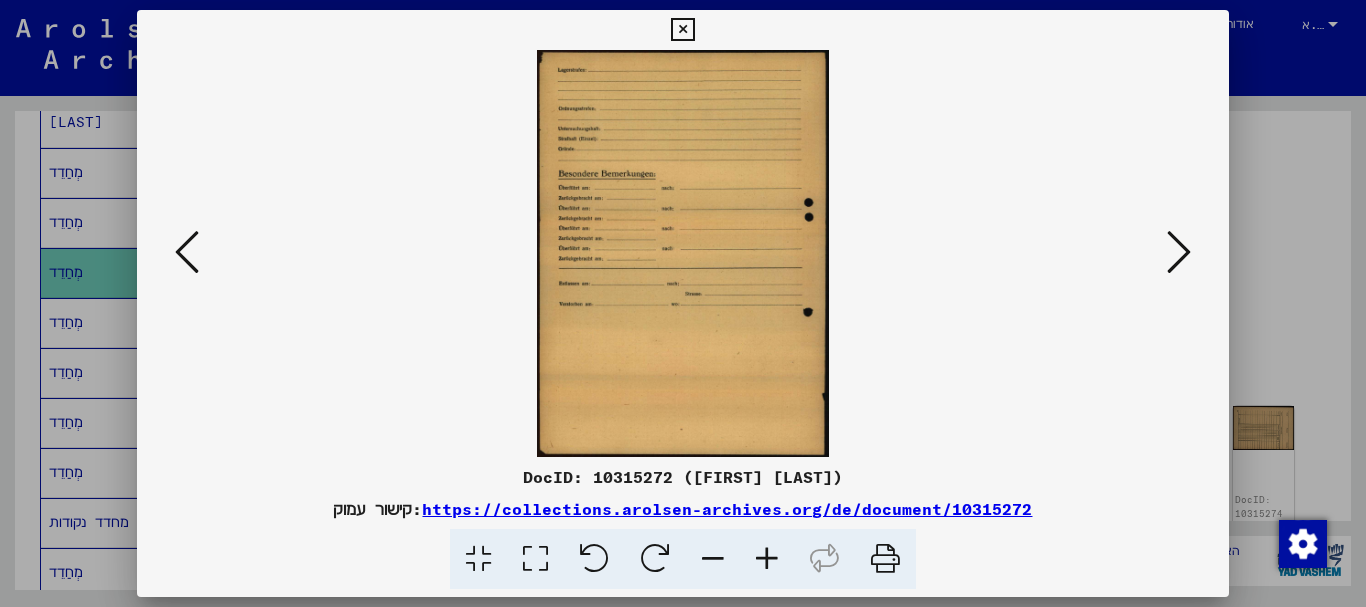 click at bounding box center [1179, 253] 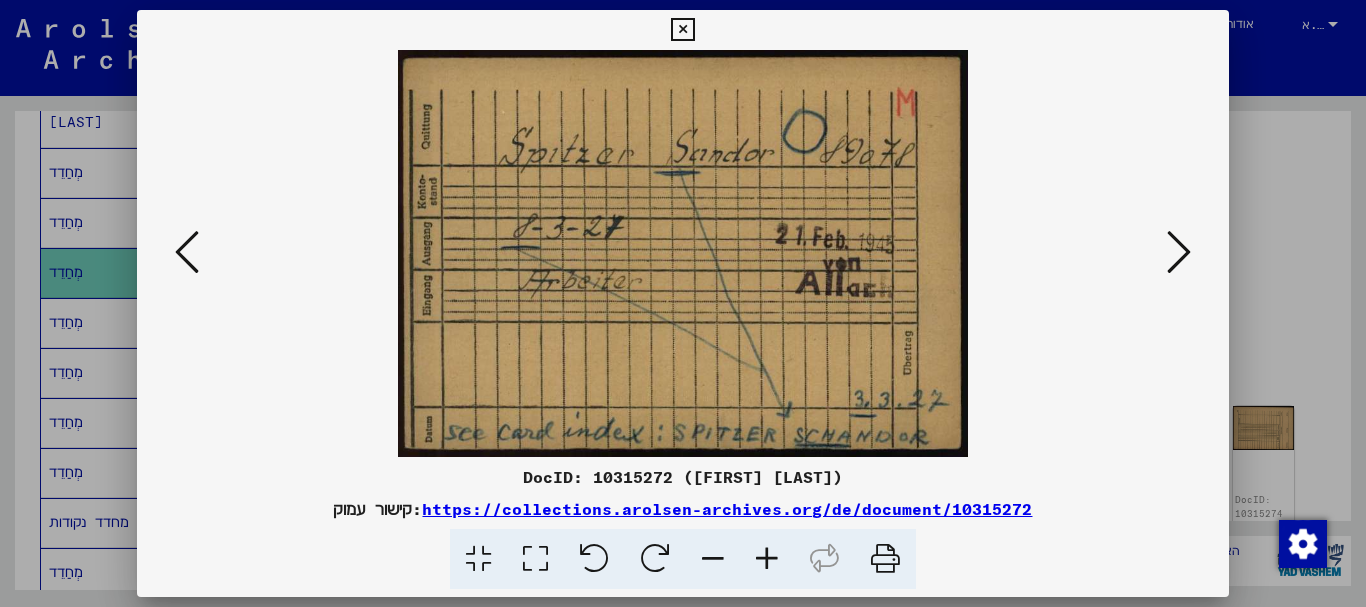 click at bounding box center [767, 559] 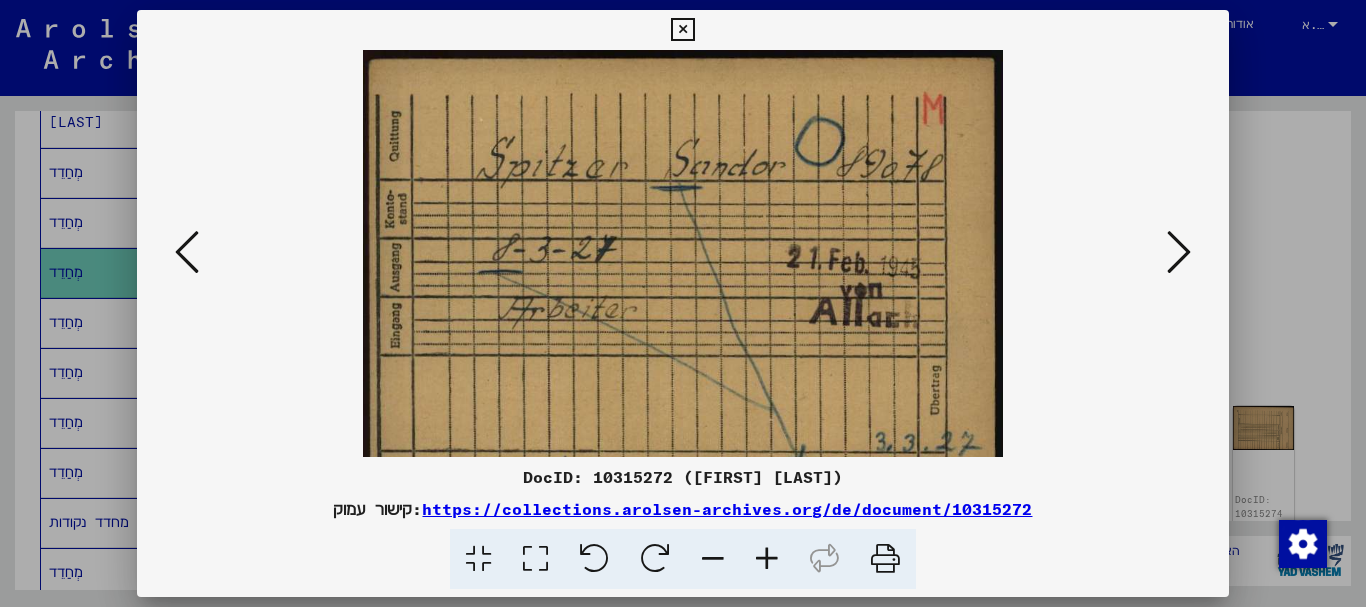 click at bounding box center [767, 559] 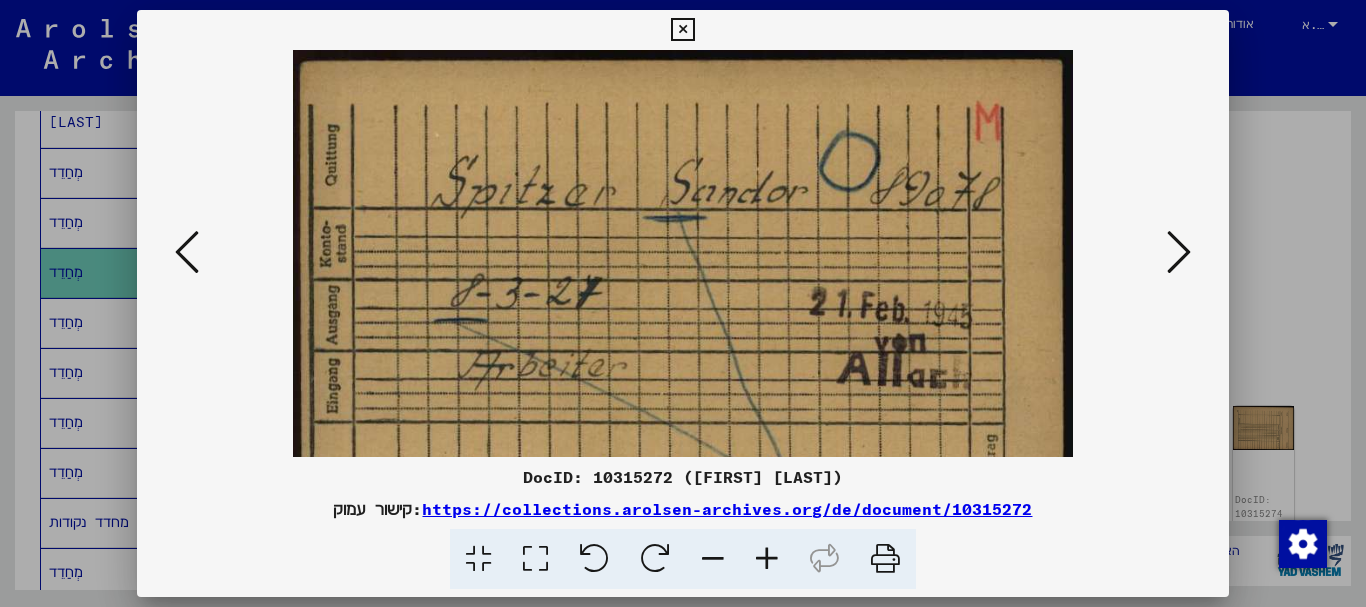 click at bounding box center (767, 559) 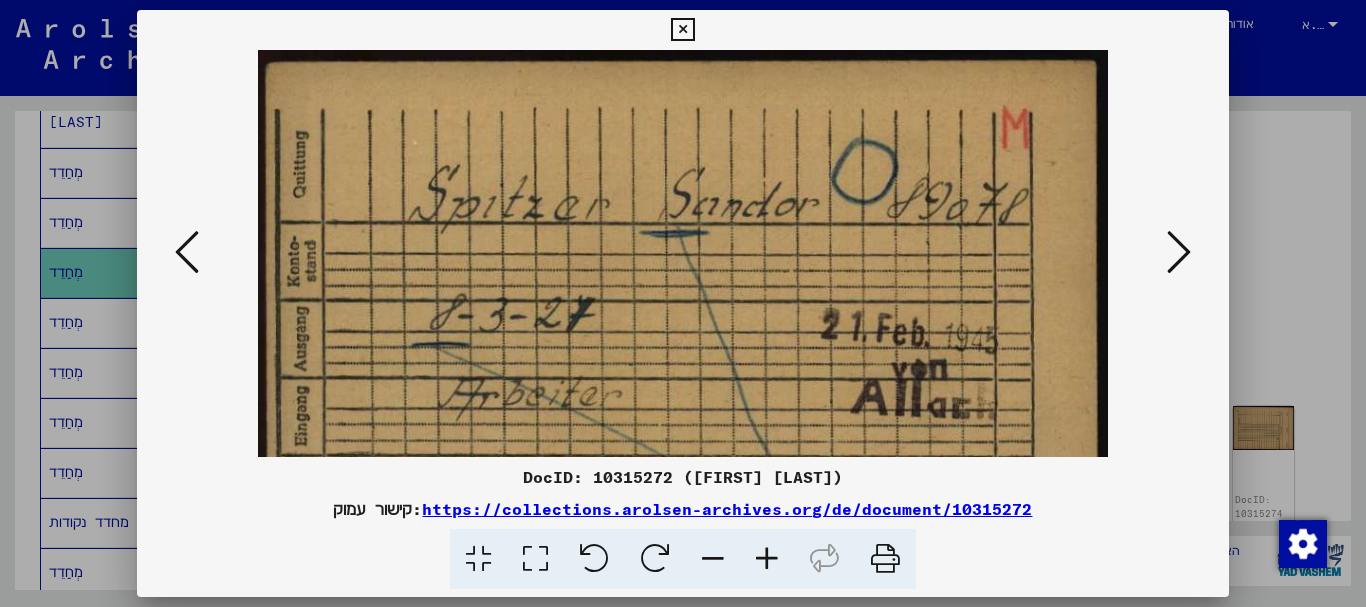 click at bounding box center [767, 559] 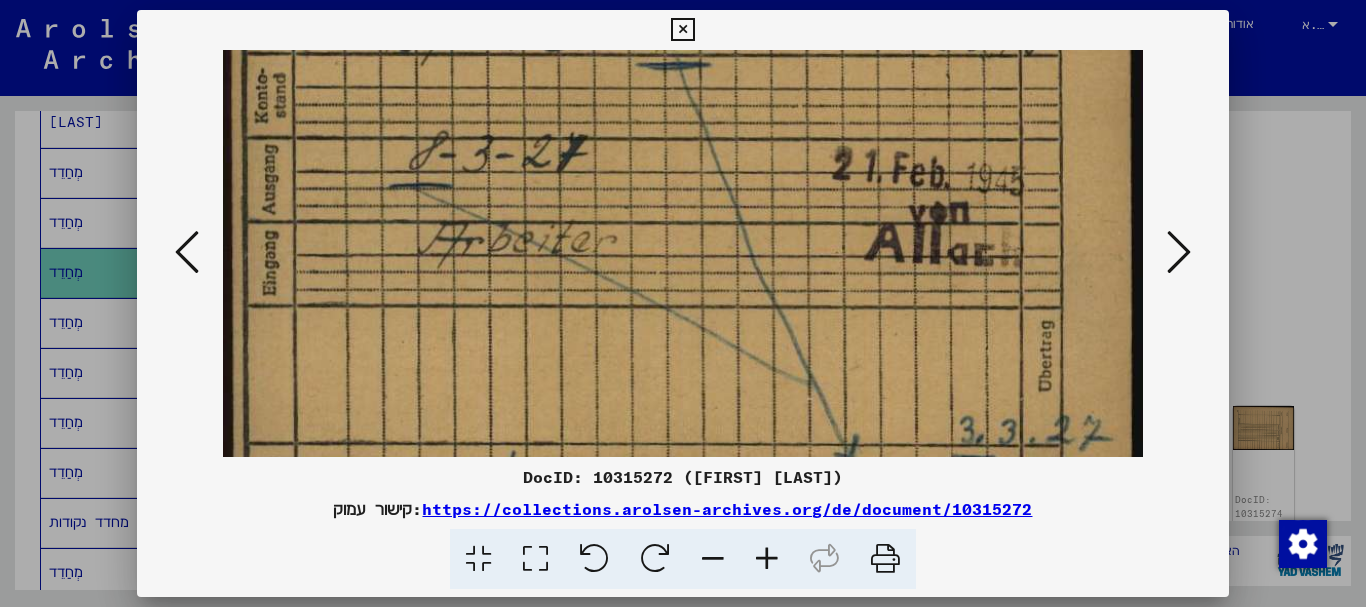 scroll, scrollTop: 184, scrollLeft: 0, axis: vertical 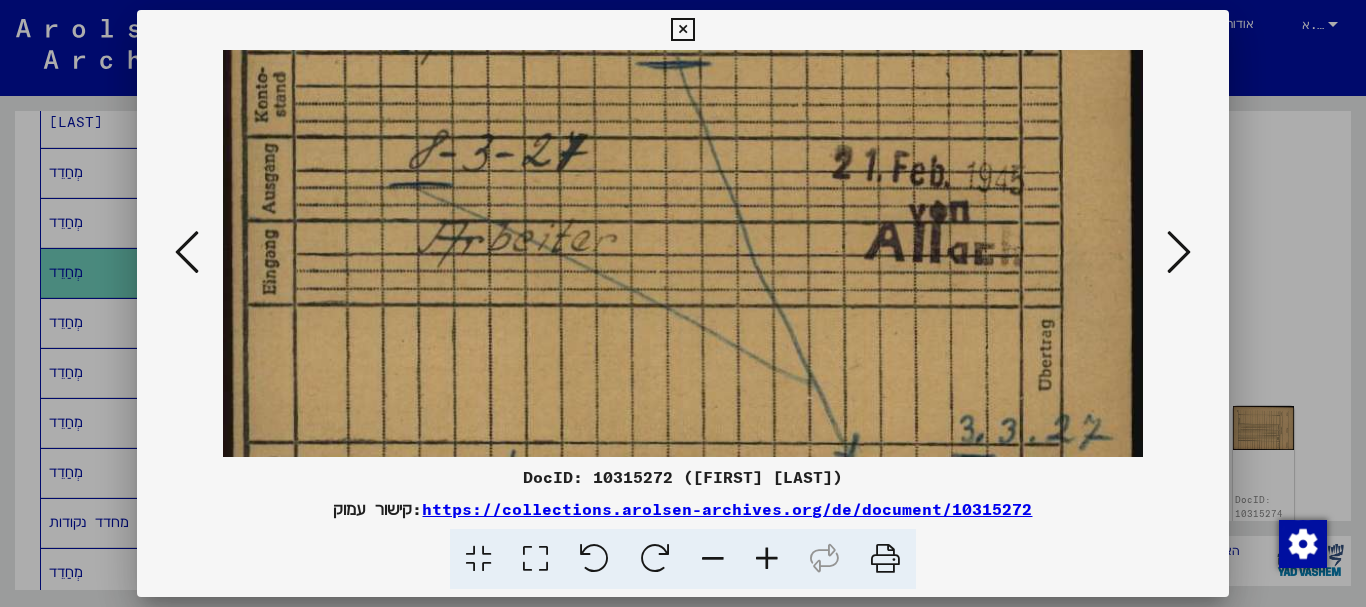 drag, startPoint x: 814, startPoint y: 373, endPoint x: 833, endPoint y: 189, distance: 184.97838 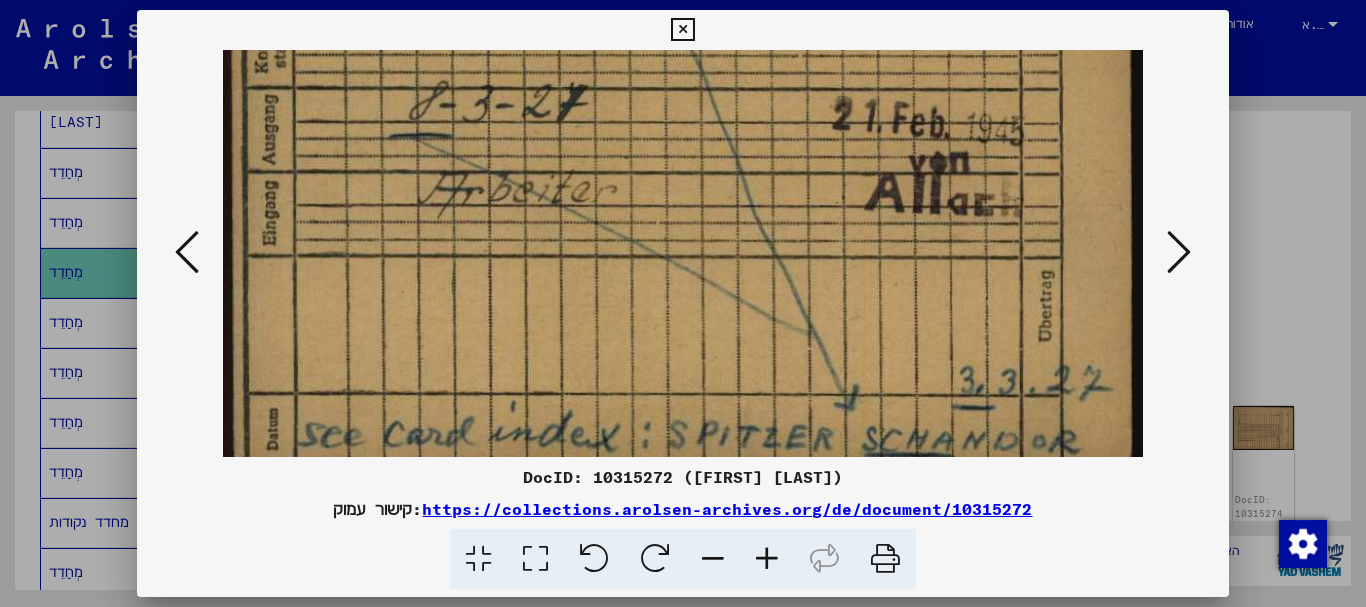 scroll, scrollTop: 250, scrollLeft: 0, axis: vertical 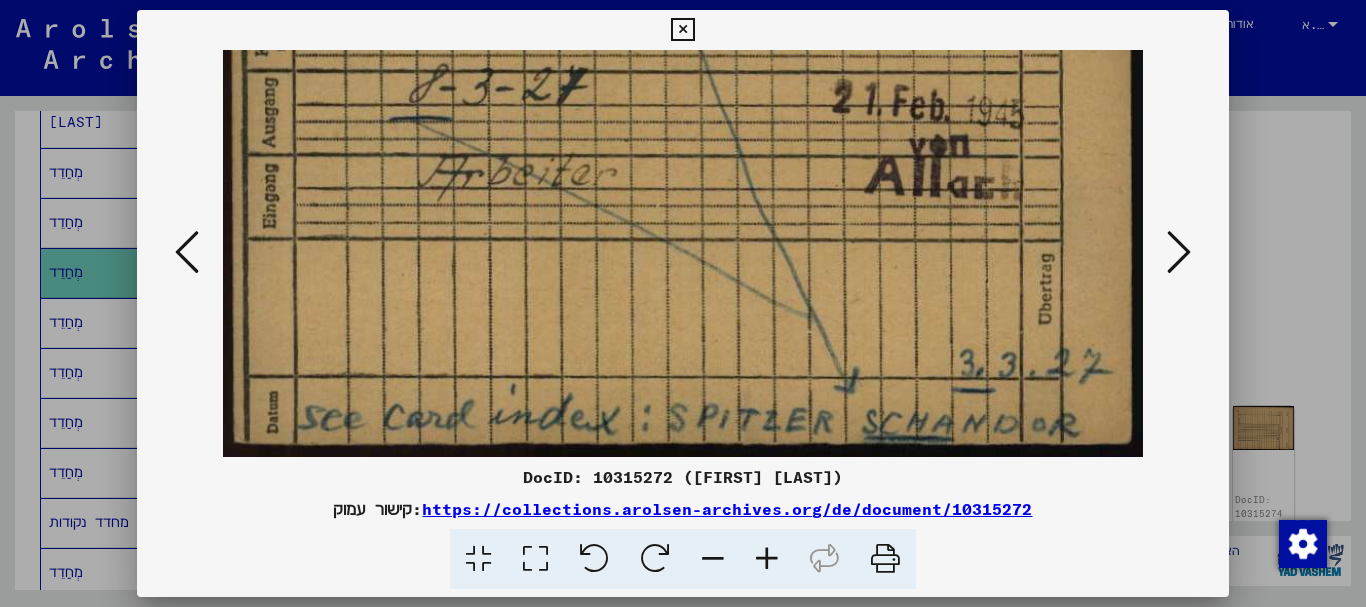drag, startPoint x: 458, startPoint y: 326, endPoint x: 500, endPoint y: 158, distance: 173.17044 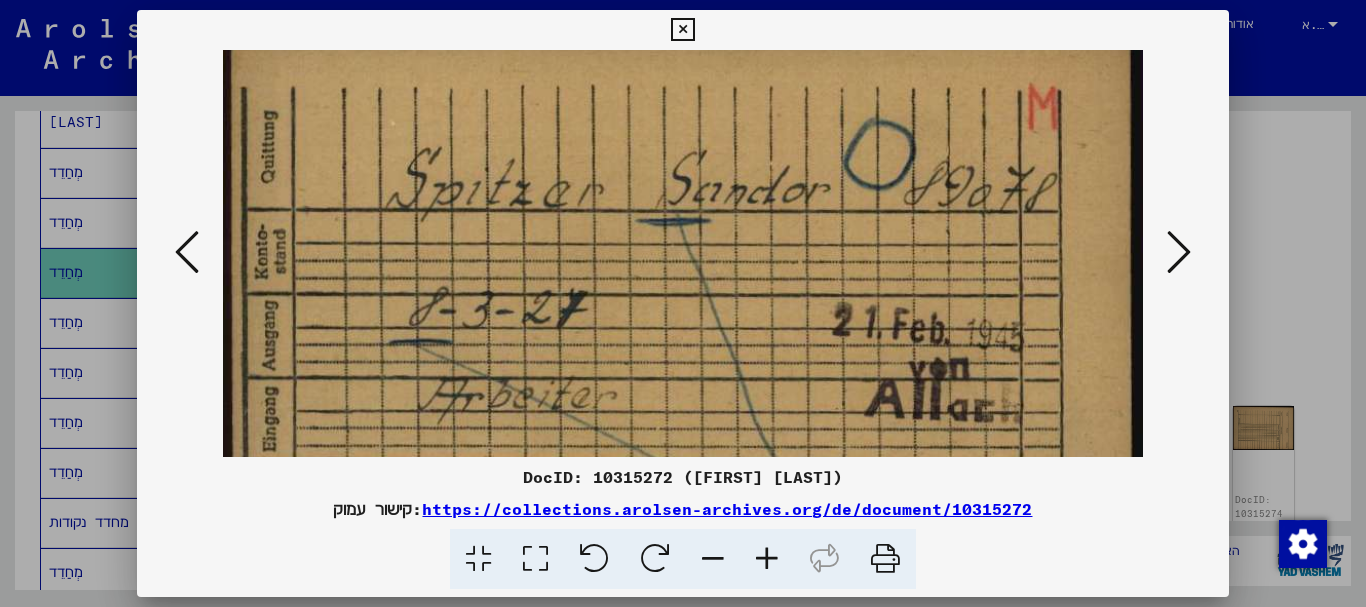 scroll, scrollTop: 0, scrollLeft: 0, axis: both 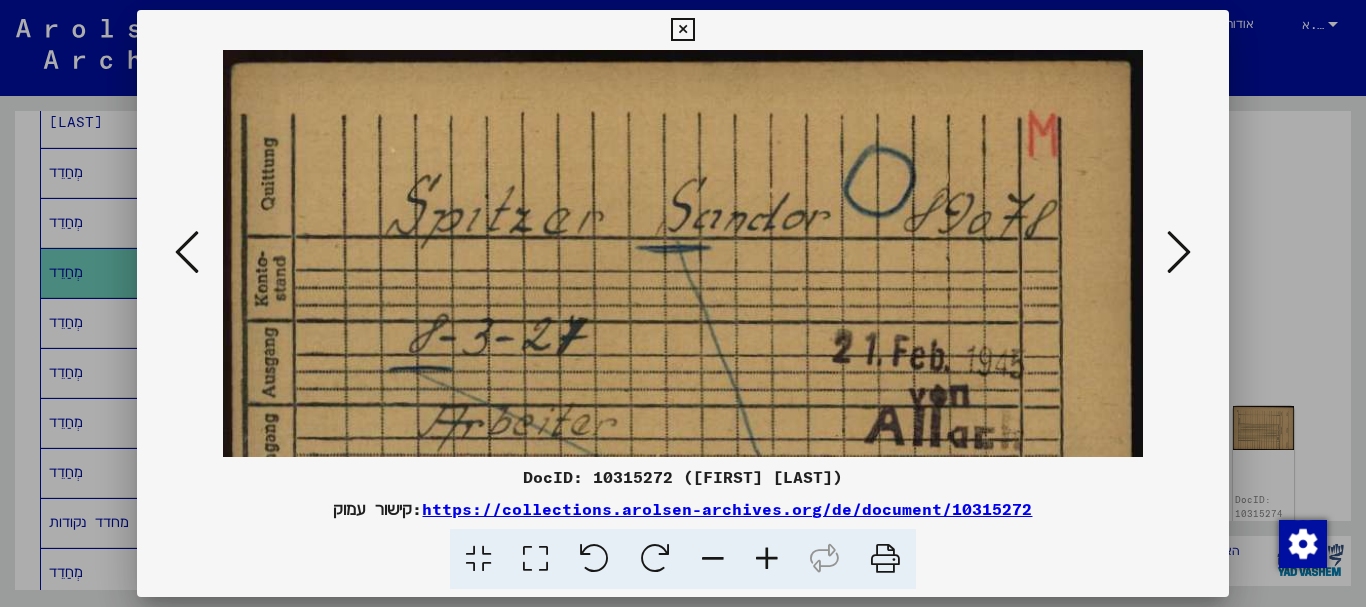 drag, startPoint x: 742, startPoint y: 148, endPoint x: 704, endPoint y: 420, distance: 274.64157 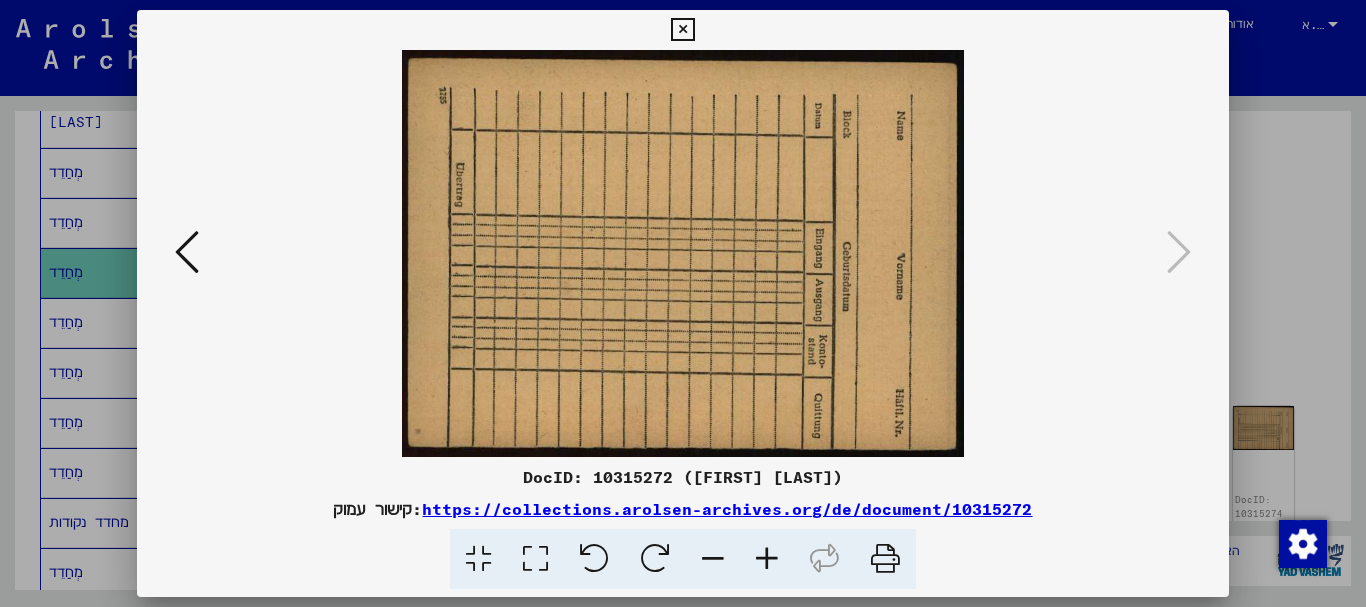 click at bounding box center [683, 303] 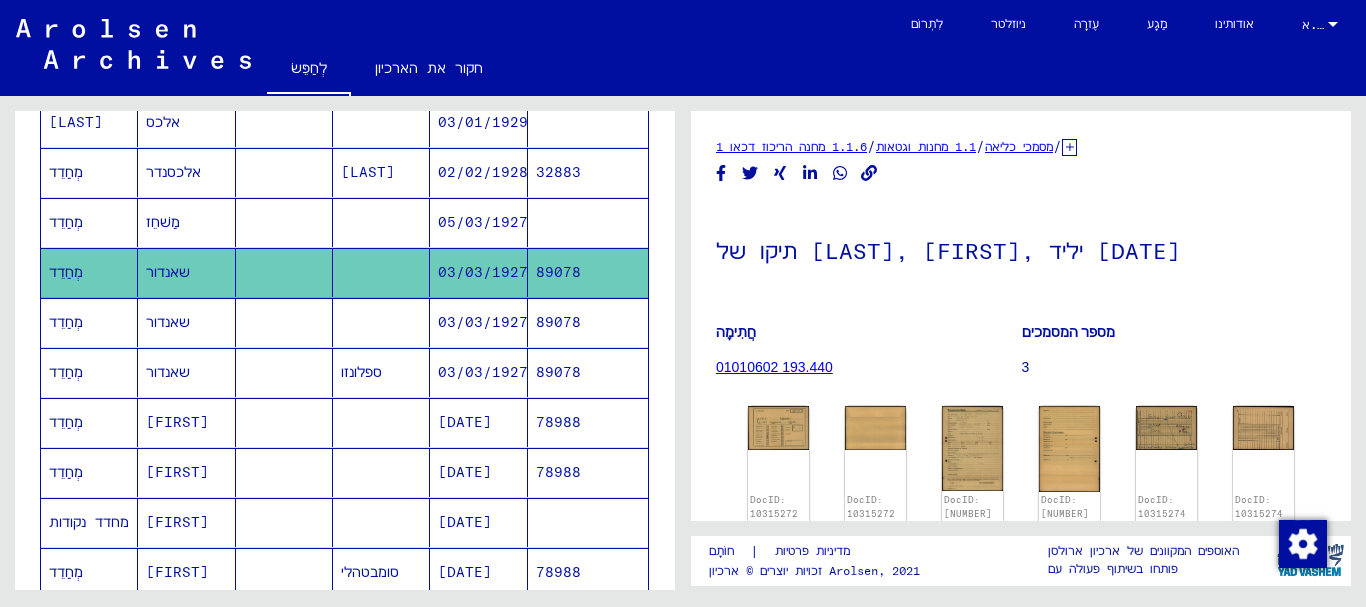 click on "03/03/1927" at bounding box center [465, 422] 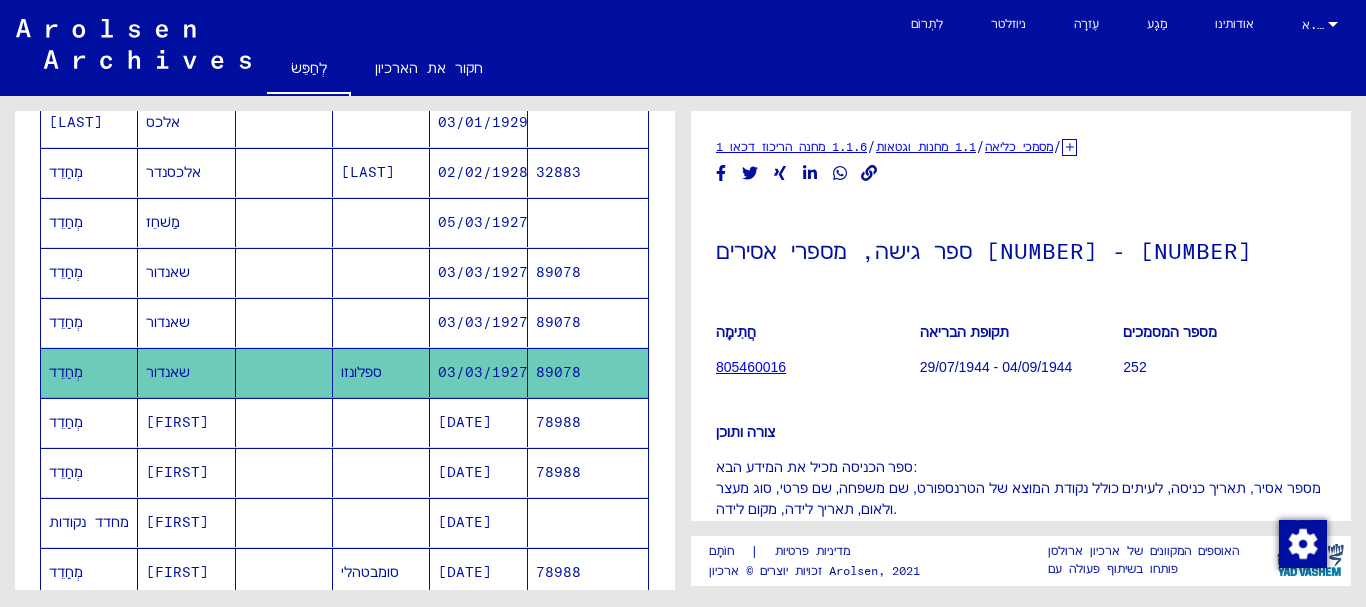 scroll, scrollTop: 0, scrollLeft: 0, axis: both 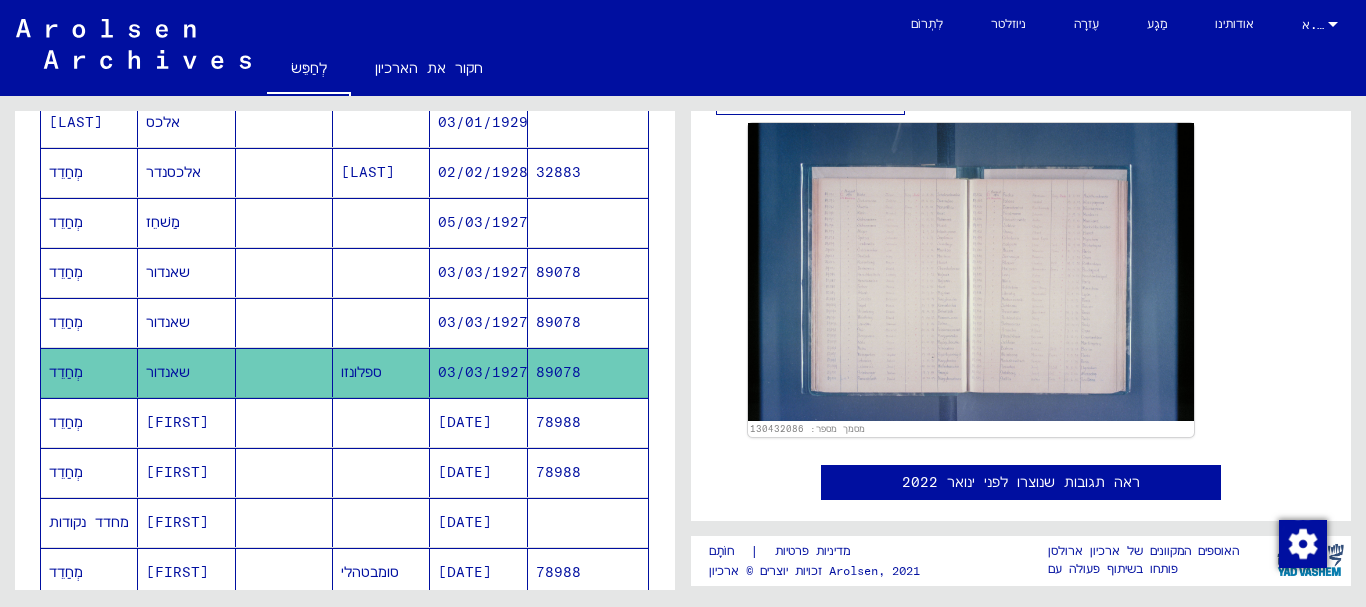 click on "89078" at bounding box center [588, 372] 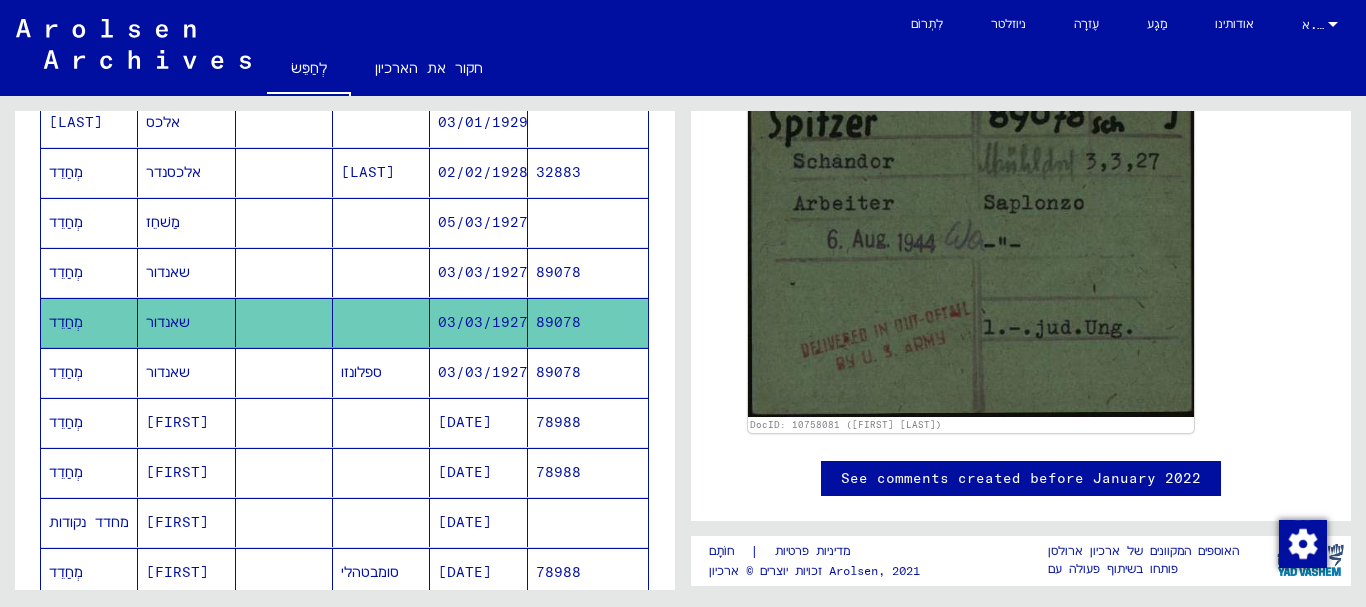 scroll, scrollTop: 0, scrollLeft: 0, axis: both 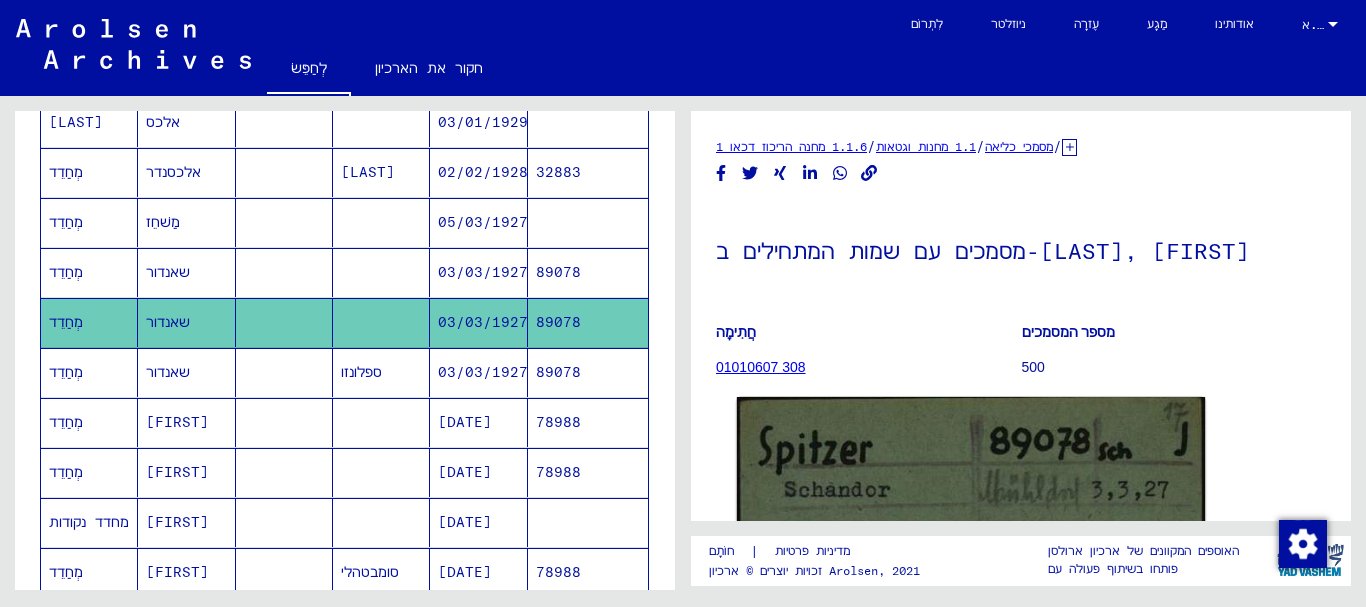 click 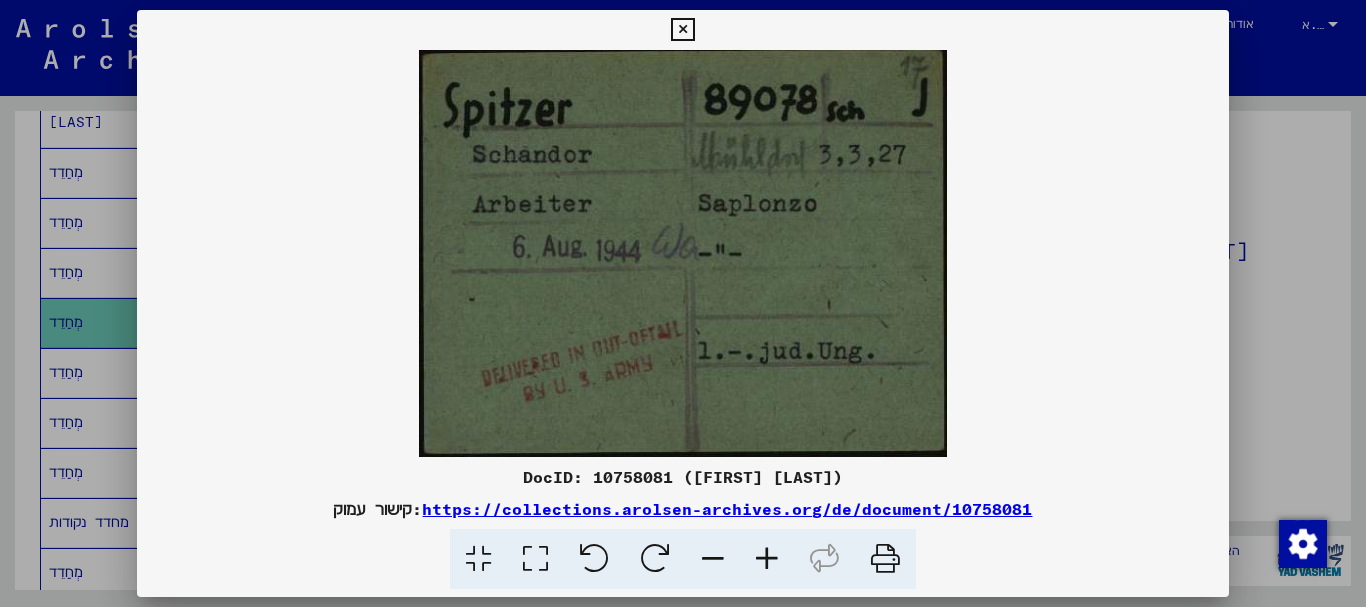 drag, startPoint x: 582, startPoint y: 205, endPoint x: 459, endPoint y: 219, distance: 123.79418 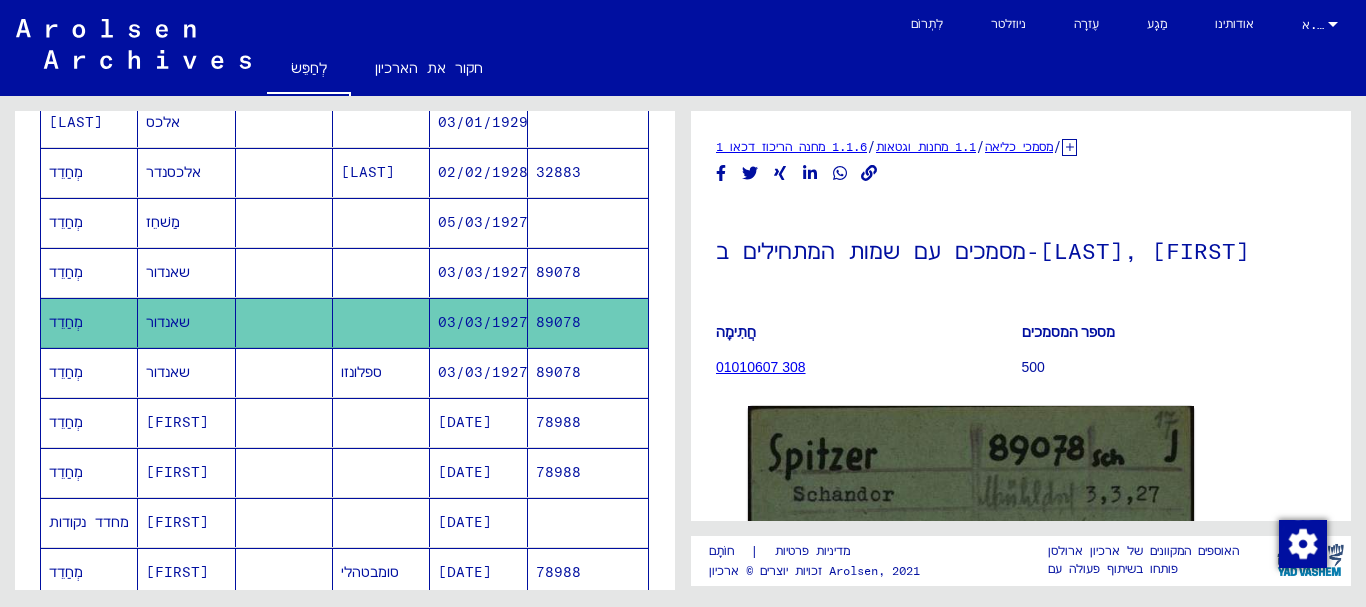 click on "03/03/1927" at bounding box center [465, 422] 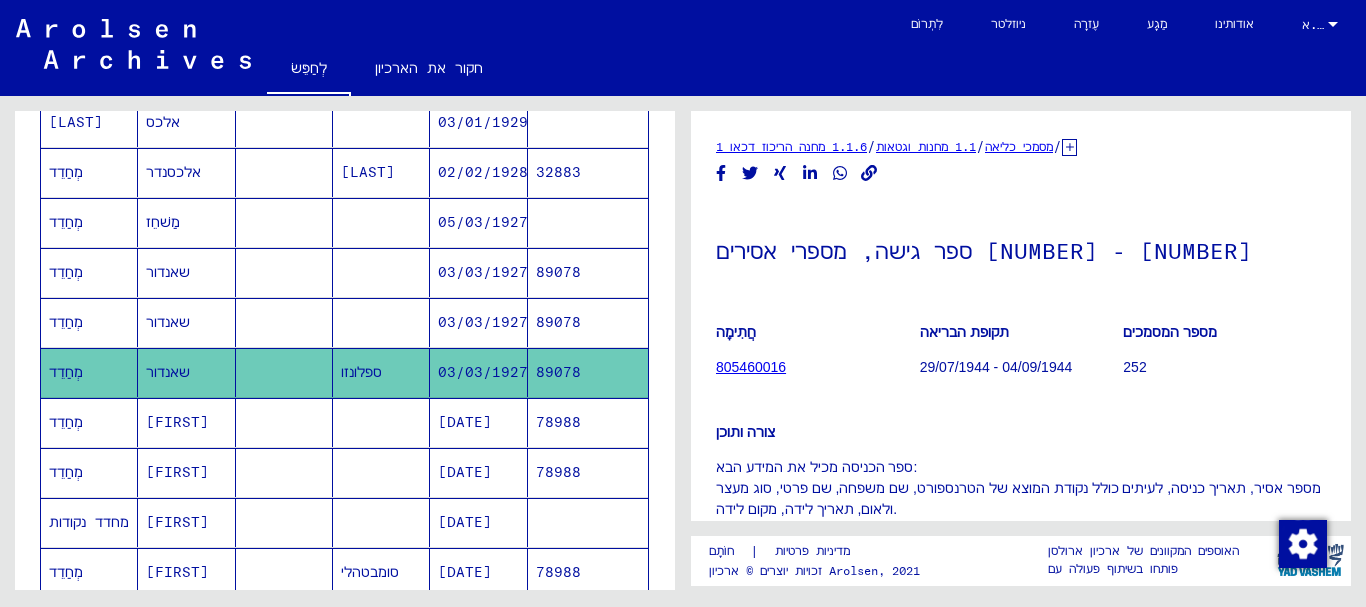 scroll, scrollTop: 0, scrollLeft: 0, axis: both 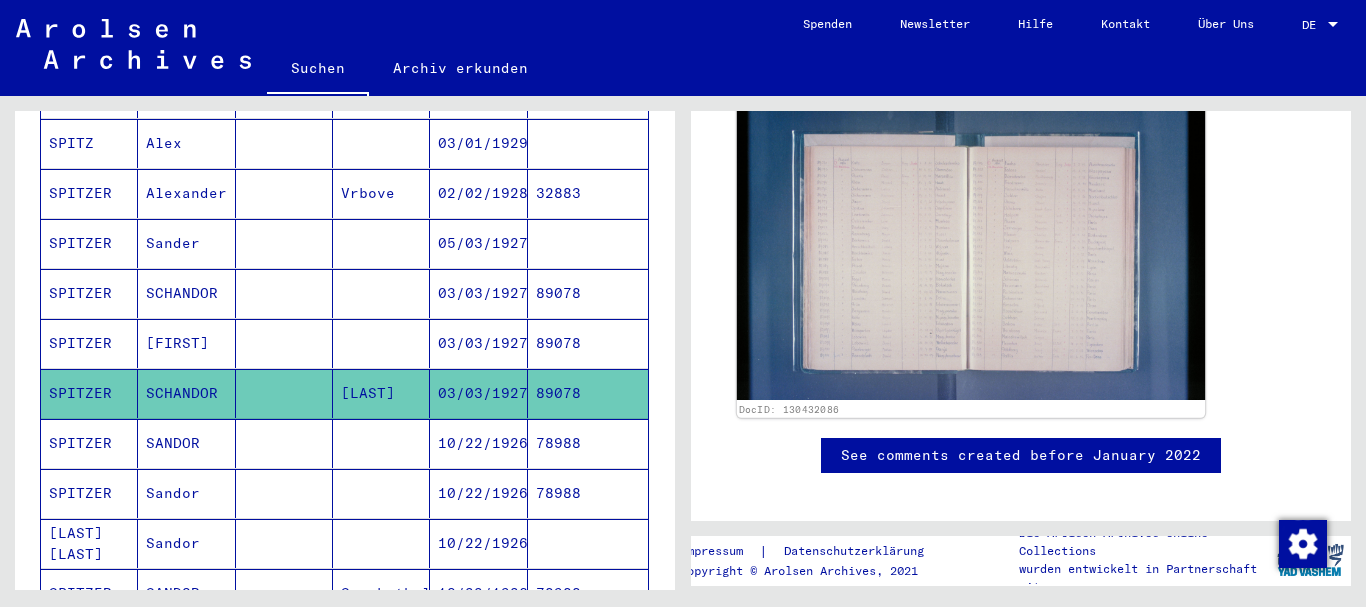 click 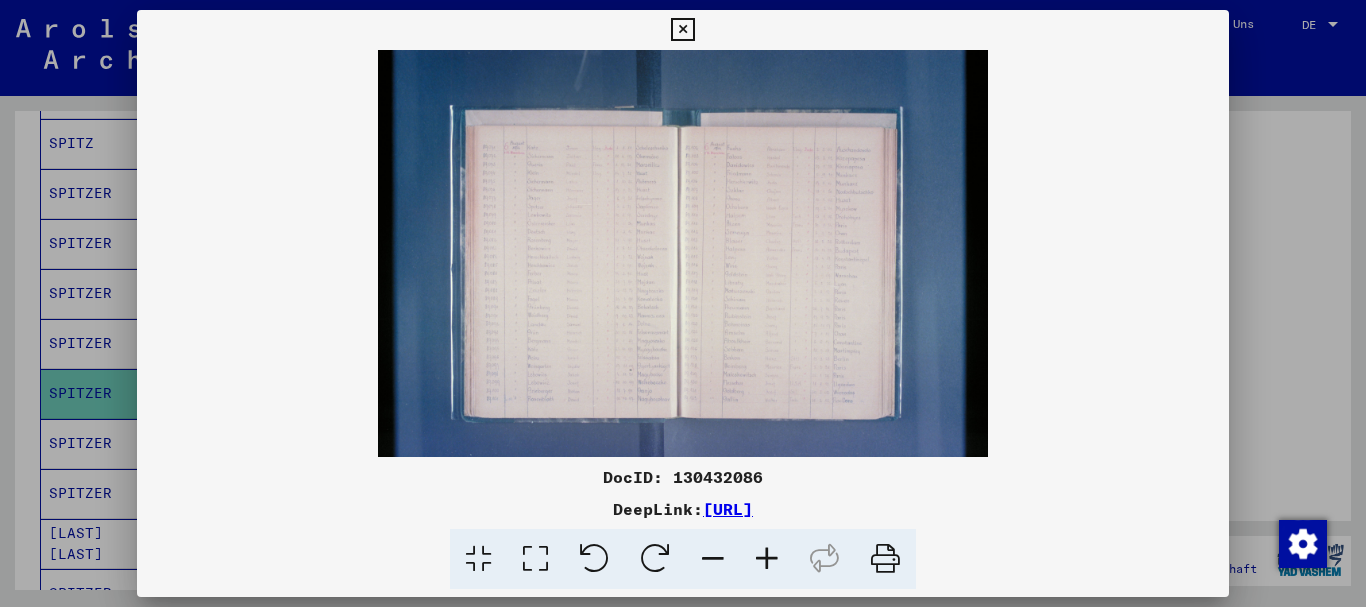 click at bounding box center (767, 559) 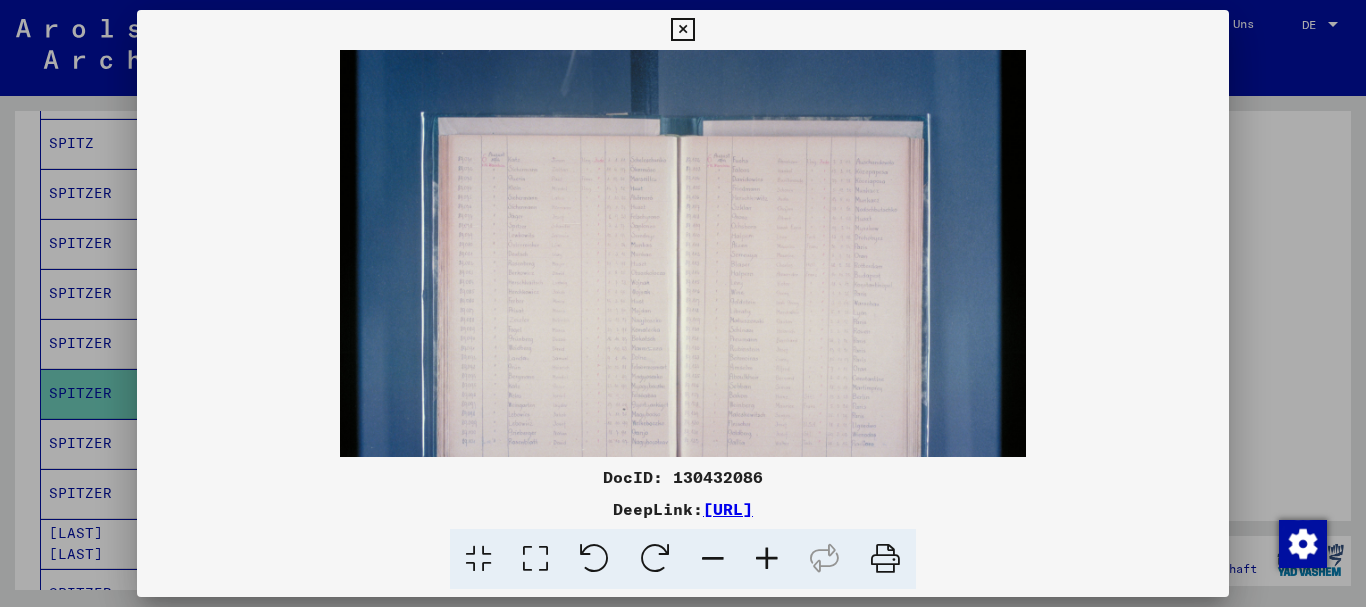 click at bounding box center [767, 559] 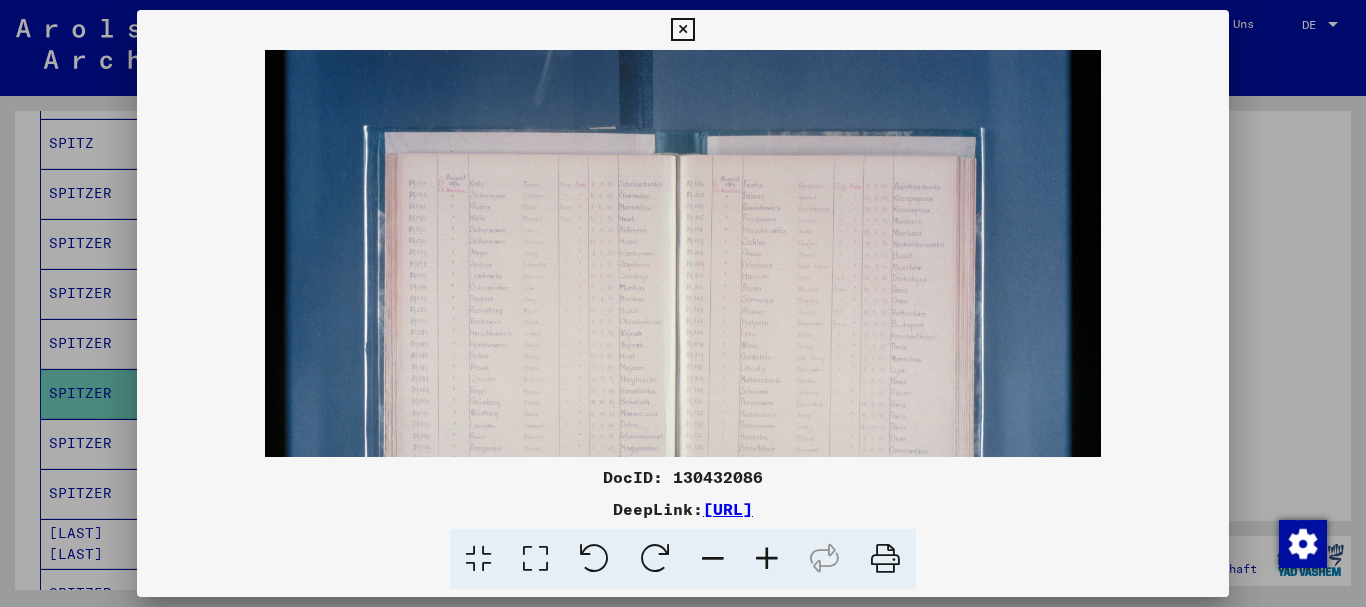click at bounding box center (767, 559) 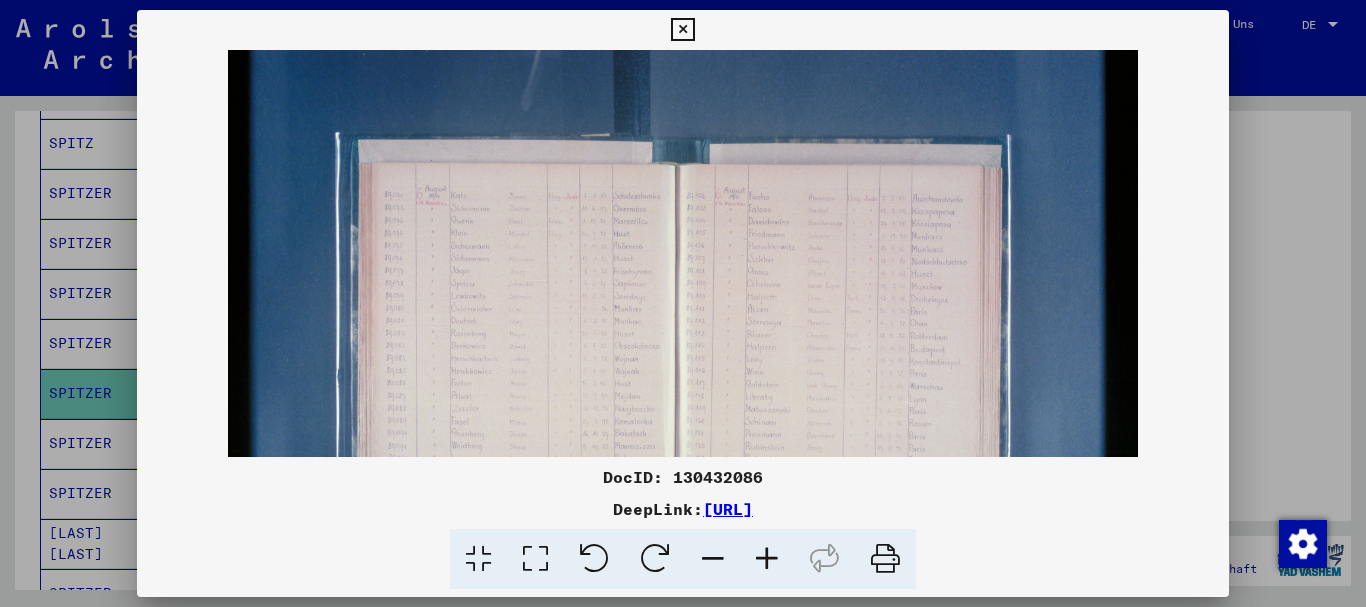 click at bounding box center [767, 559] 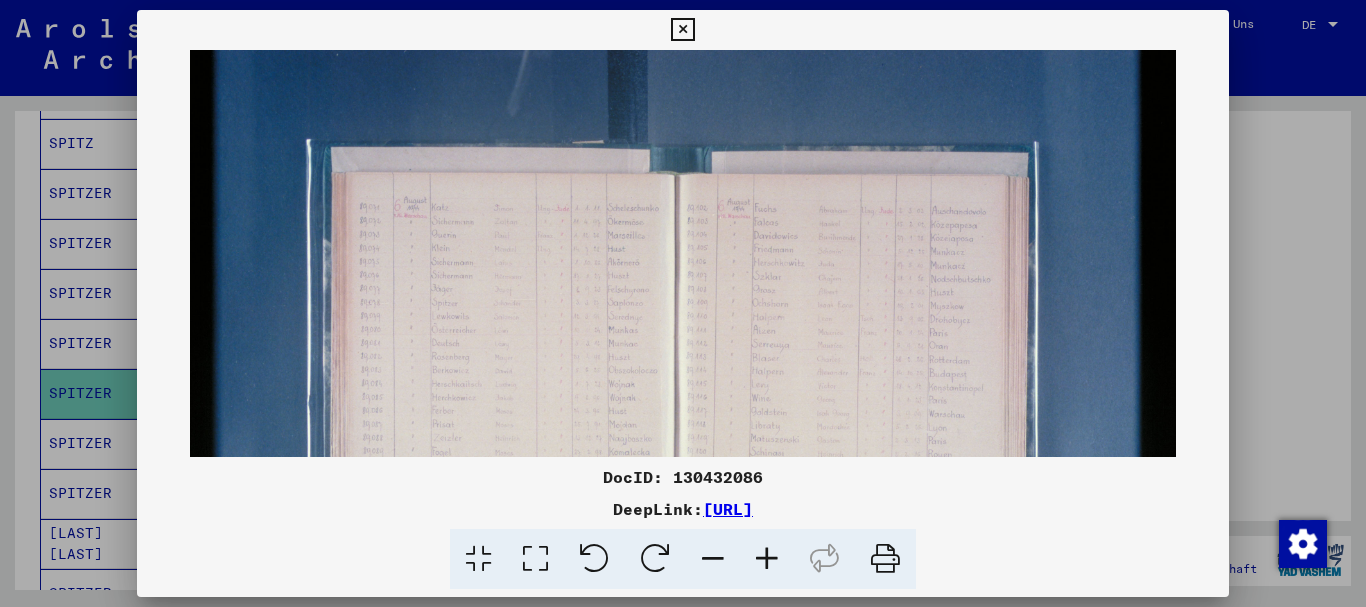 click at bounding box center [767, 559] 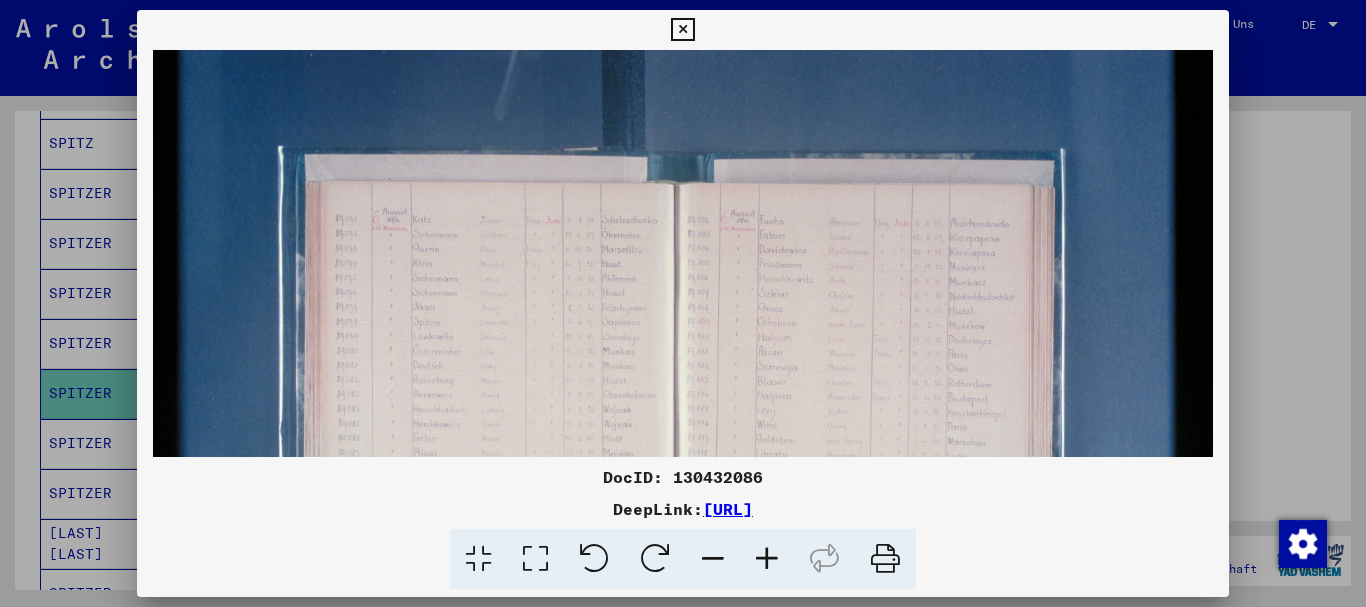 click at bounding box center [767, 559] 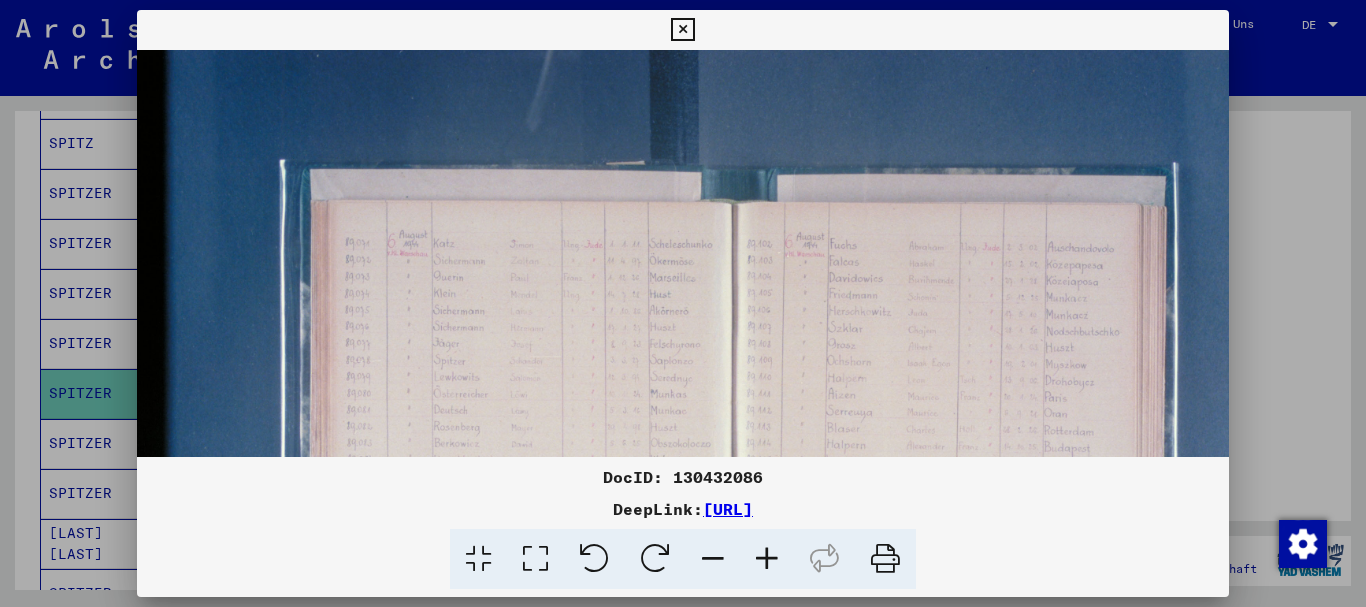 click at bounding box center [767, 559] 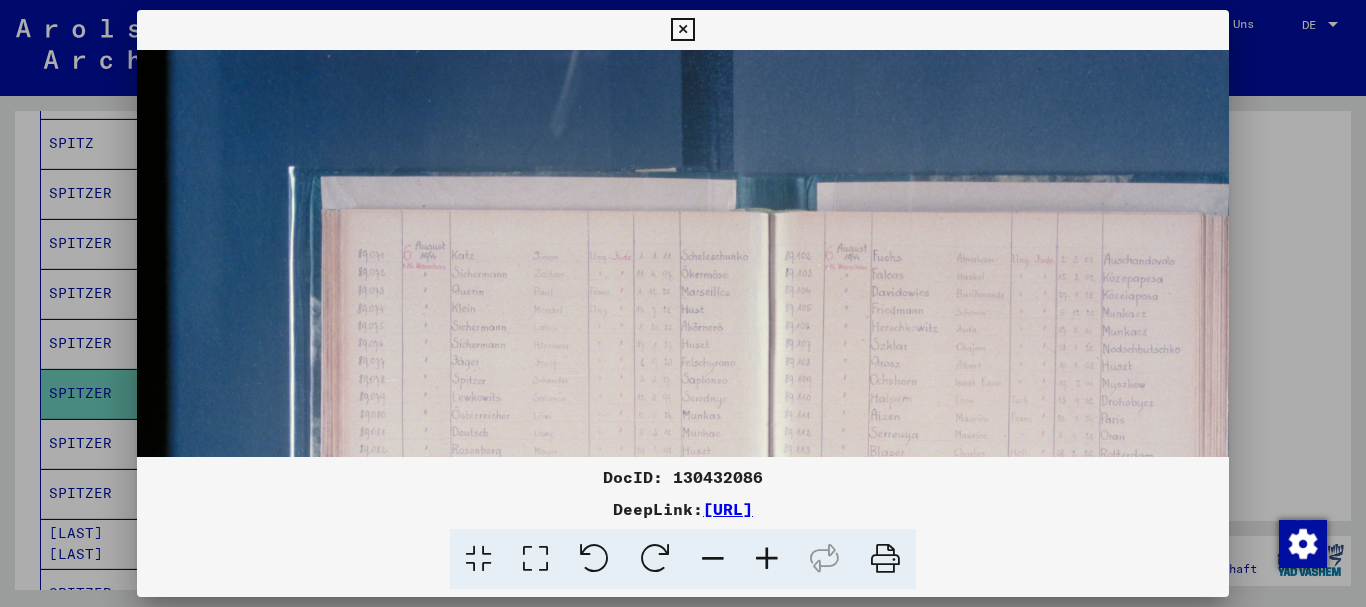click at bounding box center (767, 559) 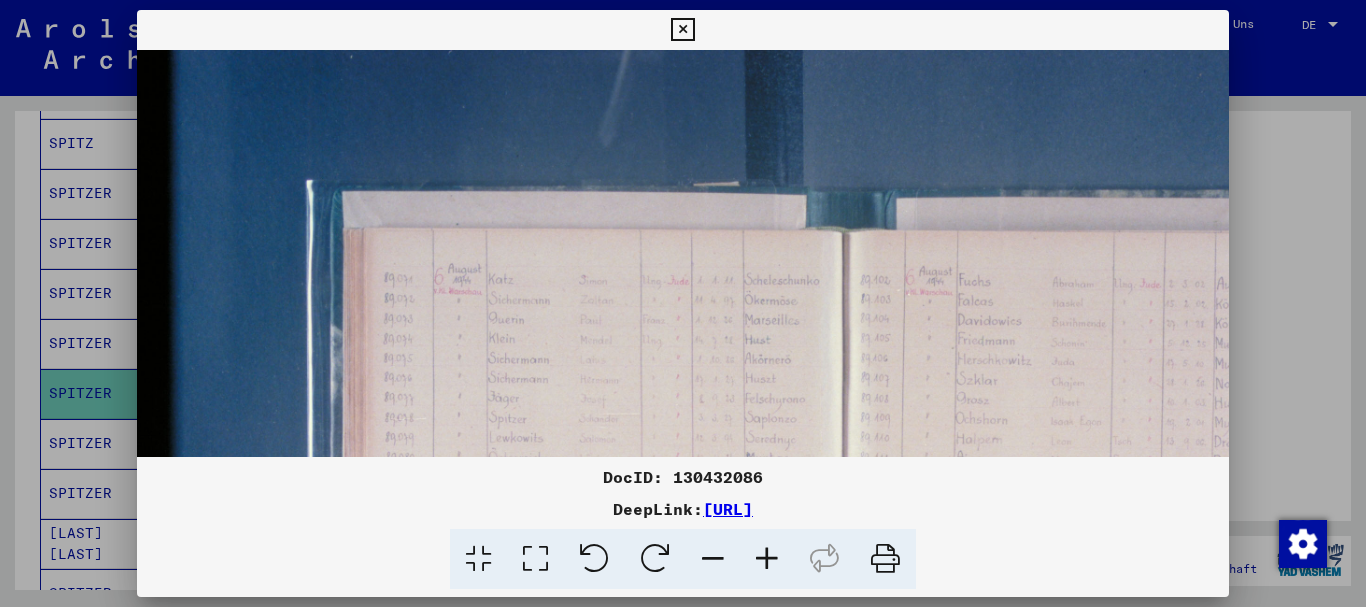 click at bounding box center [767, 559] 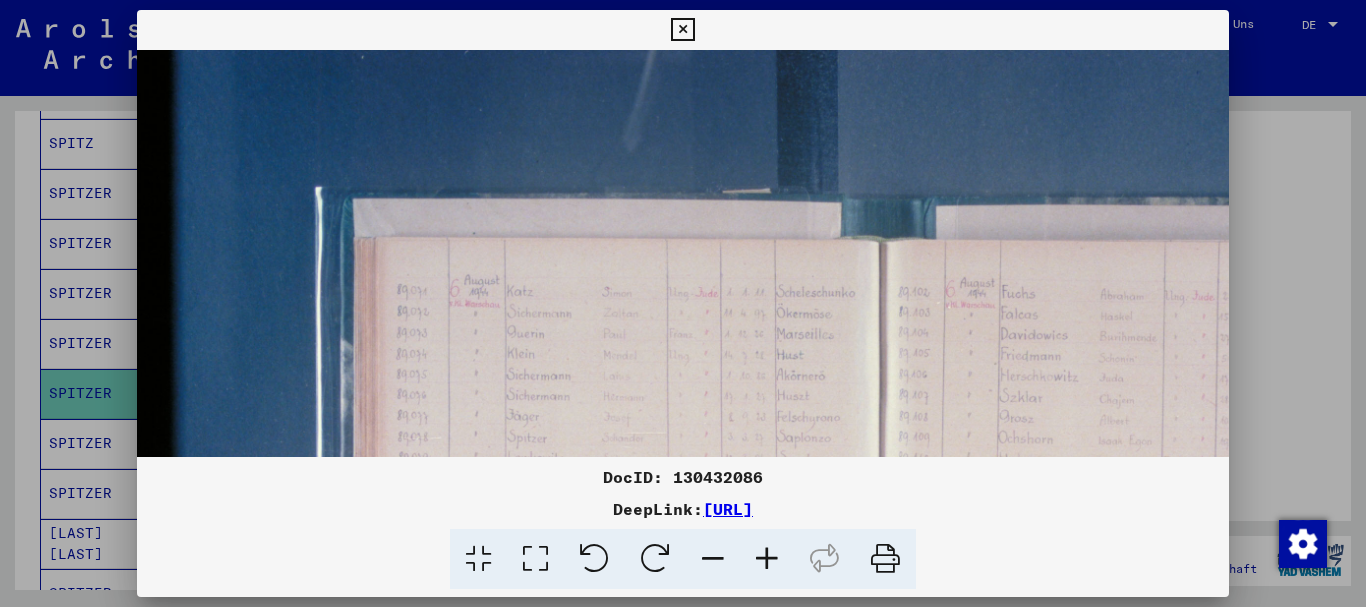 click at bounding box center [767, 559] 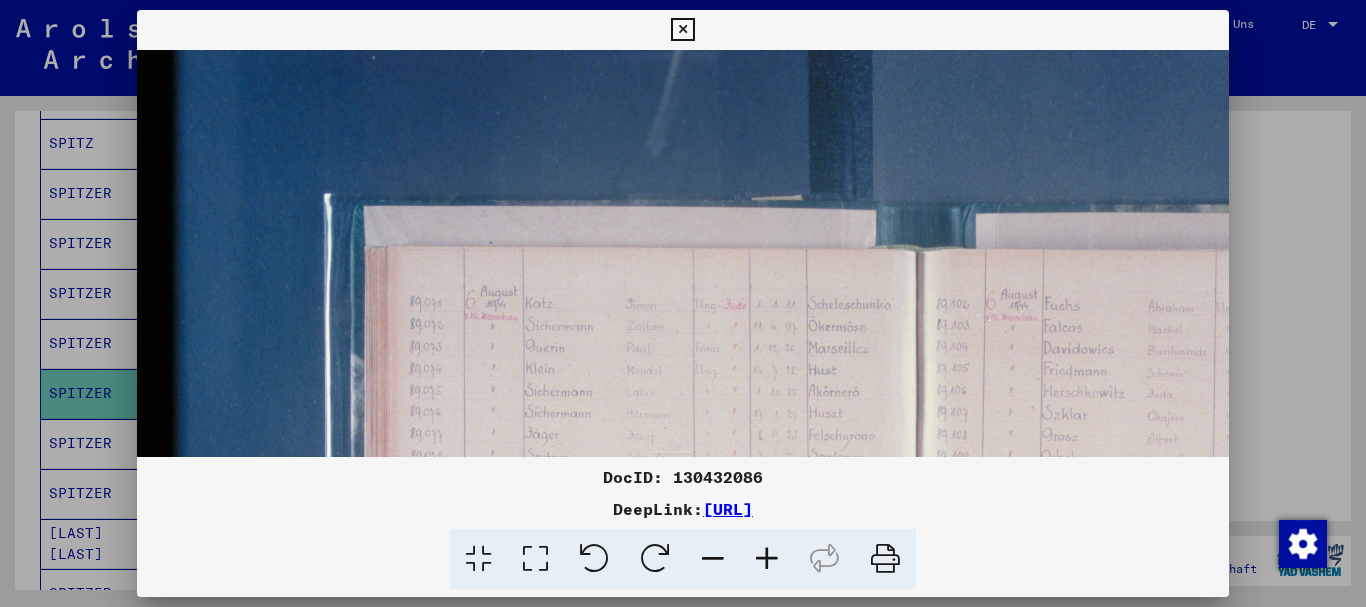 click at bounding box center [767, 559] 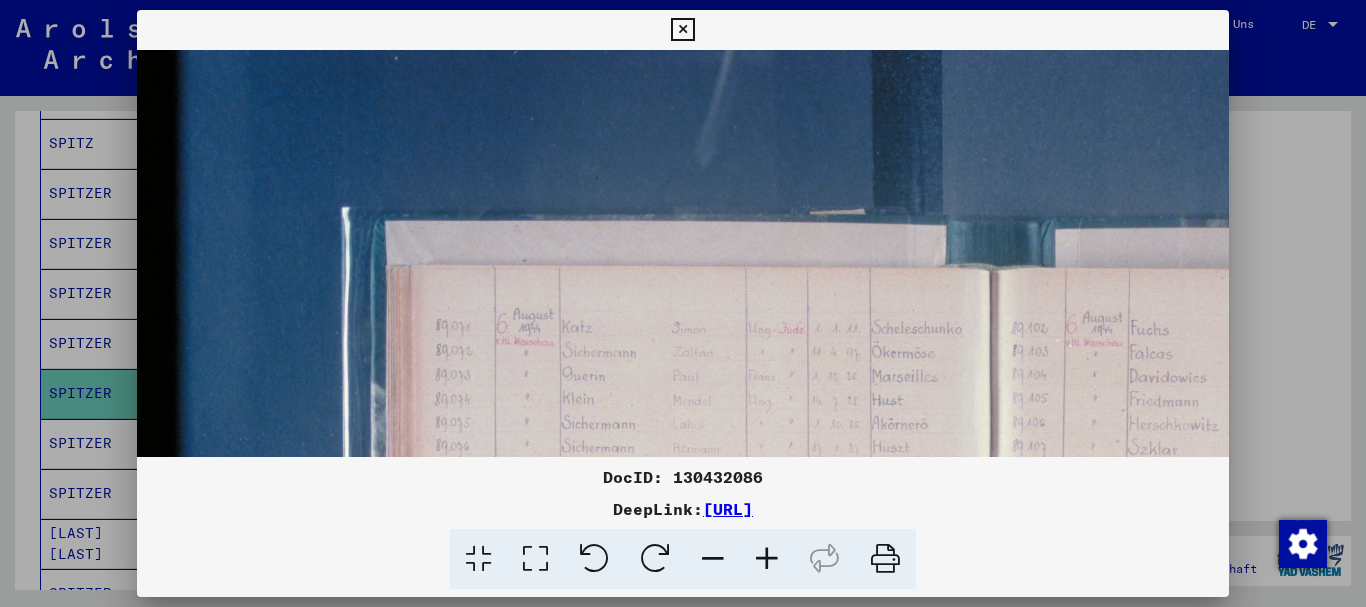 click at bounding box center (767, 559) 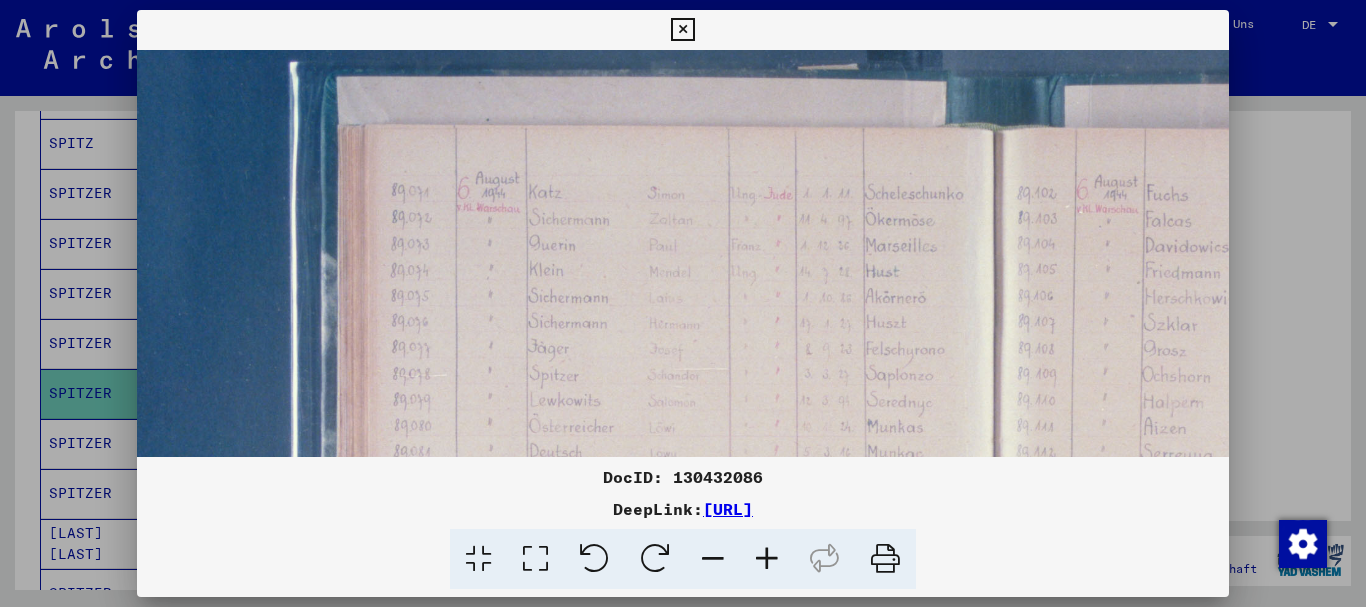 scroll, scrollTop: 175, scrollLeft: 80, axis: both 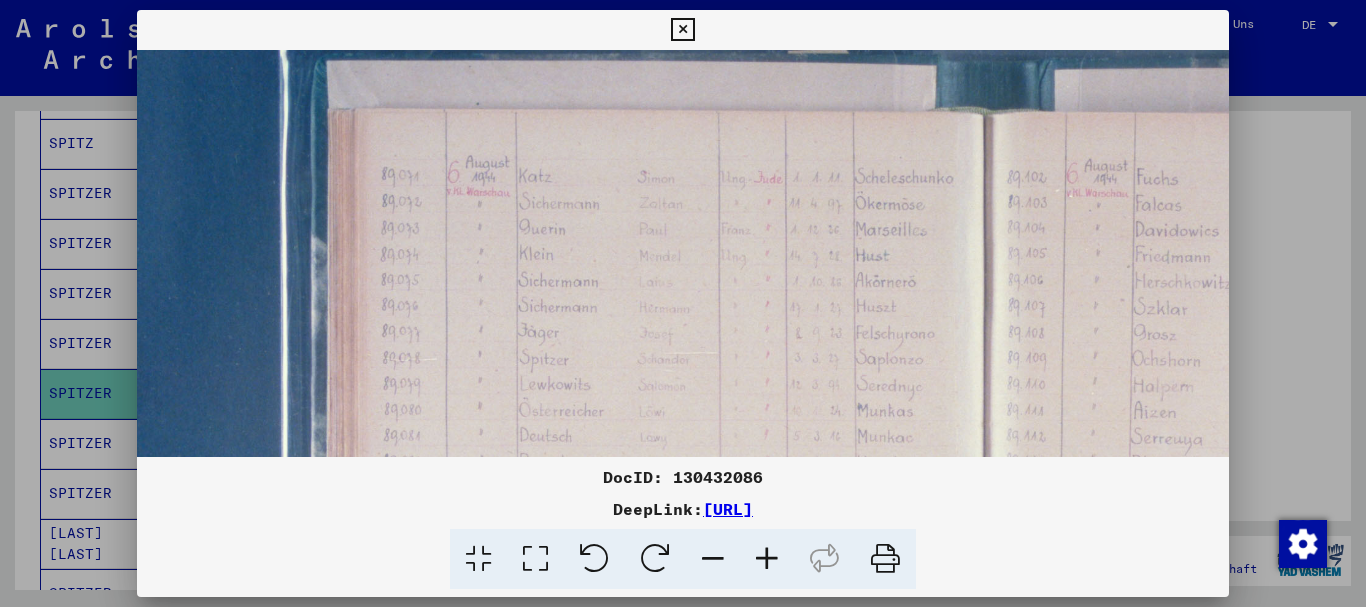 drag, startPoint x: 1025, startPoint y: 372, endPoint x: 945, endPoint y: 197, distance: 192.41881 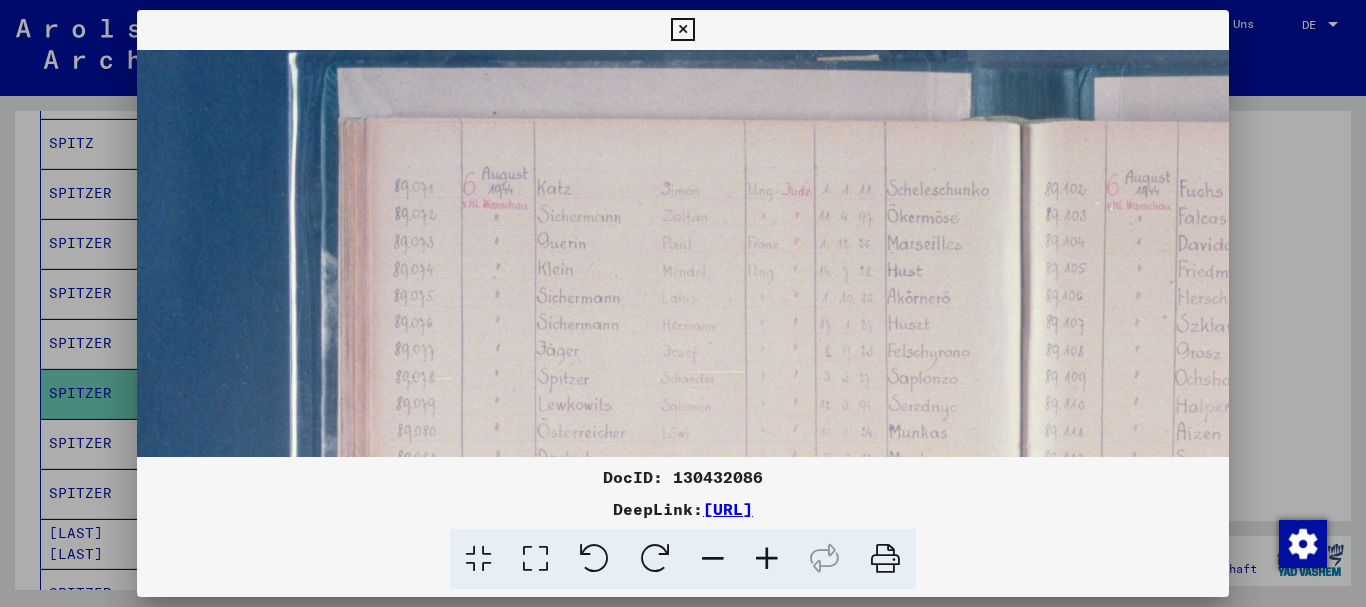 click at bounding box center (767, 559) 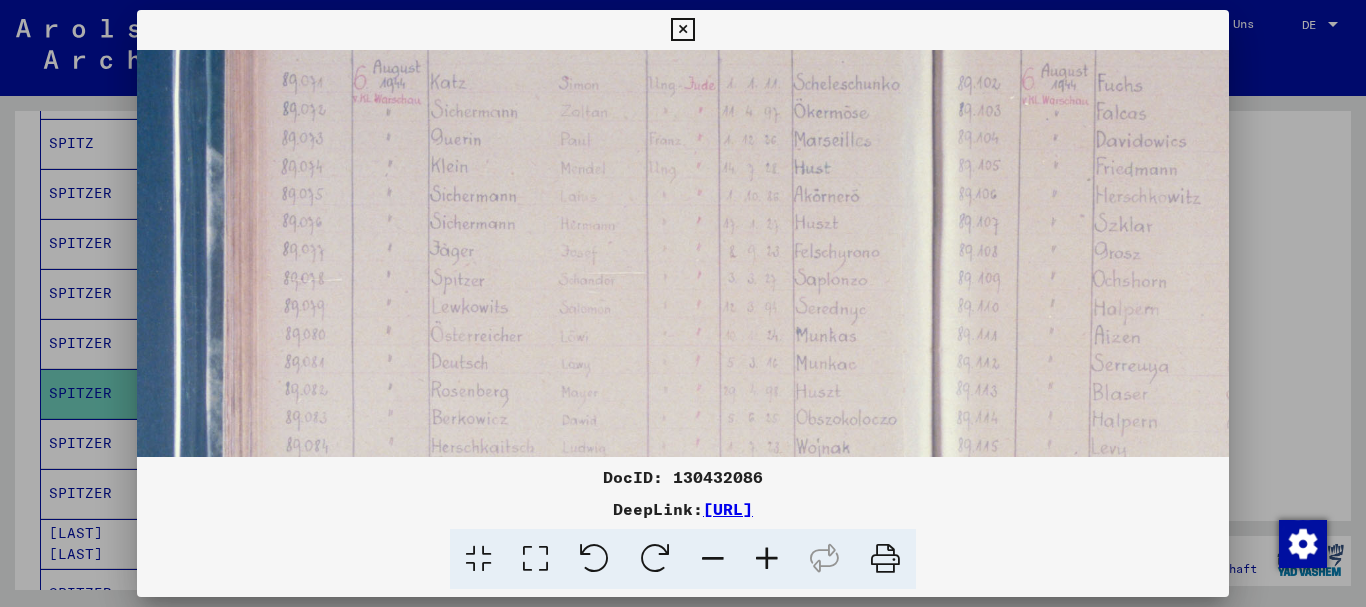 scroll, scrollTop: 301, scrollLeft: 212, axis: both 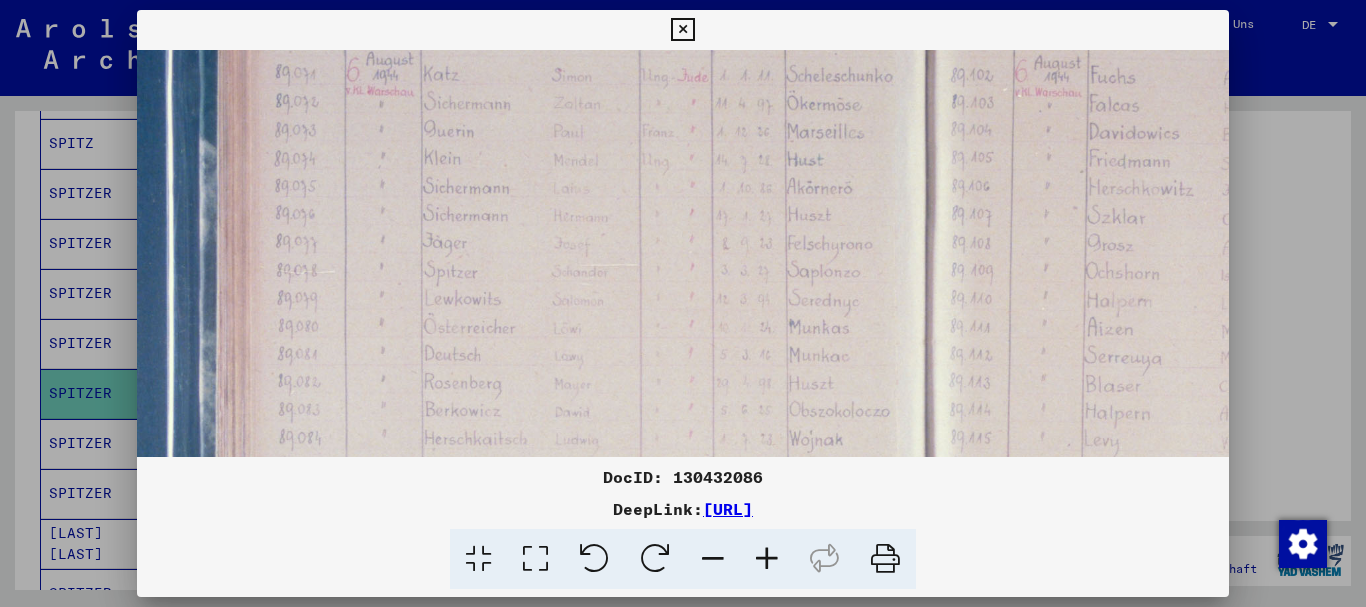 drag, startPoint x: 741, startPoint y: 414, endPoint x: 609, endPoint y: 288, distance: 182.48288 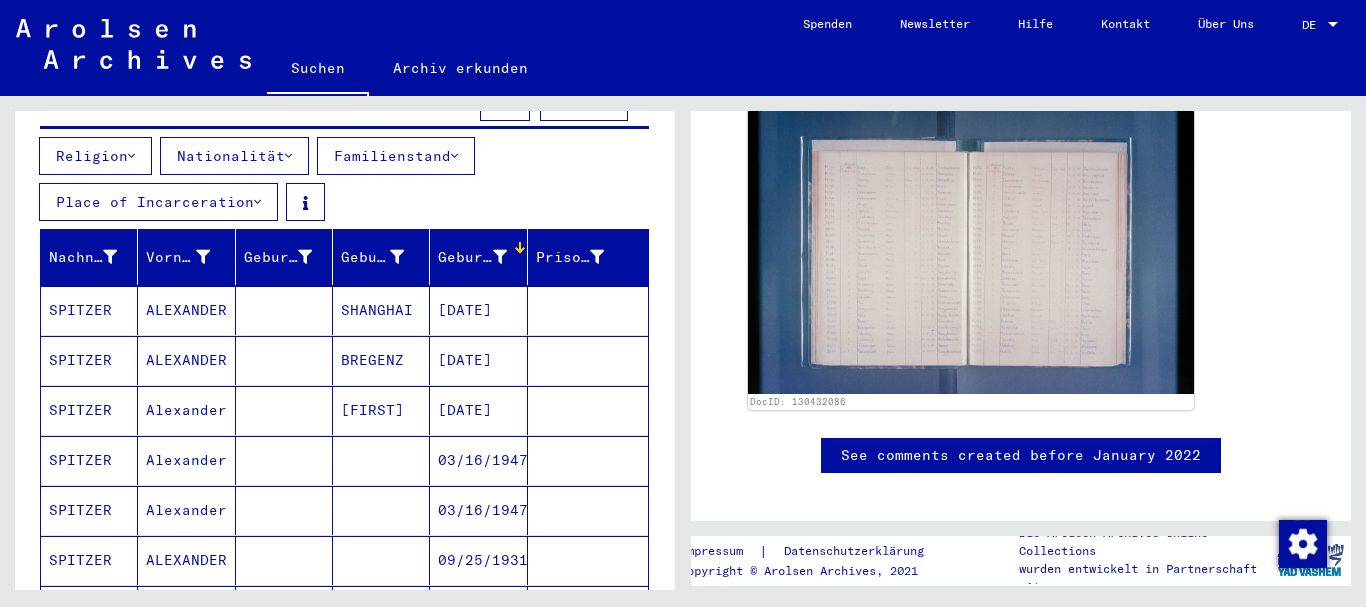 scroll, scrollTop: 707, scrollLeft: 0, axis: vertical 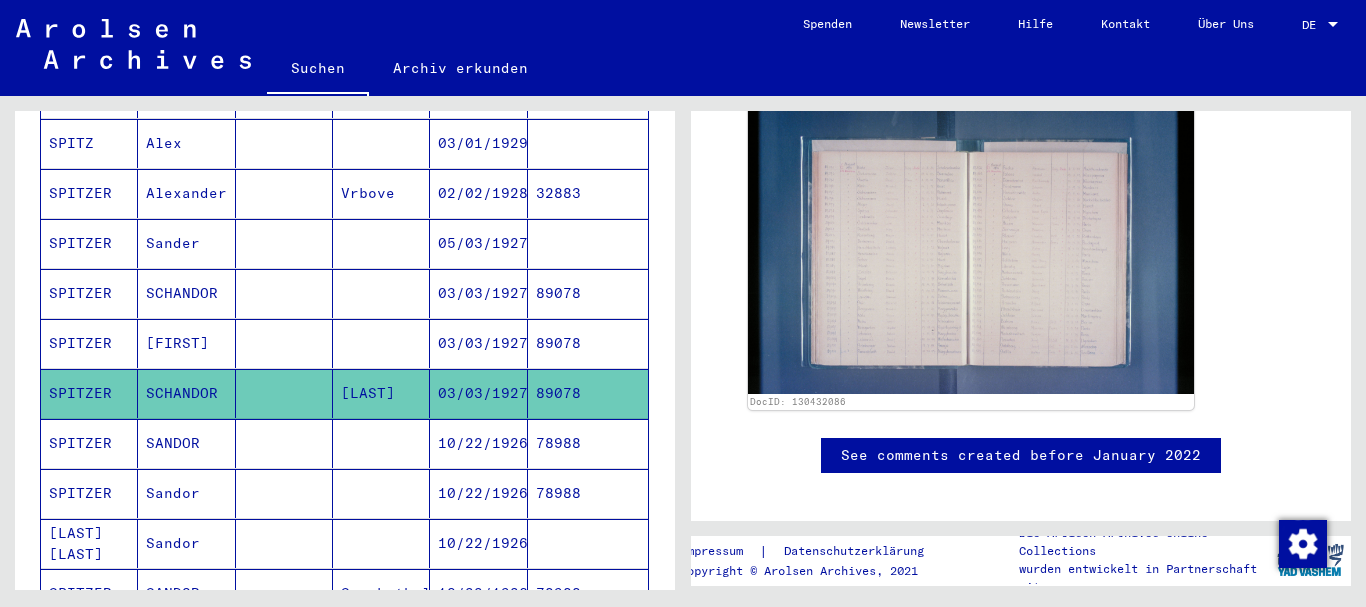 click on "89078" at bounding box center (588, 393) 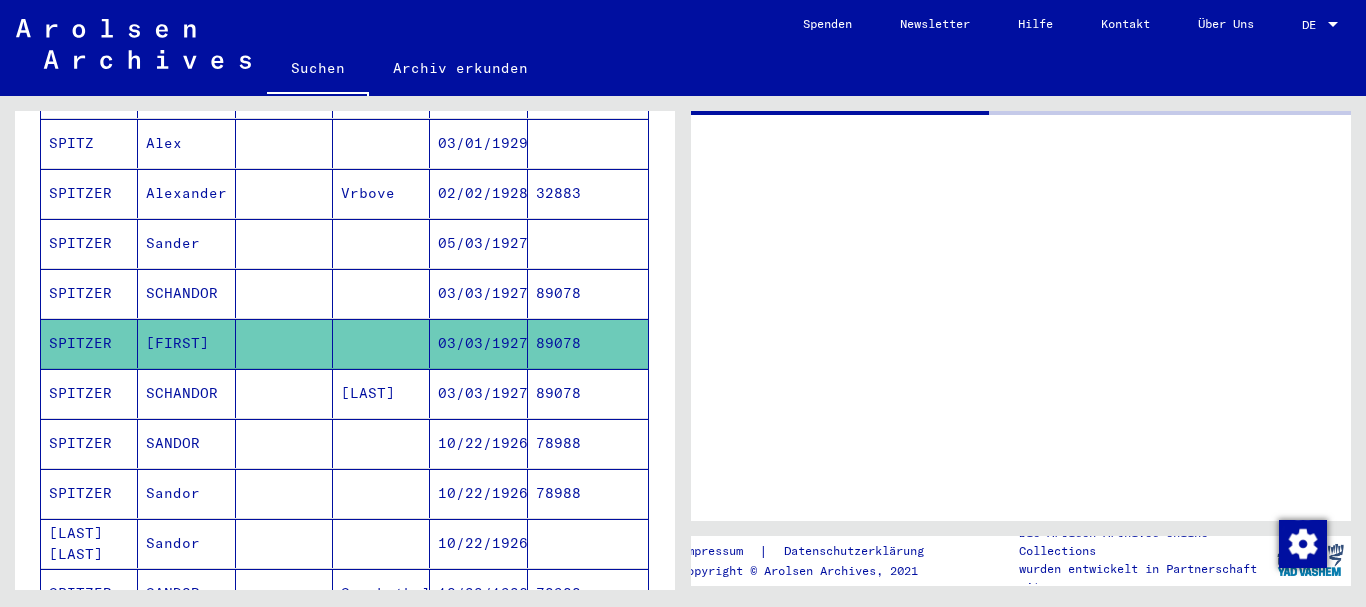 scroll, scrollTop: 0, scrollLeft: 0, axis: both 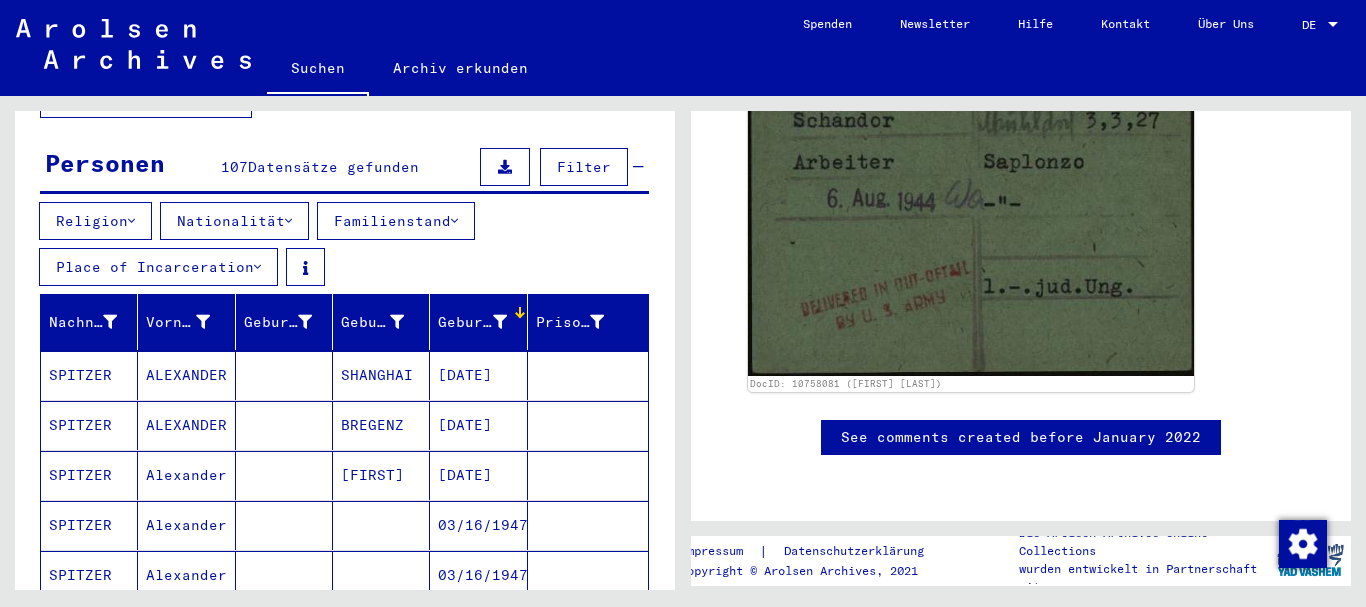 click at bounding box center [500, 322] 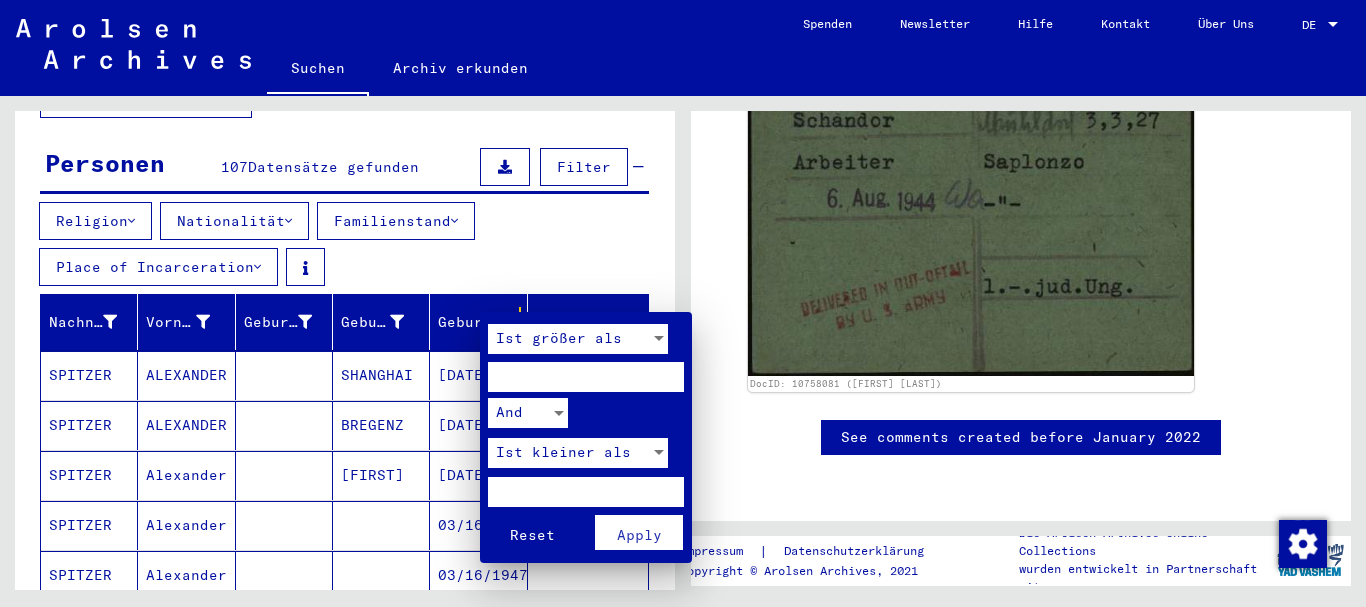 click on "Ist größer als" at bounding box center [559, 338] 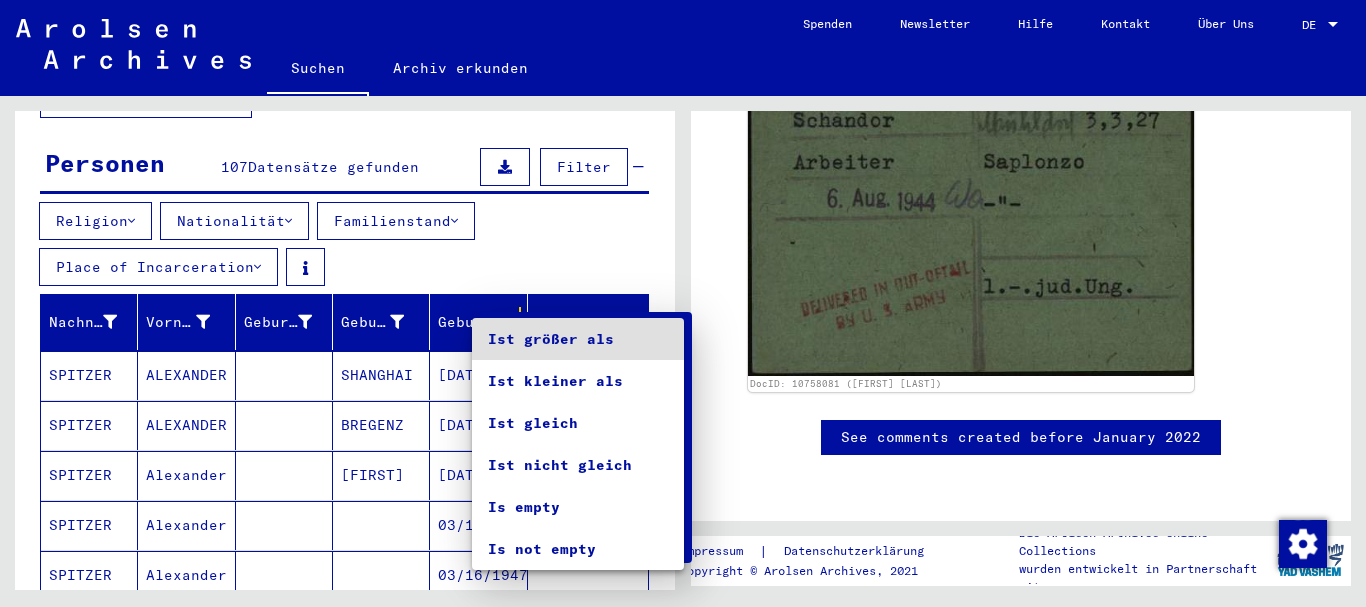 click on "Ist größer als" at bounding box center (578, 339) 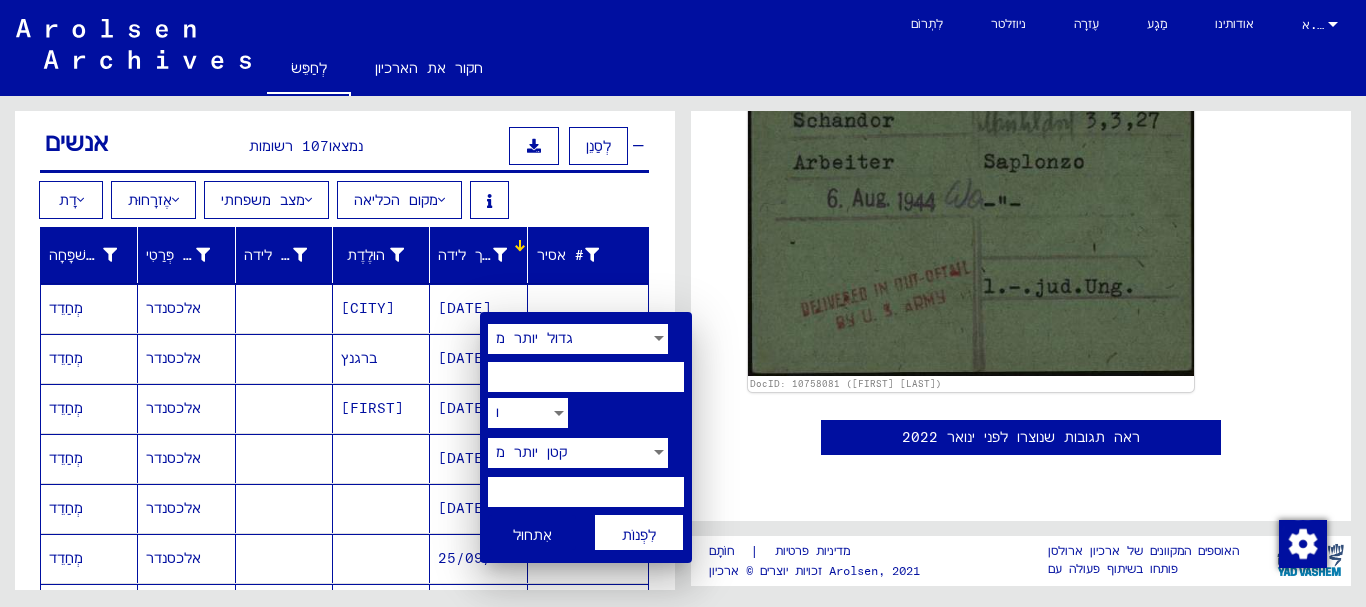 scroll, scrollTop: 469, scrollLeft: 0, axis: vertical 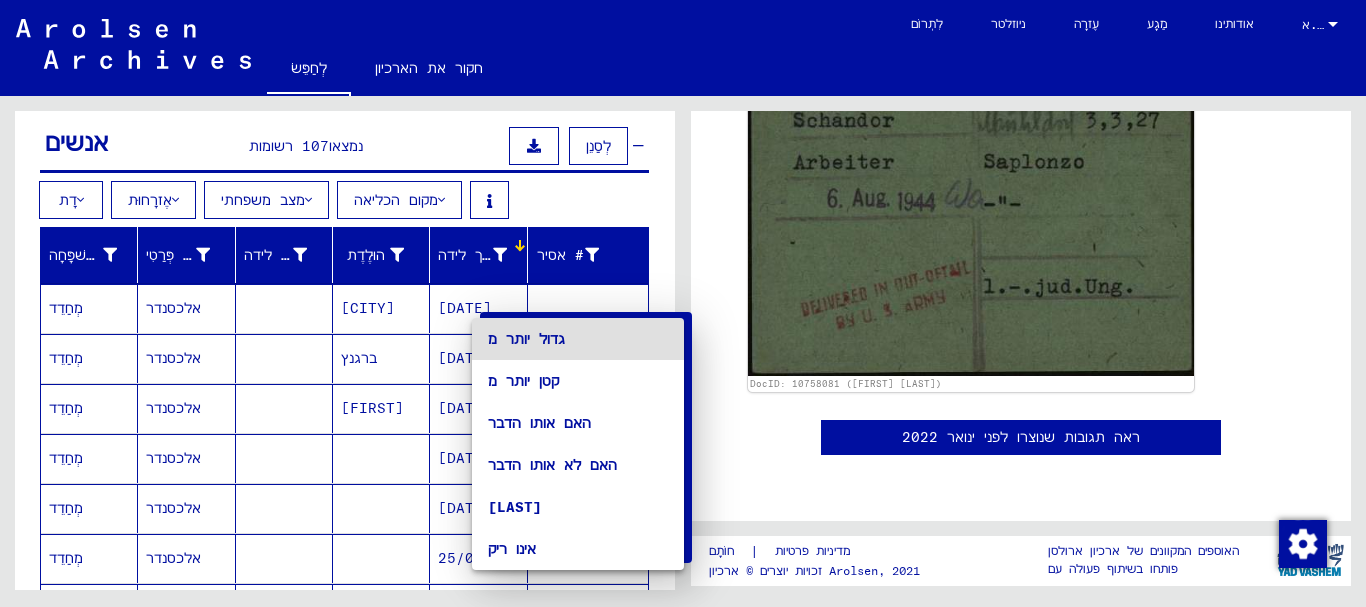 click on "גדול יותר מ" at bounding box center [578, 339] 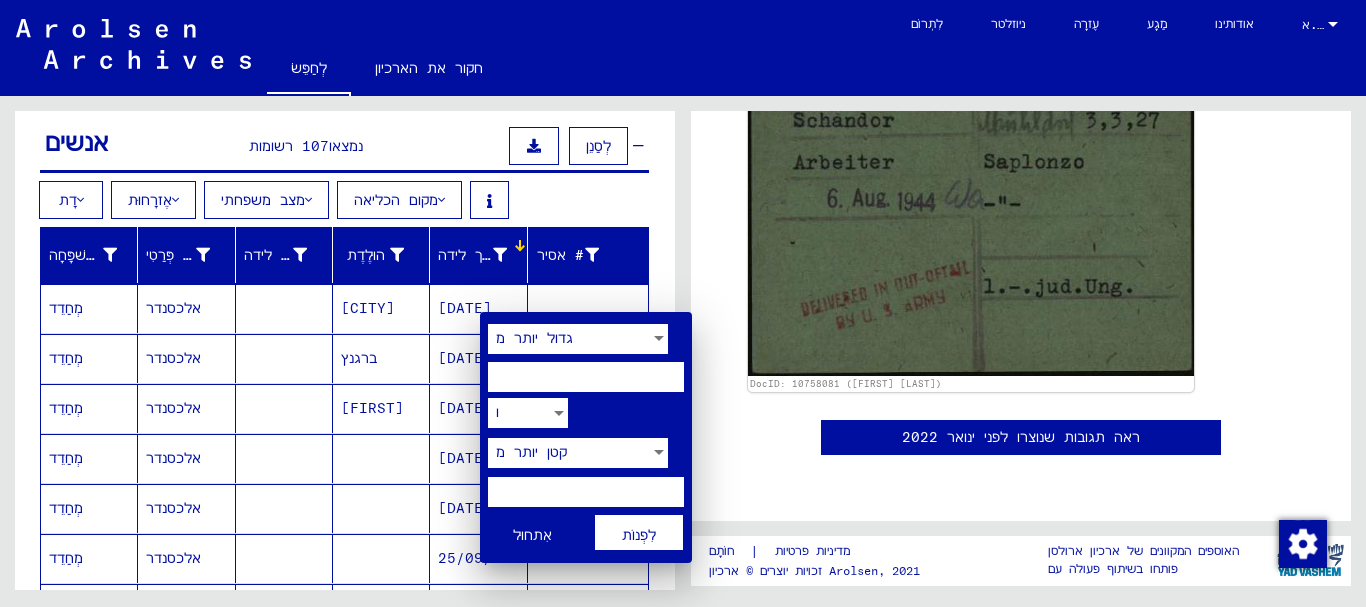 click at bounding box center (586, 377) 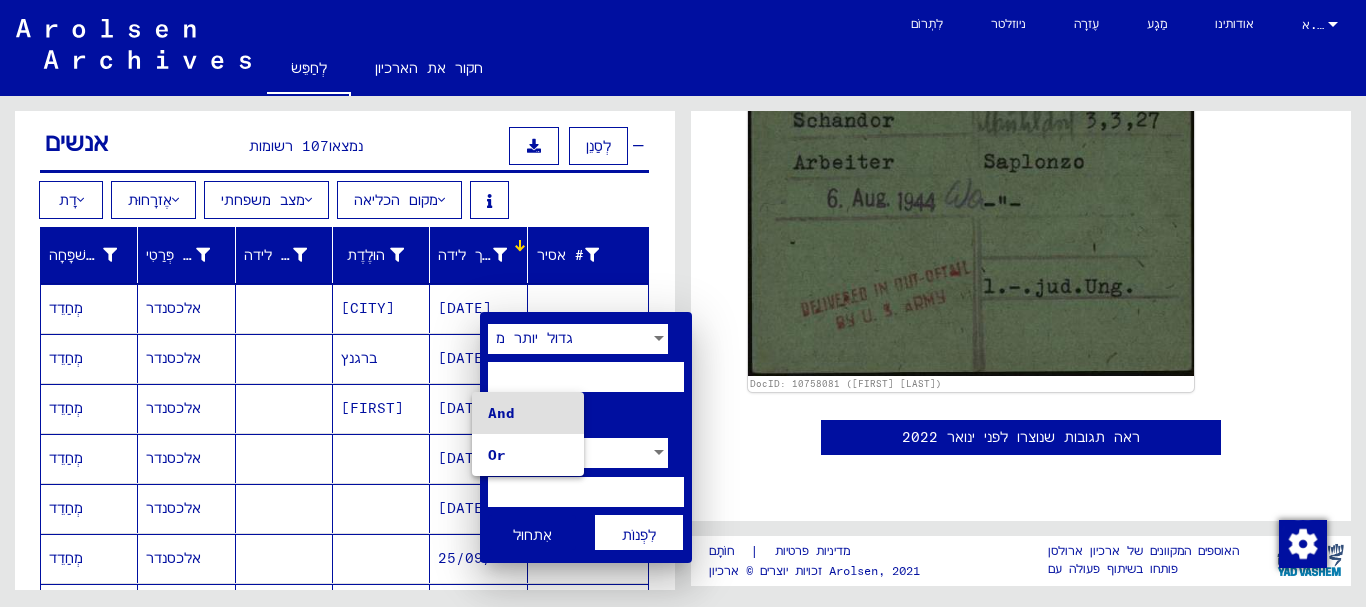 click on "And" at bounding box center (528, 413) 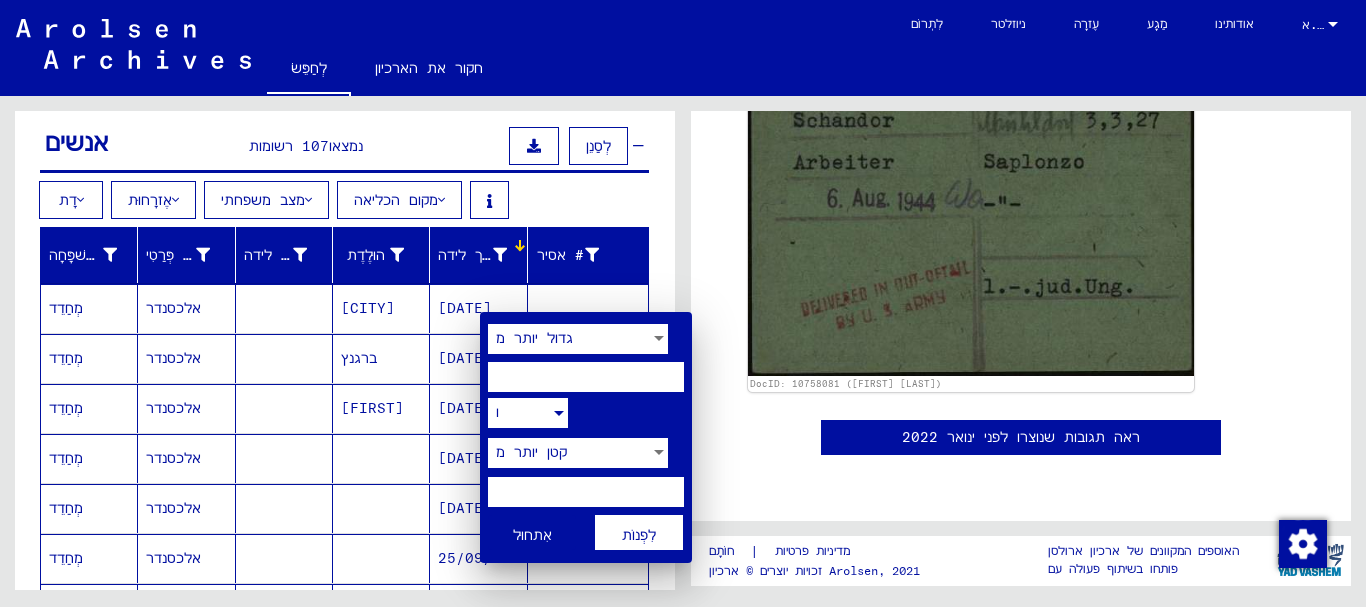 click on "ו" at bounding box center [578, 415] 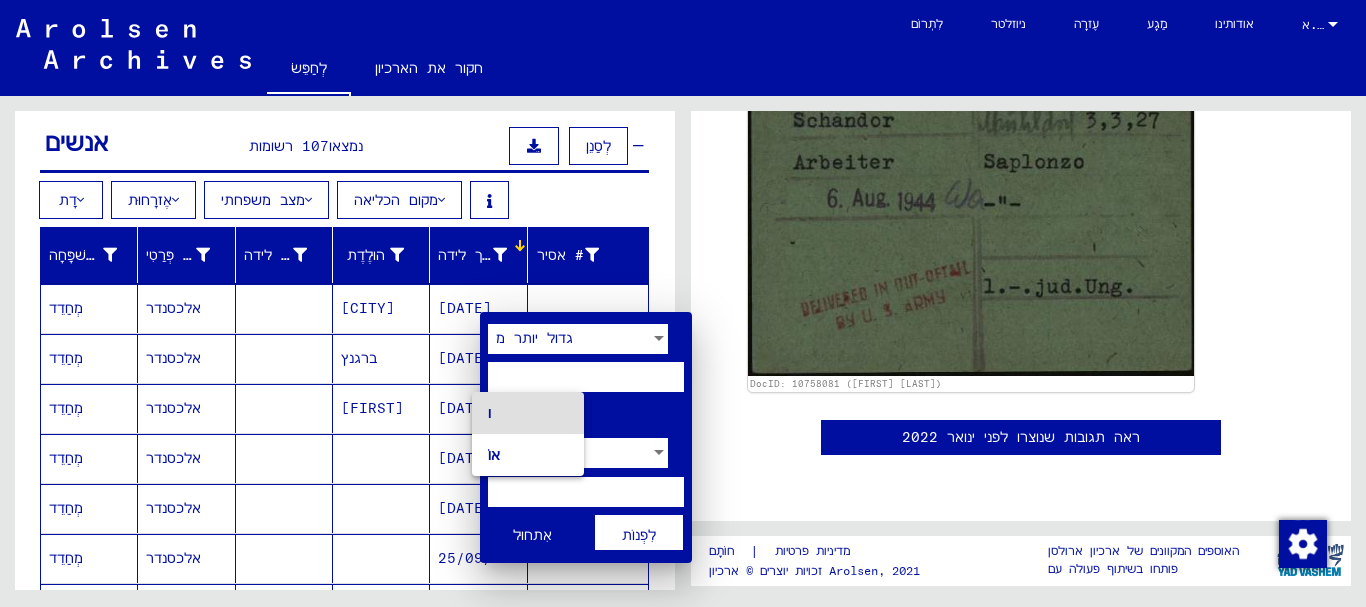 click at bounding box center (683, 303) 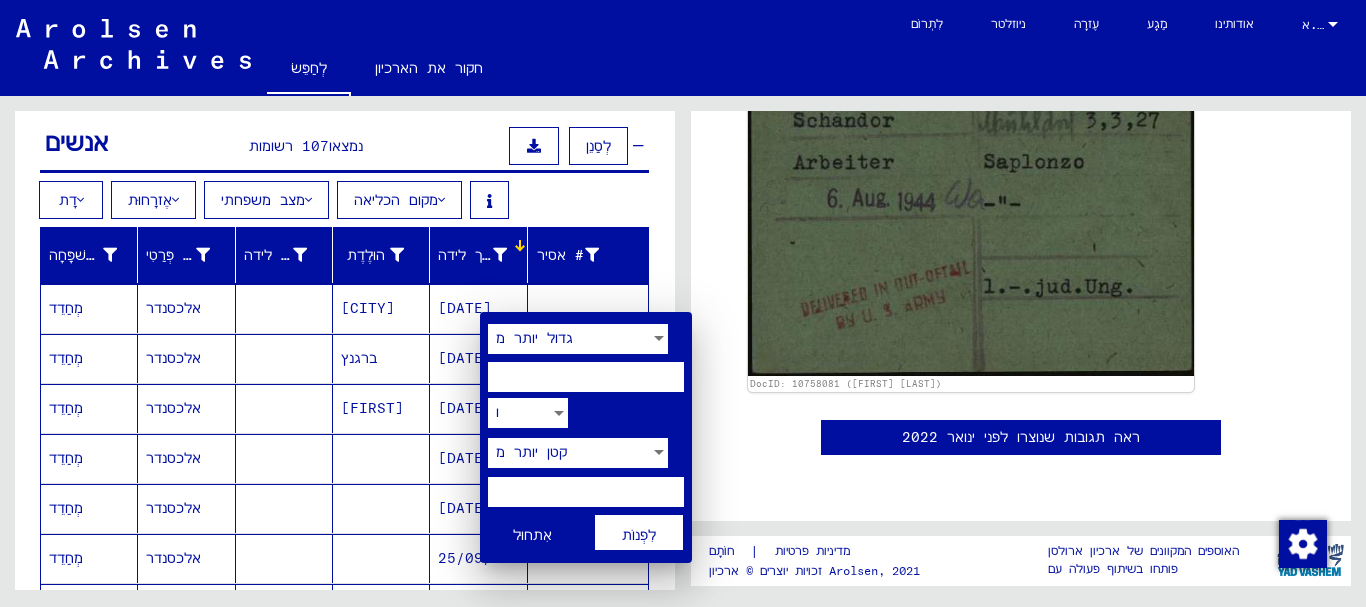 click at bounding box center [683, 303] 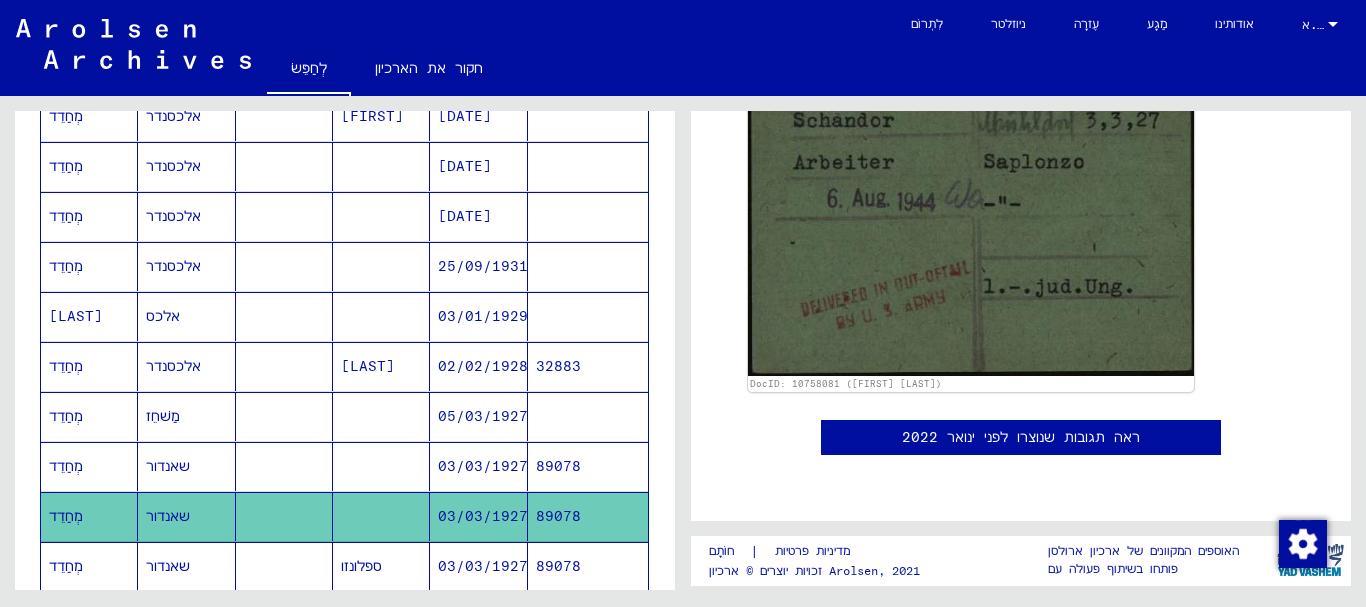 scroll, scrollTop: 933, scrollLeft: 0, axis: vertical 